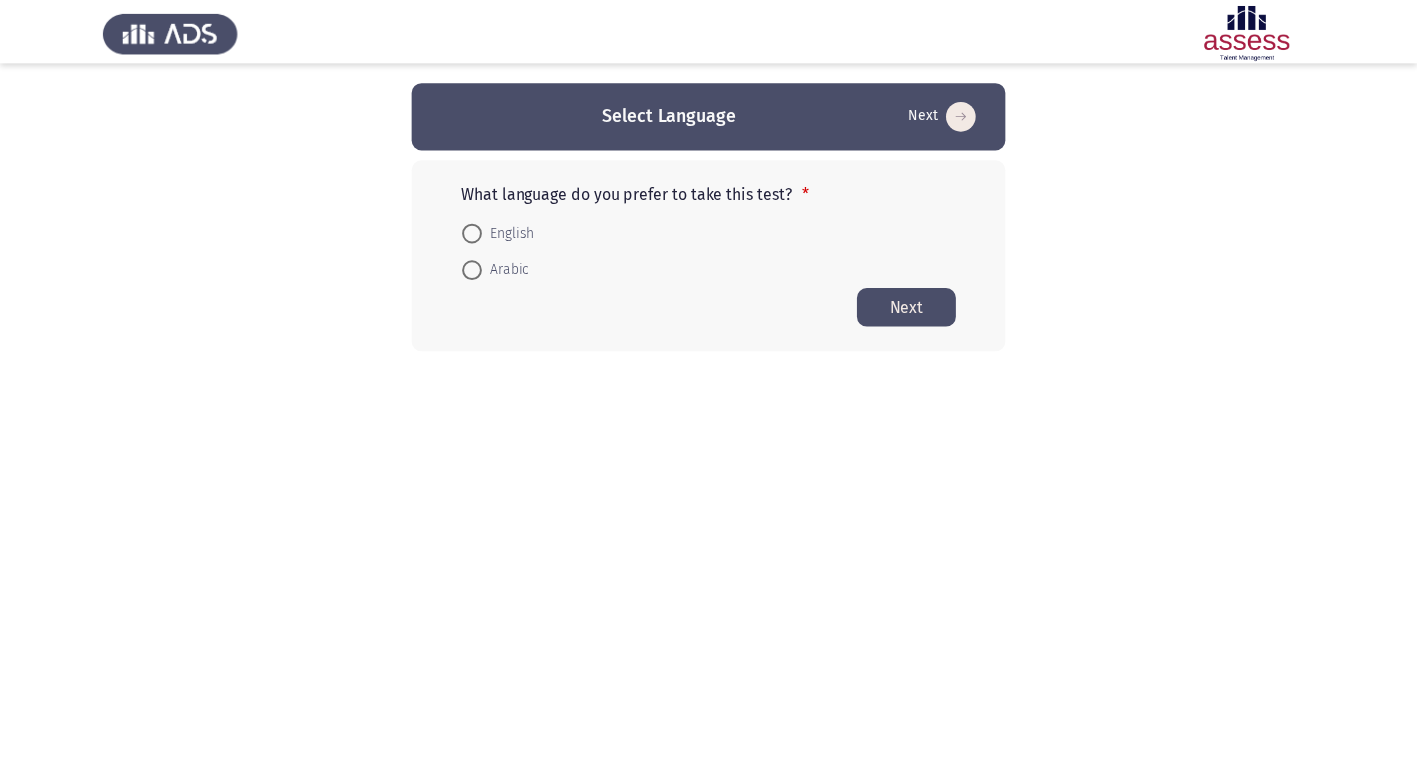 scroll, scrollTop: 0, scrollLeft: 0, axis: both 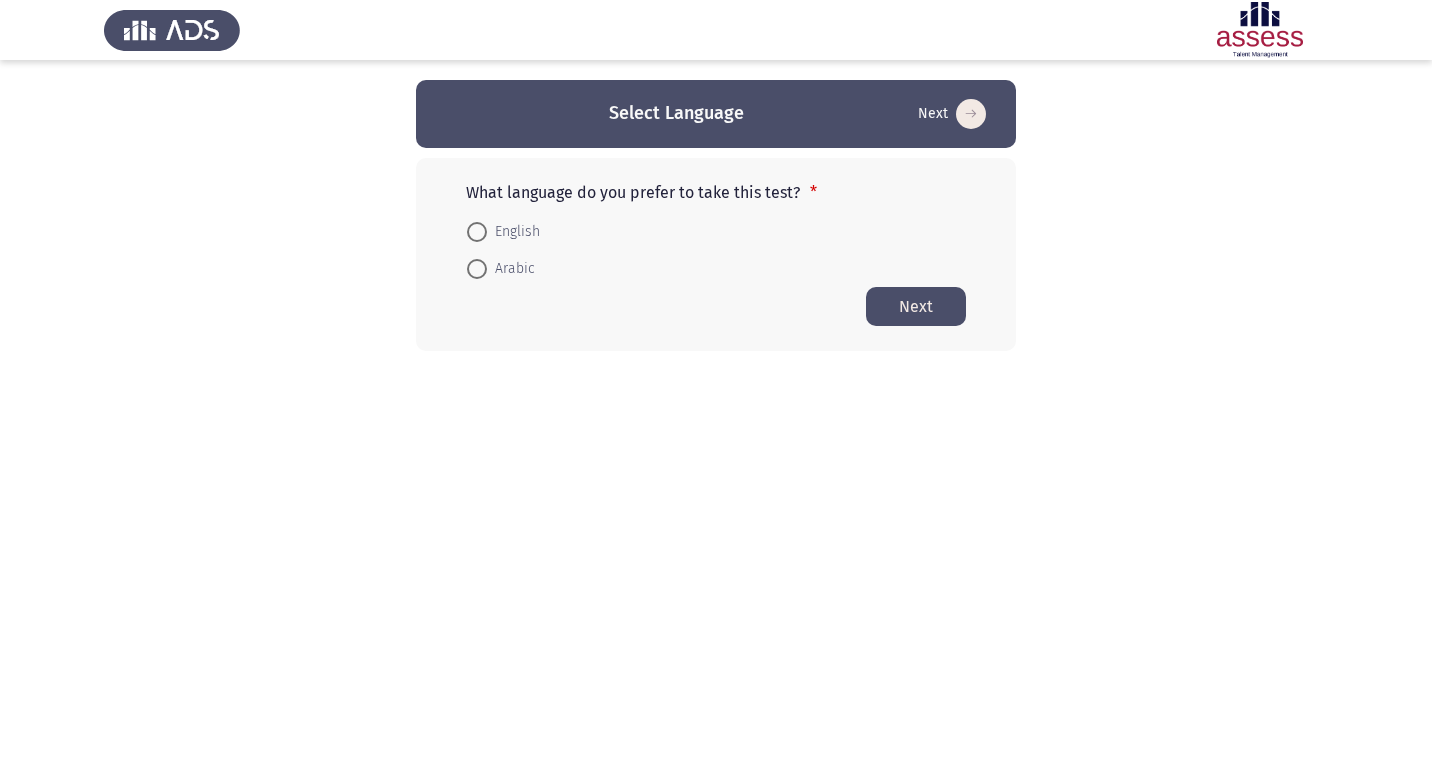 click on "Arabic" at bounding box center [511, 269] 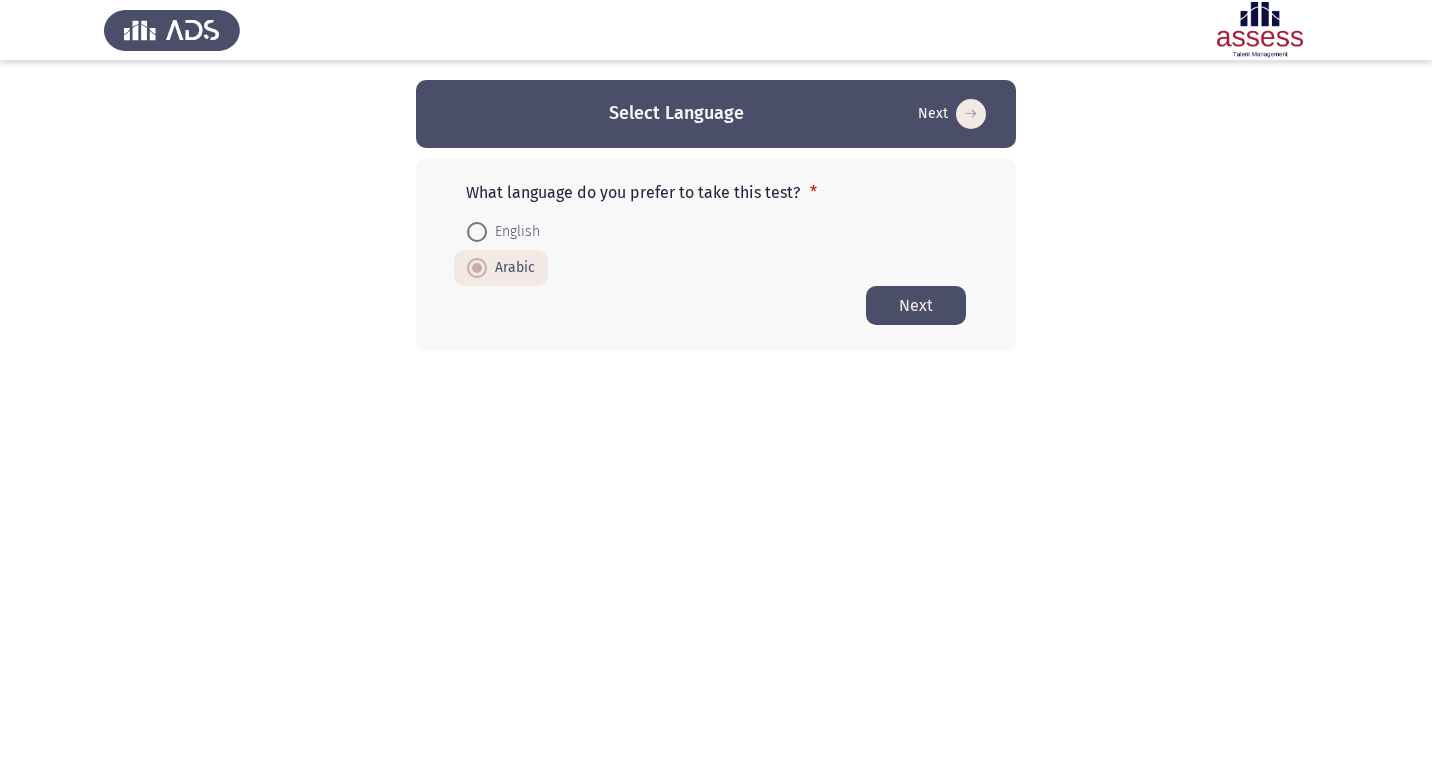 click on "Next" 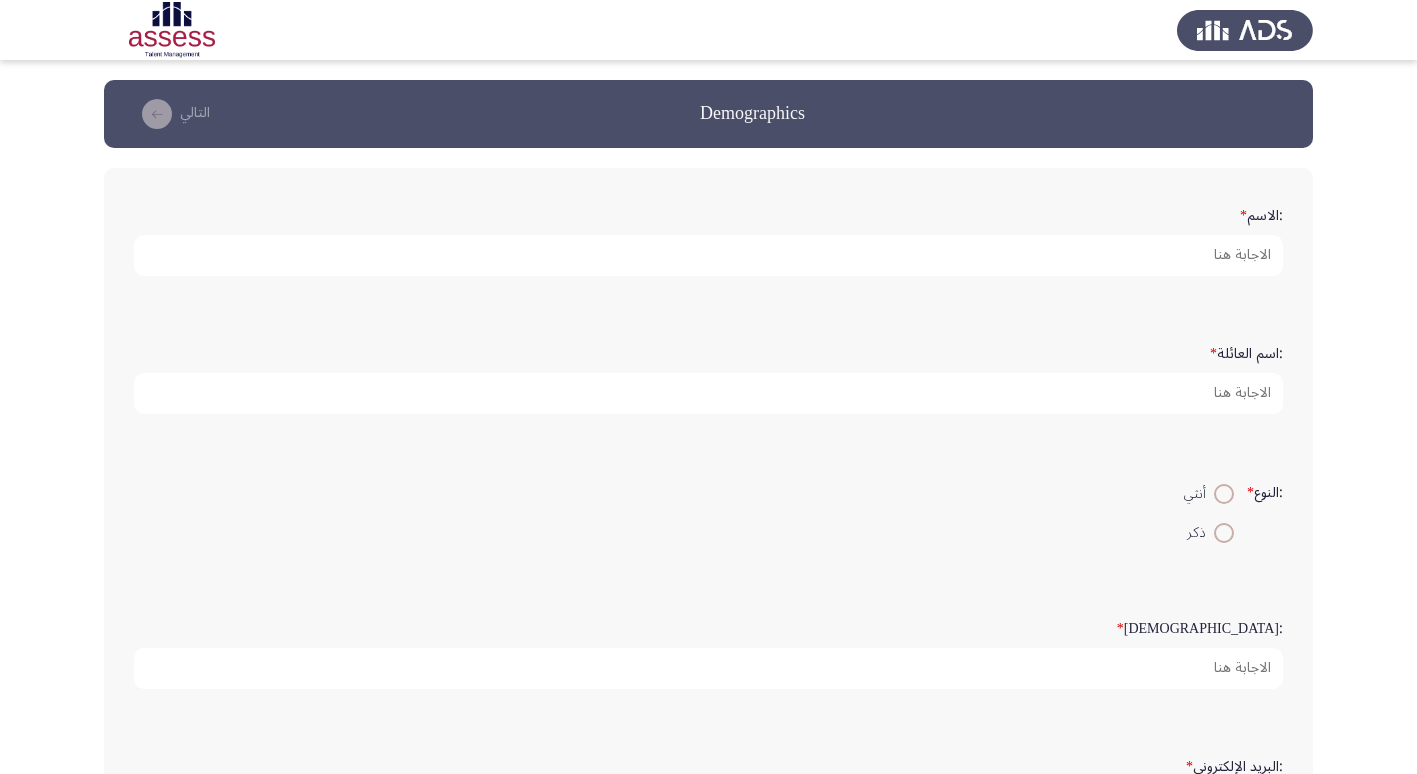 click on ":الاسم   *" 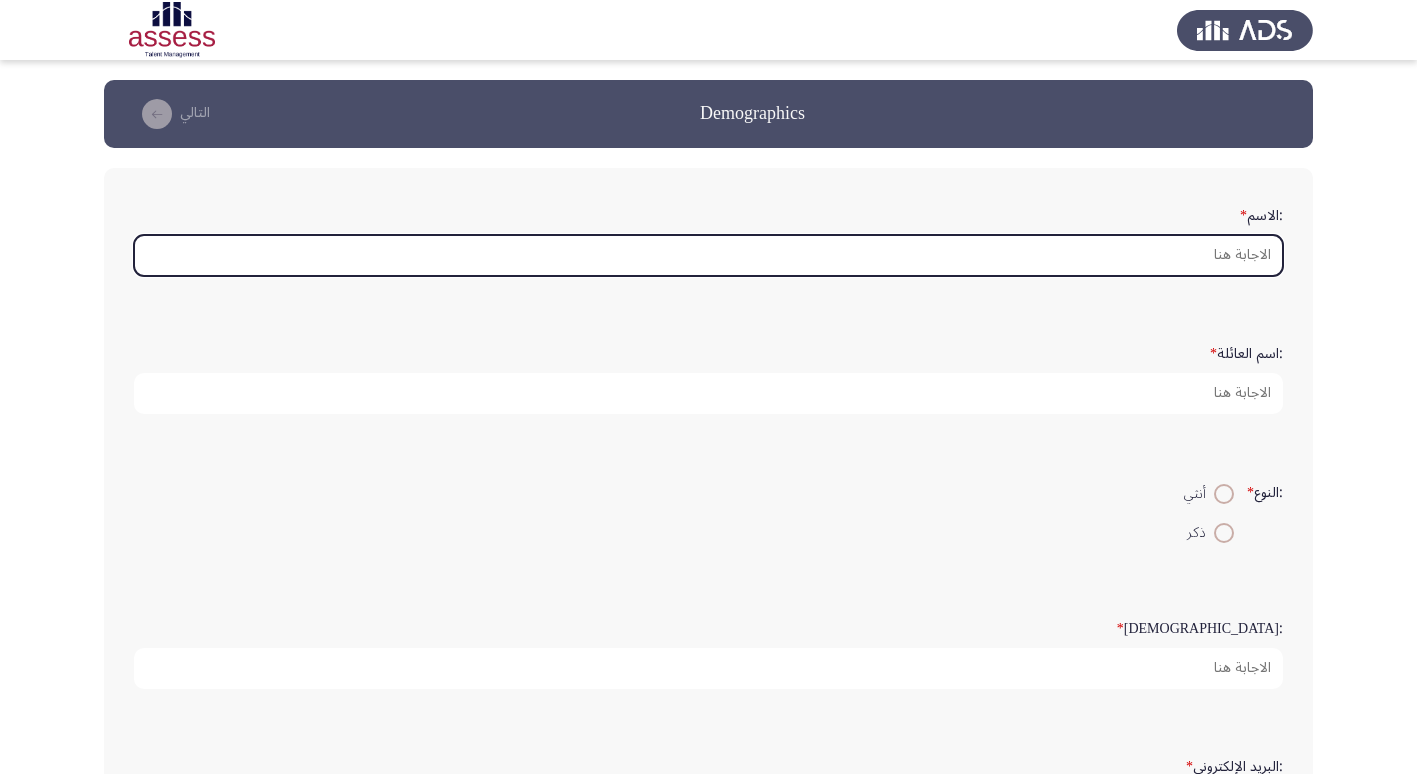 click on ":الاسم   *" at bounding box center [708, 255] 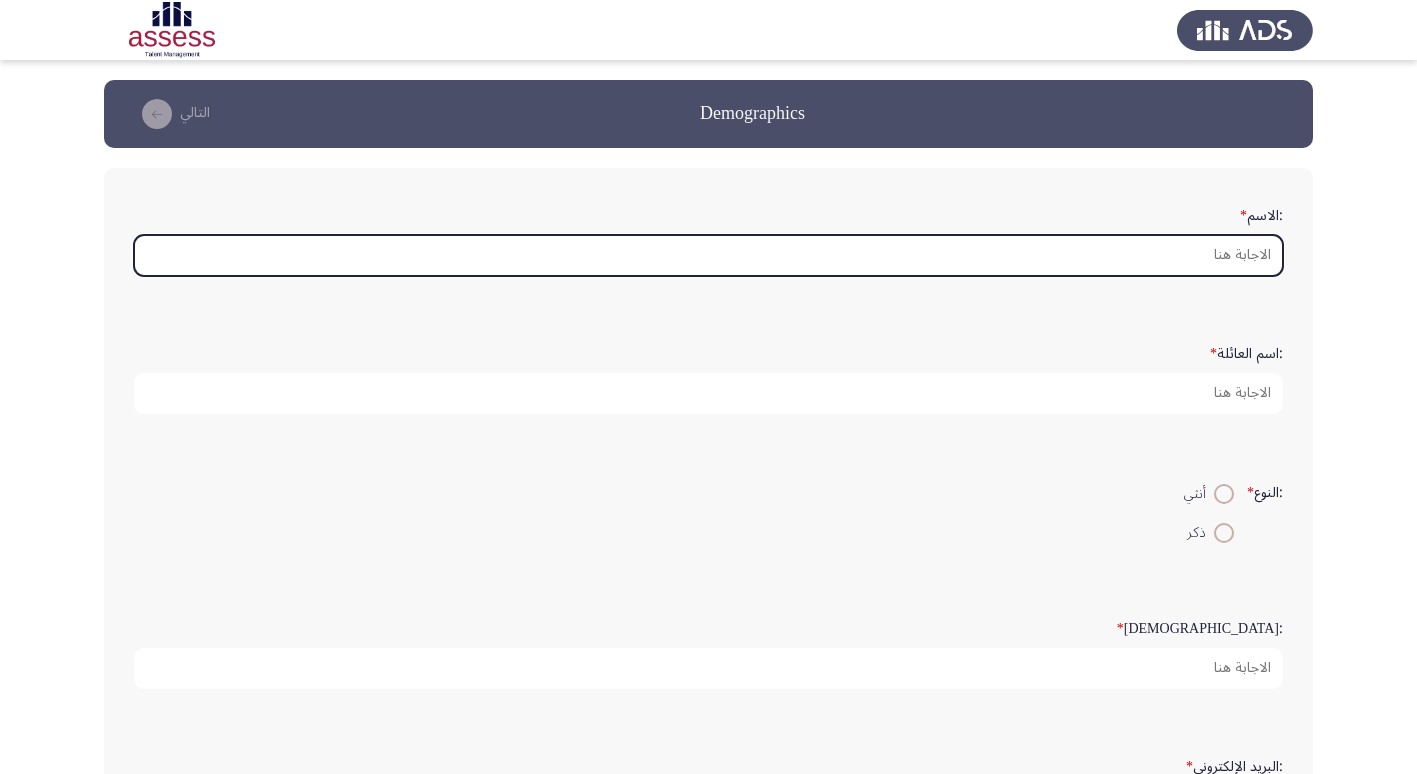 type on "U" 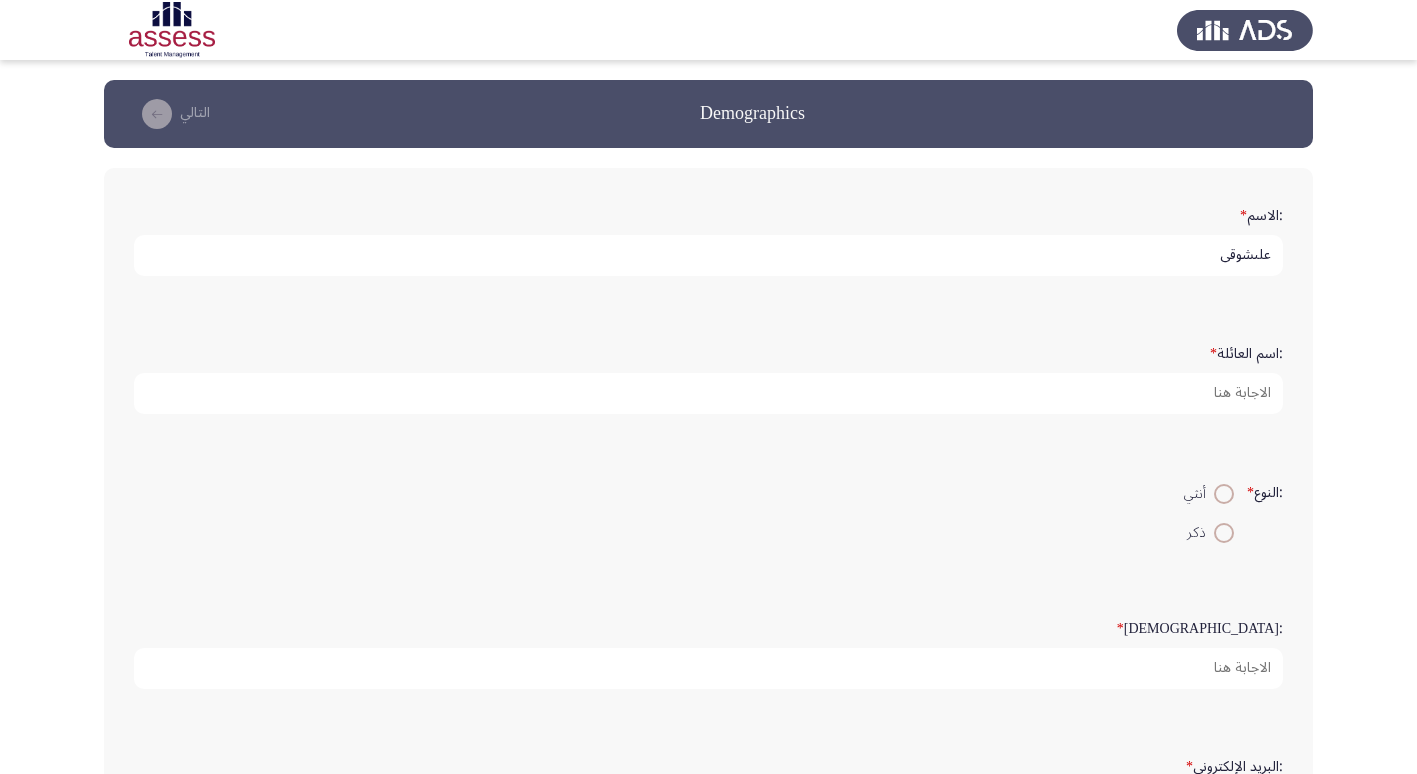 click on "علىشوقى" at bounding box center [708, 255] 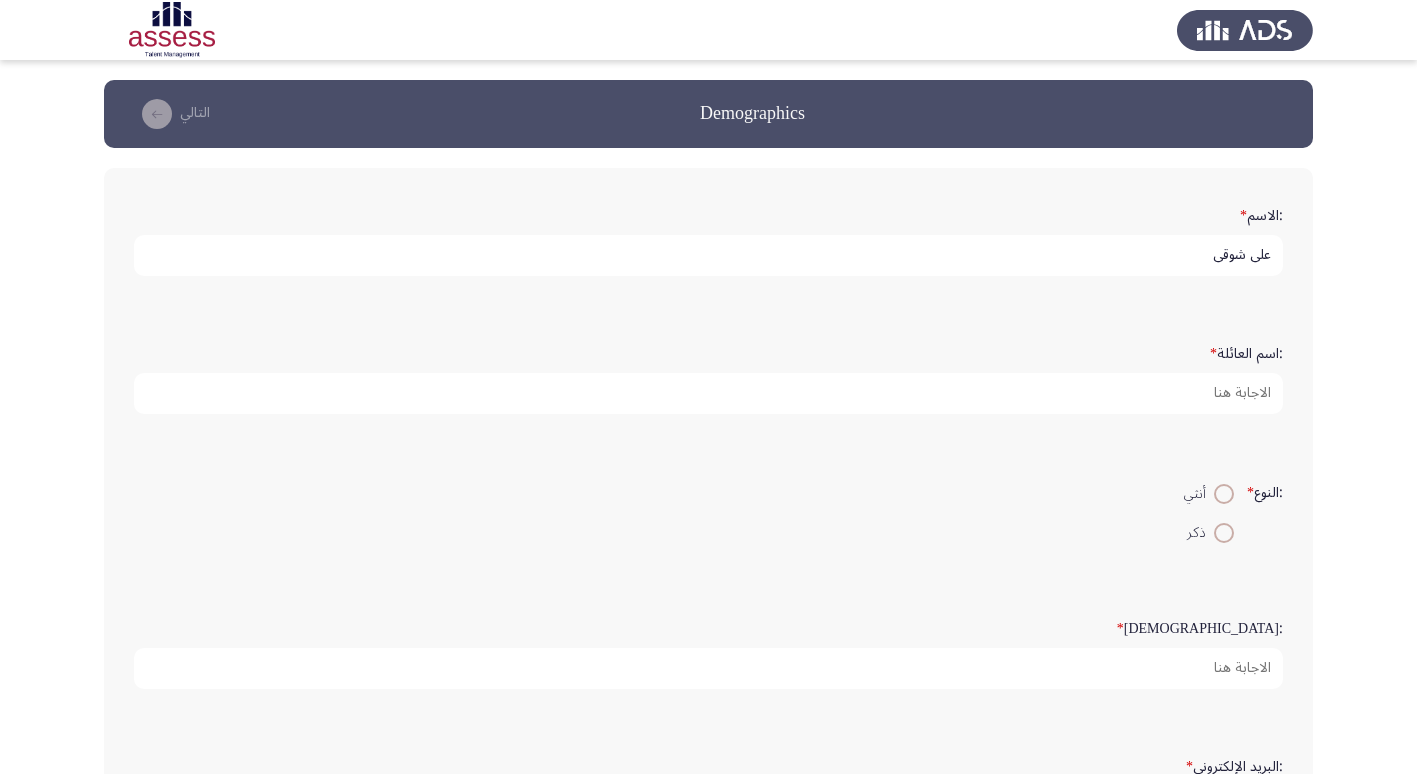 click on "على شوقى" at bounding box center (708, 255) 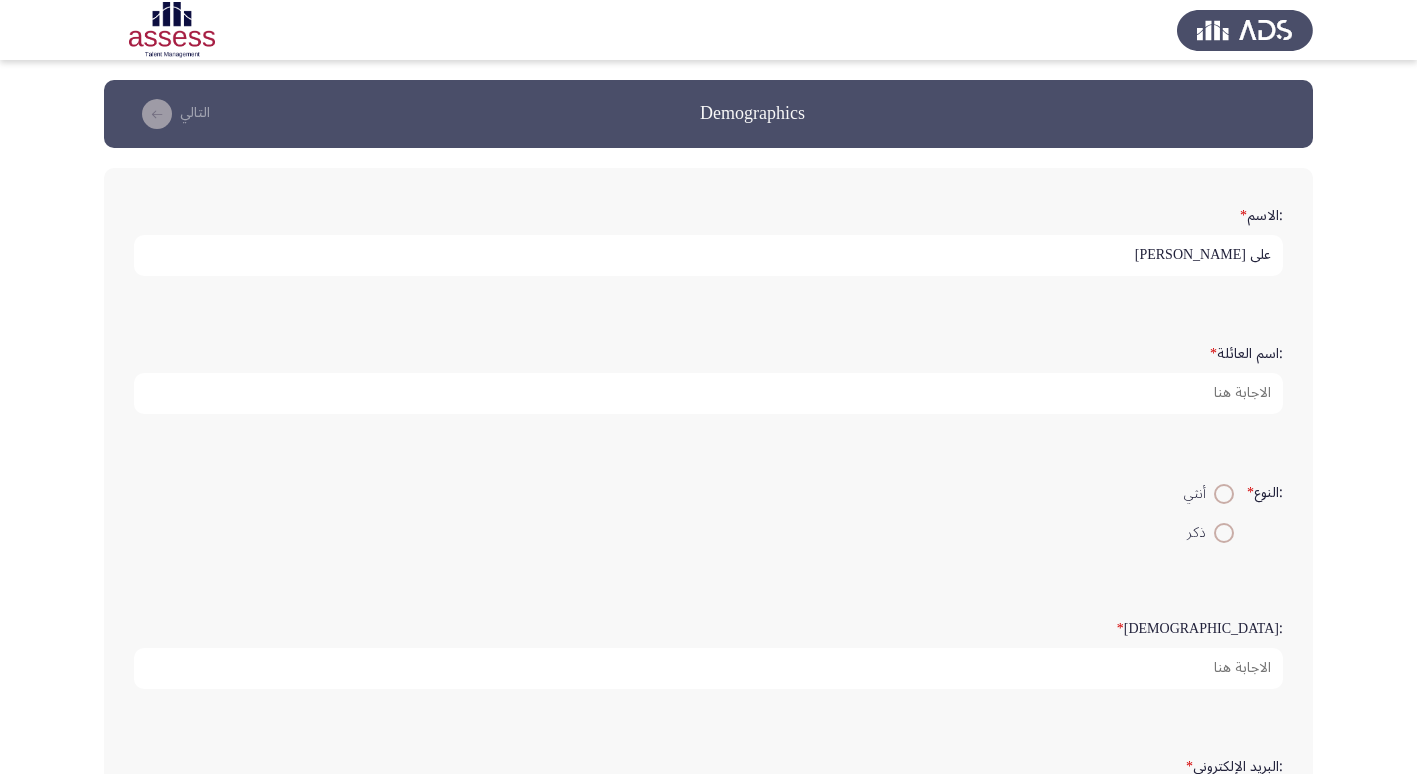 type on "على [PERSON_NAME]" 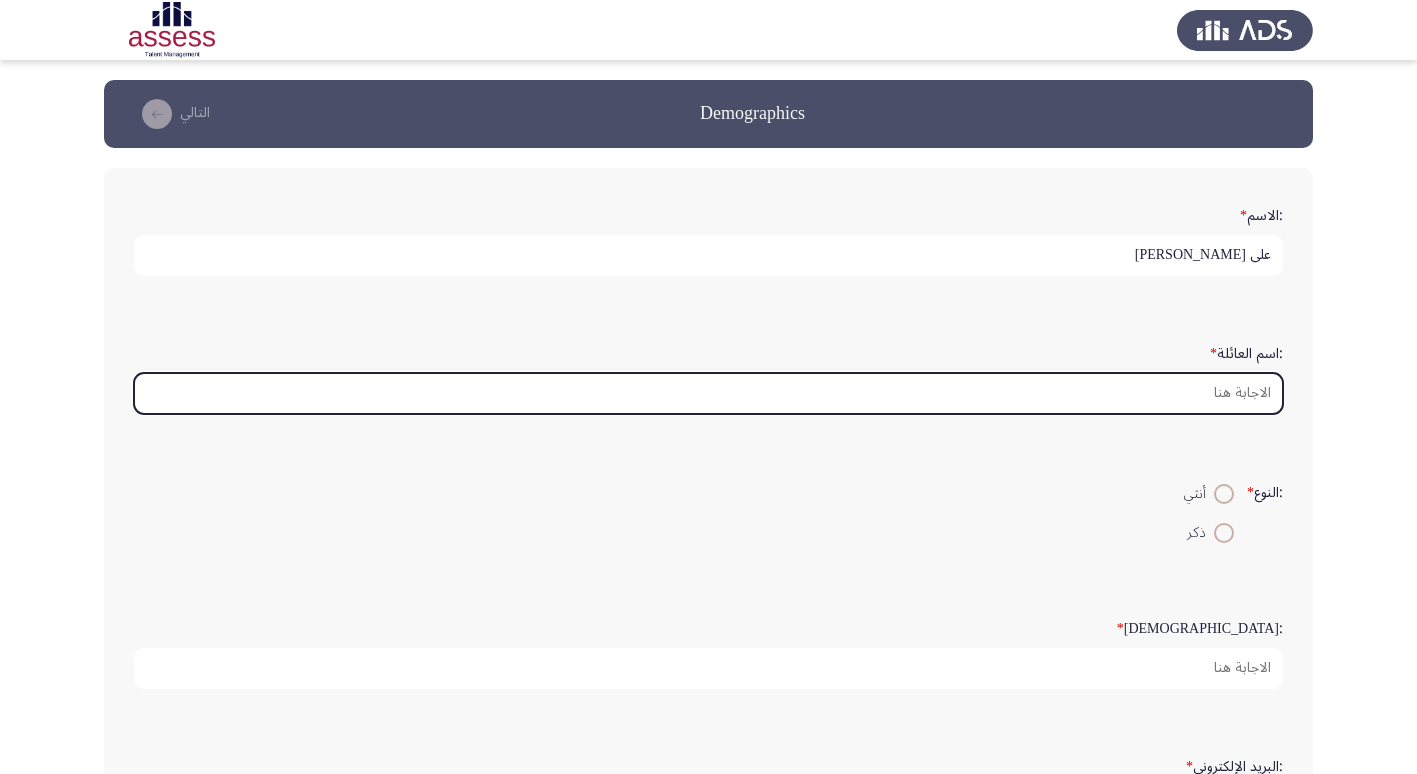 click on ":اسم العائلة   *" at bounding box center (708, 393) 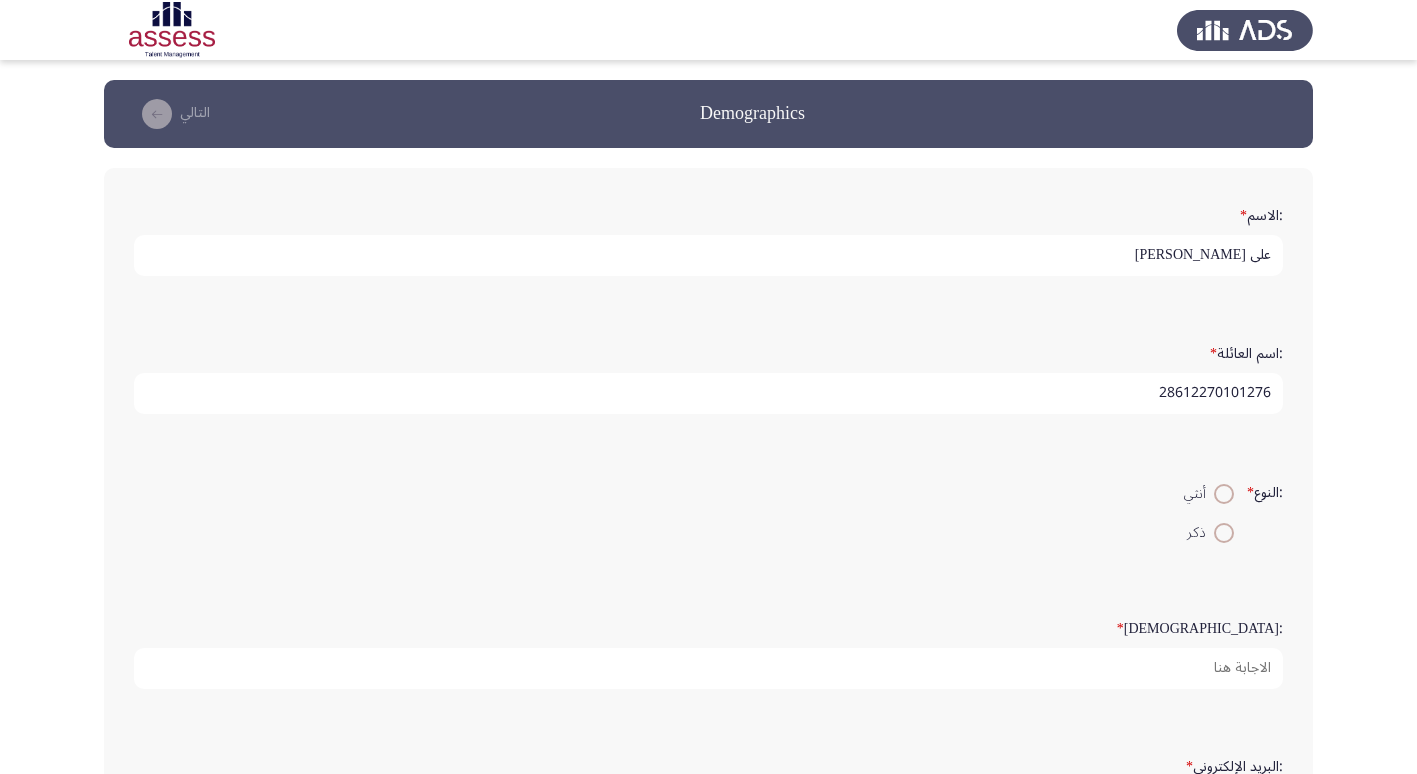 type on "28612270101276" 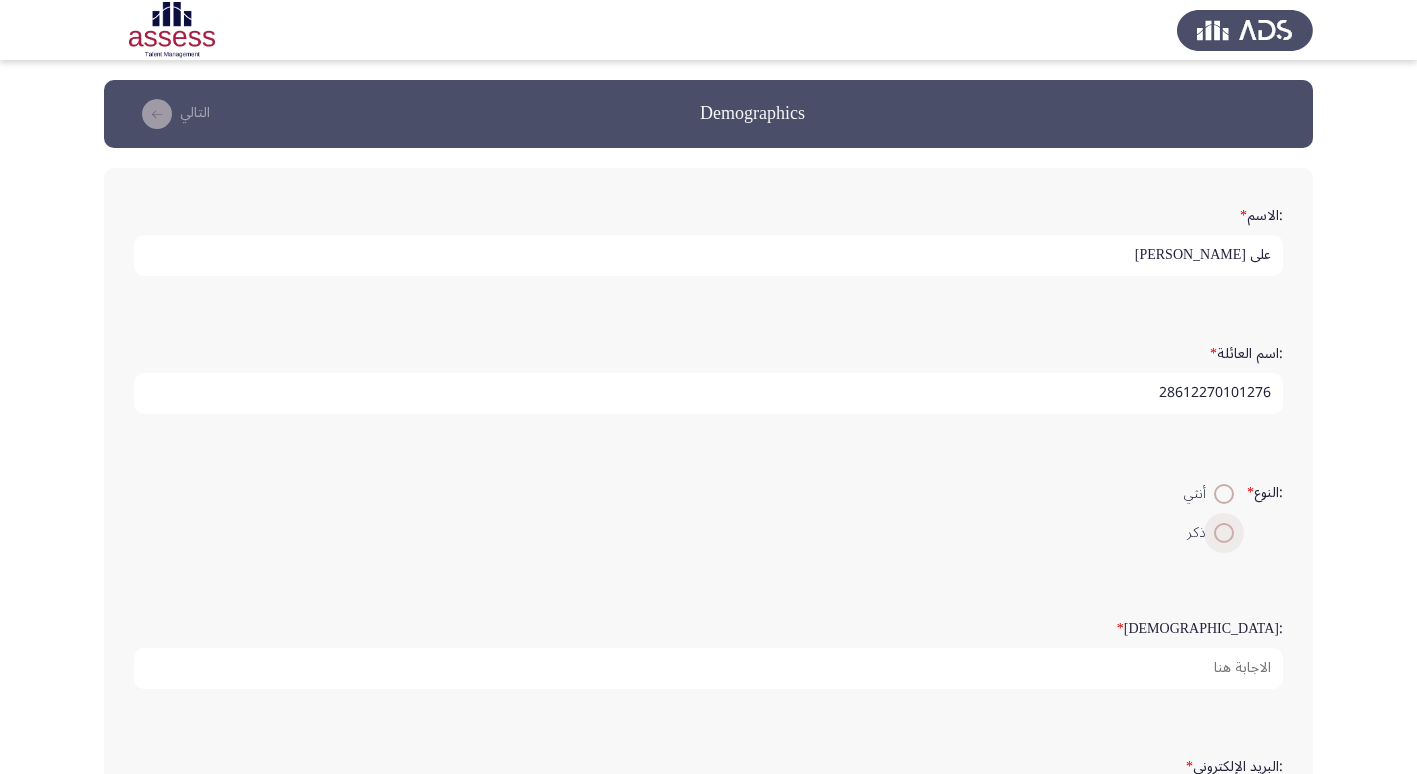 click at bounding box center (1224, 533) 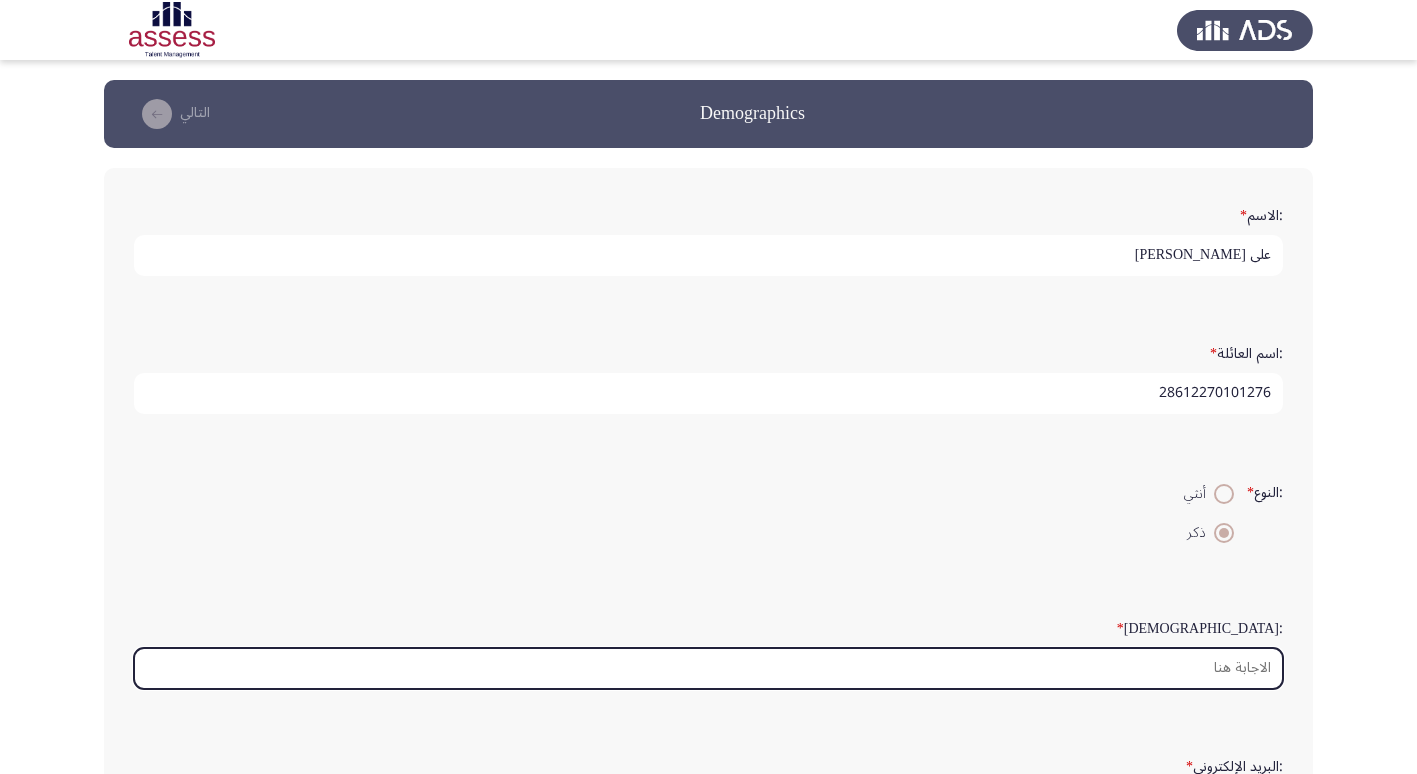 click on ":السن   *" at bounding box center [708, 668] 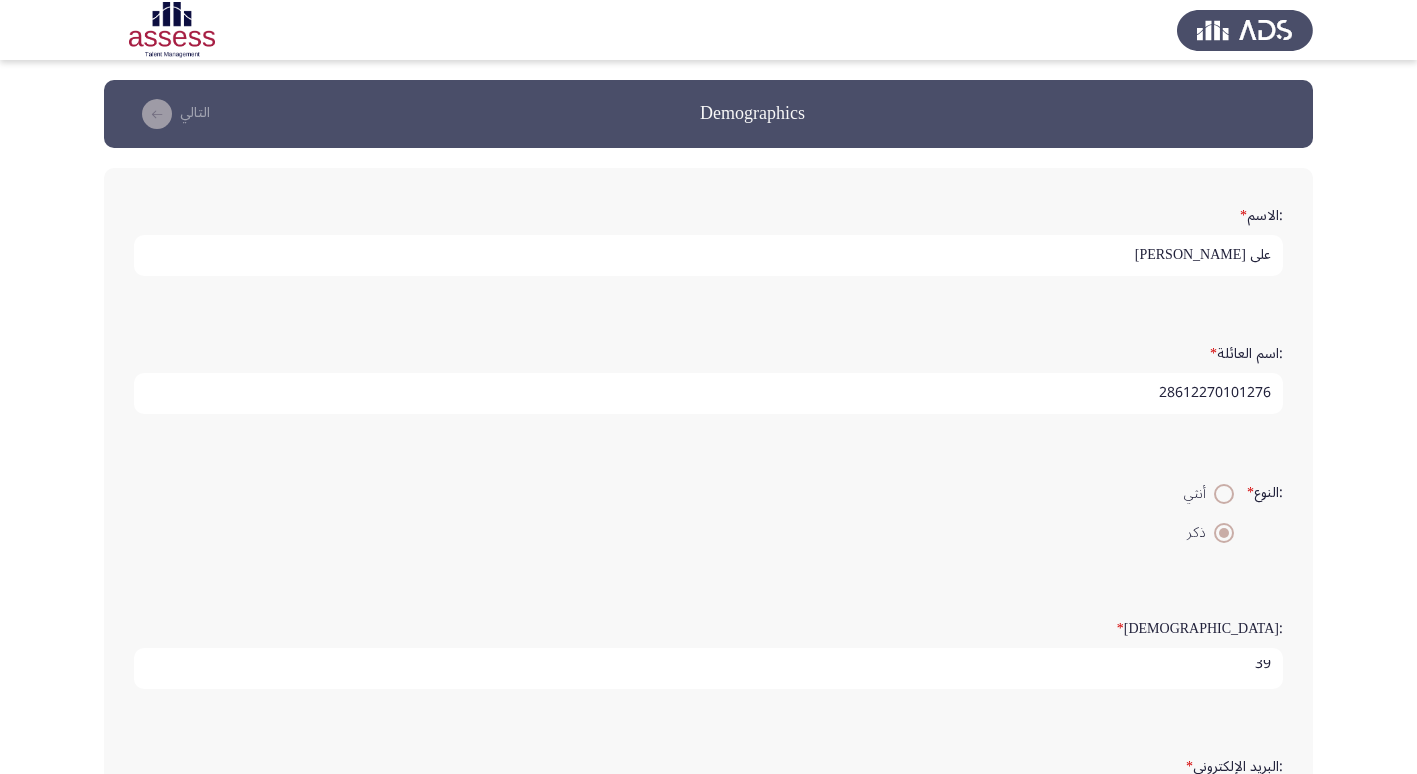 scroll, scrollTop: 5, scrollLeft: 0, axis: vertical 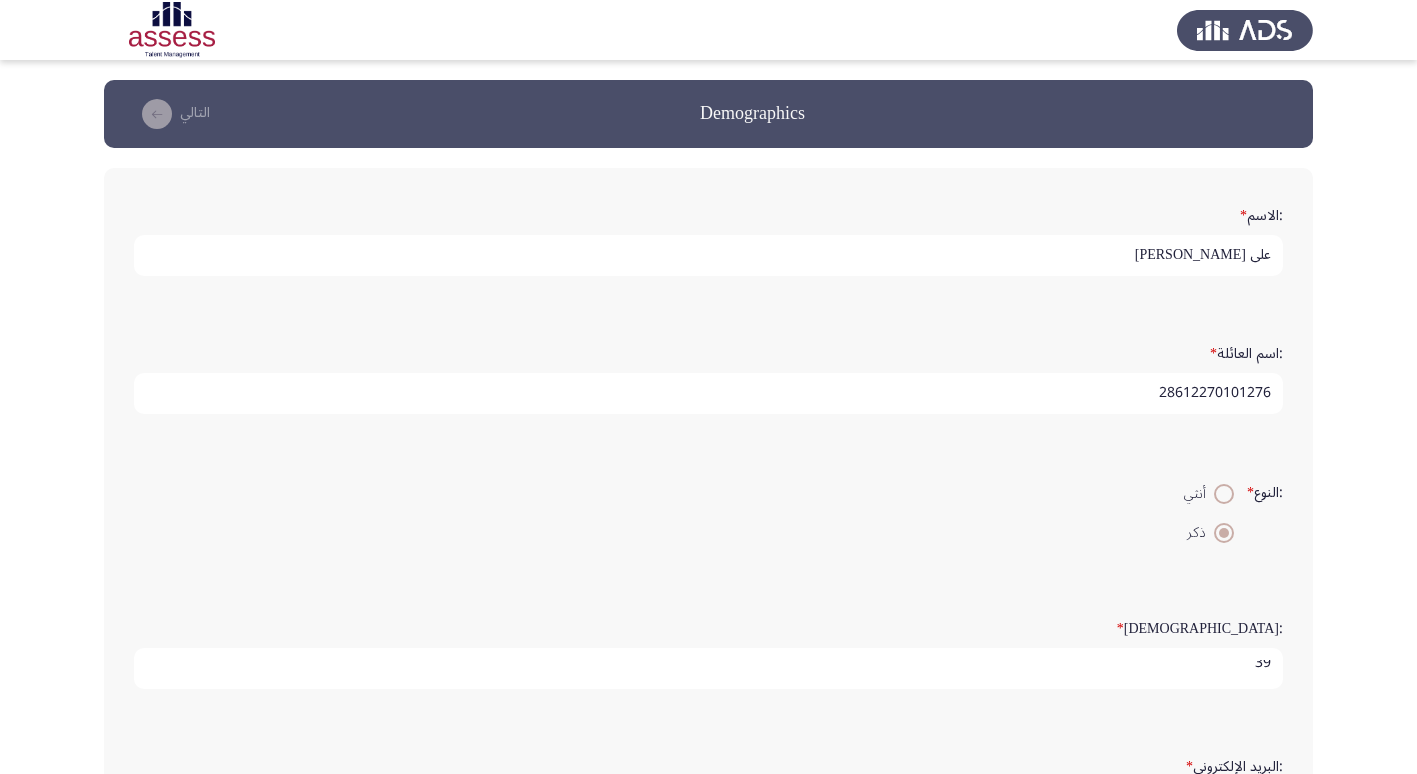 type on "39" 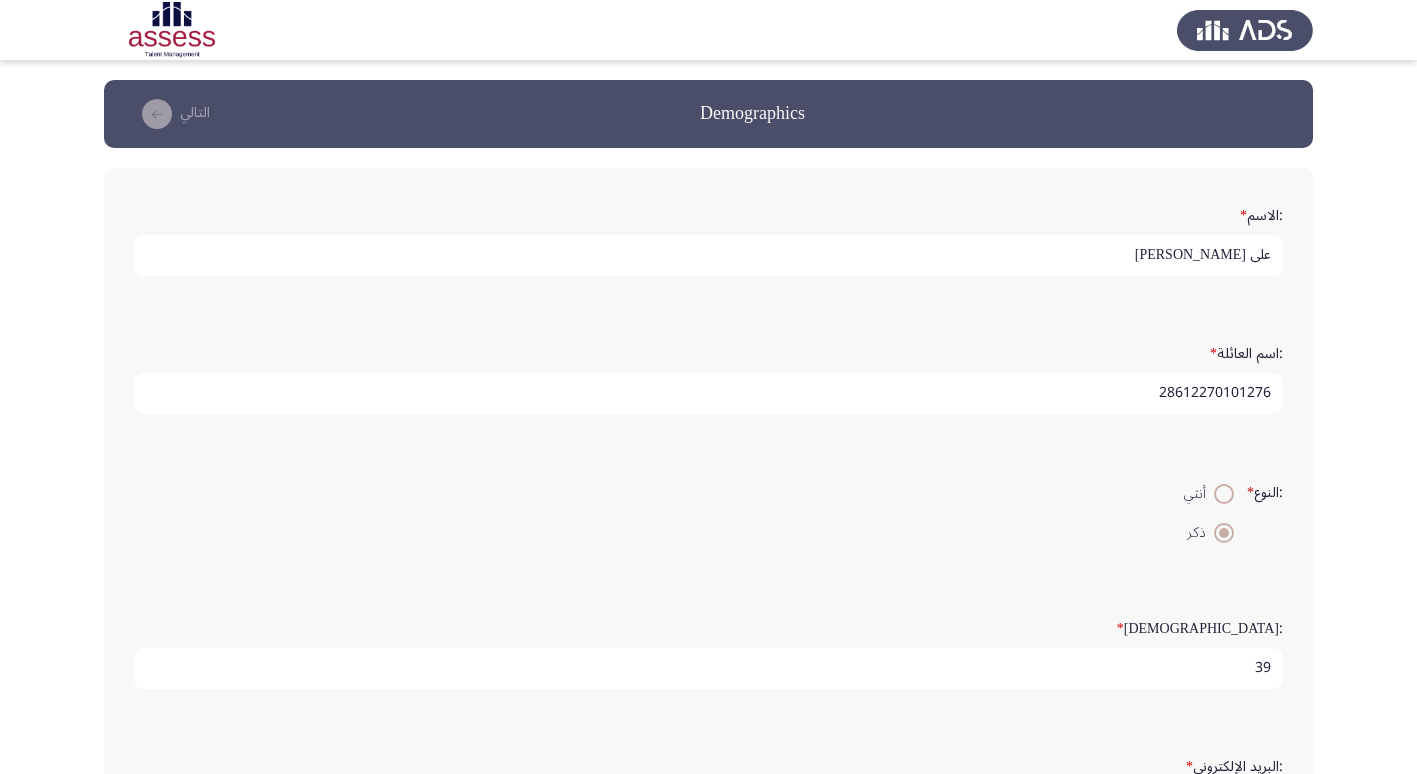 click on ":البريد الإلكتروني   *" 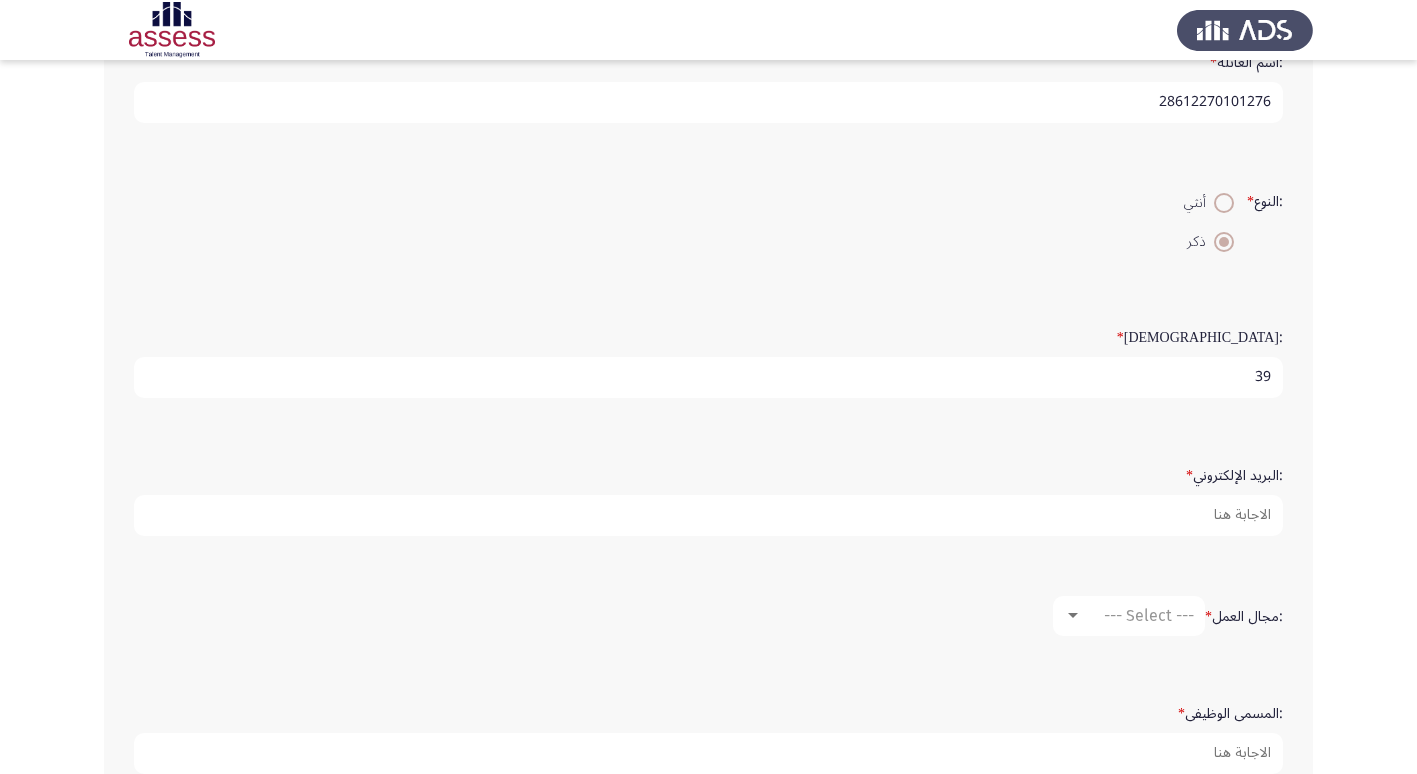 scroll, scrollTop: 300, scrollLeft: 0, axis: vertical 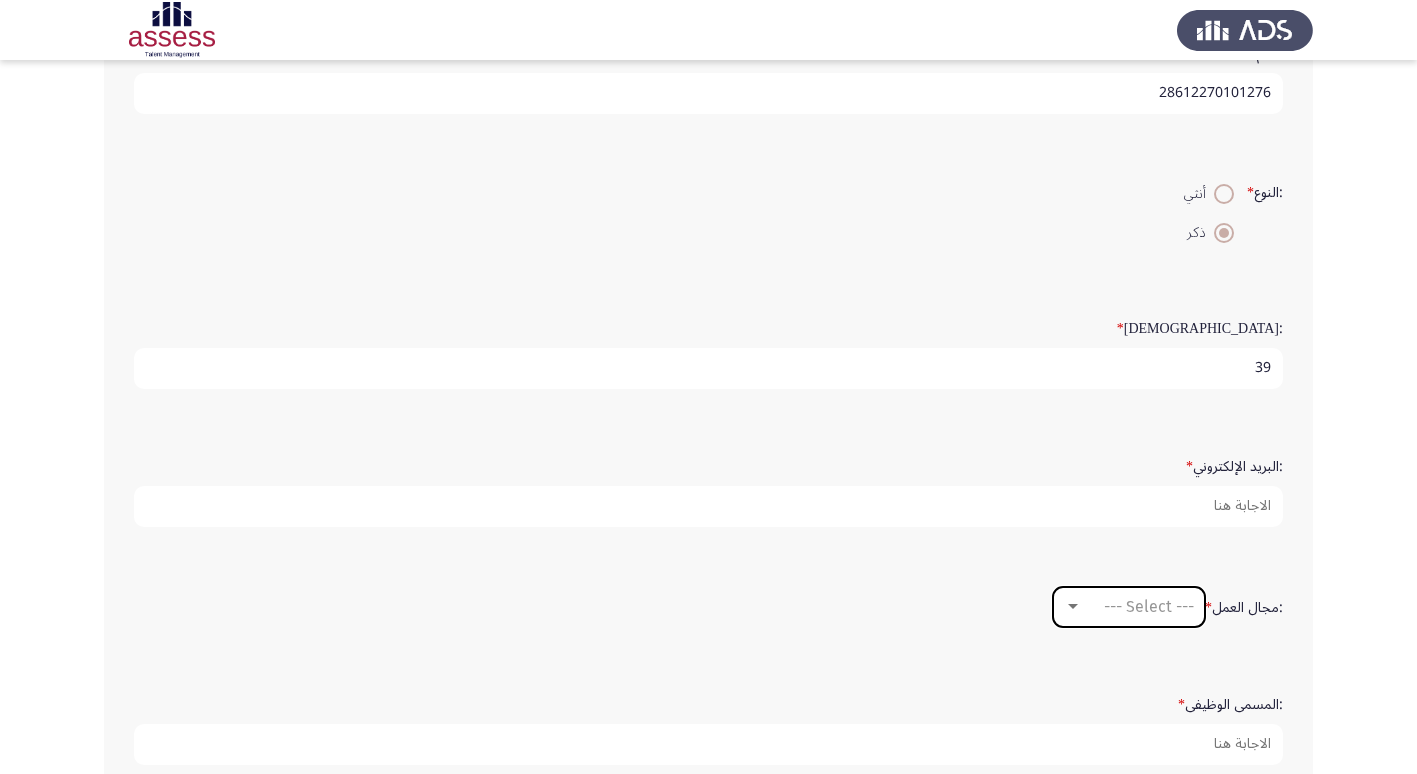 click at bounding box center (1073, 606) 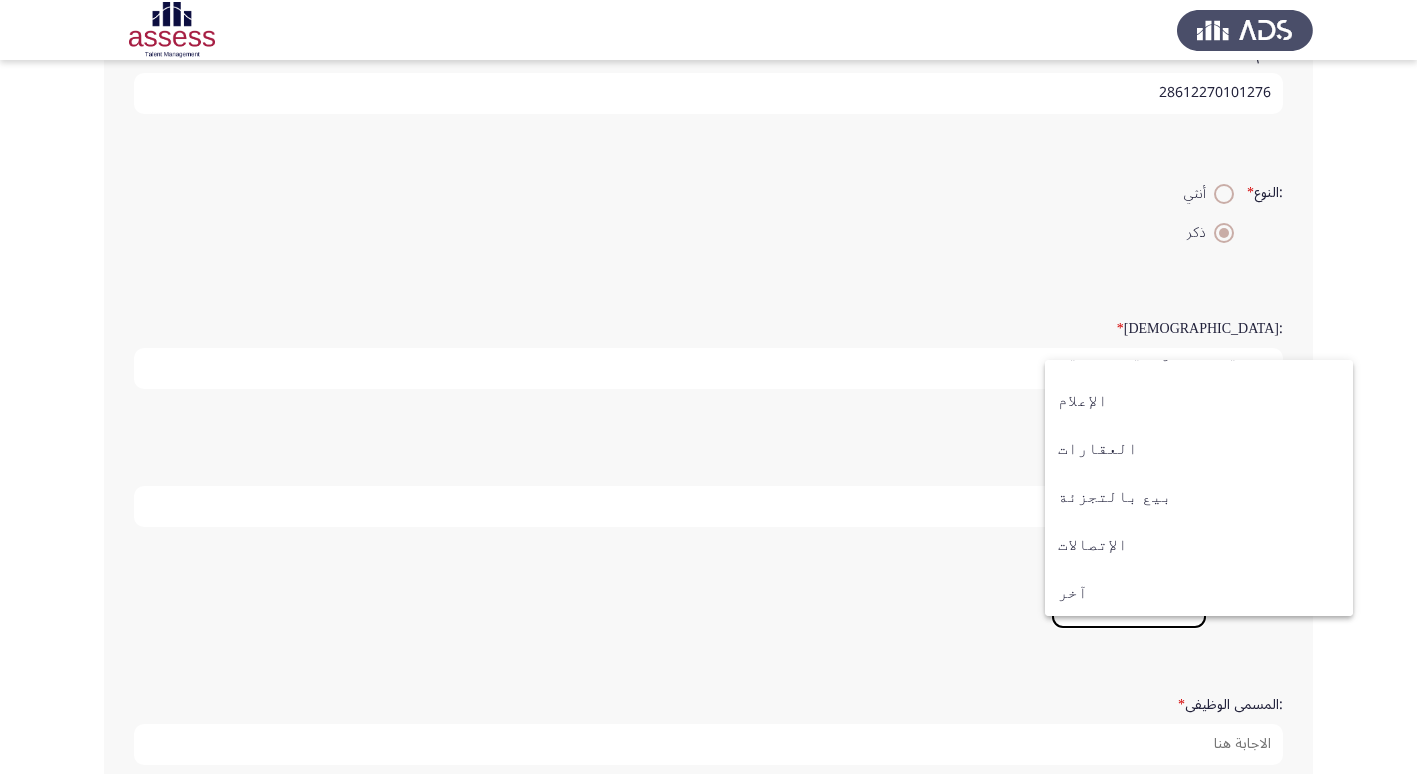scroll, scrollTop: 656, scrollLeft: 0, axis: vertical 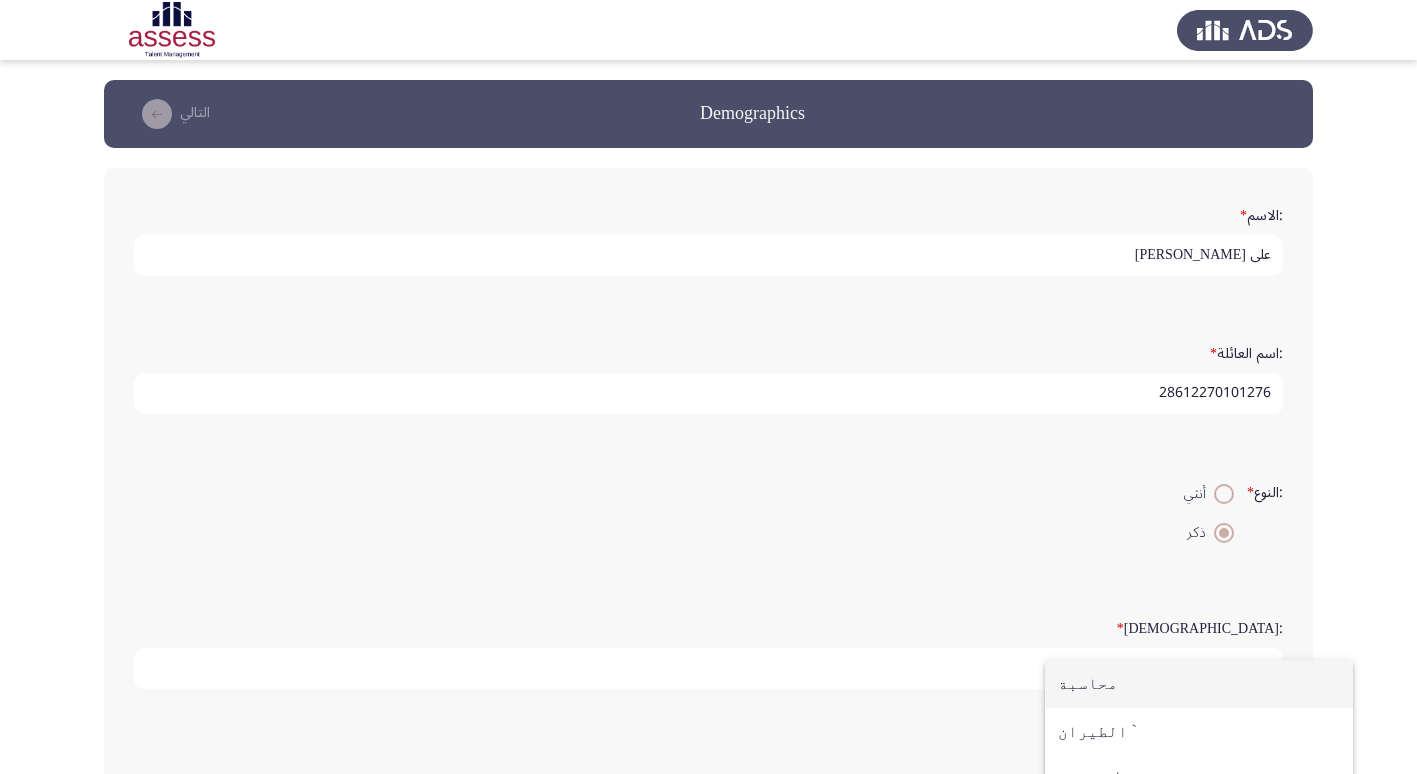click at bounding box center [708, 387] 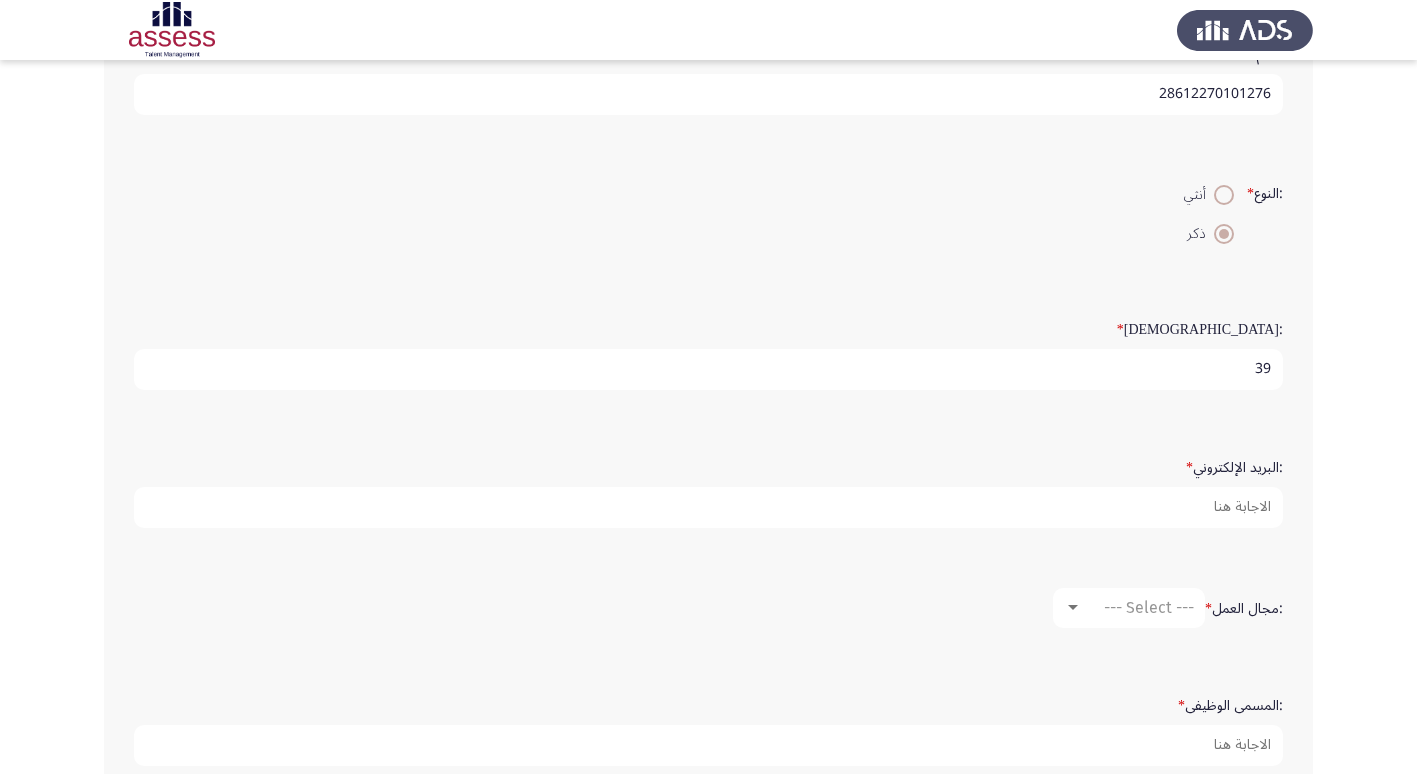 scroll, scrollTop: 300, scrollLeft: 0, axis: vertical 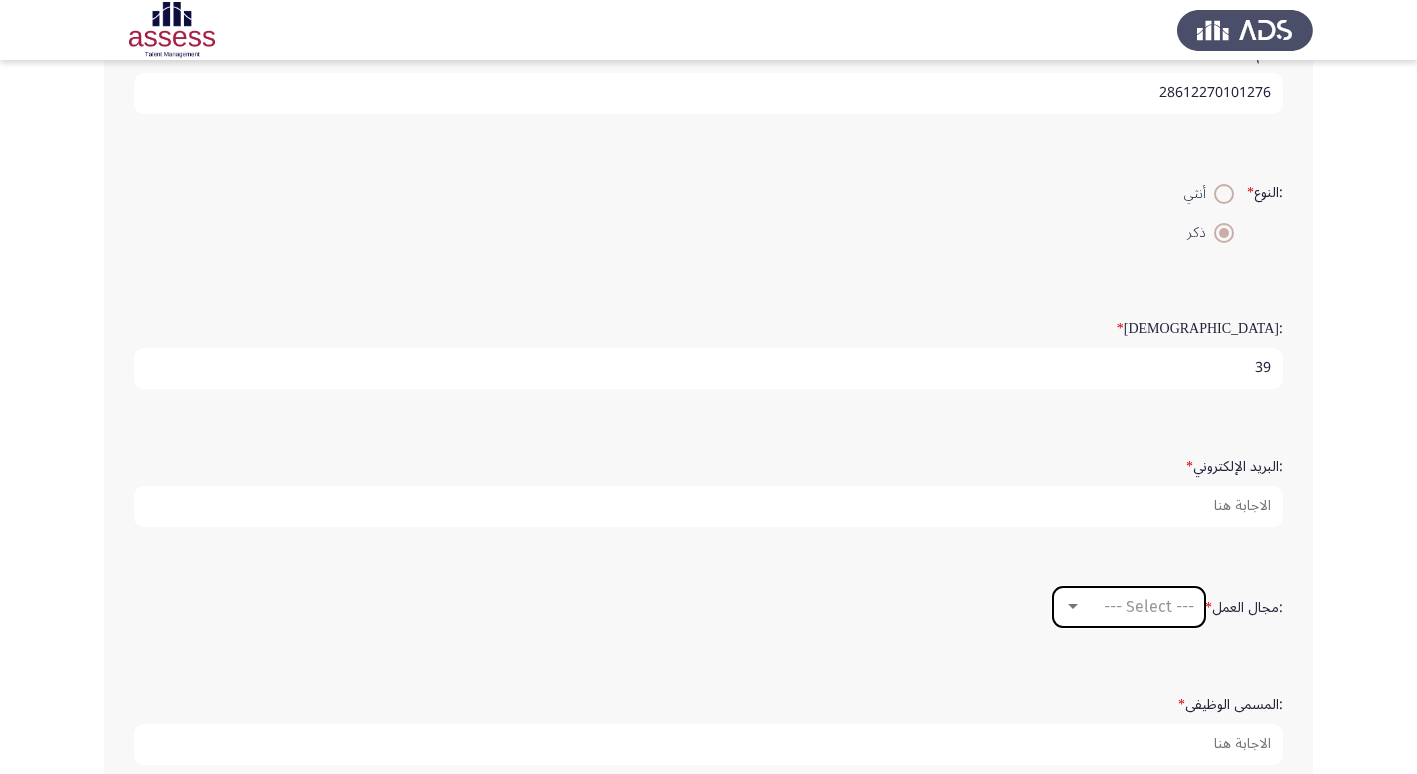 click on "--- Select ---" at bounding box center (1149, 606) 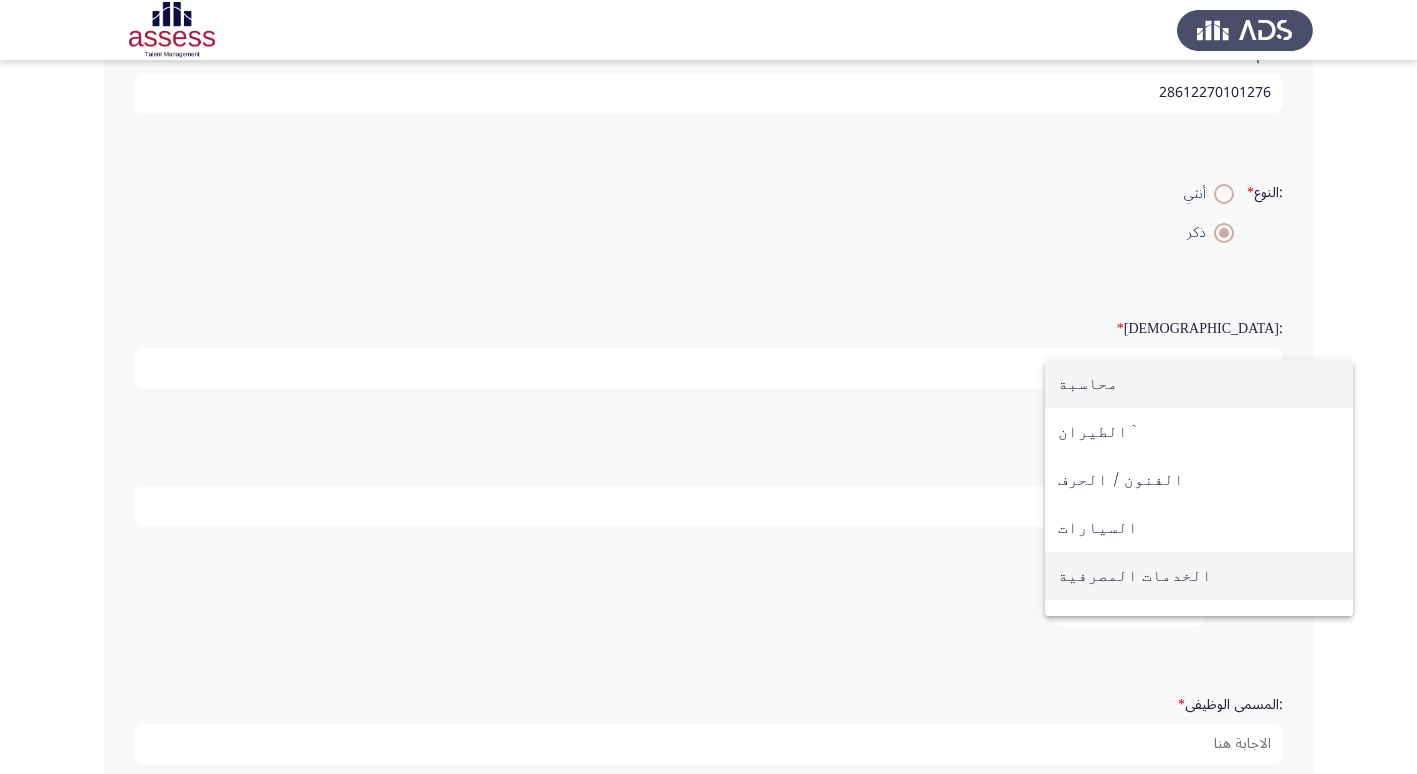 click on "الخدمات المصرفية" at bounding box center (1199, 576) 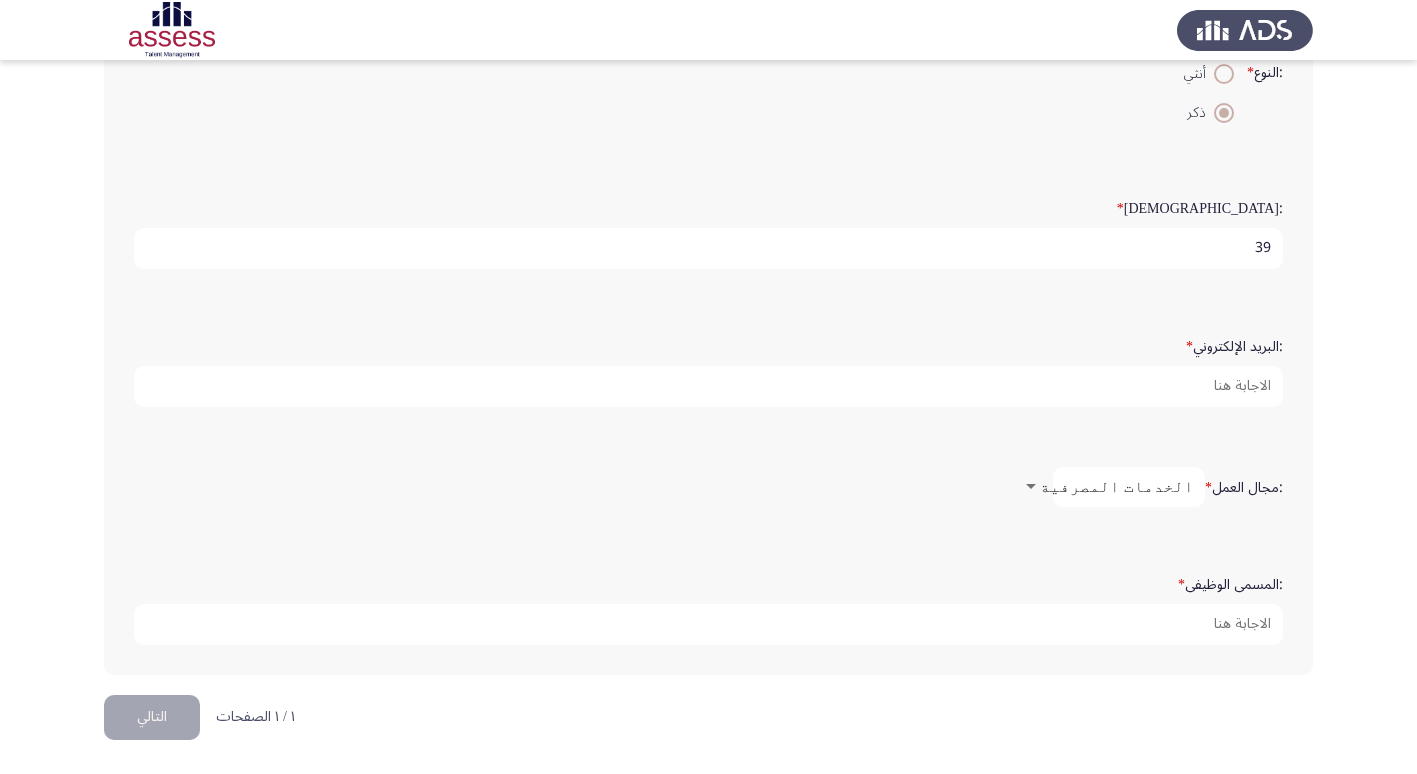 scroll, scrollTop: 421, scrollLeft: 0, axis: vertical 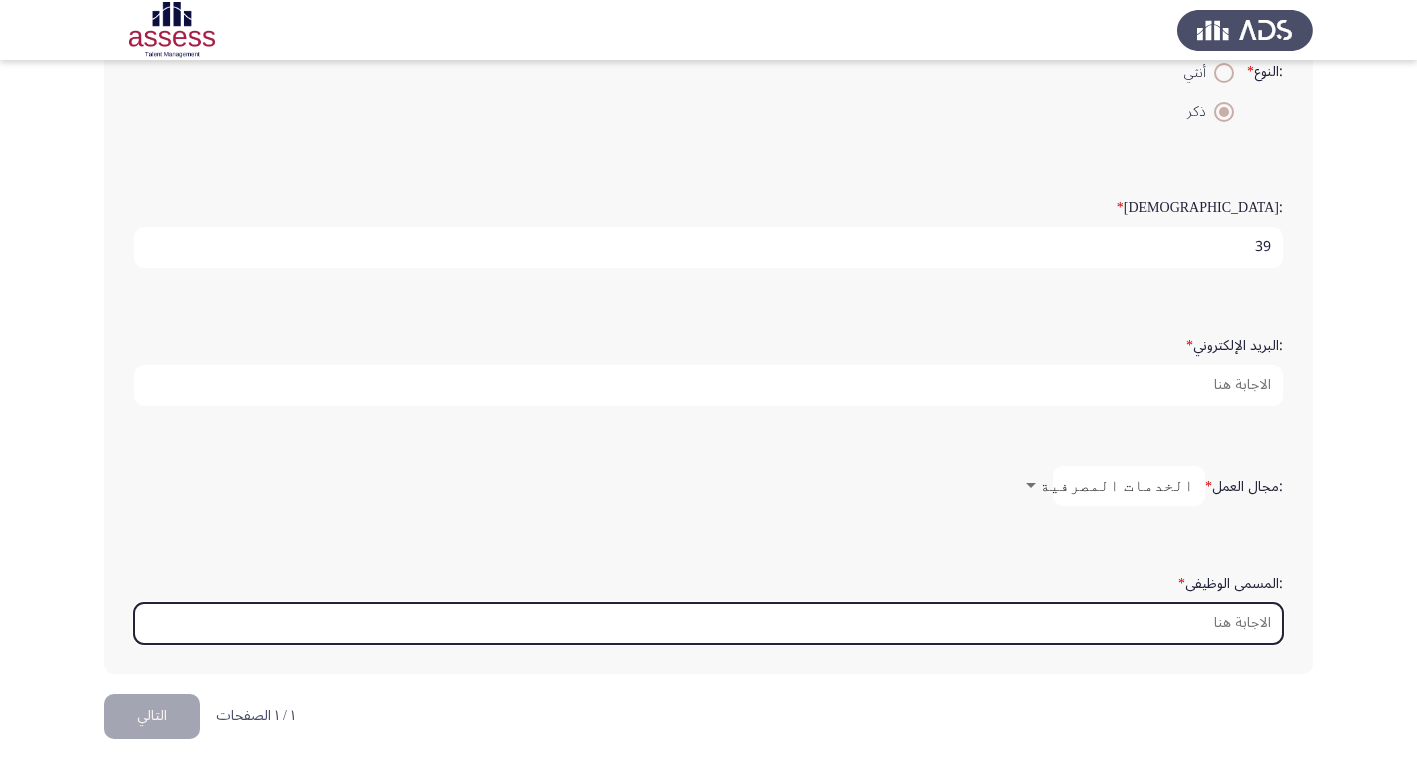 click on ":المسمى الوظيفى   *" at bounding box center [708, 623] 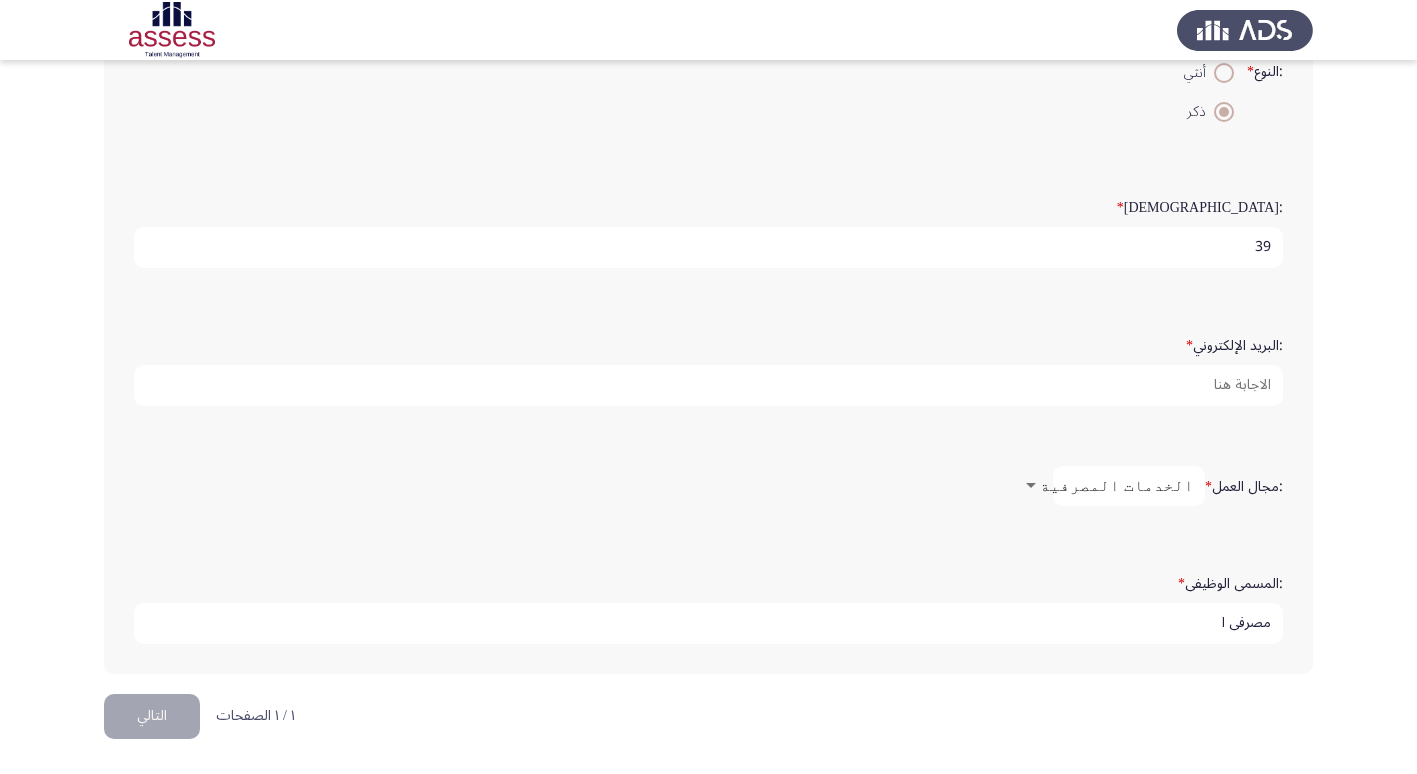 scroll, scrollTop: 5, scrollLeft: 0, axis: vertical 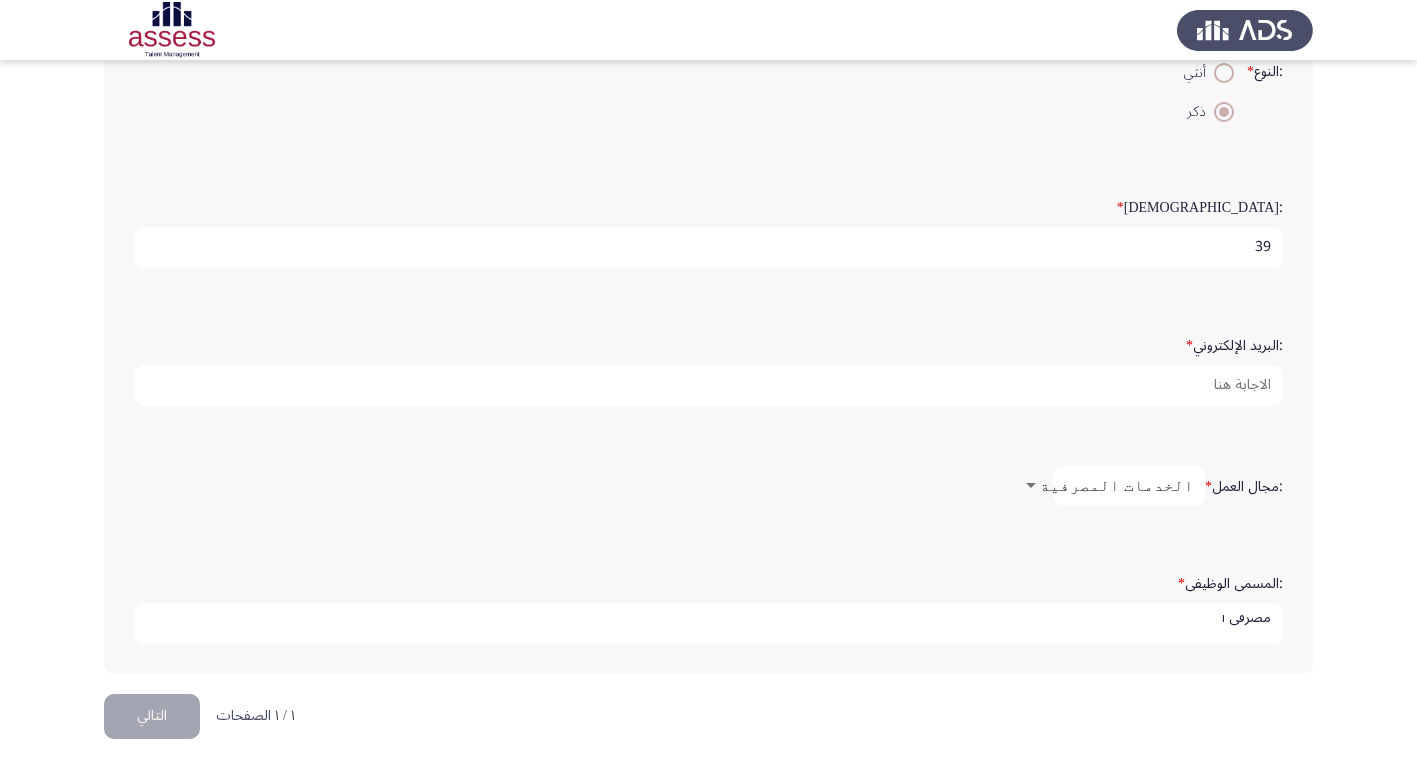 type on "مصرفى ا" 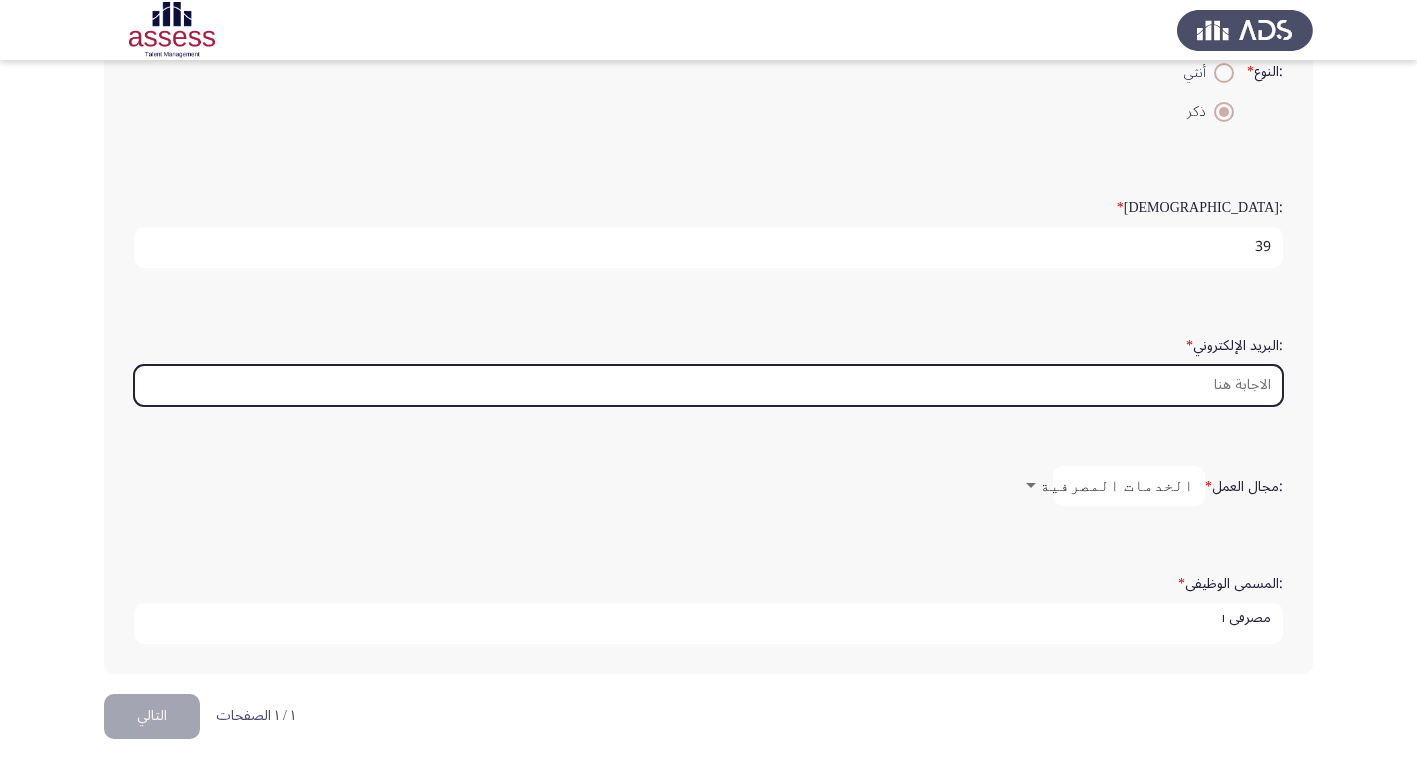 scroll, scrollTop: 0, scrollLeft: 0, axis: both 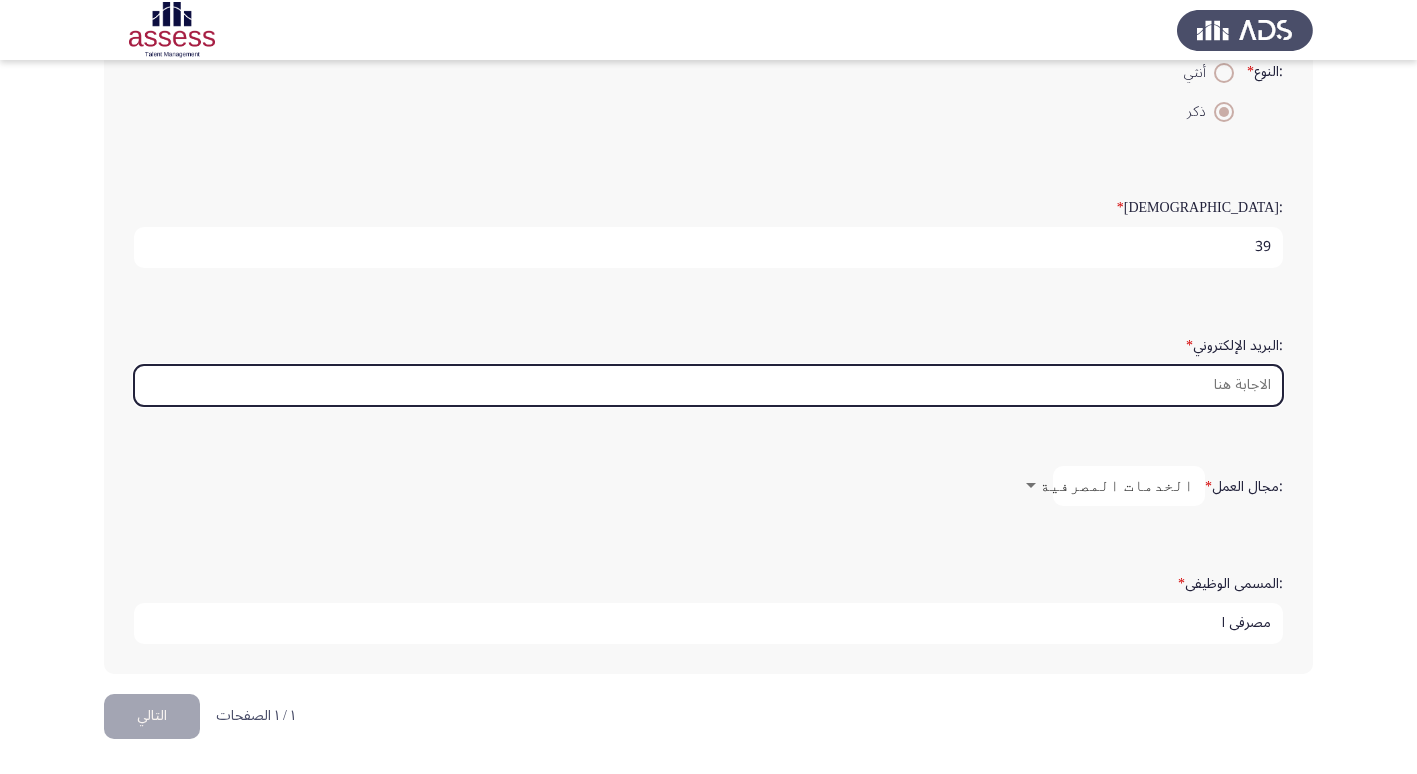 click on ":البريد الإلكتروني   *" at bounding box center [708, 385] 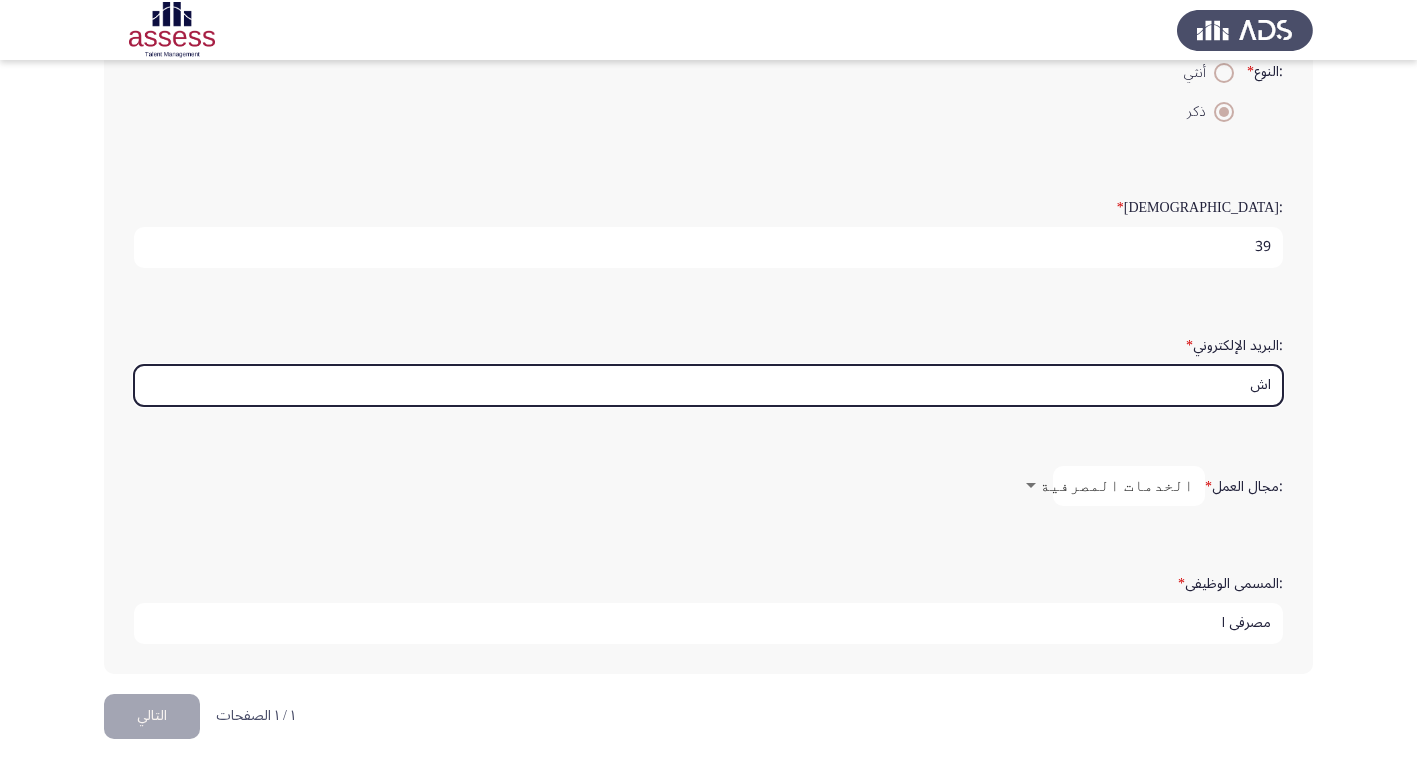 type on "ا" 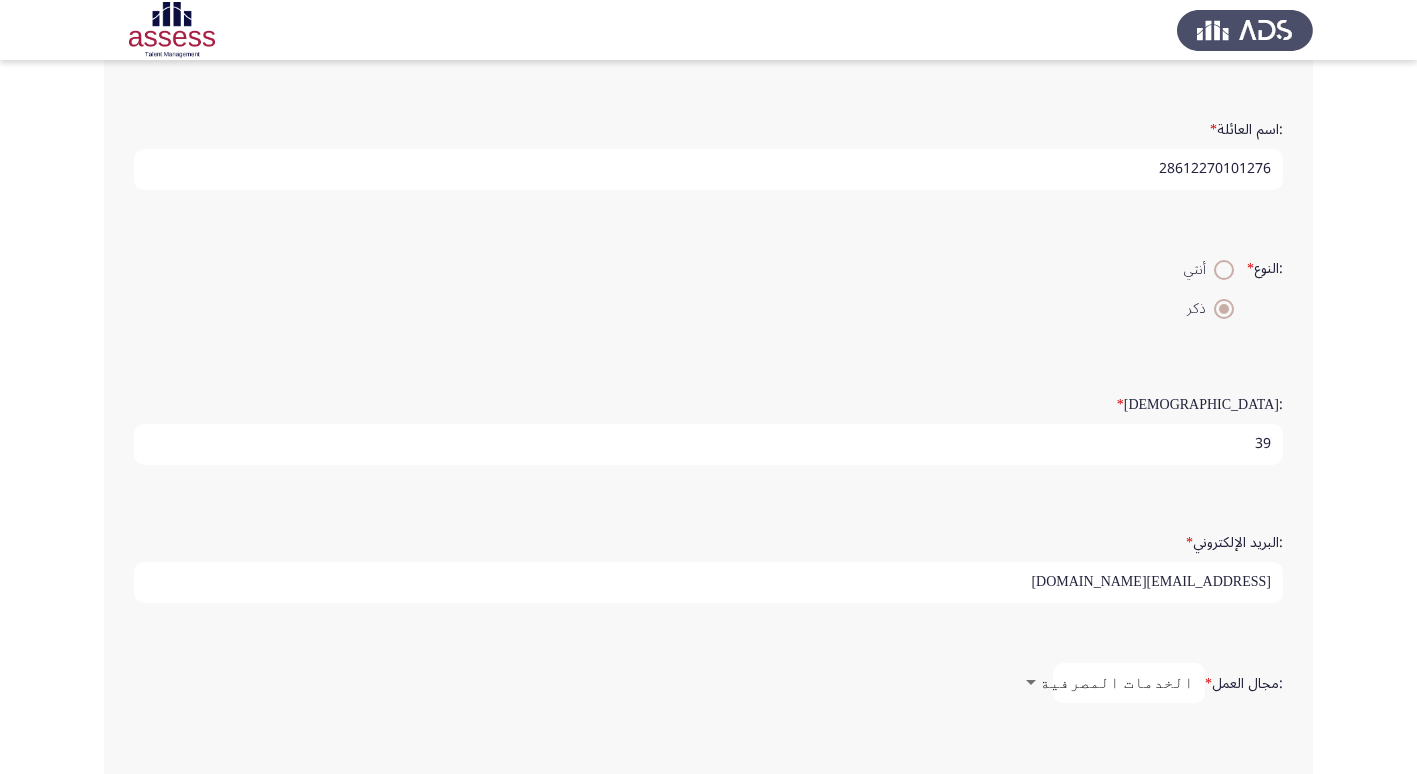 scroll, scrollTop: 321, scrollLeft: 0, axis: vertical 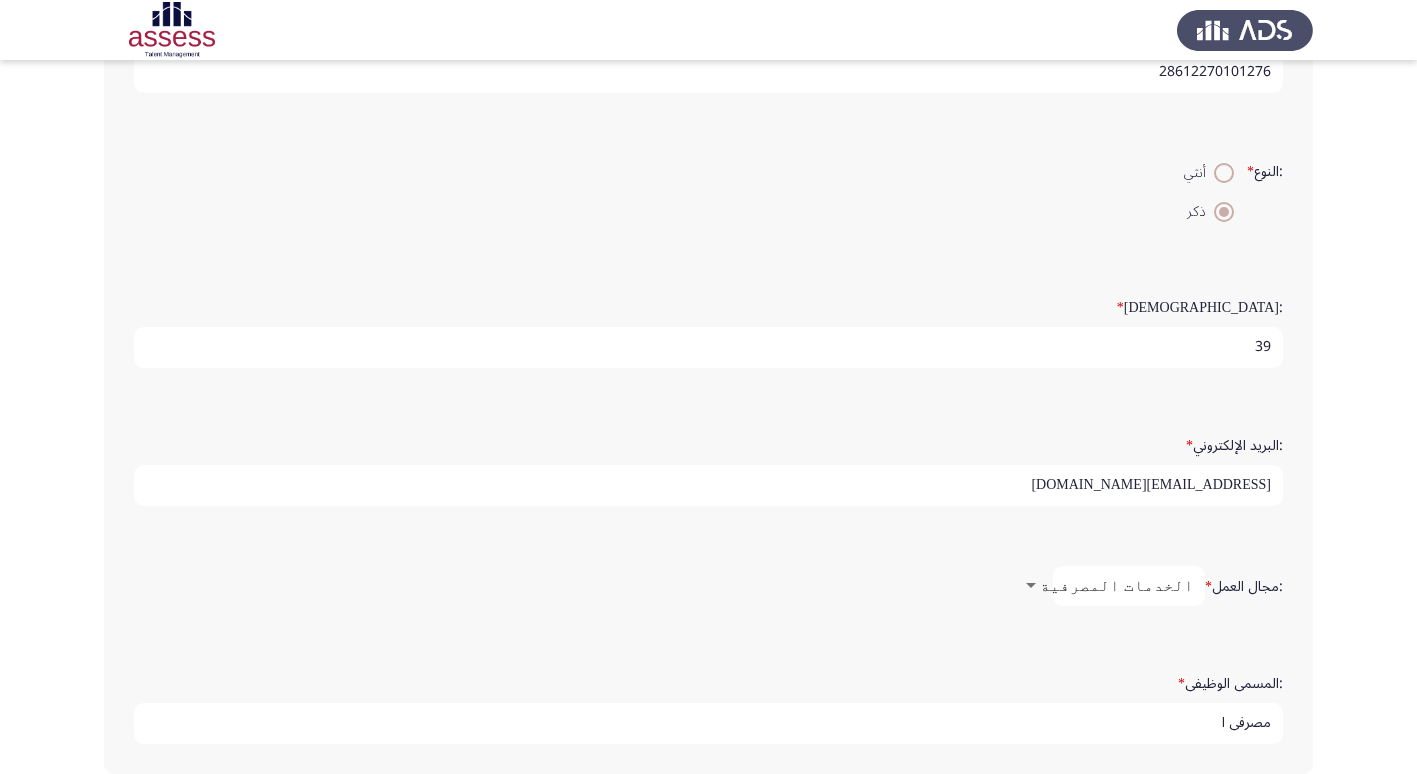 drag, startPoint x: 1124, startPoint y: 482, endPoint x: 1085, endPoint y: 488, distance: 39.45884 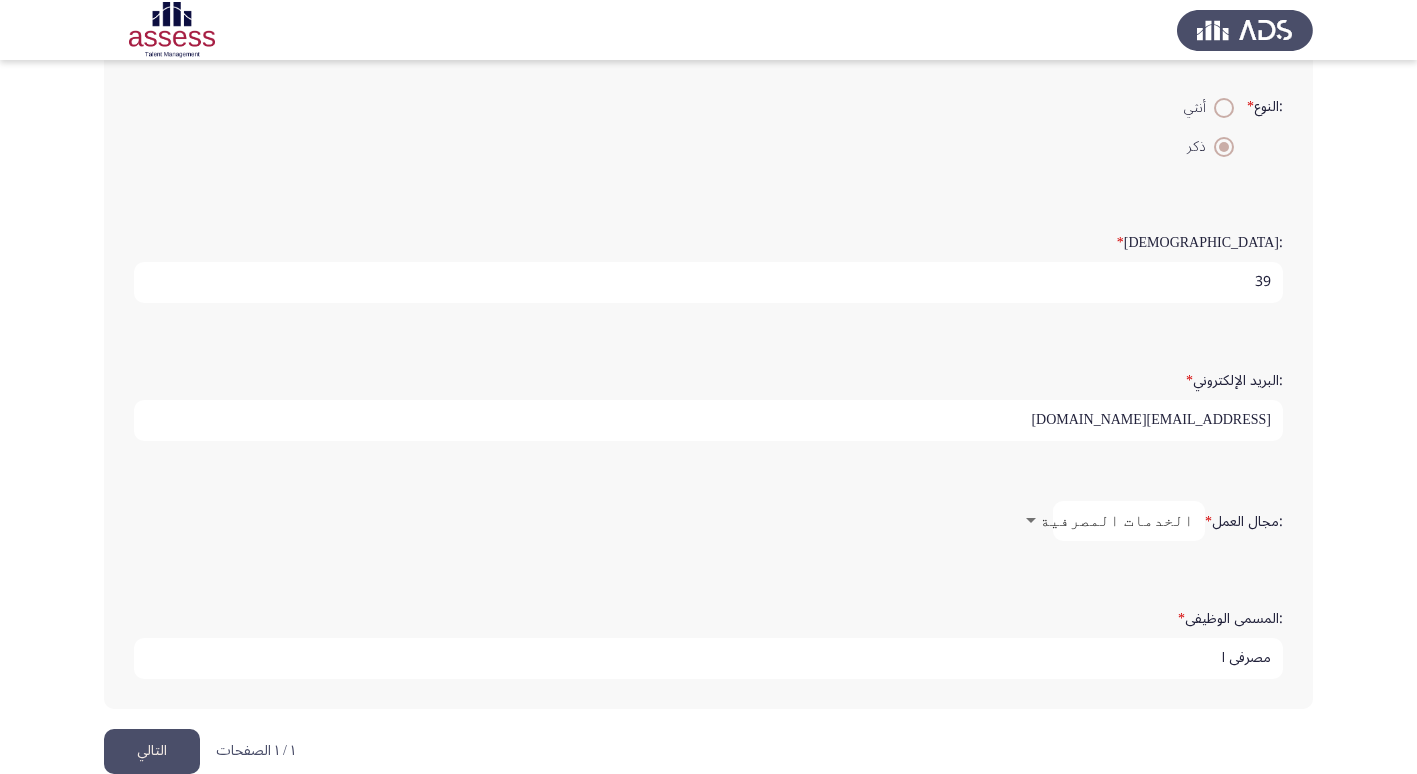 scroll, scrollTop: 421, scrollLeft: 0, axis: vertical 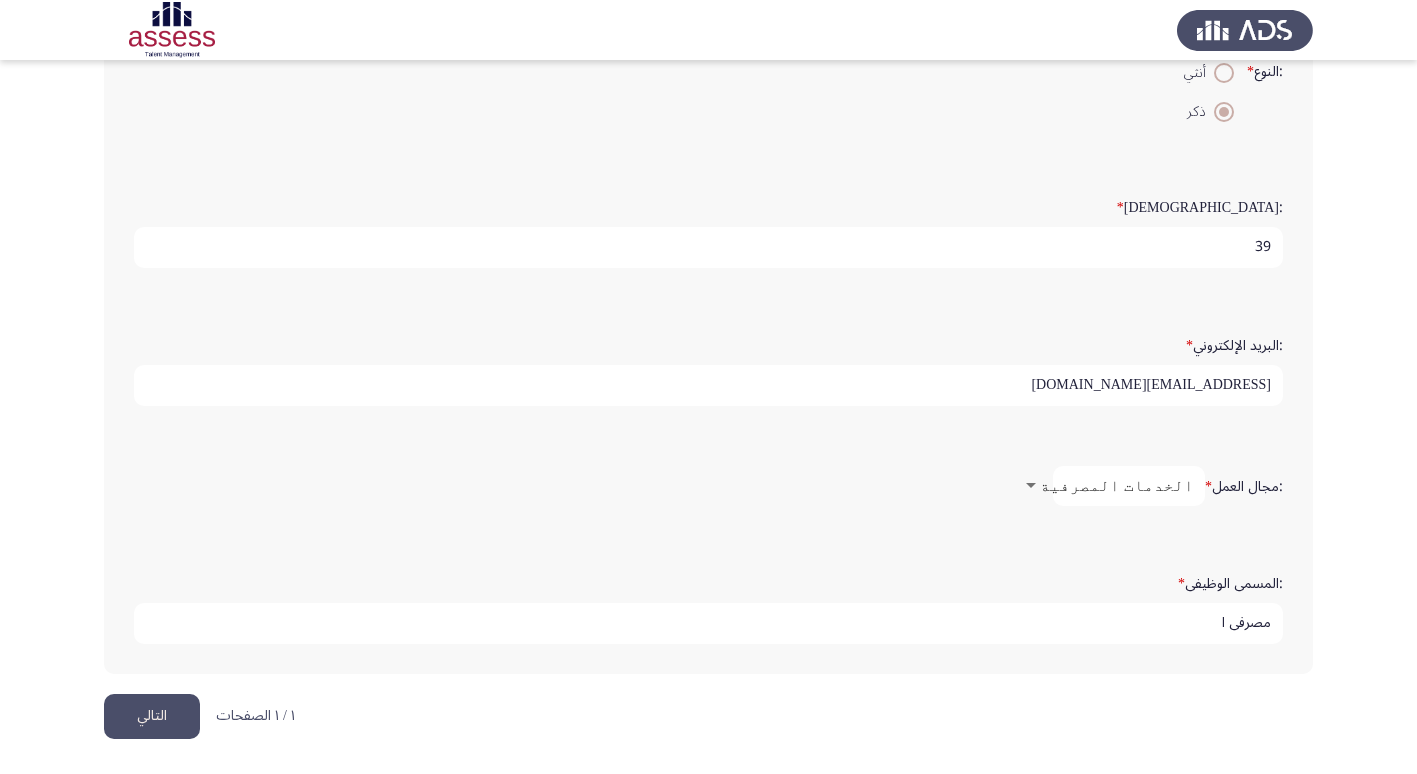 type on "[EMAIL_ADDRESS][DOMAIN_NAME]" 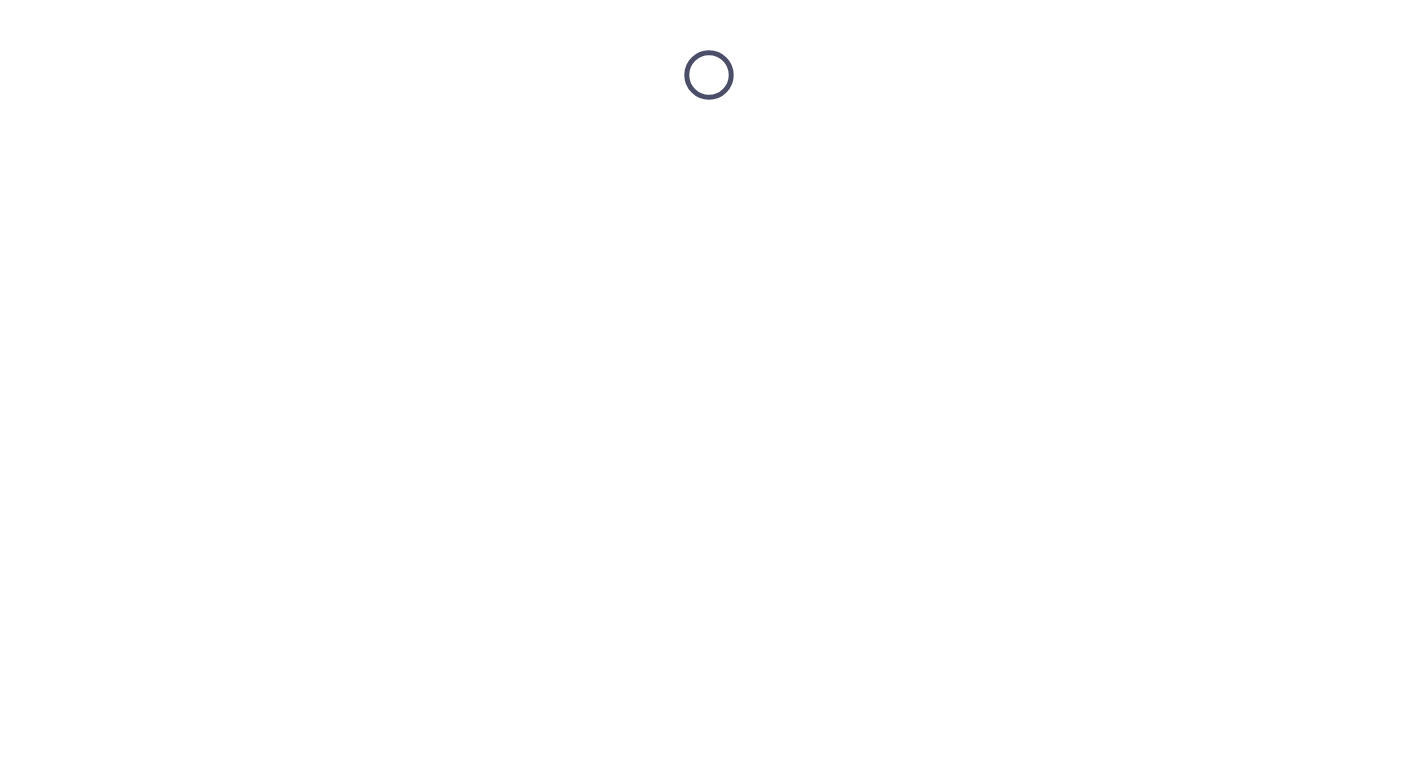 scroll, scrollTop: 0, scrollLeft: 0, axis: both 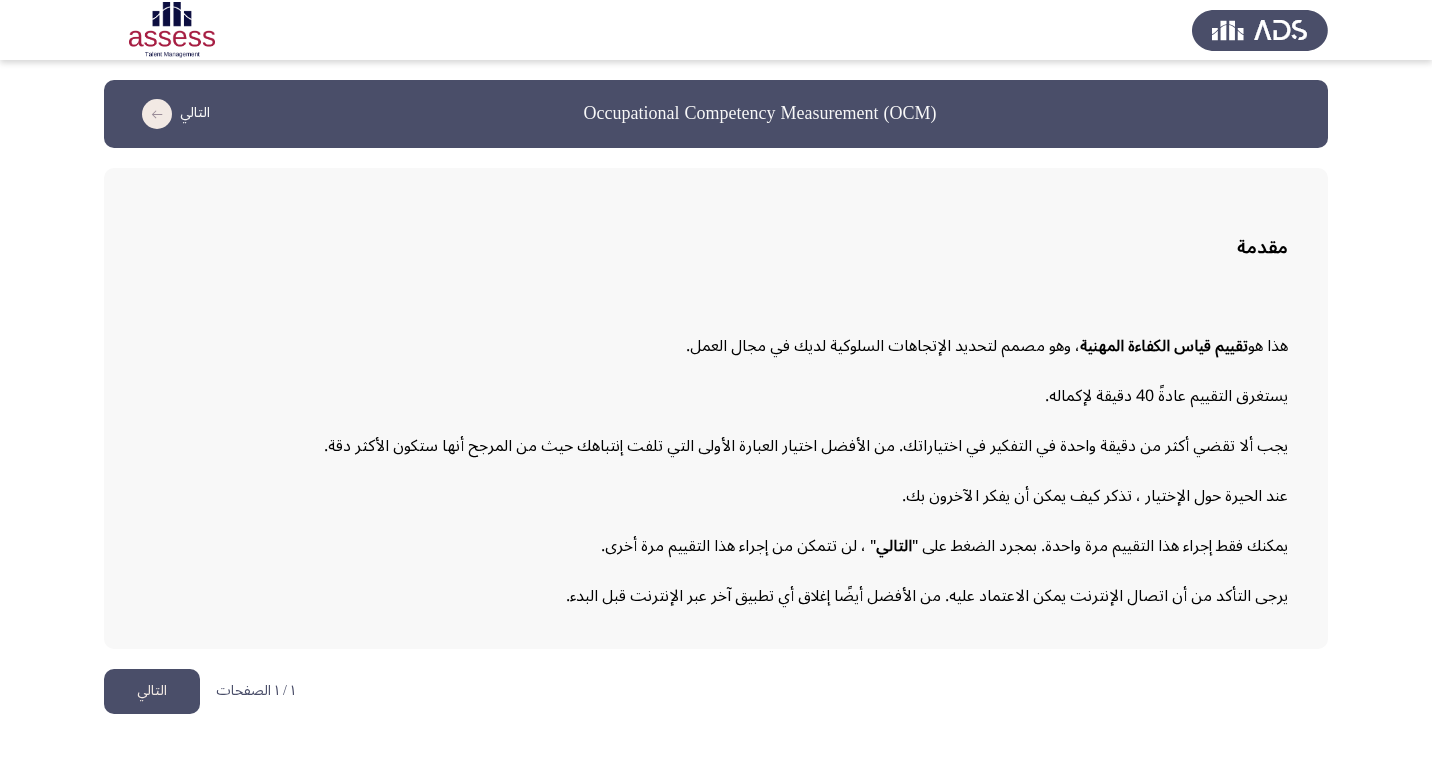 click on "Occupational Competency Measurement (OCM)   التالي  مقدمة هذا هو  تقييم قياس الكفاءة المهنية  ، وهو مصمم لتحديد الإتجاهات السلوكية لديك في مجال العمل. يستغرق التقييم عادةً 40 دقيقة لإكماله. يجب ألا تقضي أكثر من دقيقة واحدة في التفكير في اختياراتك. من الأفضل اختيار العبارة الأولى التي تلفت إنتباهك حيث من المرجح أنها ستكون الأكثر دقة. عند الحيرة حول الإختيار ، تذكر كيف يمكن أن يفكر الآخرون بك. يمكنك فقط إجراء هذا التقييم مرة واحدة. بمجرد الضغط على " التالي " ، لن تتمكن من إجراء هذا التقييم مرة أخرى.  ١ / ١ الصفحات   التالي" at bounding box center [716, 367] 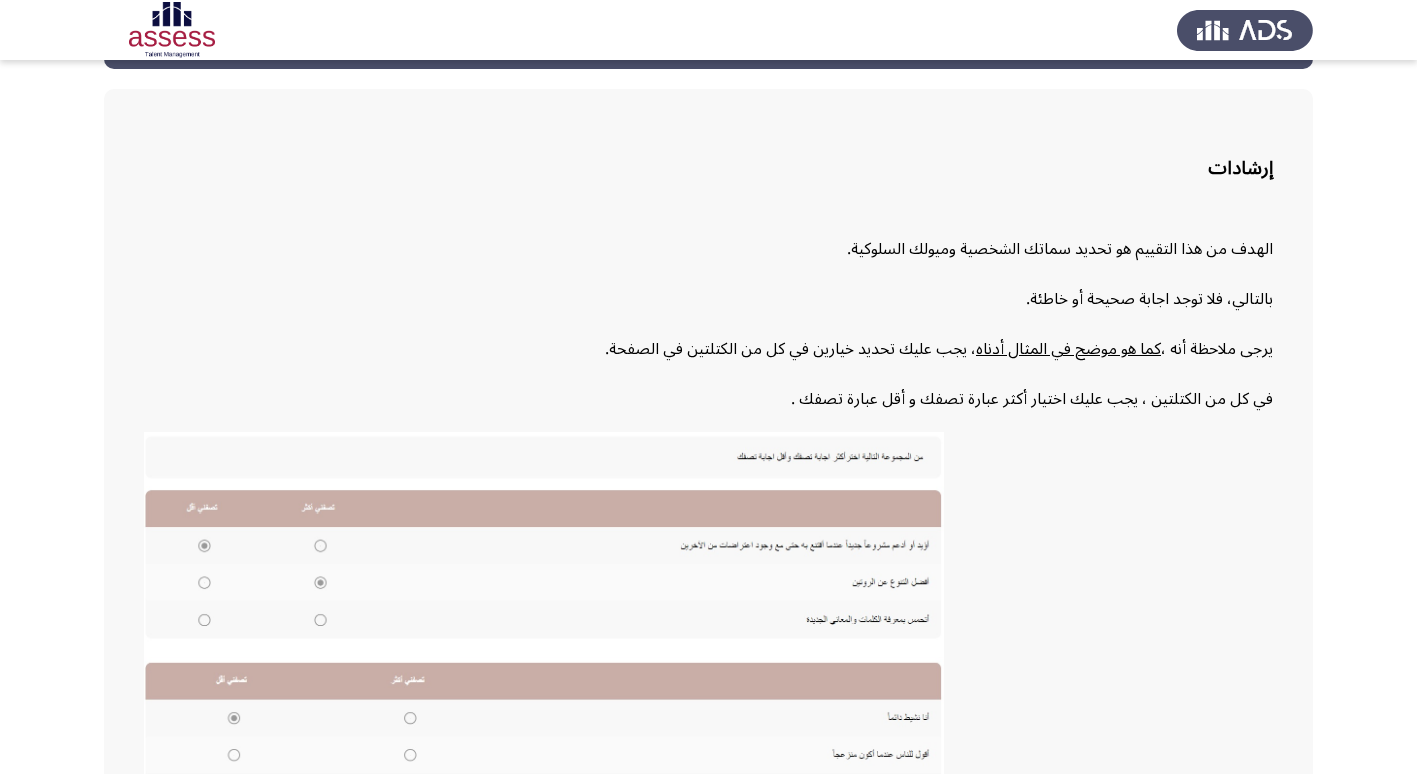 scroll, scrollTop: 302, scrollLeft: 0, axis: vertical 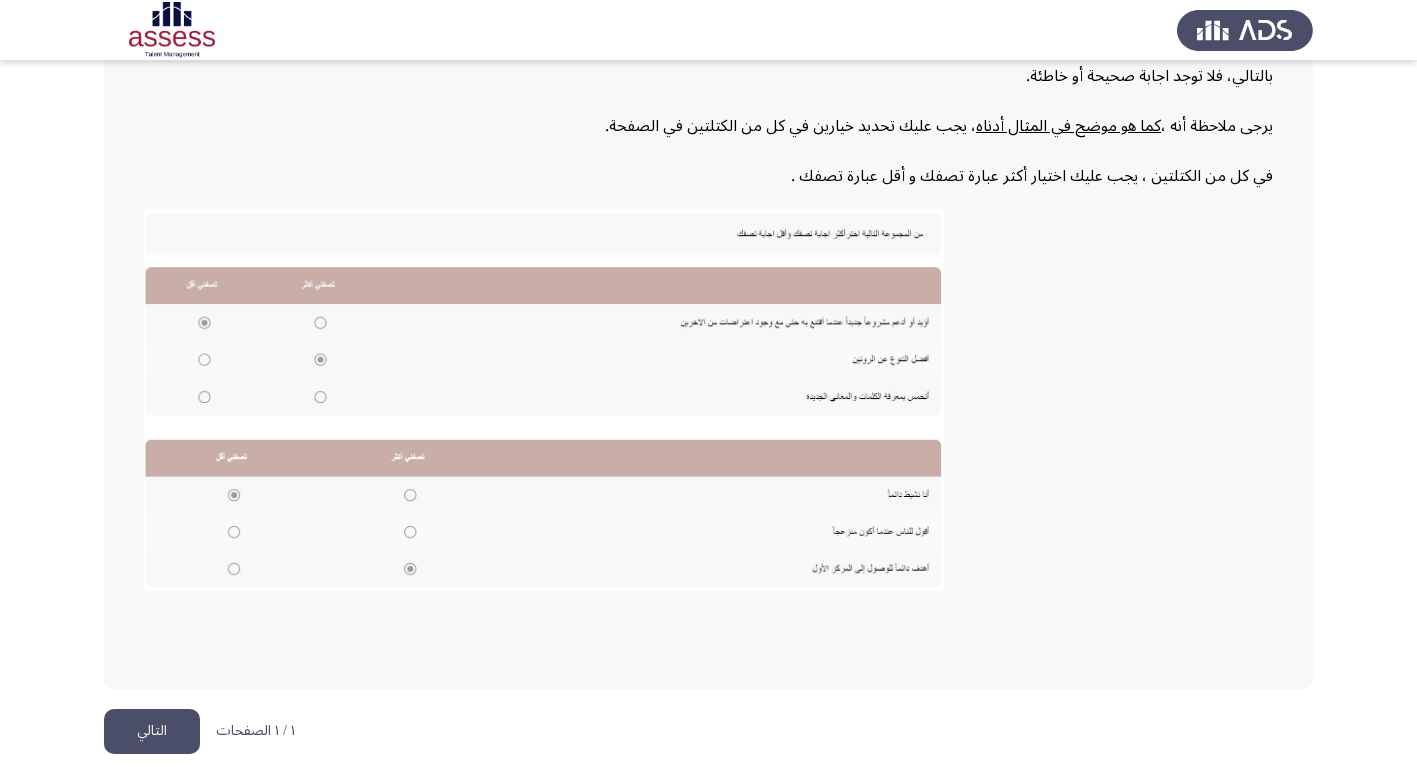 click on "Occupational Competency Measurement (OCM)   التالي  إرشادات الهدف من هذا التقييم هو تحديد سماتك الشخصية وميولك السلوكية. بالتالي، فلا توجد اجابة صحيحة أو خاطئة.  يرجى ملاحظة أنه ،  كما هو موضح في المثال أدناه  ، يجب عليك تحديد خيارين في كل من الكتلتين في الصفحة.   في كل من الكتلتين ، يجب عليك اختيار أكثر عبارة تصفك و أقل عبارة تصفك .   ١ / ١ الصفحات   التالي" at bounding box center (708, 236) 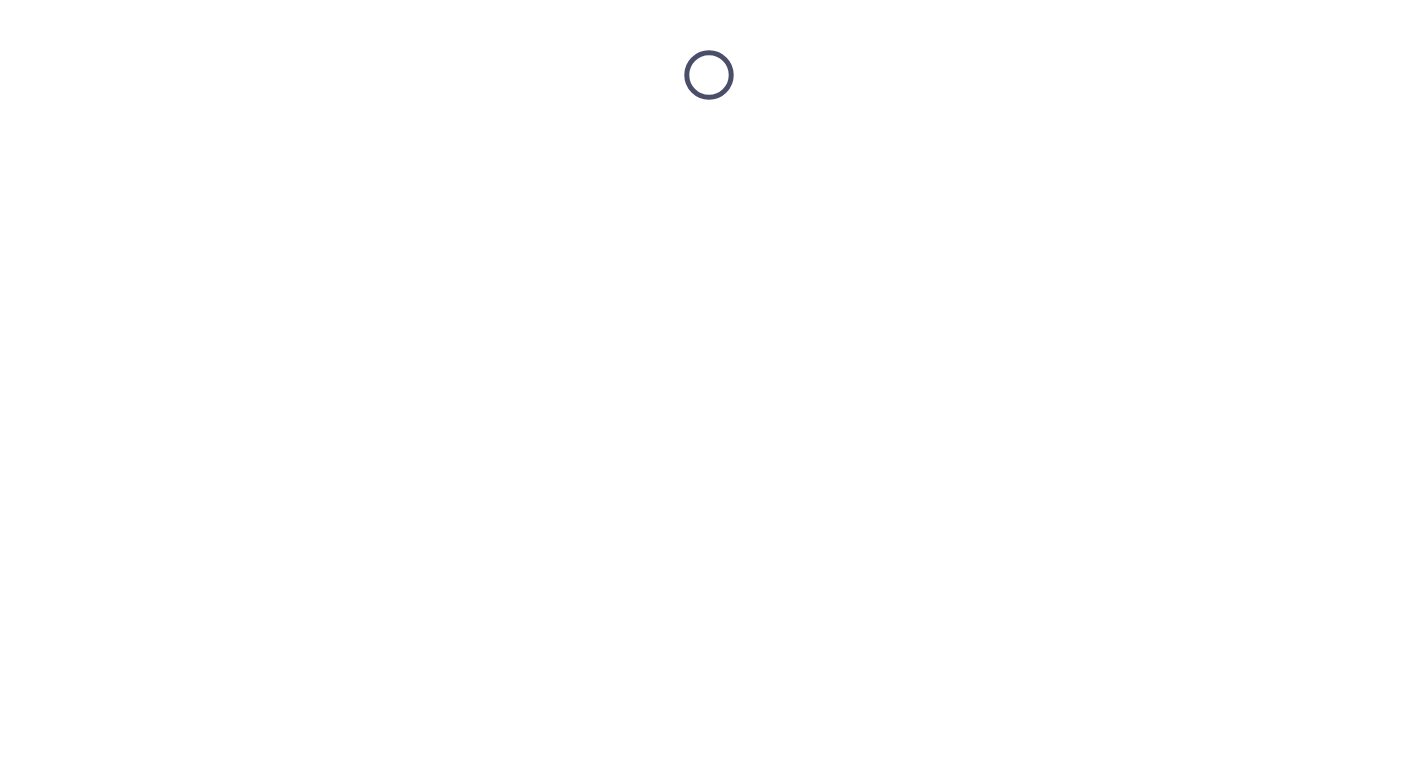 scroll, scrollTop: 0, scrollLeft: 0, axis: both 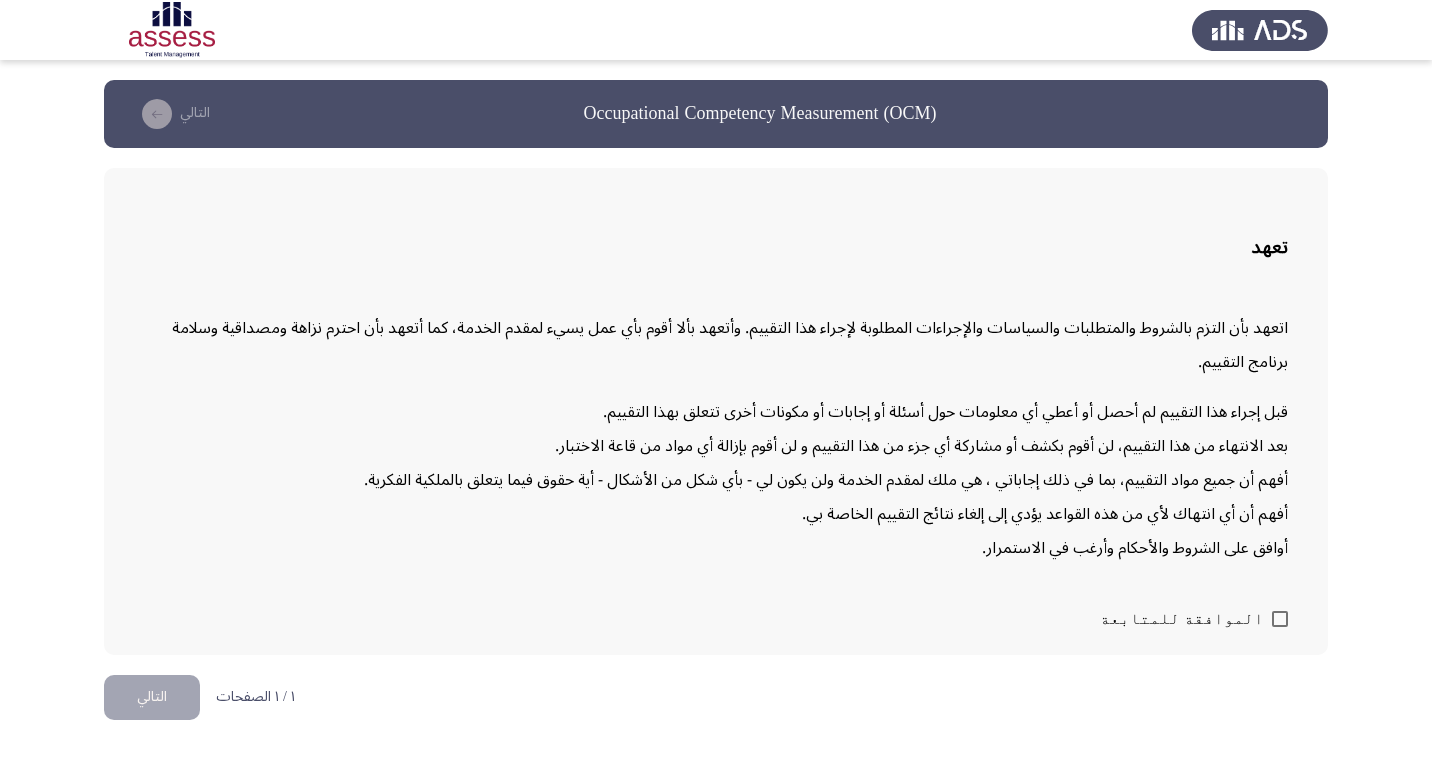 click at bounding box center (1280, 619) 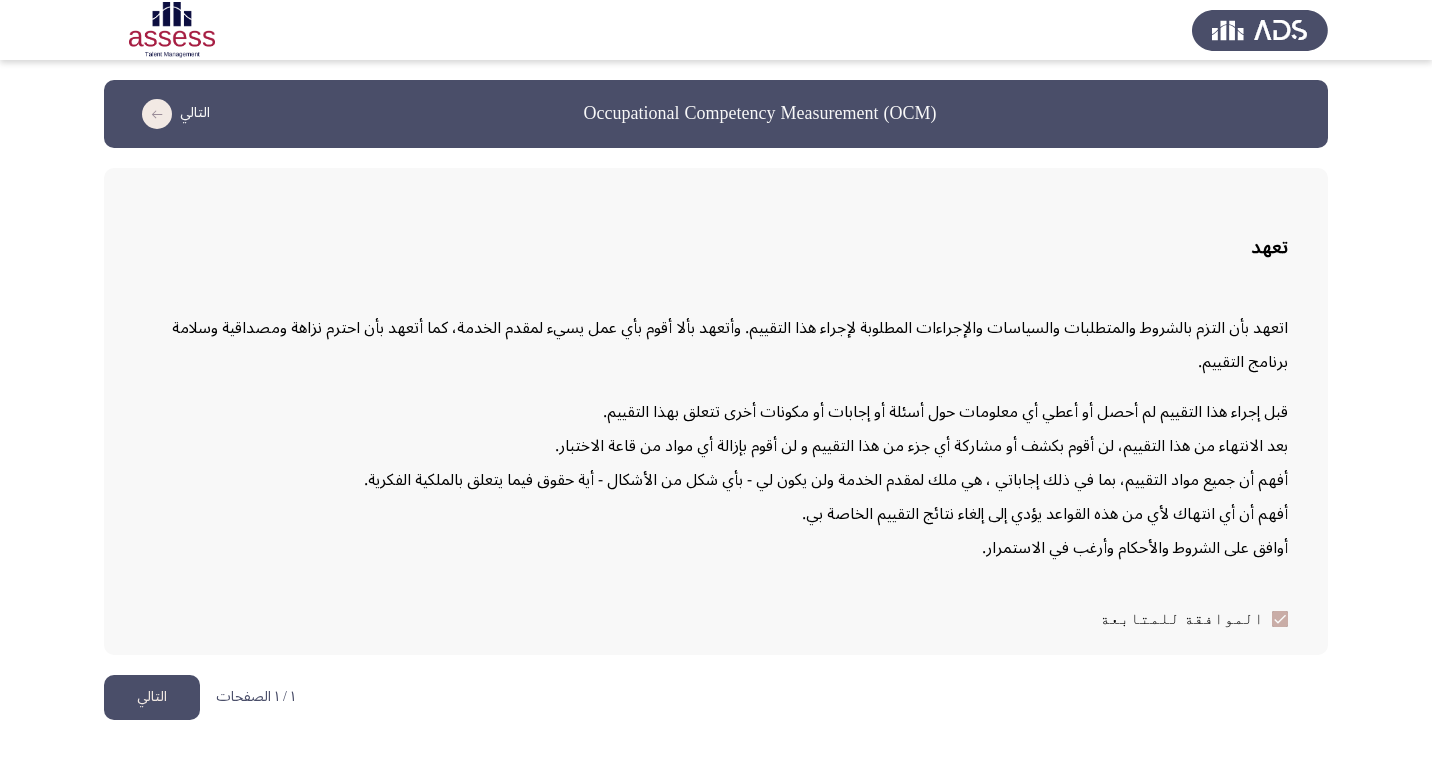 click on "التالي" 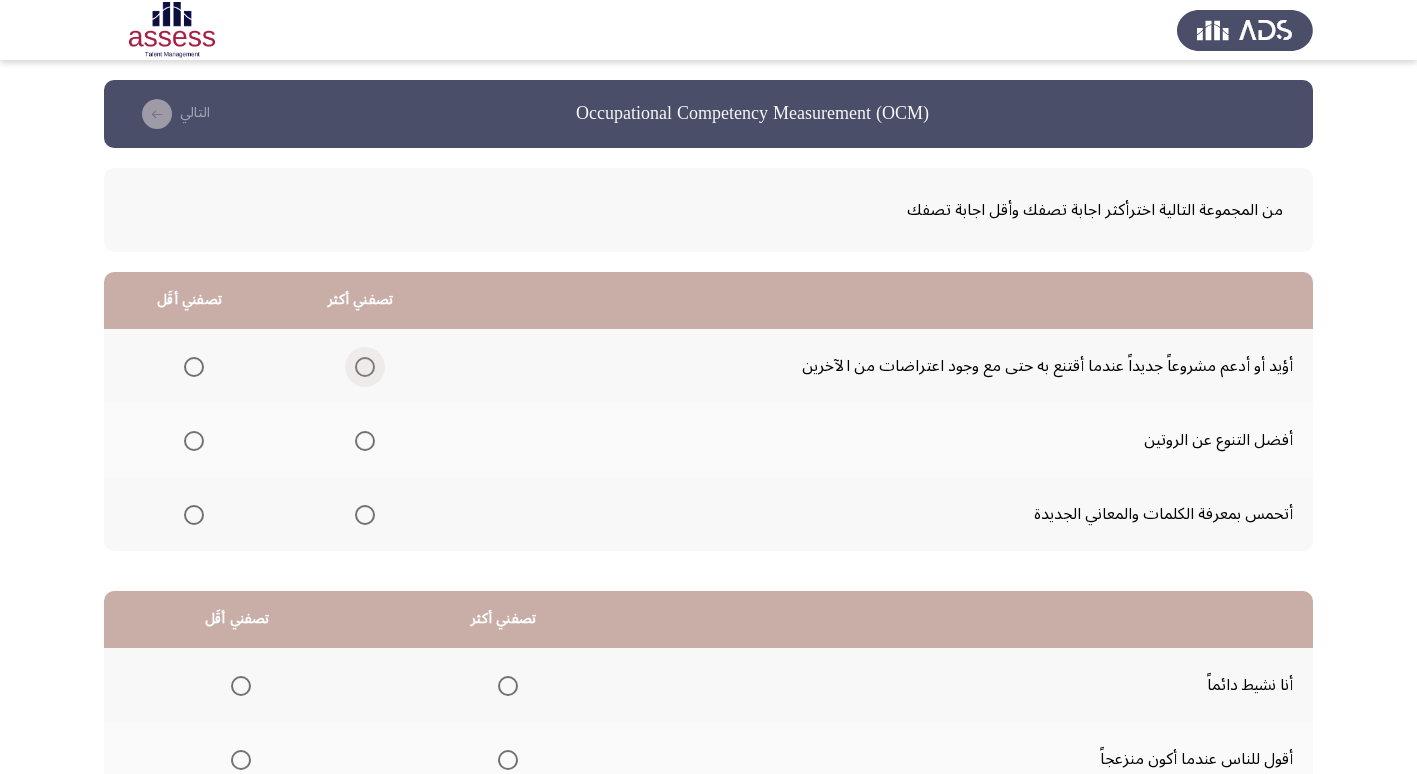 click at bounding box center [365, 367] 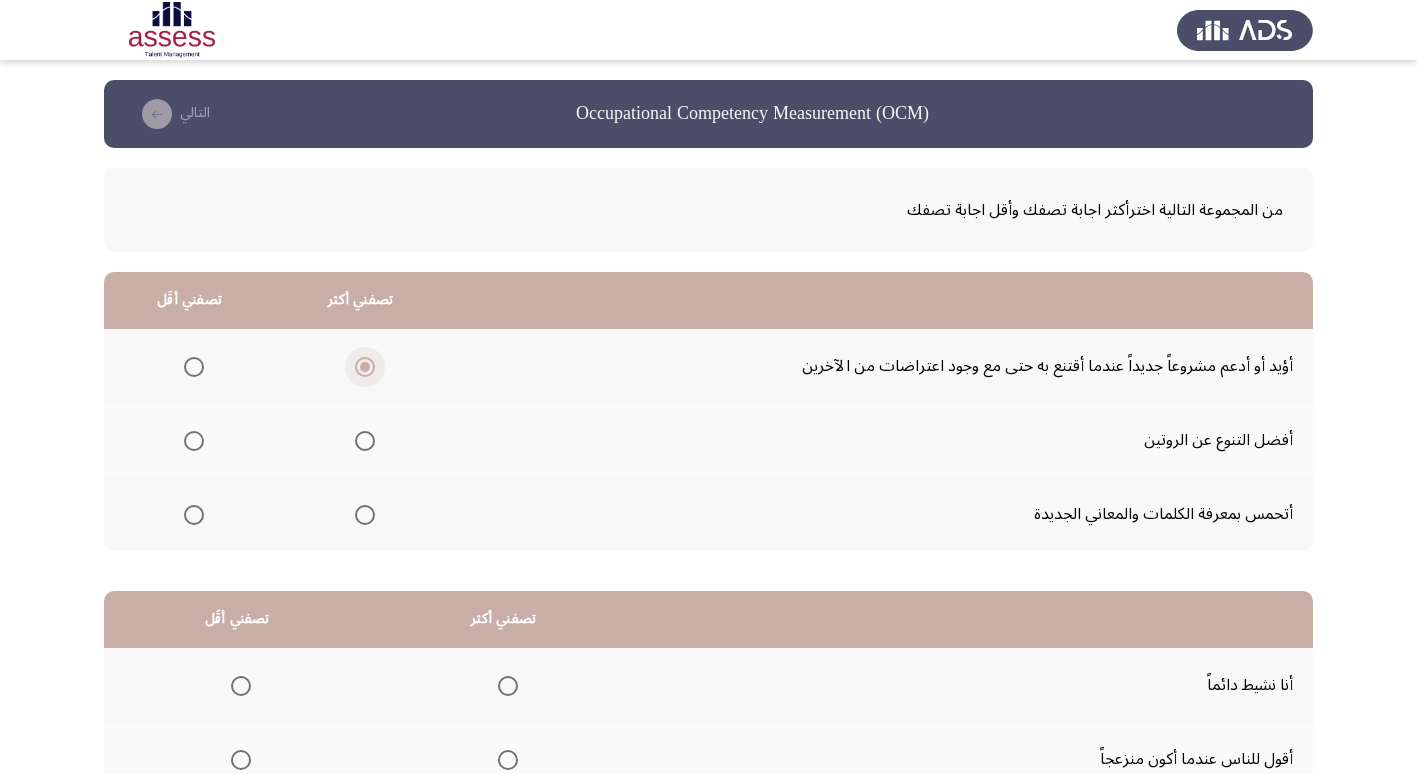 click at bounding box center (365, 367) 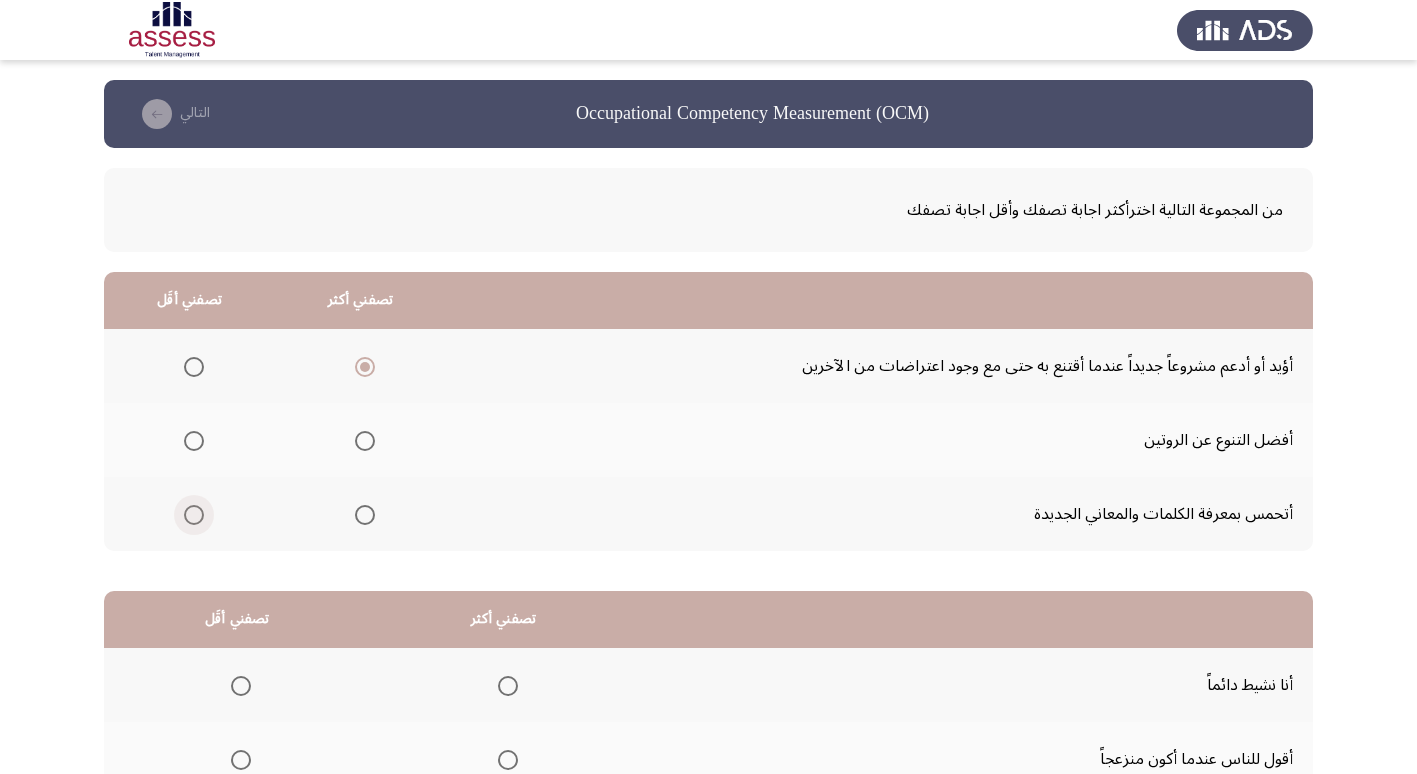 click at bounding box center (194, 515) 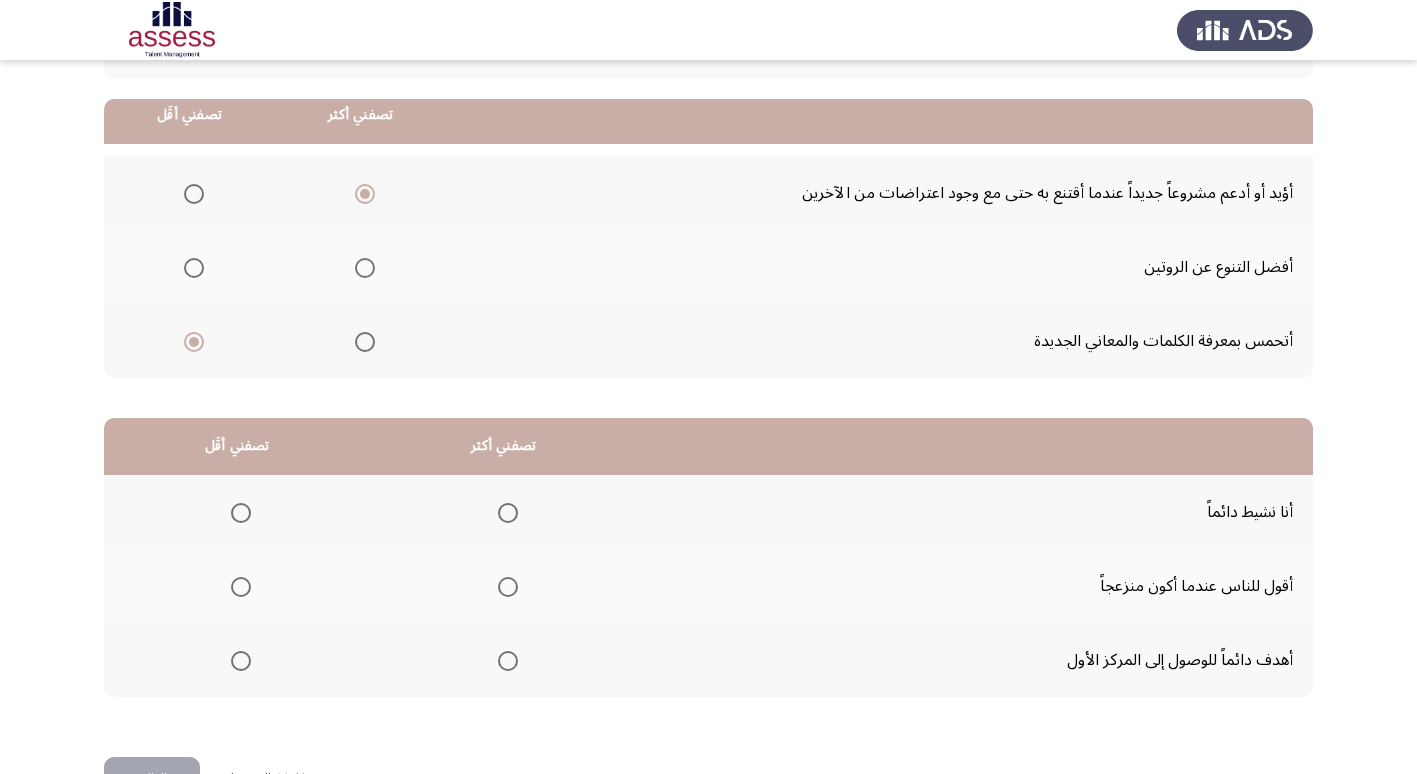 scroll, scrollTop: 200, scrollLeft: 0, axis: vertical 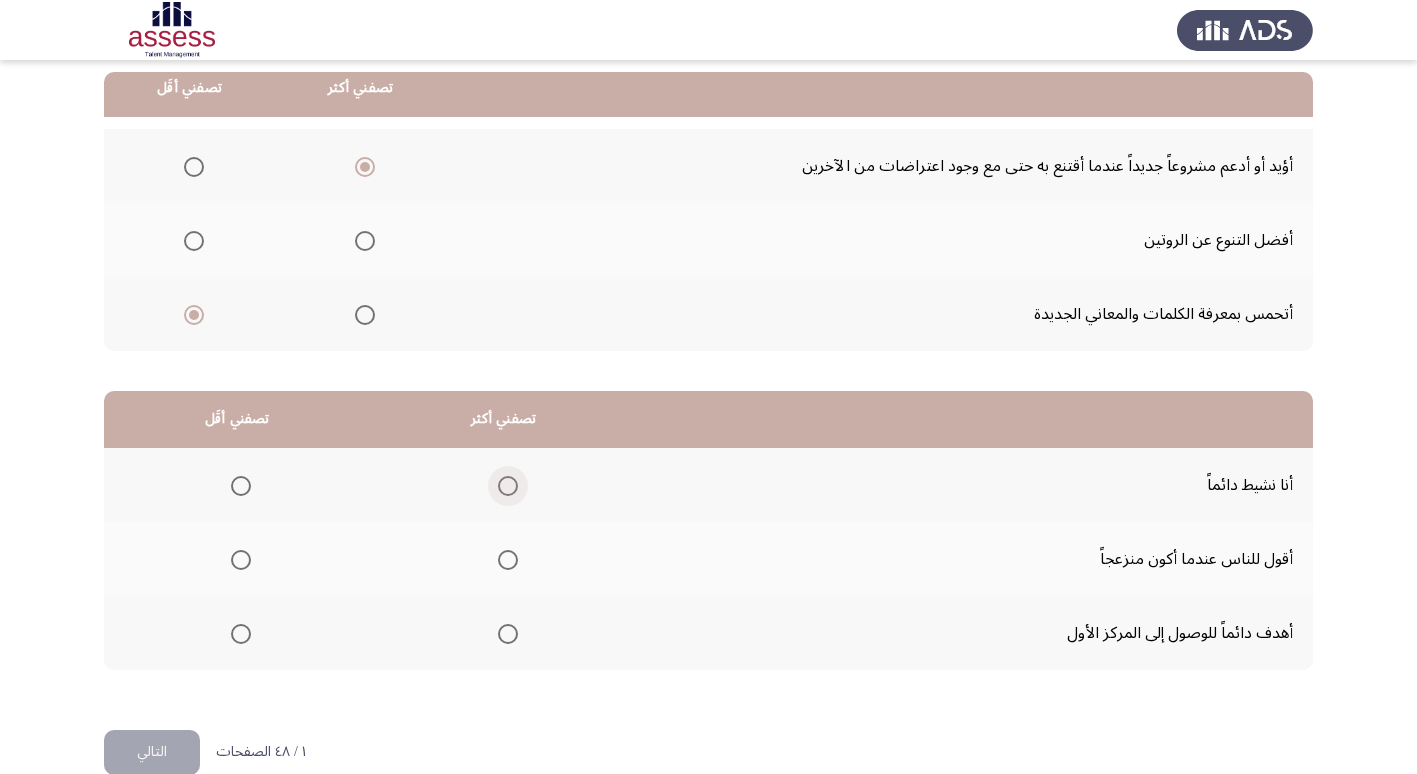 click at bounding box center (508, 486) 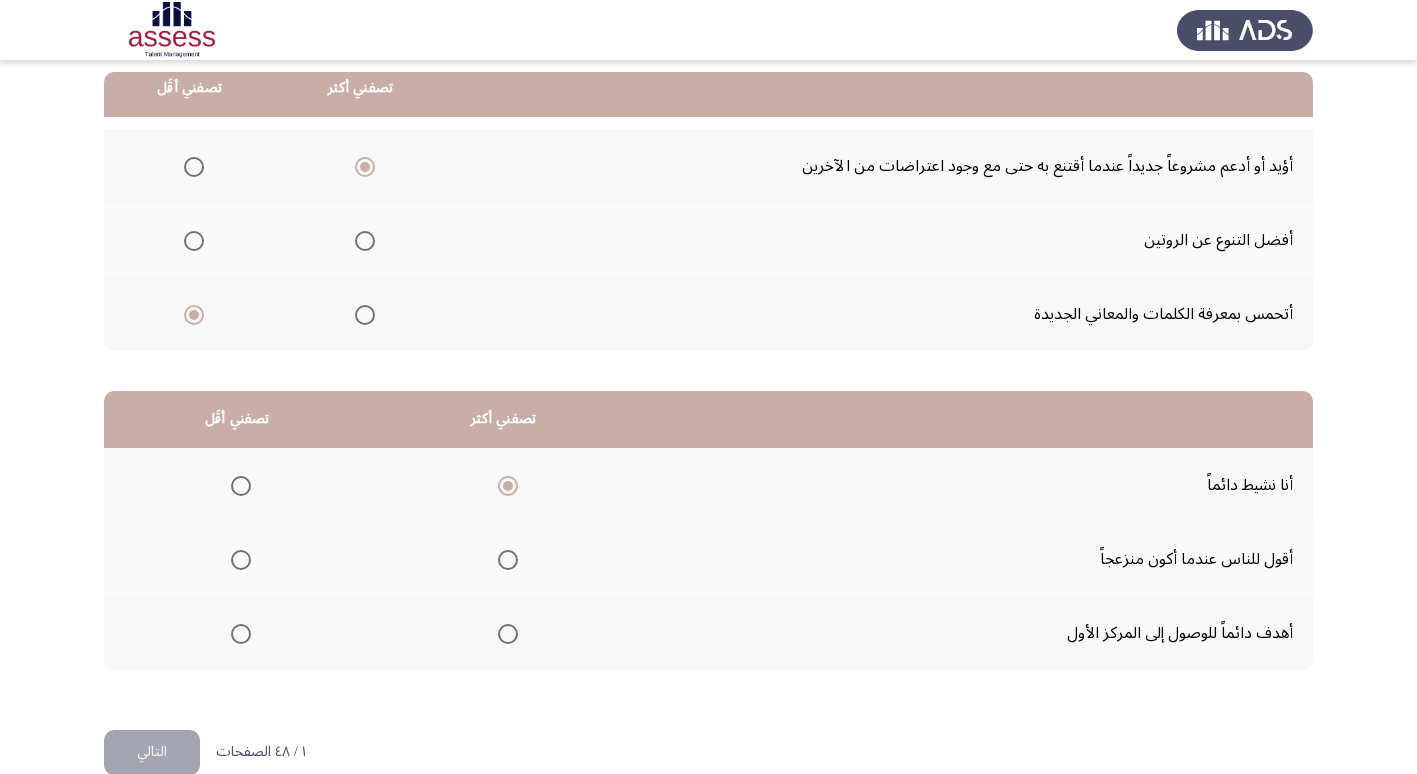 click at bounding box center [241, 634] 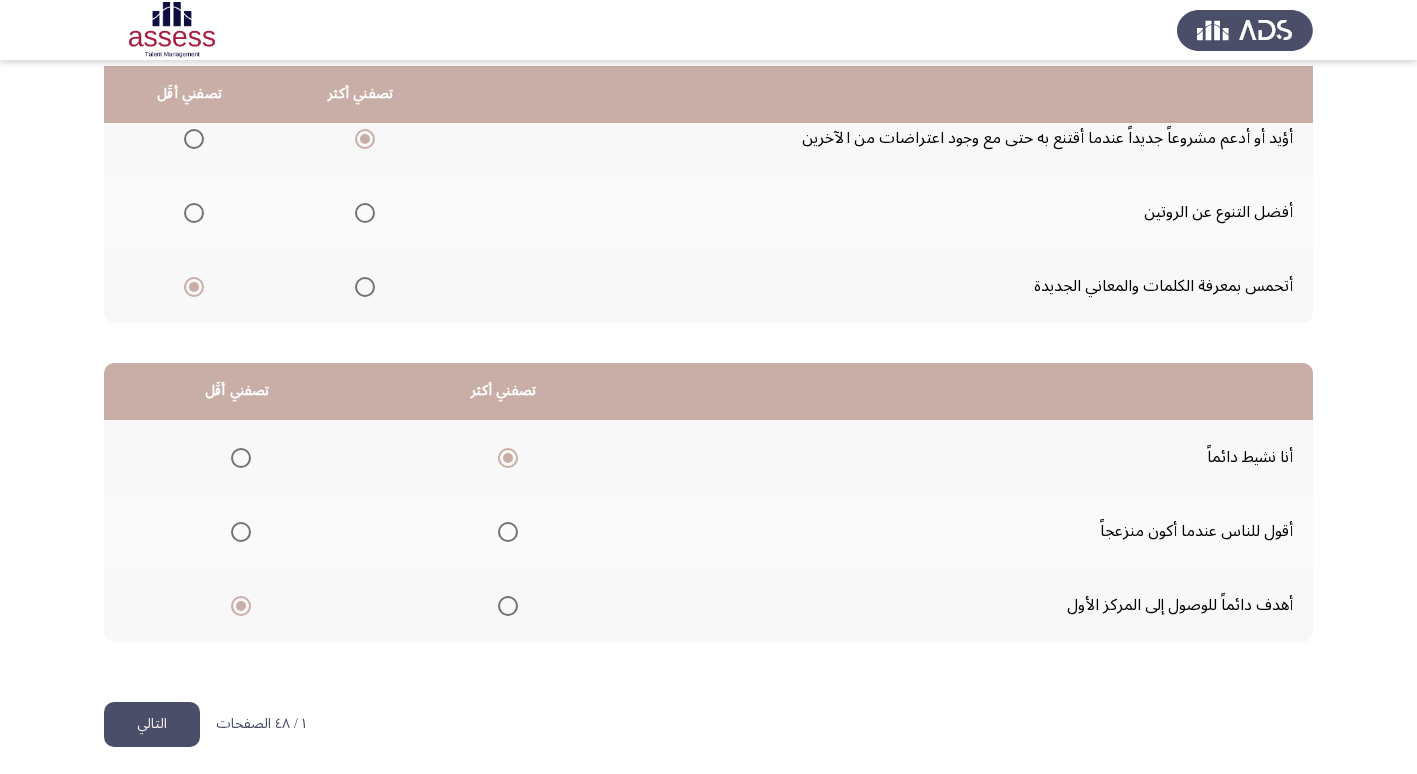 scroll, scrollTop: 236, scrollLeft: 0, axis: vertical 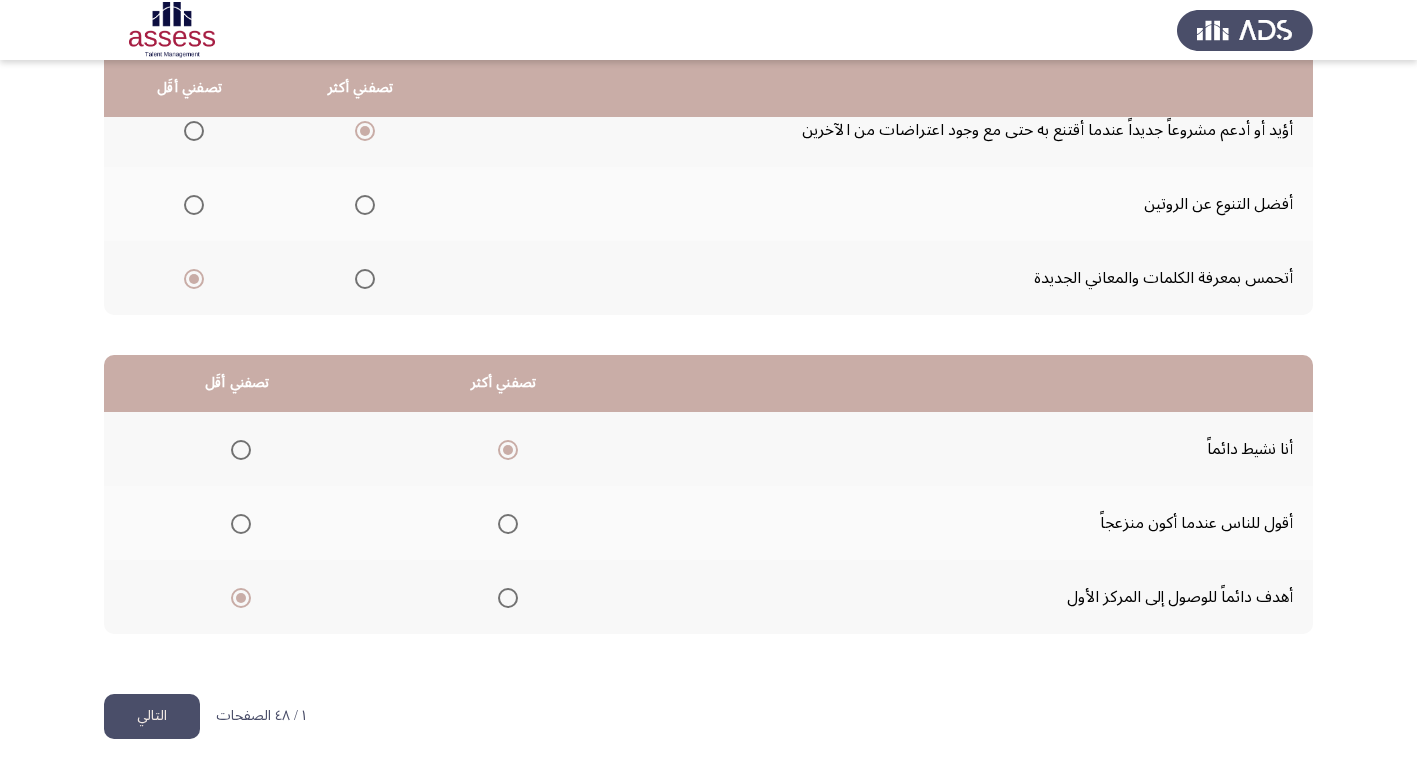 click on "التالي" 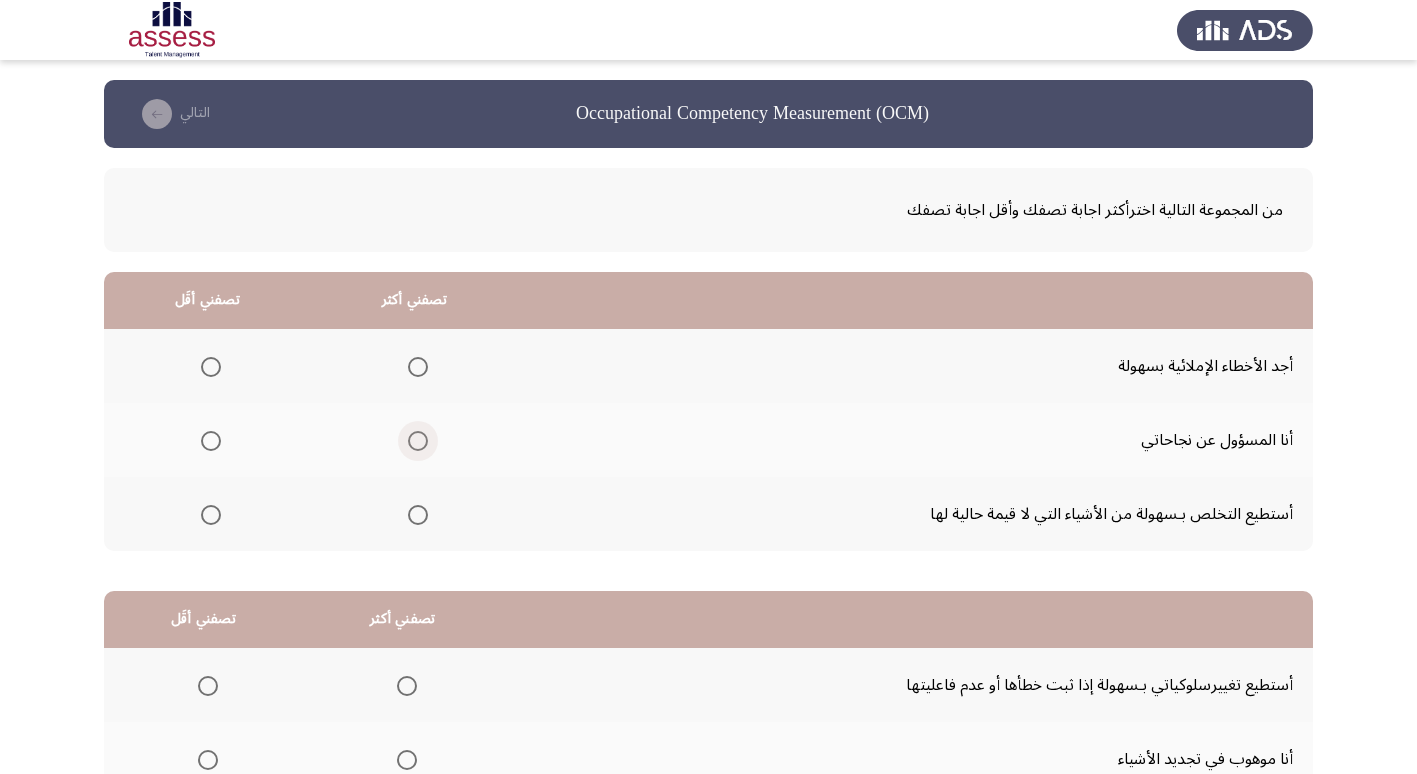 click at bounding box center [418, 441] 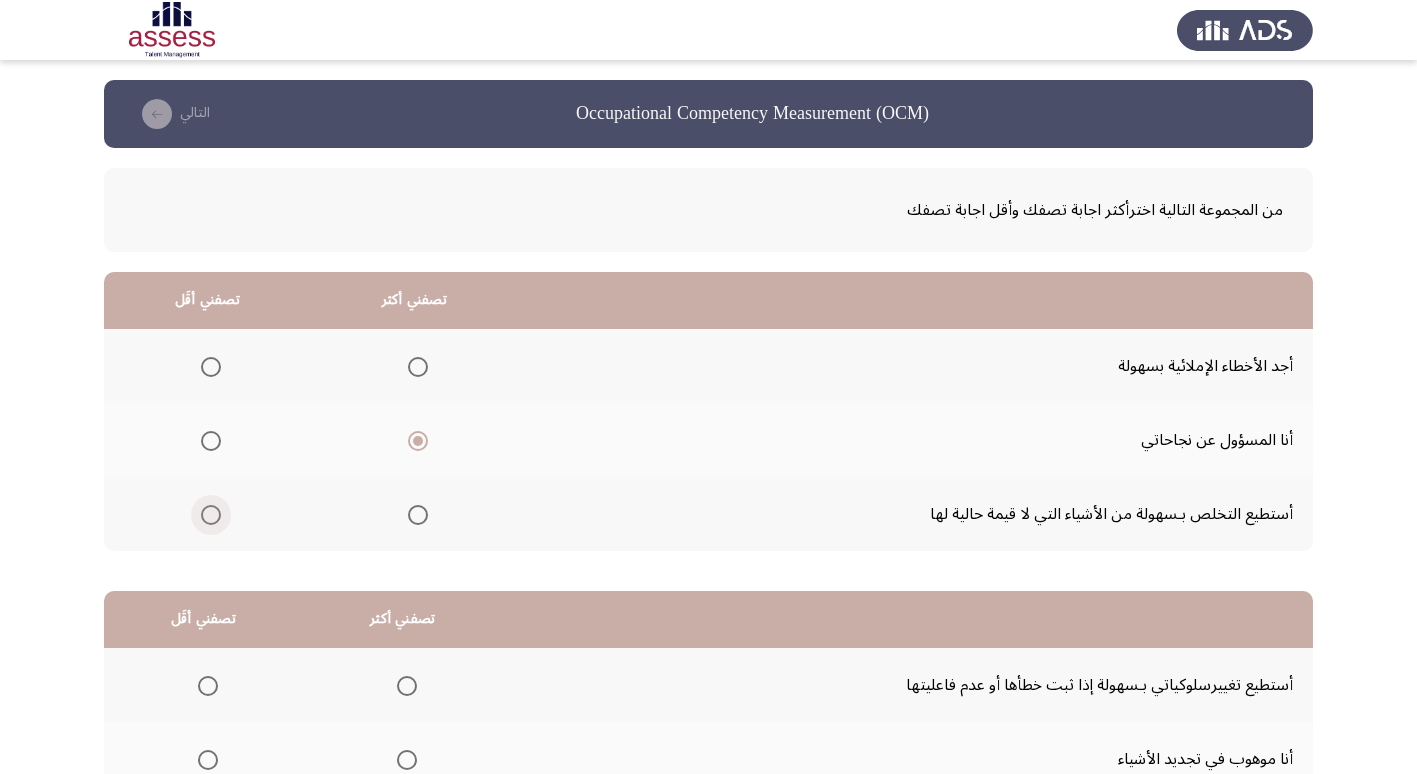 click at bounding box center (211, 515) 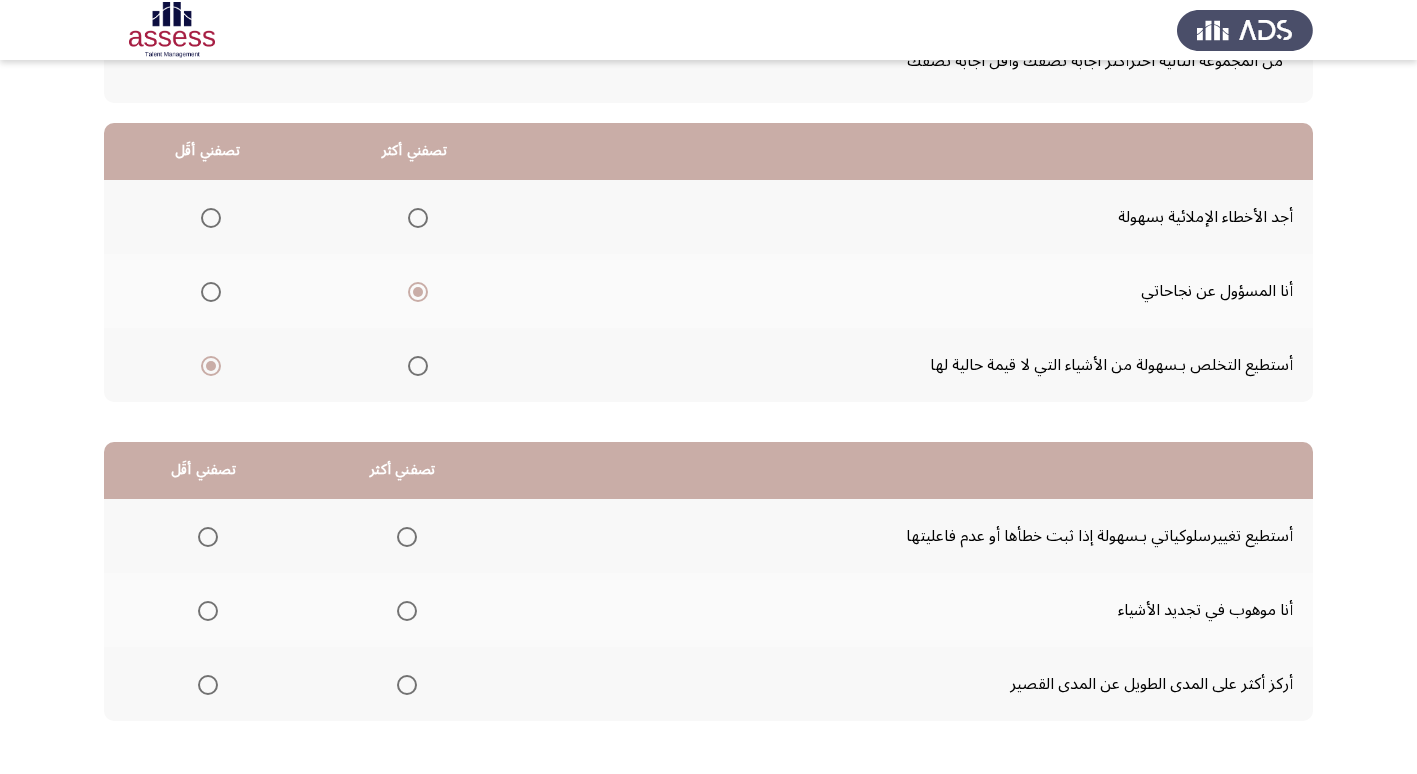 scroll, scrollTop: 200, scrollLeft: 0, axis: vertical 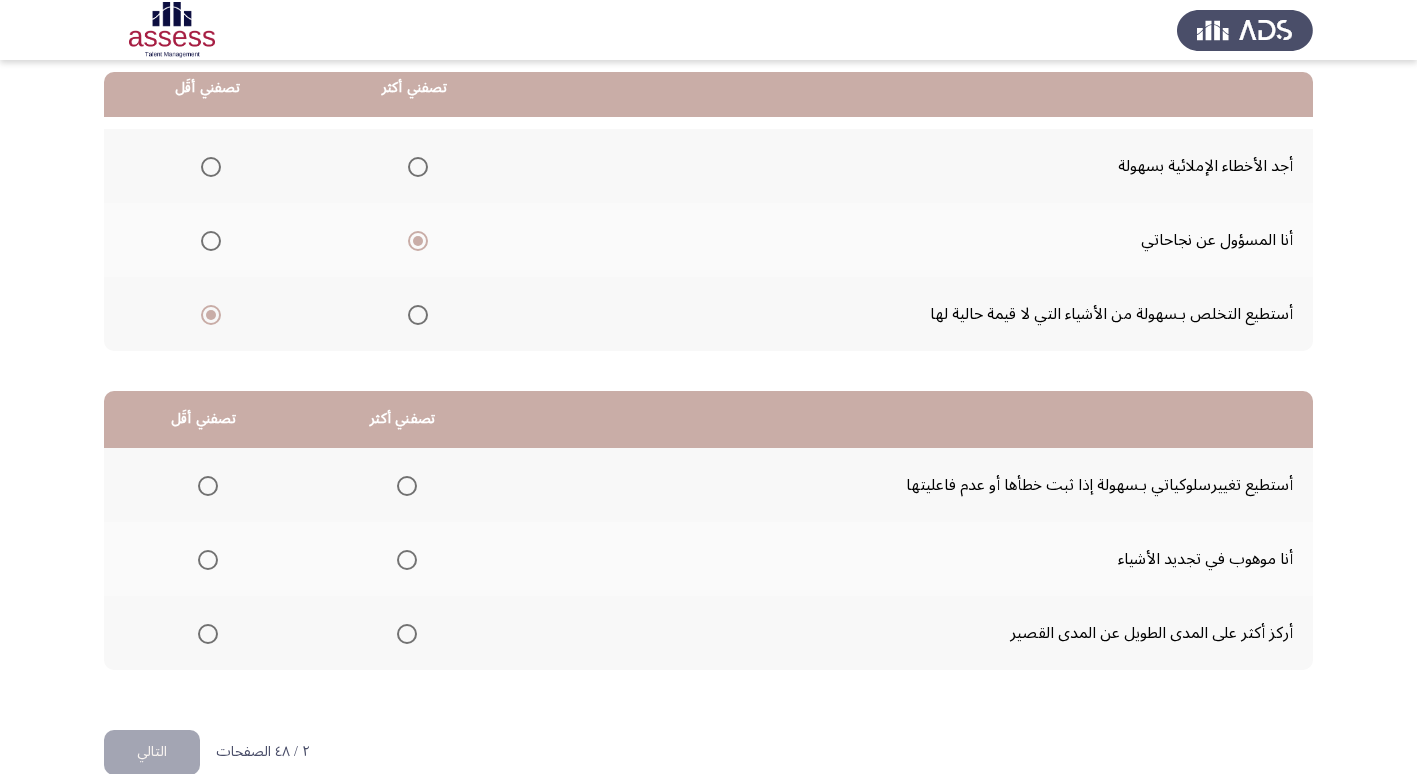 click at bounding box center [407, 486] 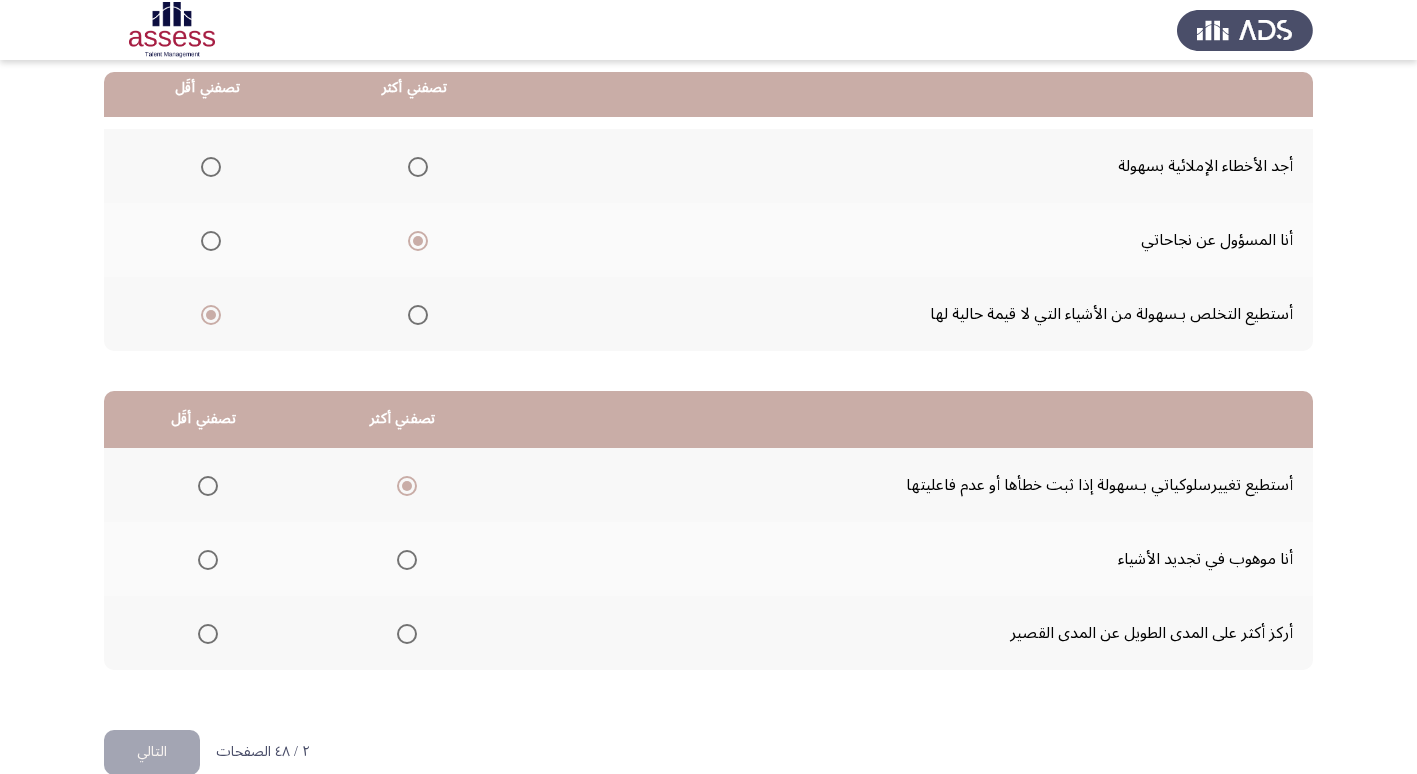 click at bounding box center (208, 634) 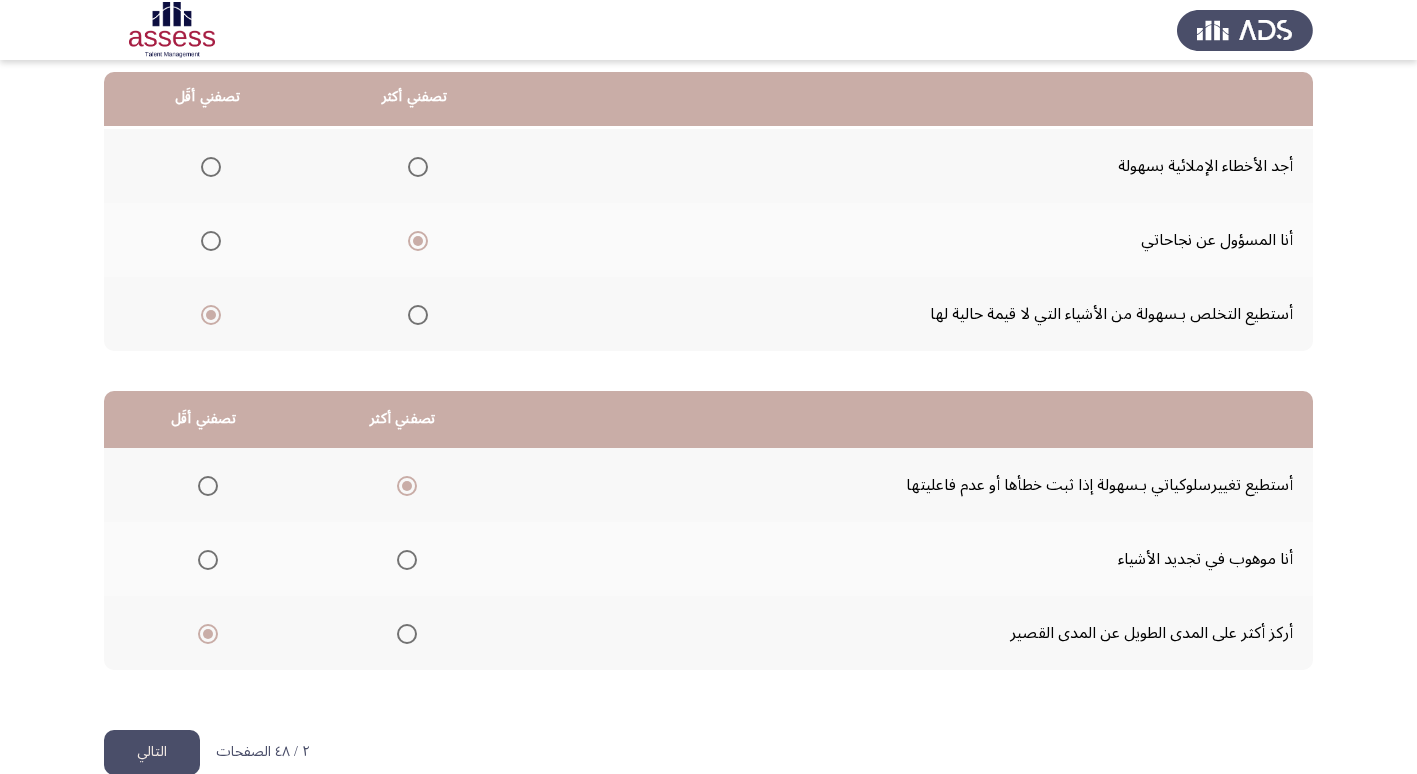 scroll, scrollTop: 236, scrollLeft: 0, axis: vertical 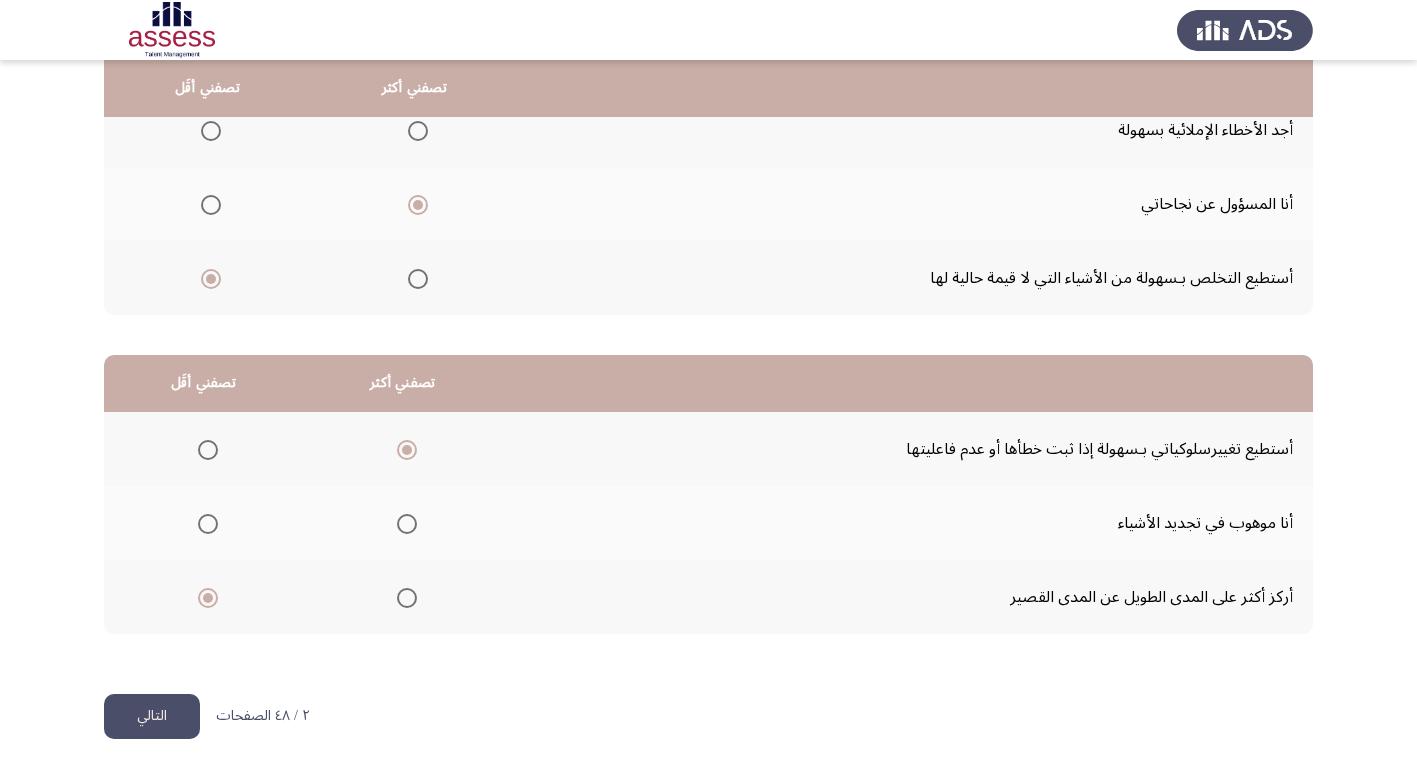 click on "التالي" 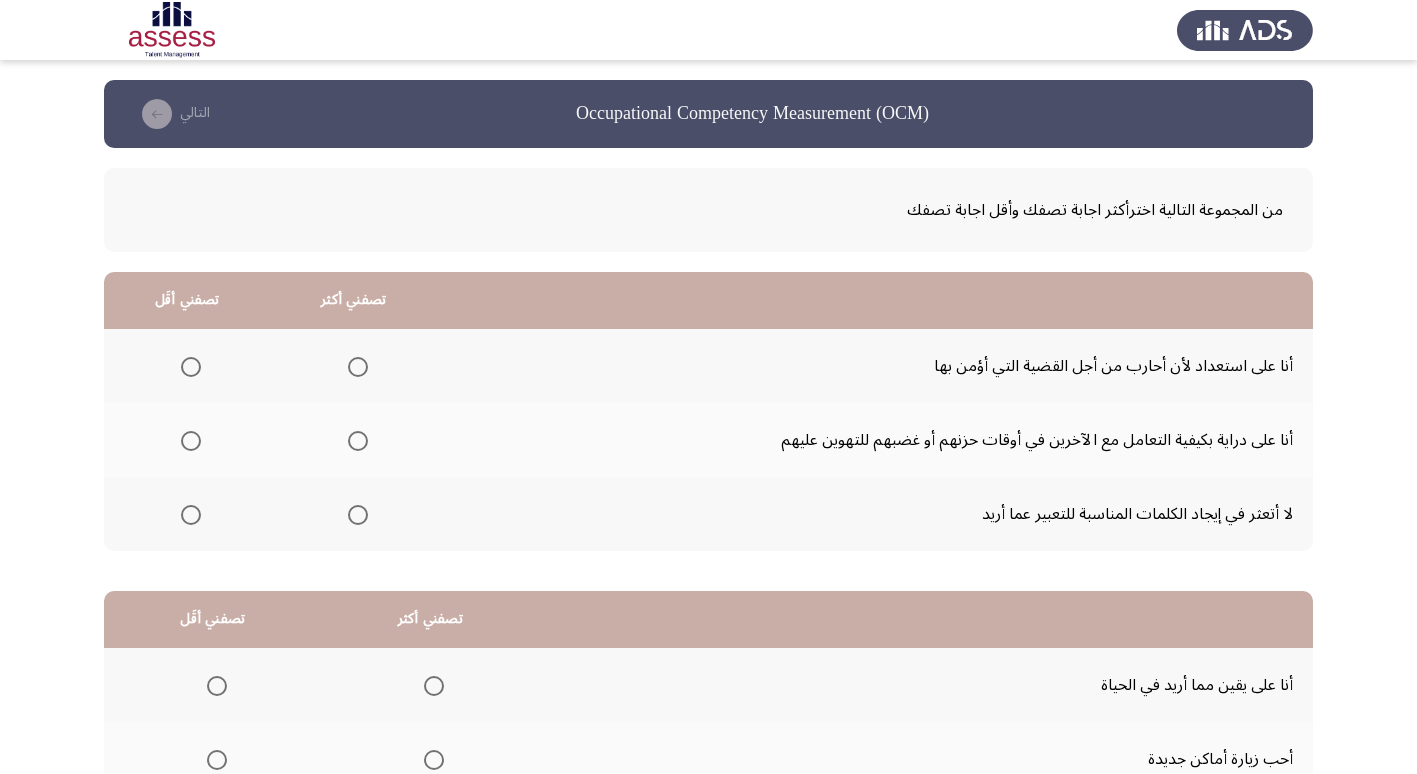 click at bounding box center [358, 441] 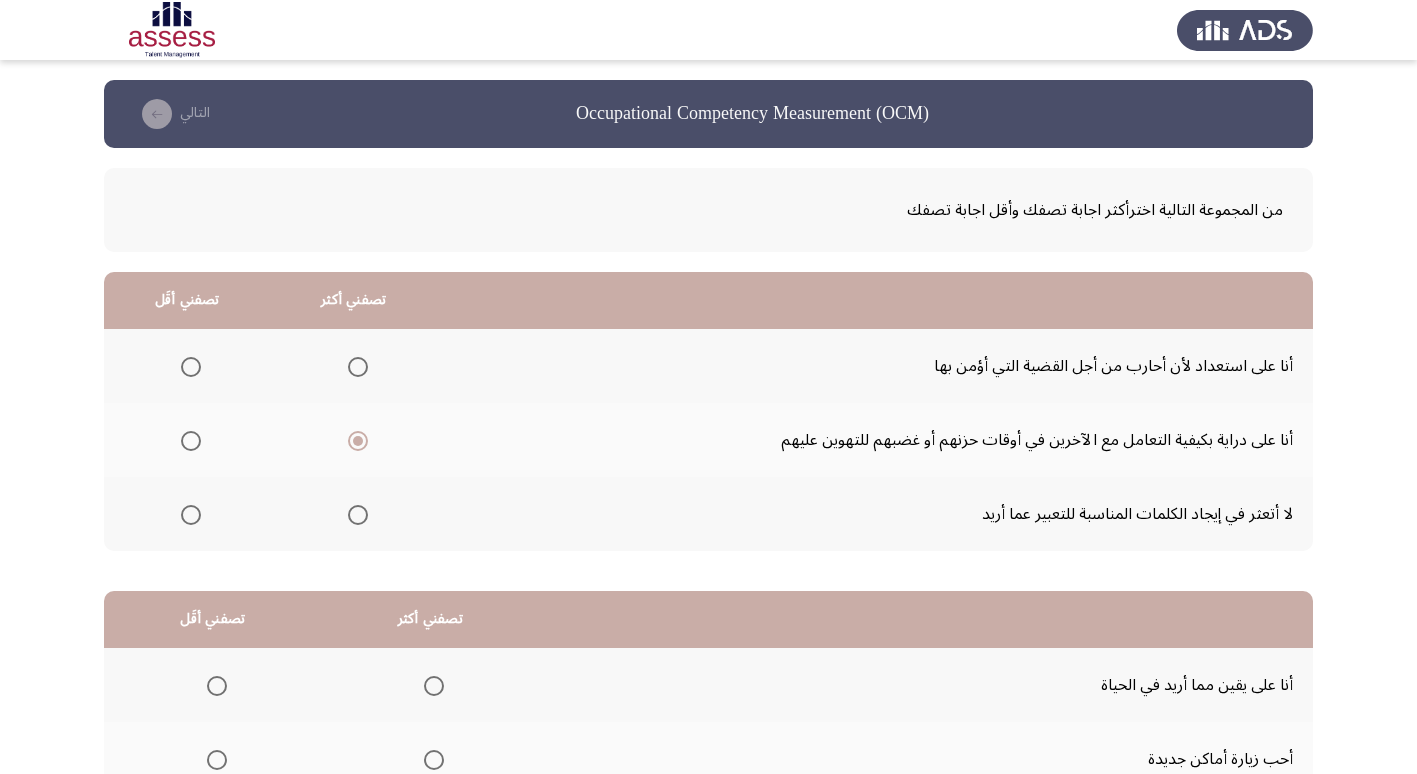 click at bounding box center (191, 367) 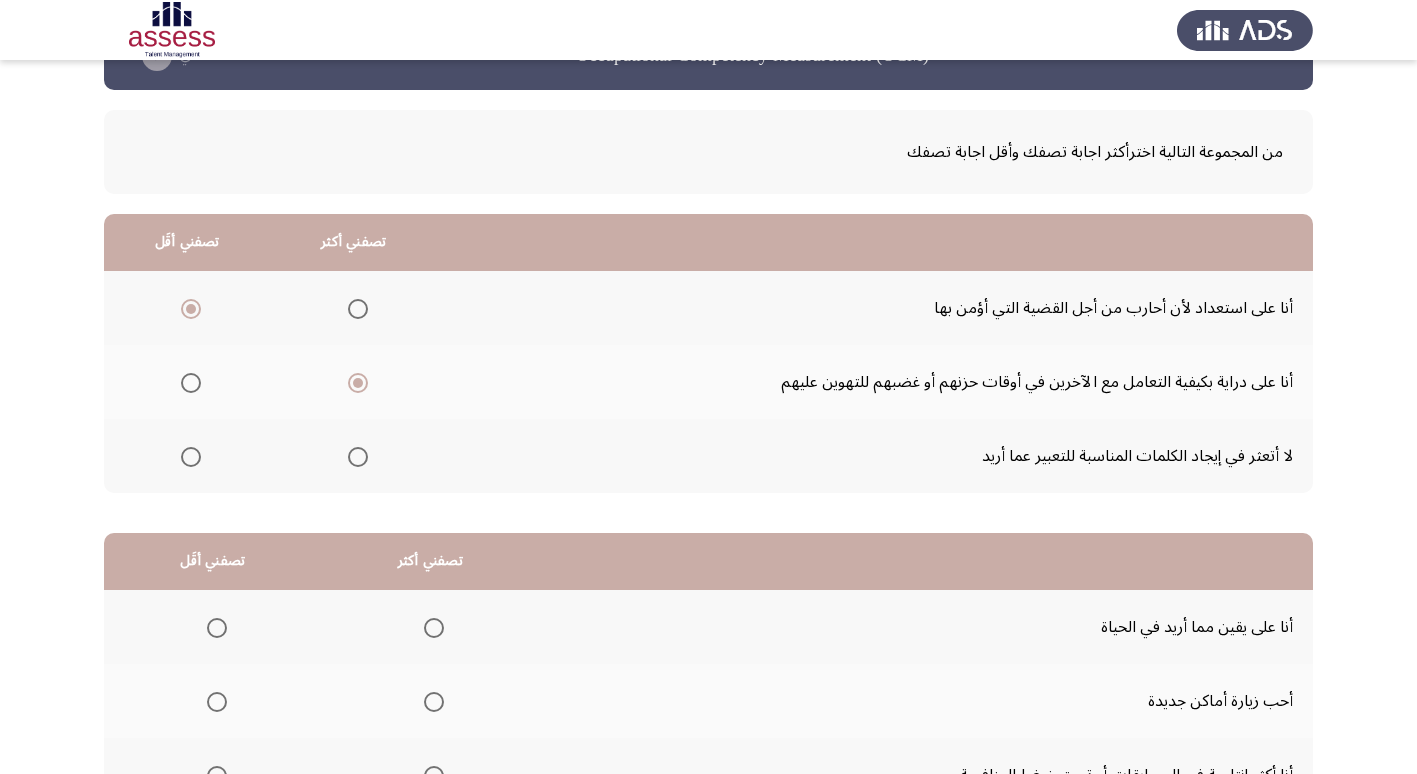 scroll, scrollTop: 200, scrollLeft: 0, axis: vertical 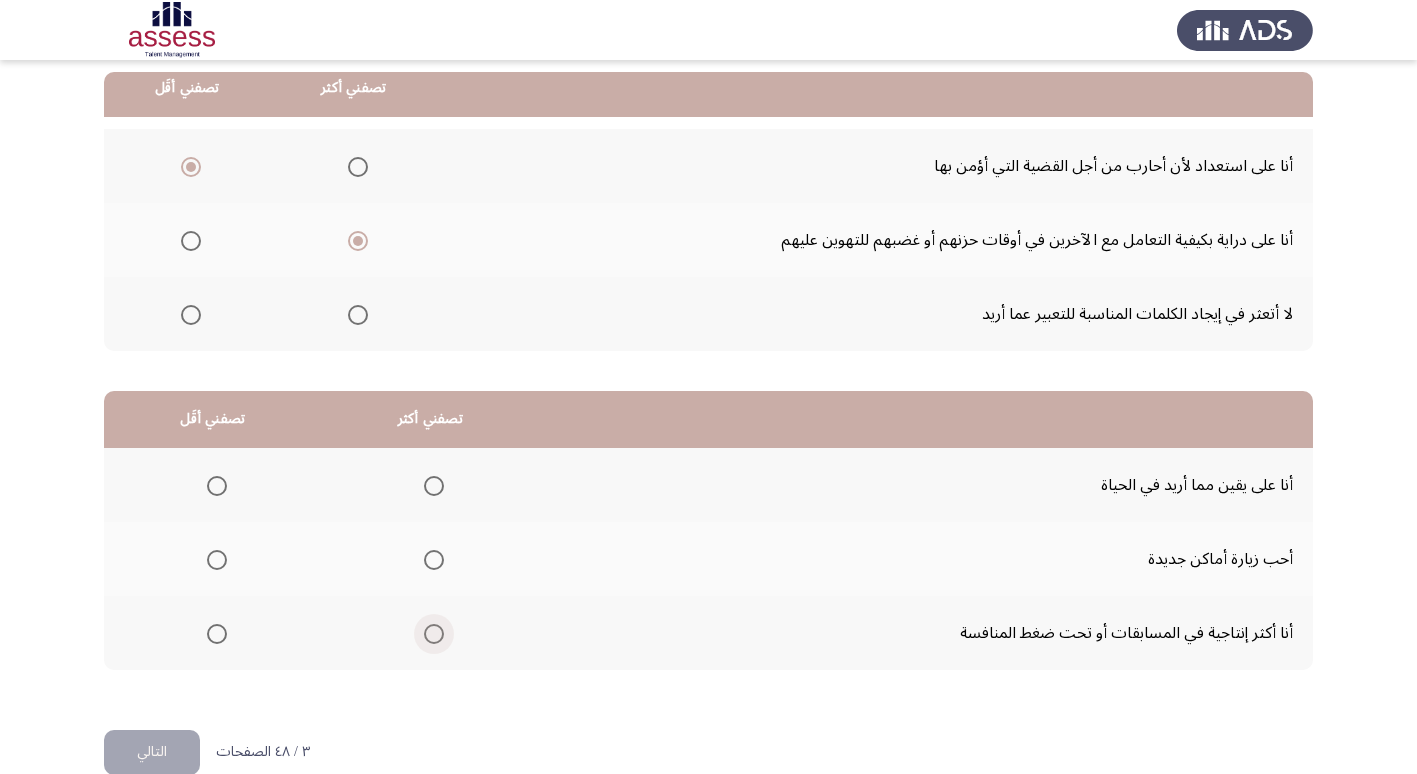 click at bounding box center (434, 634) 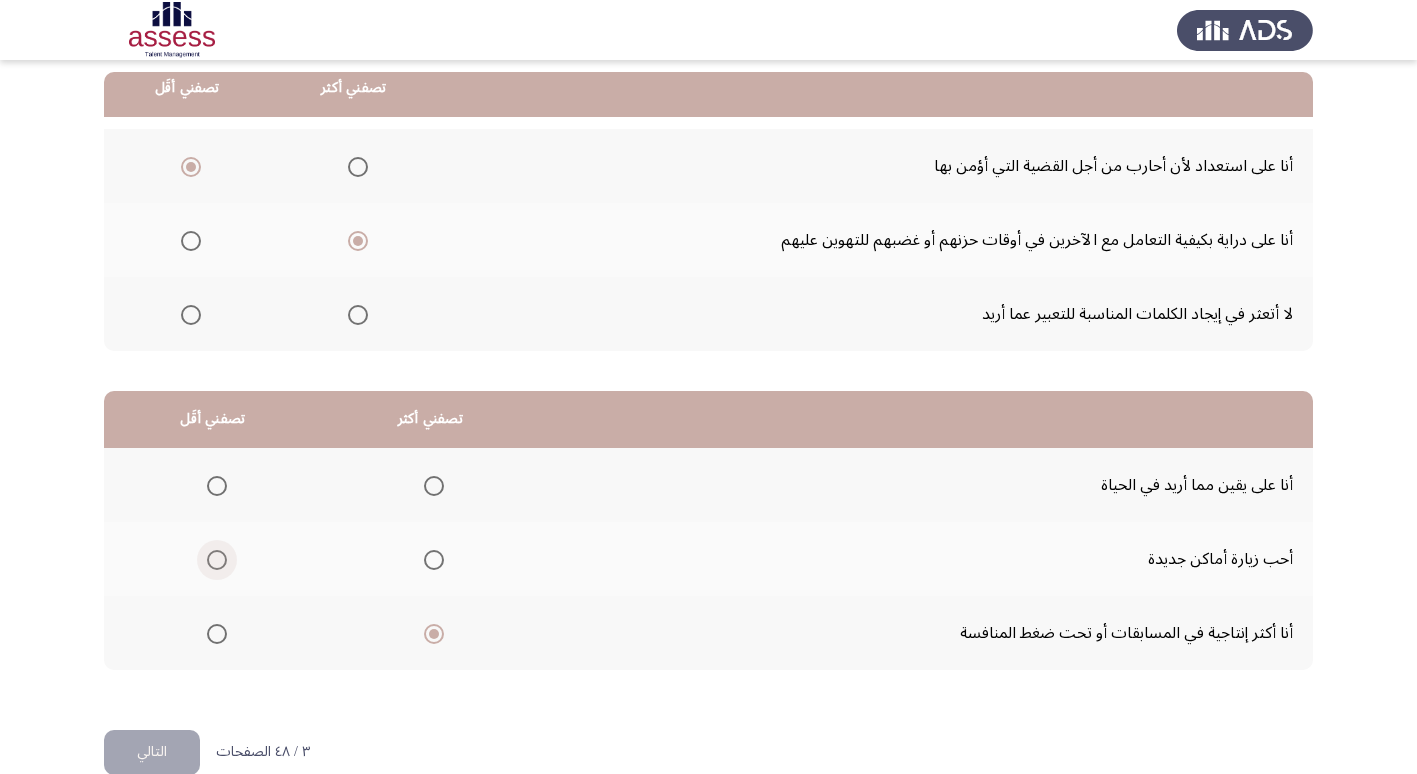 click at bounding box center [217, 560] 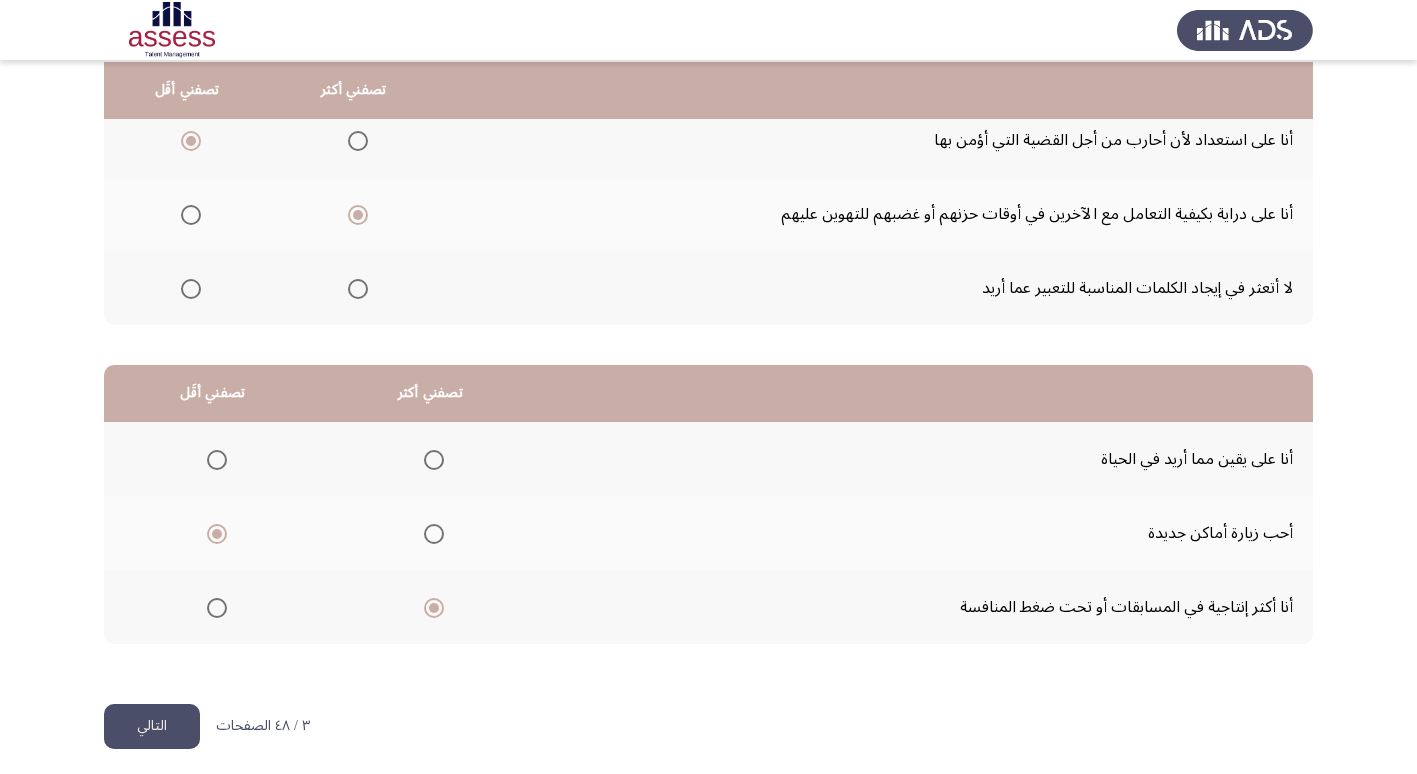 scroll, scrollTop: 236, scrollLeft: 0, axis: vertical 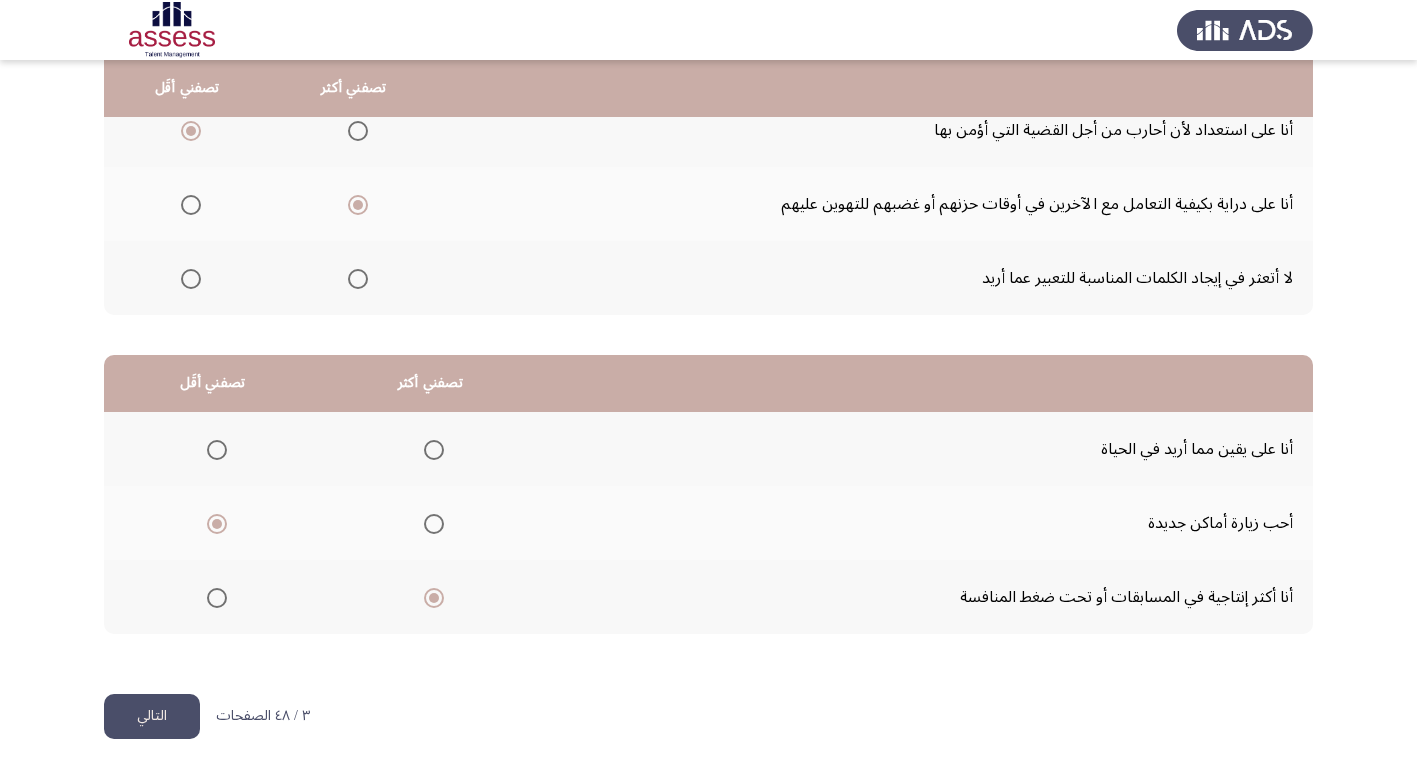 click on "التالي" 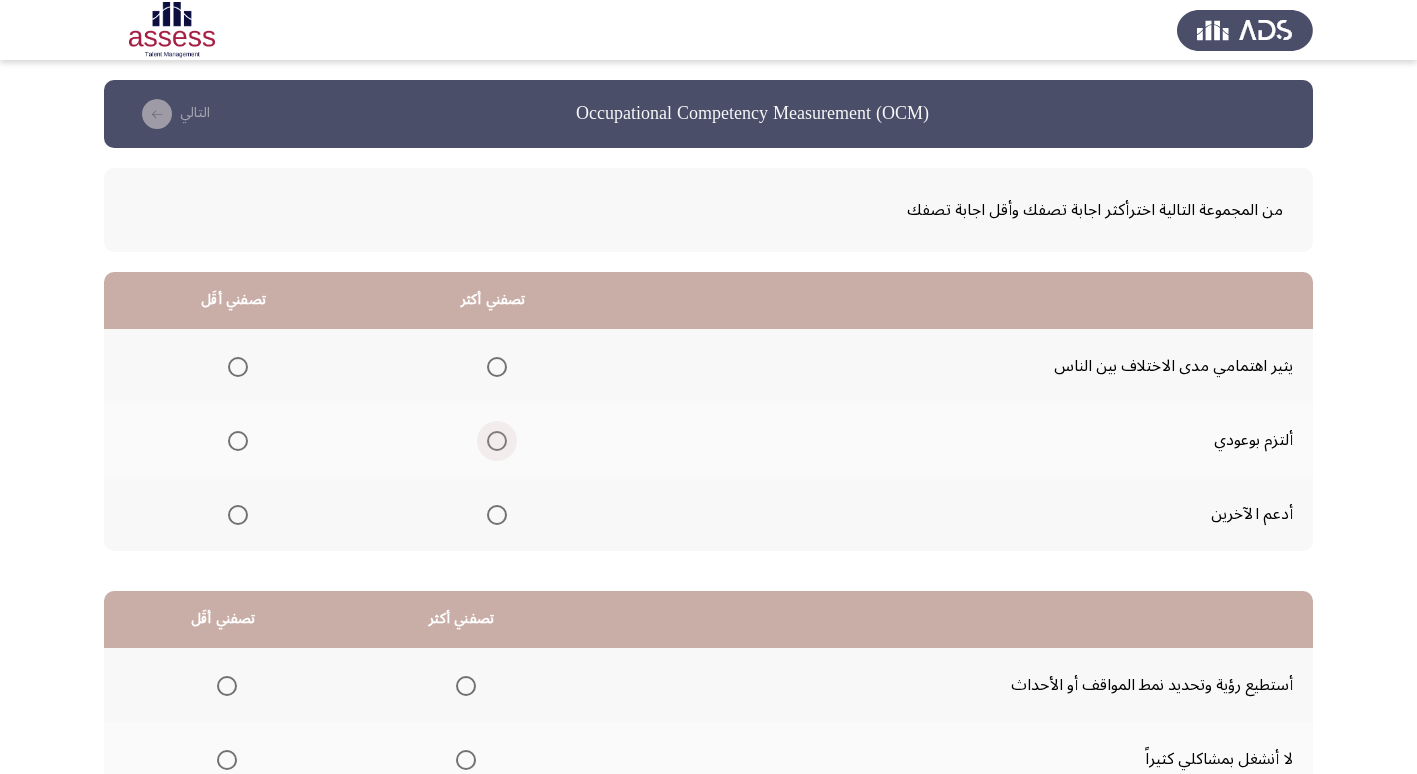 click at bounding box center [497, 441] 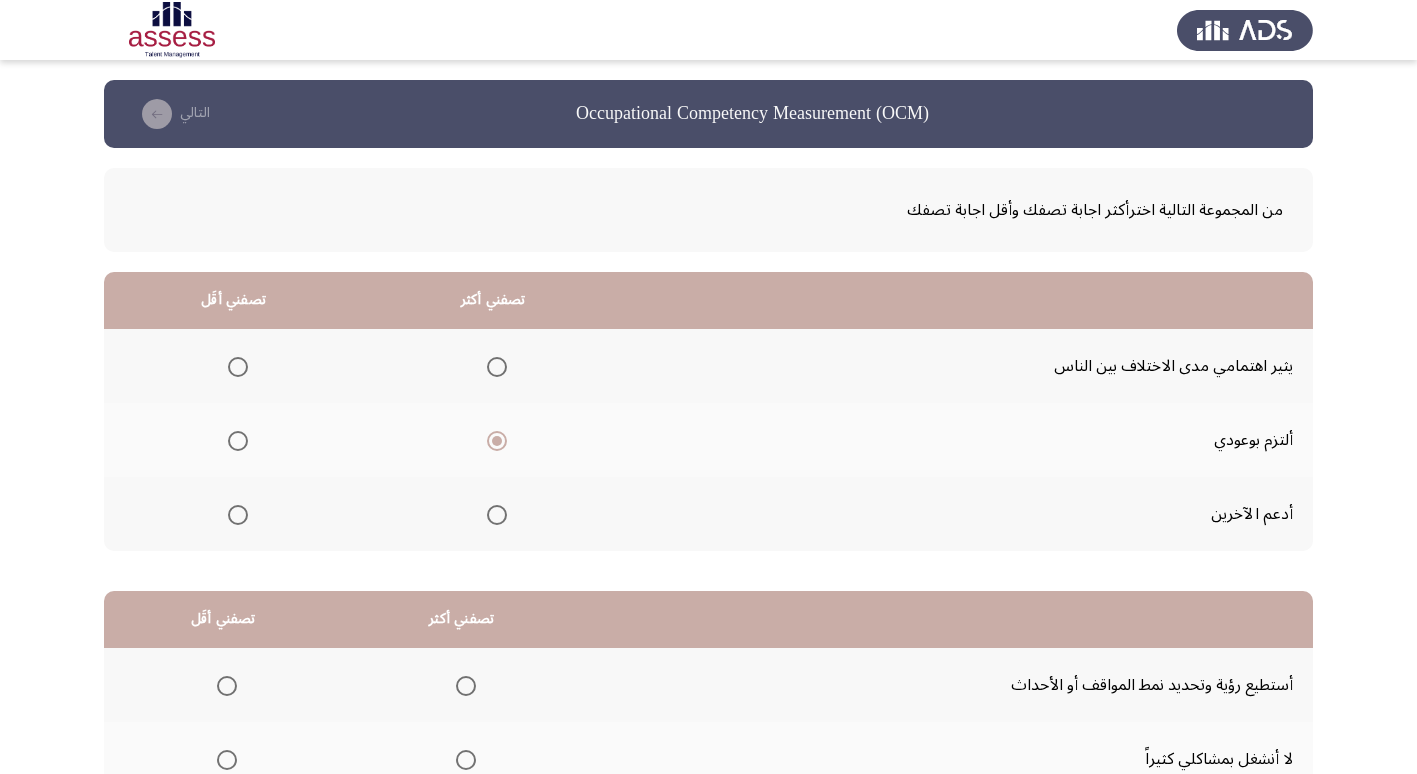 click at bounding box center (238, 367) 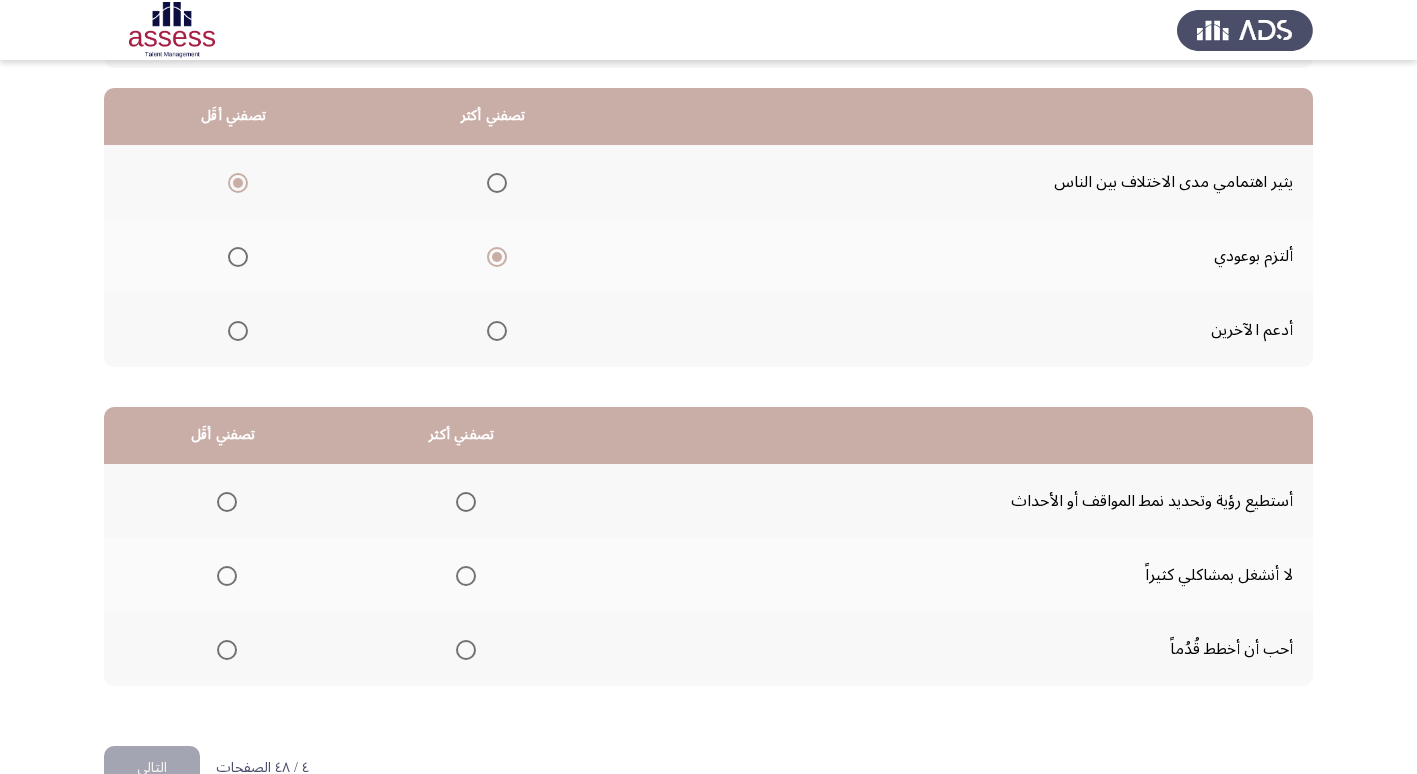 scroll, scrollTop: 236, scrollLeft: 0, axis: vertical 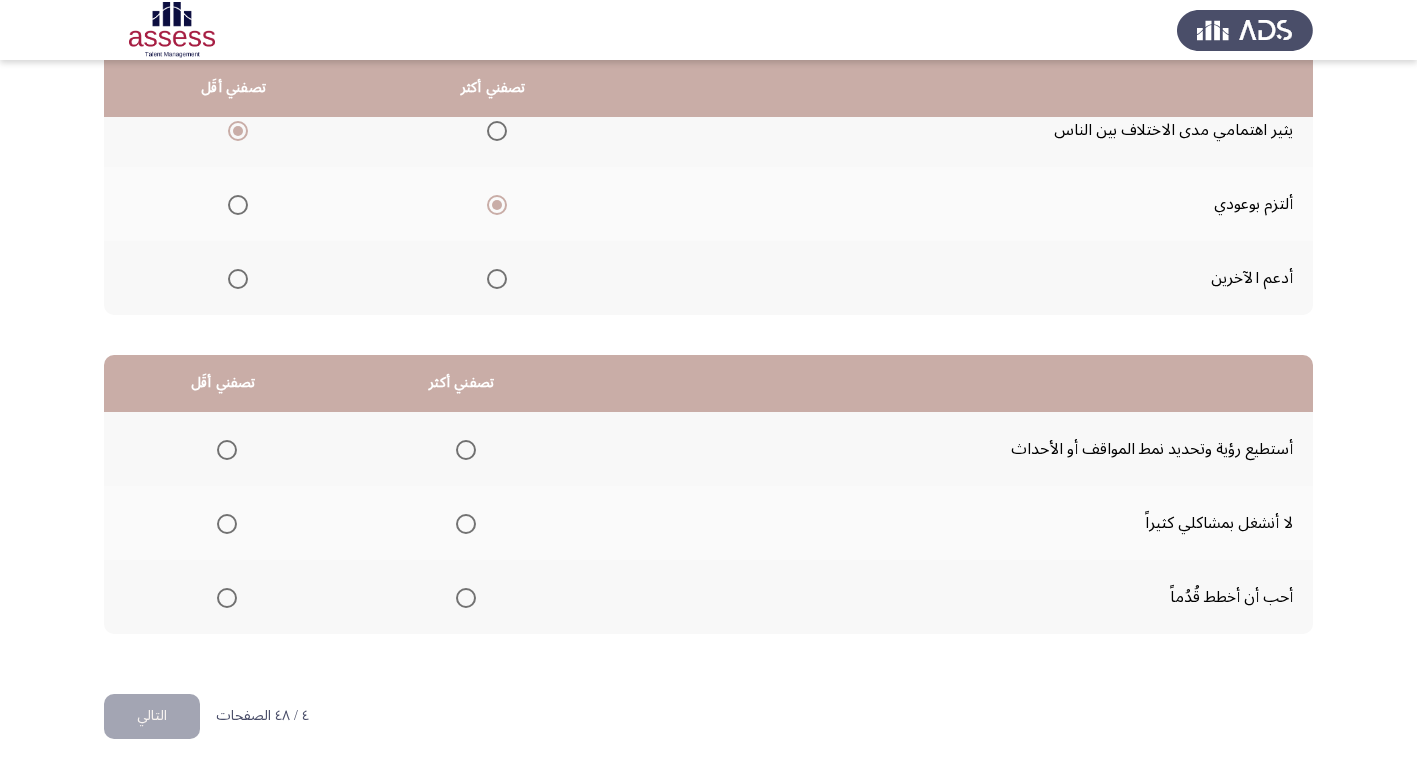 click at bounding box center (466, 450) 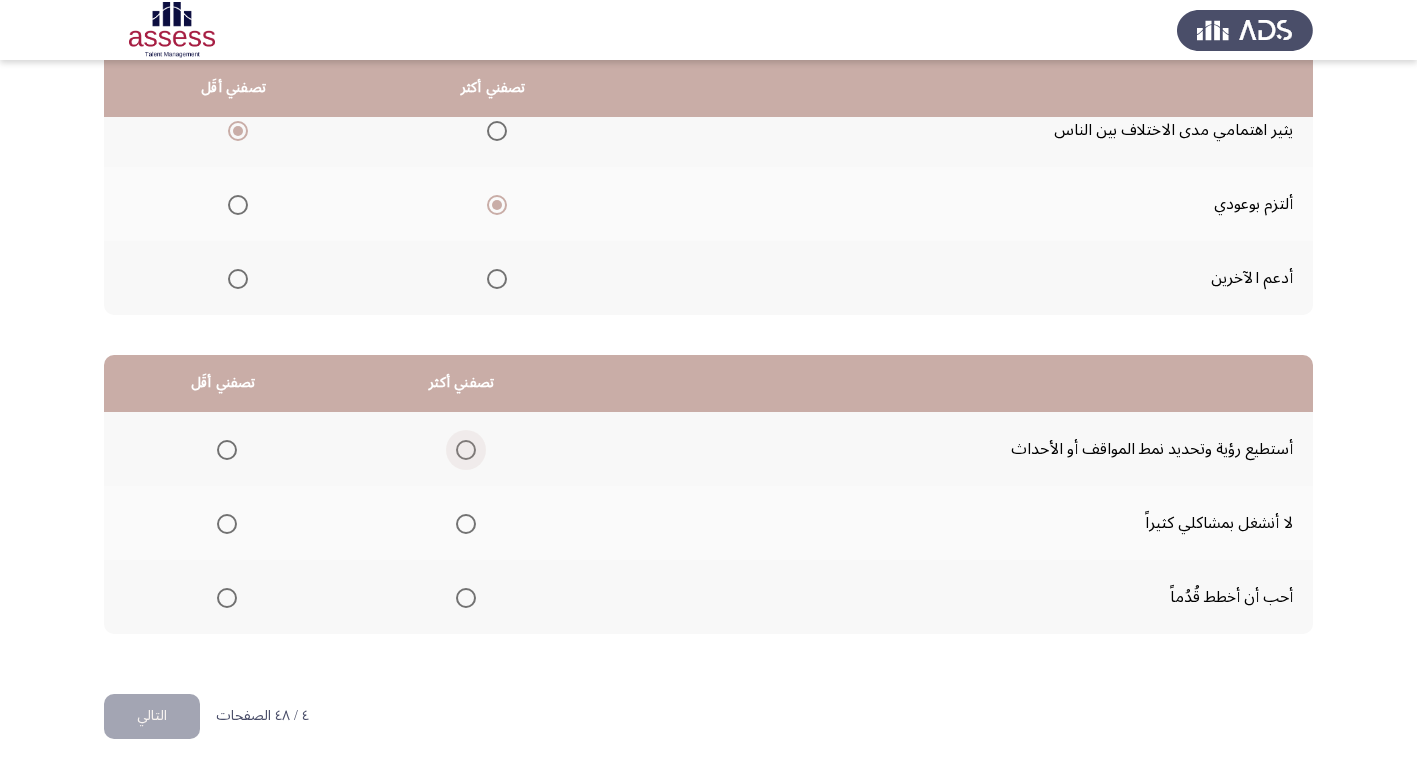 click at bounding box center (466, 450) 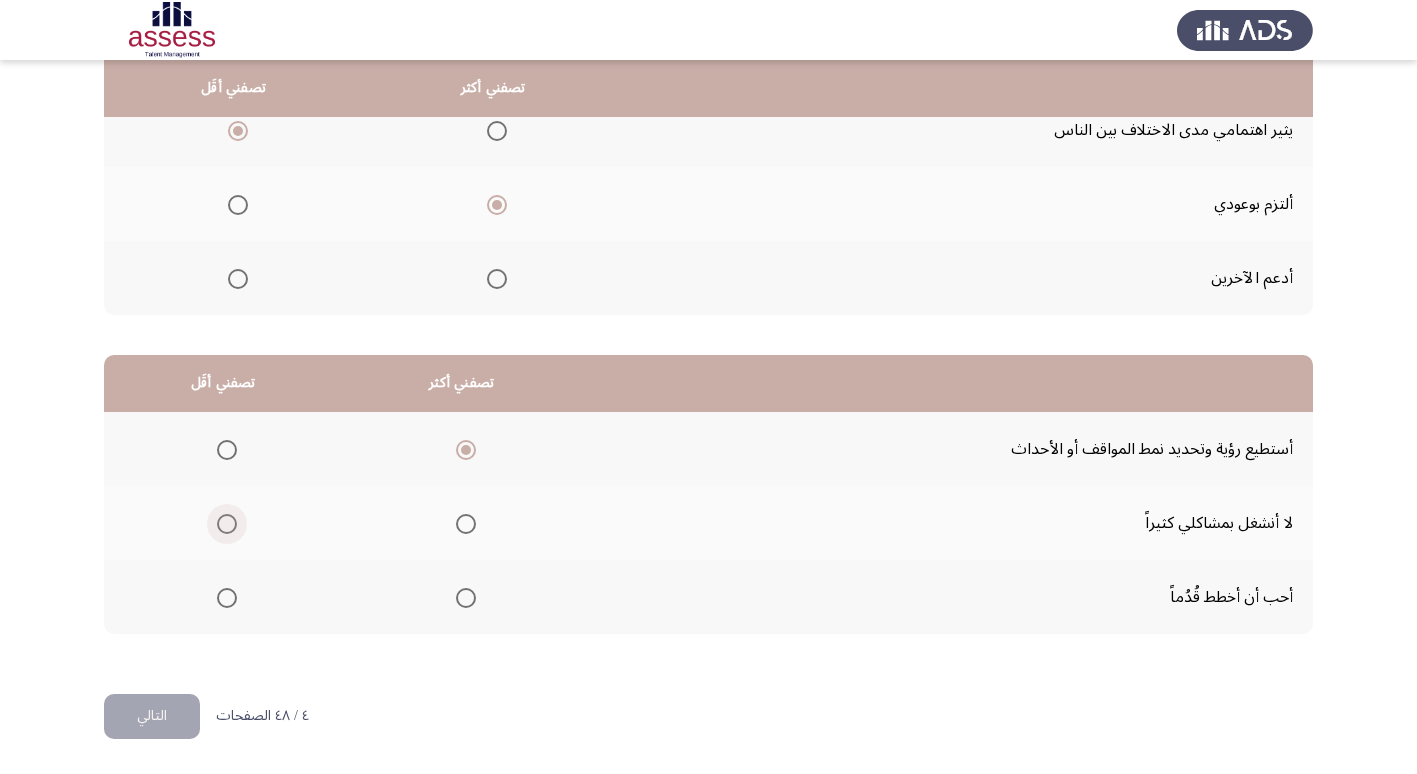 click at bounding box center (227, 524) 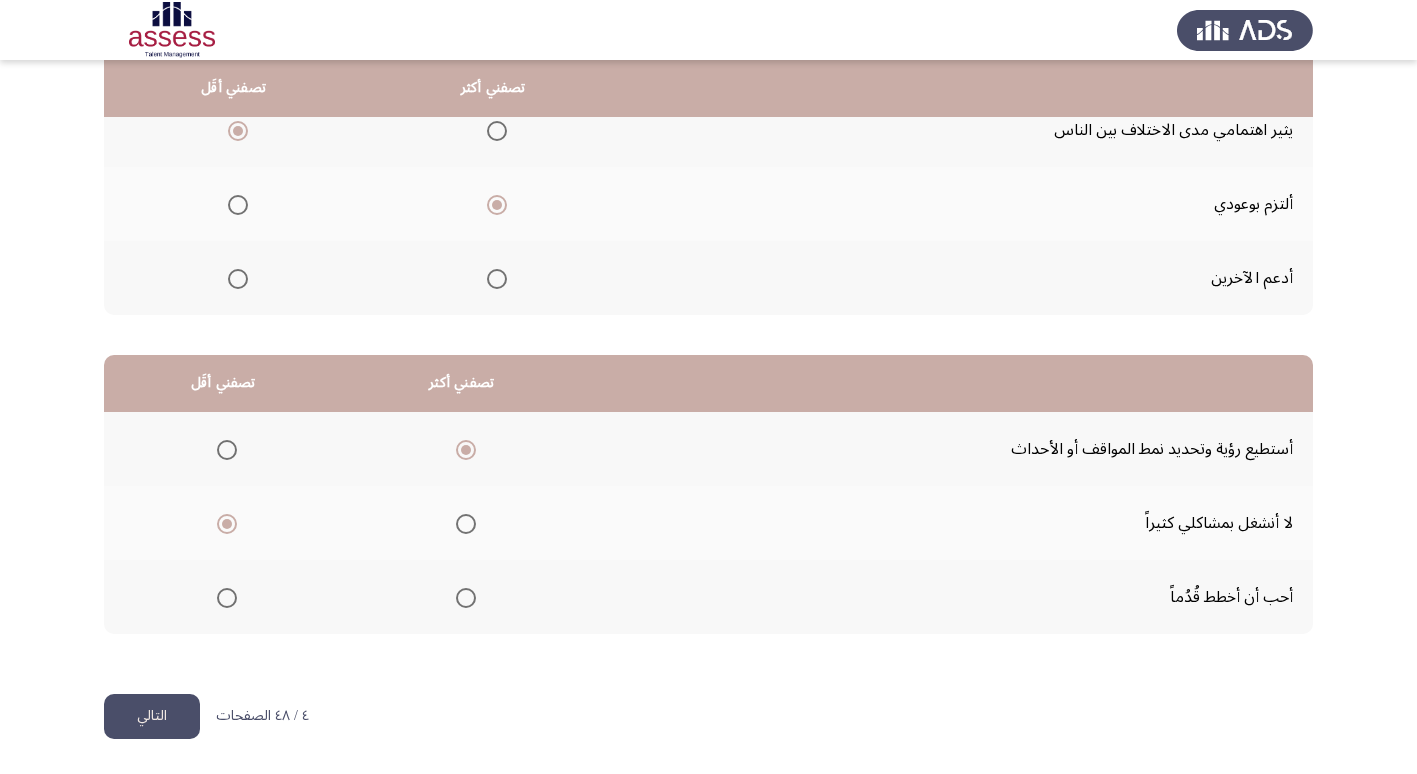 click on "التالي" 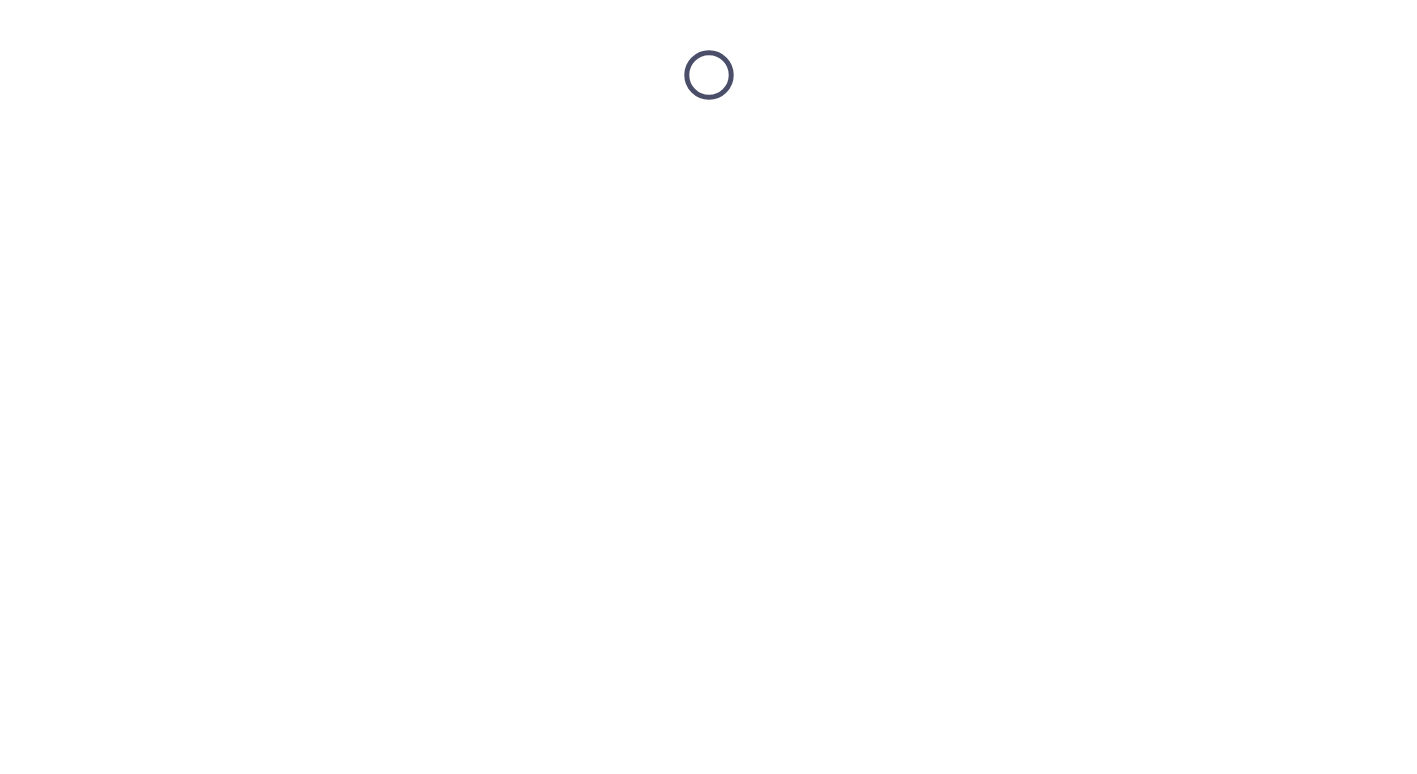 scroll, scrollTop: 0, scrollLeft: 0, axis: both 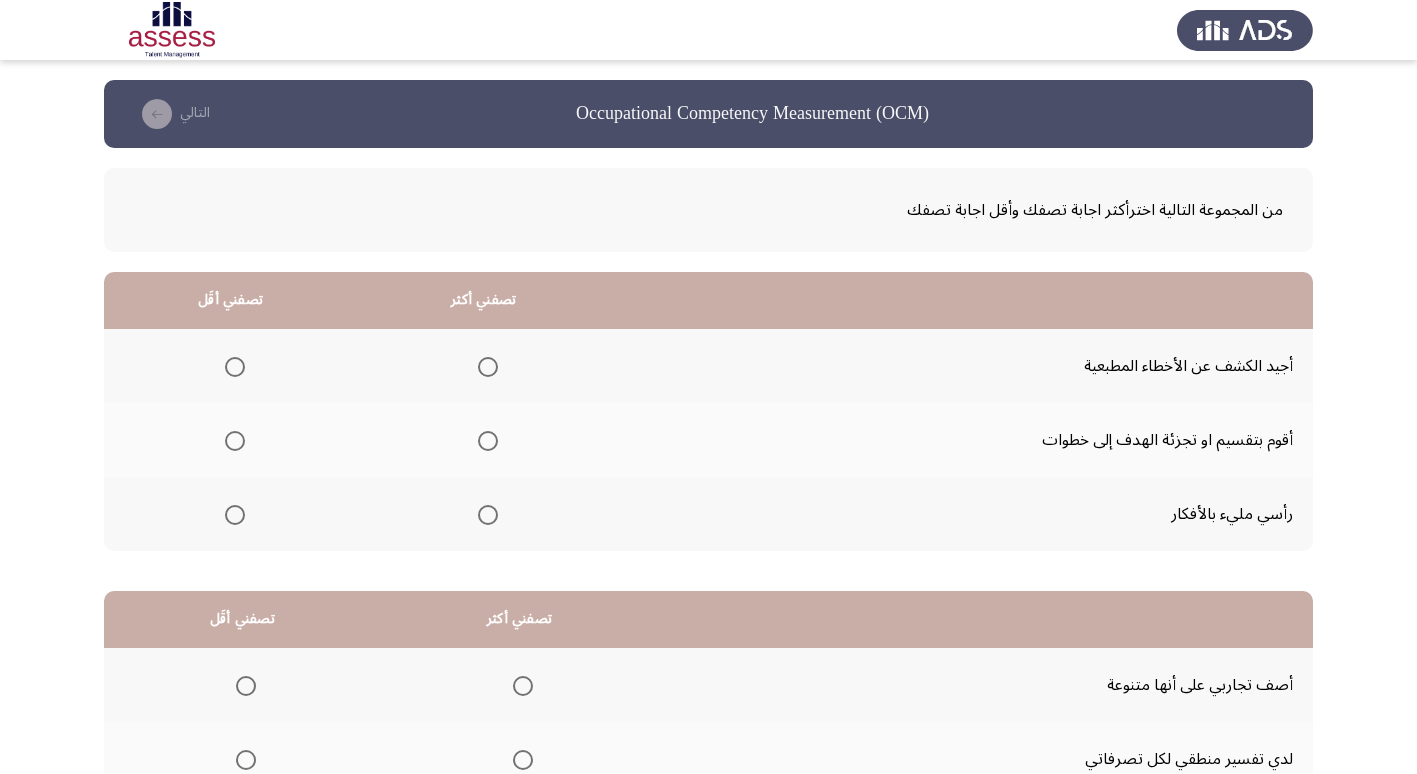 click at bounding box center (488, 441) 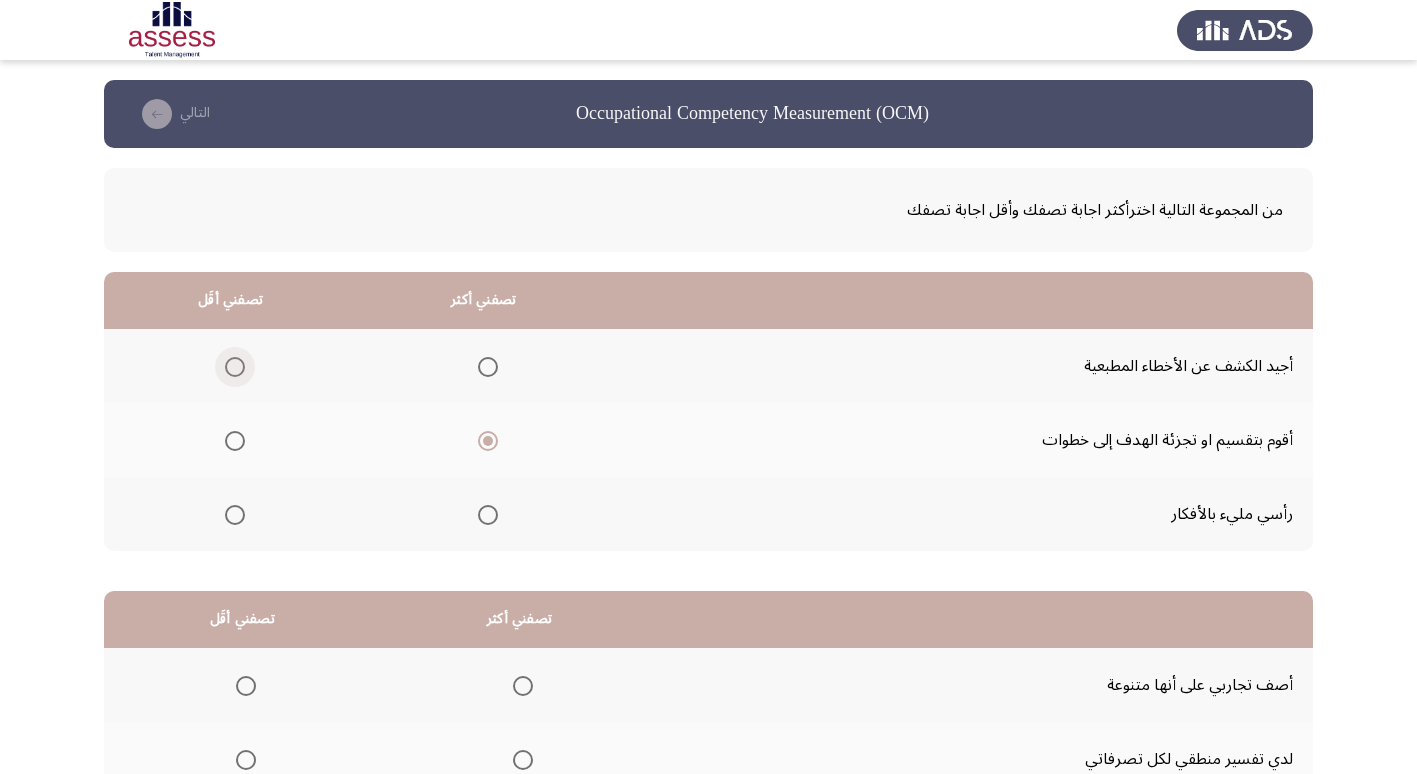 click at bounding box center [235, 367] 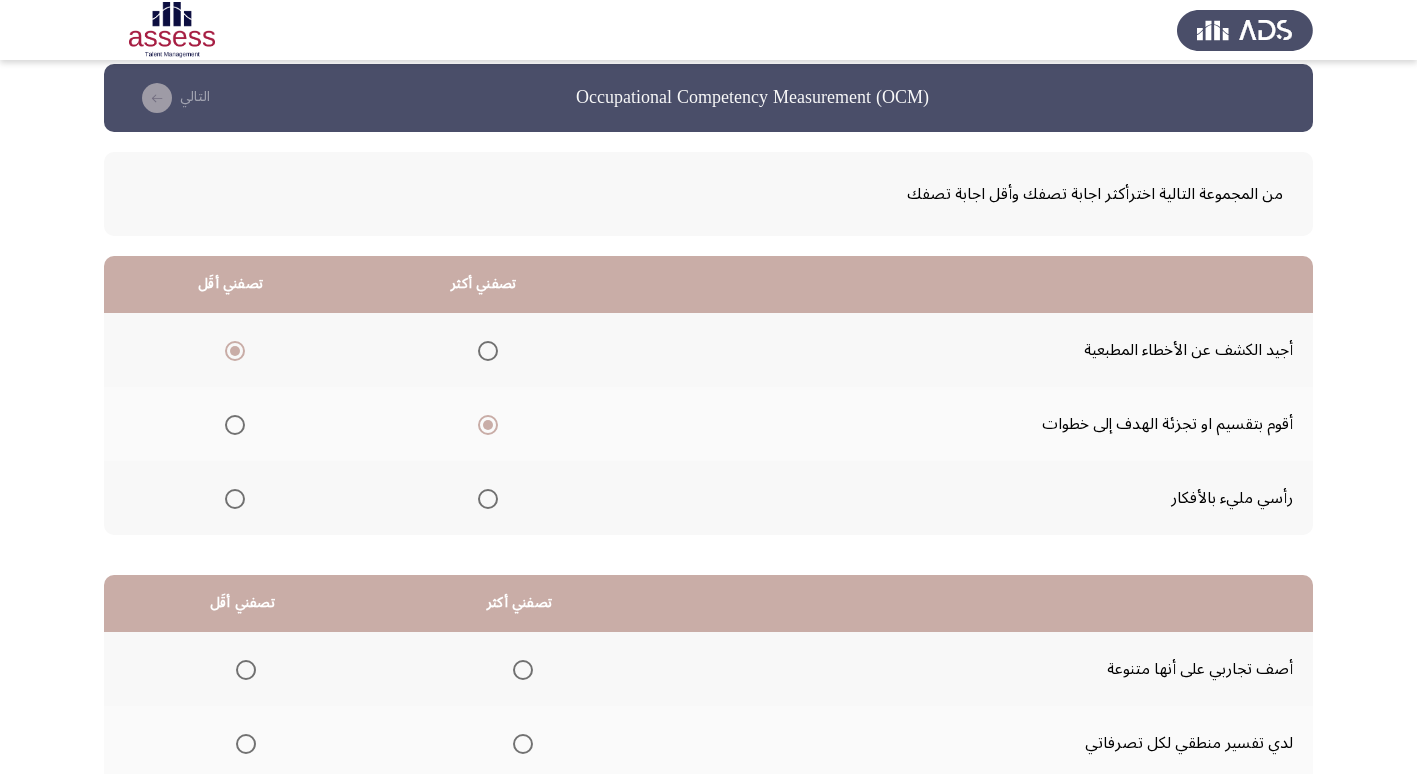 scroll, scrollTop: 236, scrollLeft: 0, axis: vertical 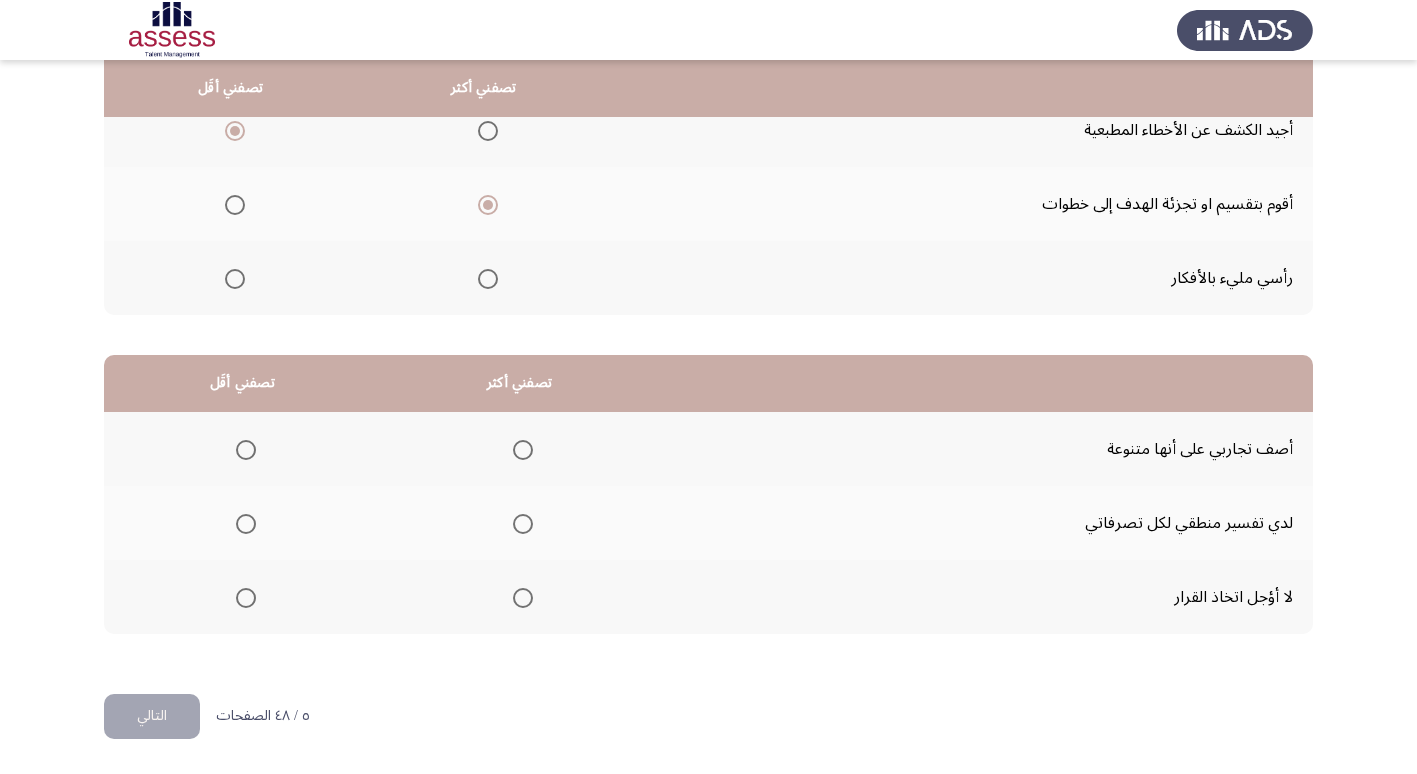 click at bounding box center [235, 205] 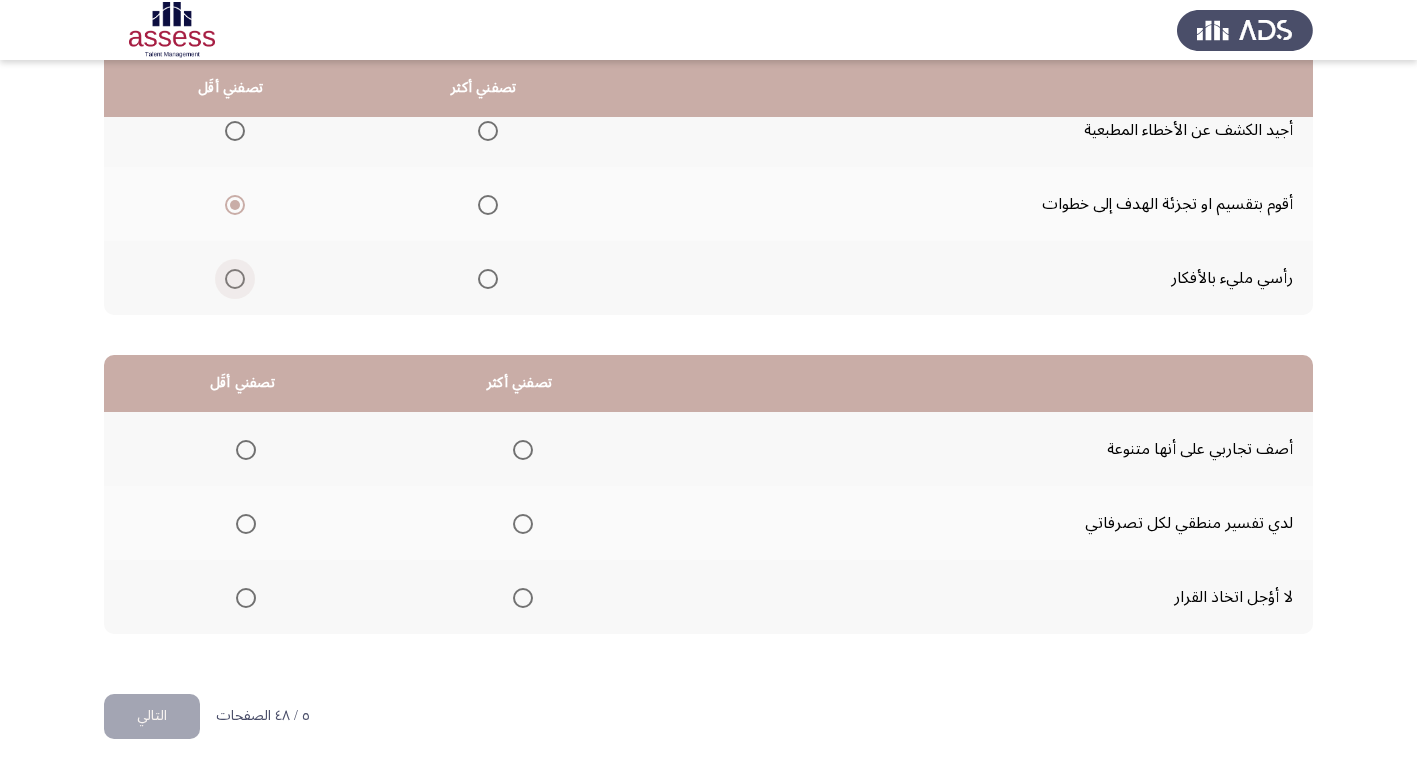 click at bounding box center [235, 279] 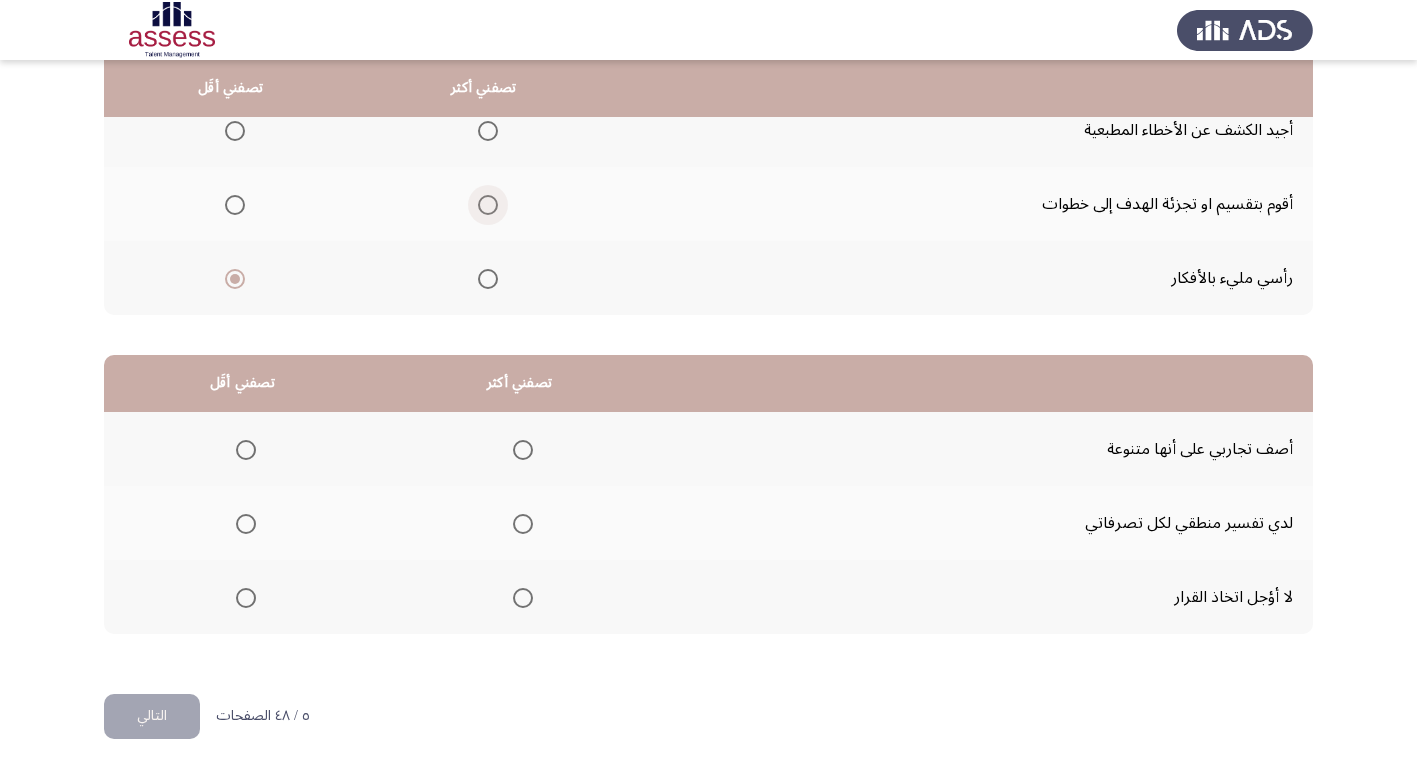 click at bounding box center (488, 205) 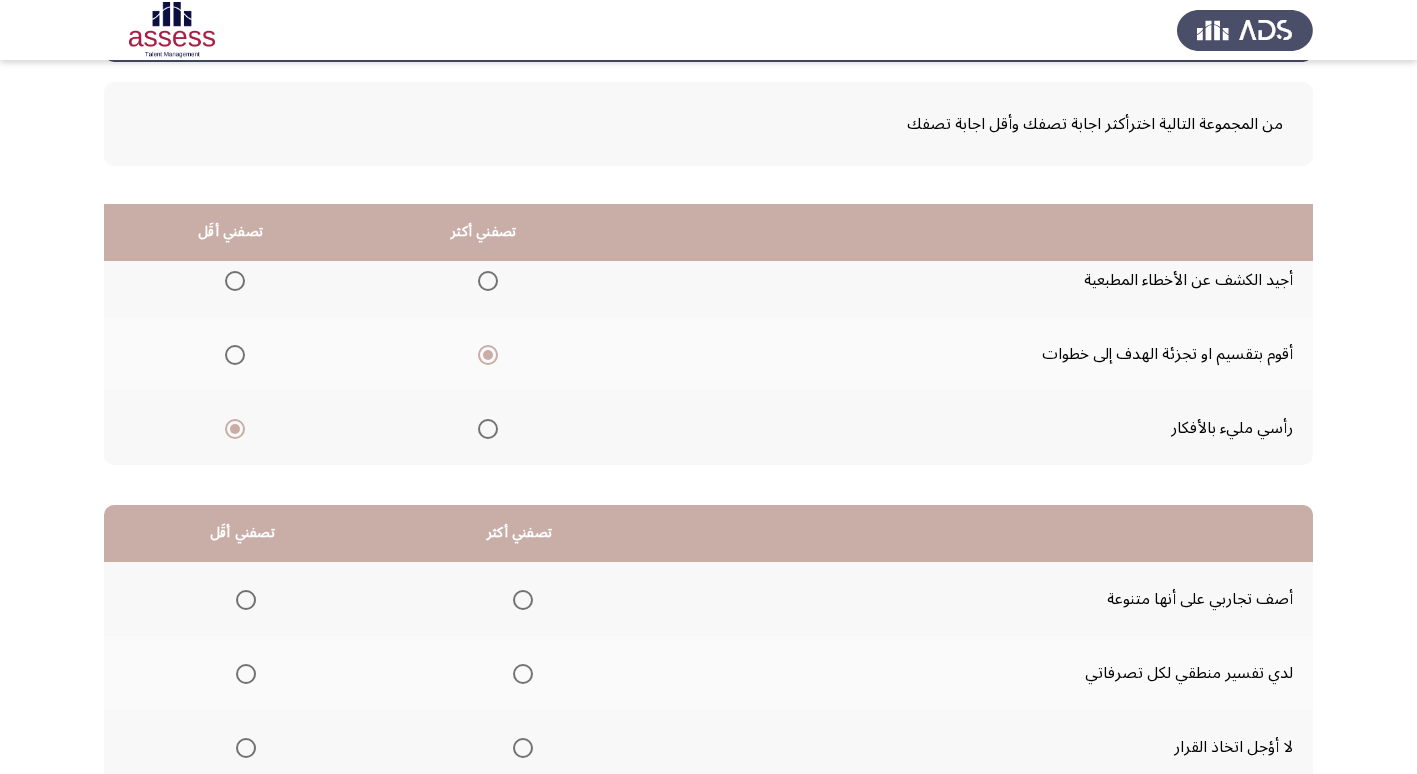 scroll, scrollTop: 236, scrollLeft: 0, axis: vertical 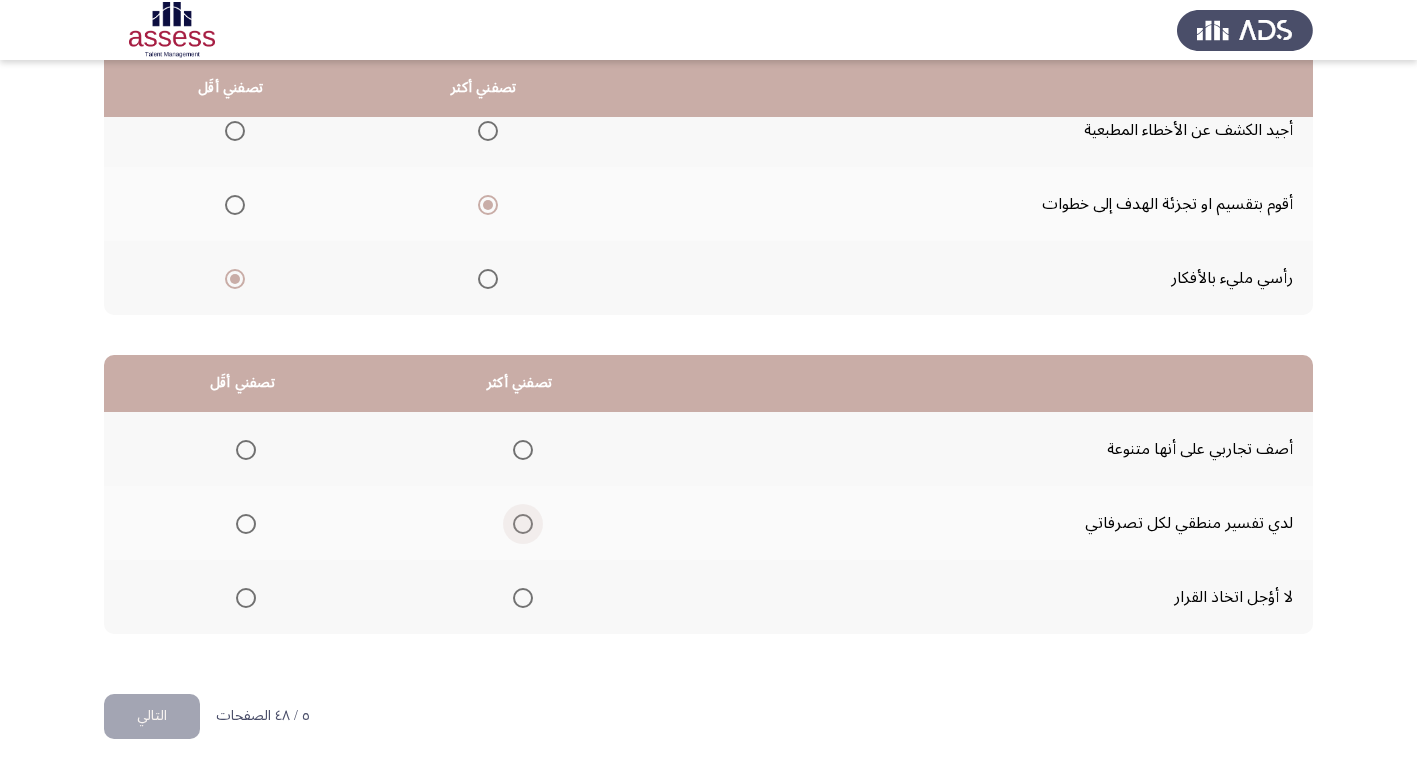click at bounding box center (523, 524) 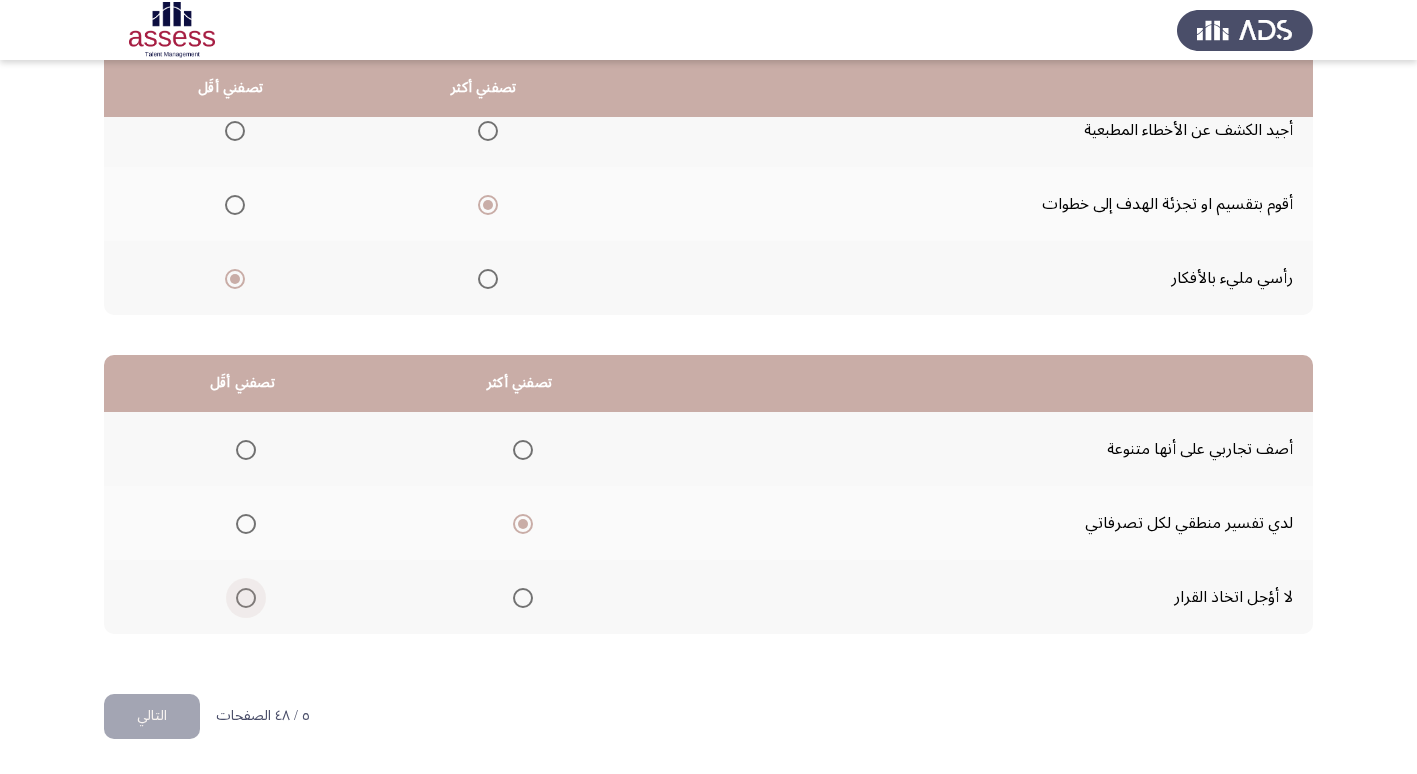 click at bounding box center [246, 598] 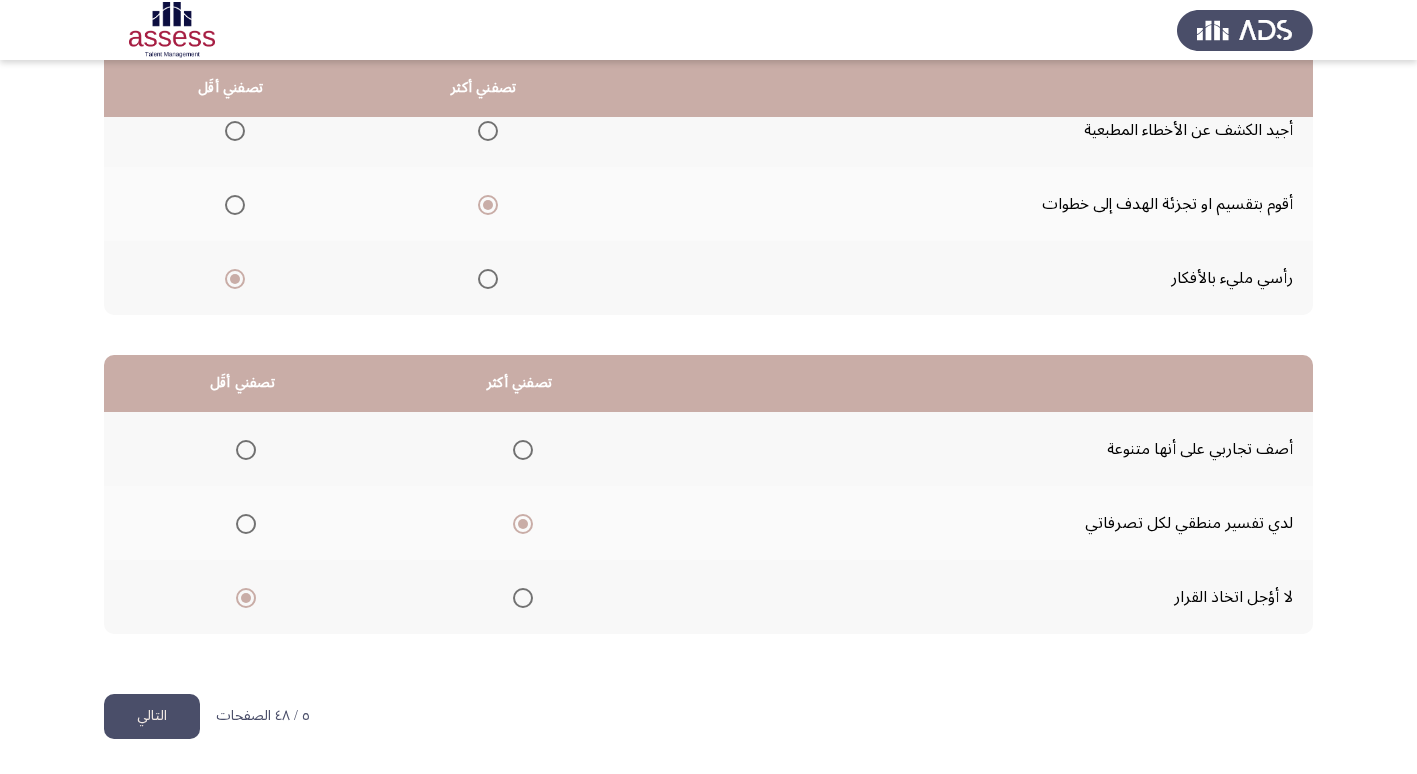 click on "التالي" 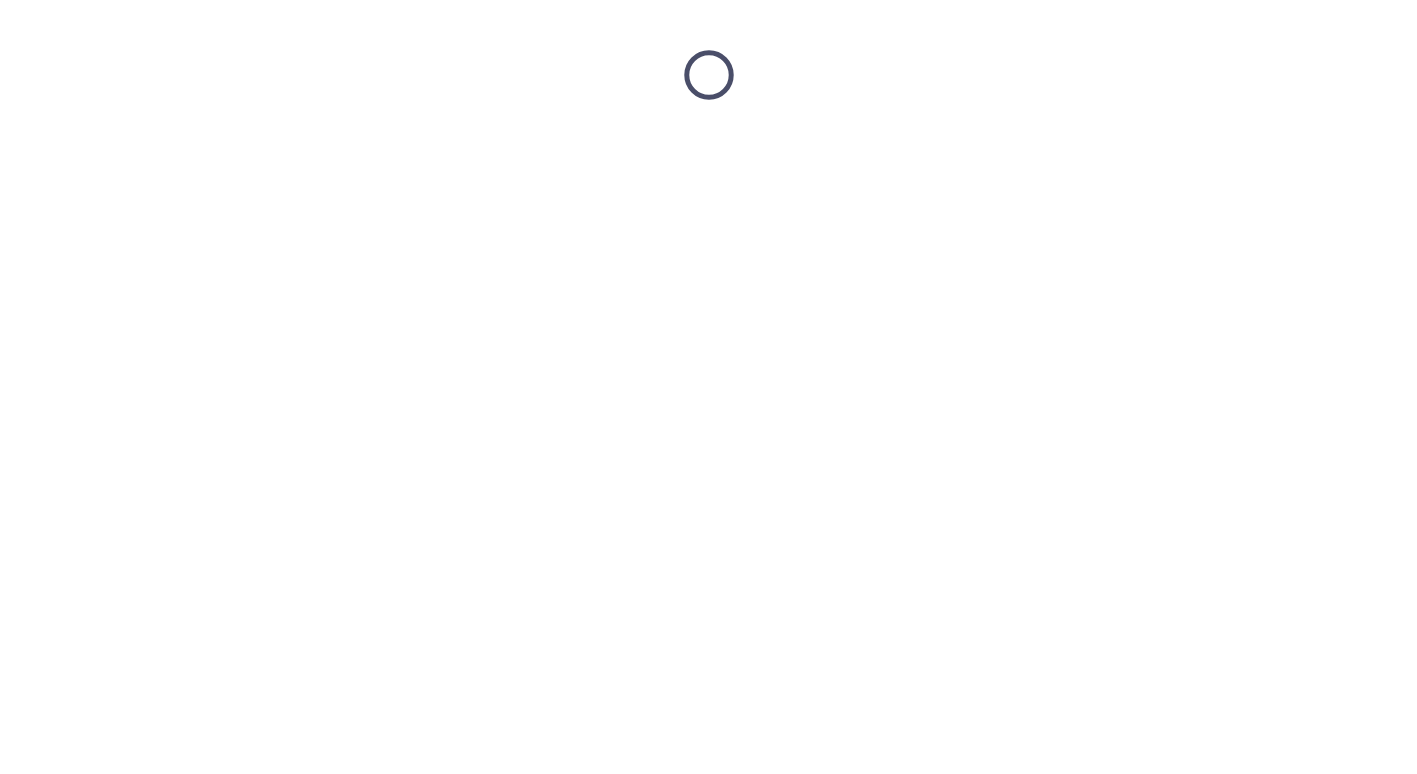 scroll, scrollTop: 0, scrollLeft: 0, axis: both 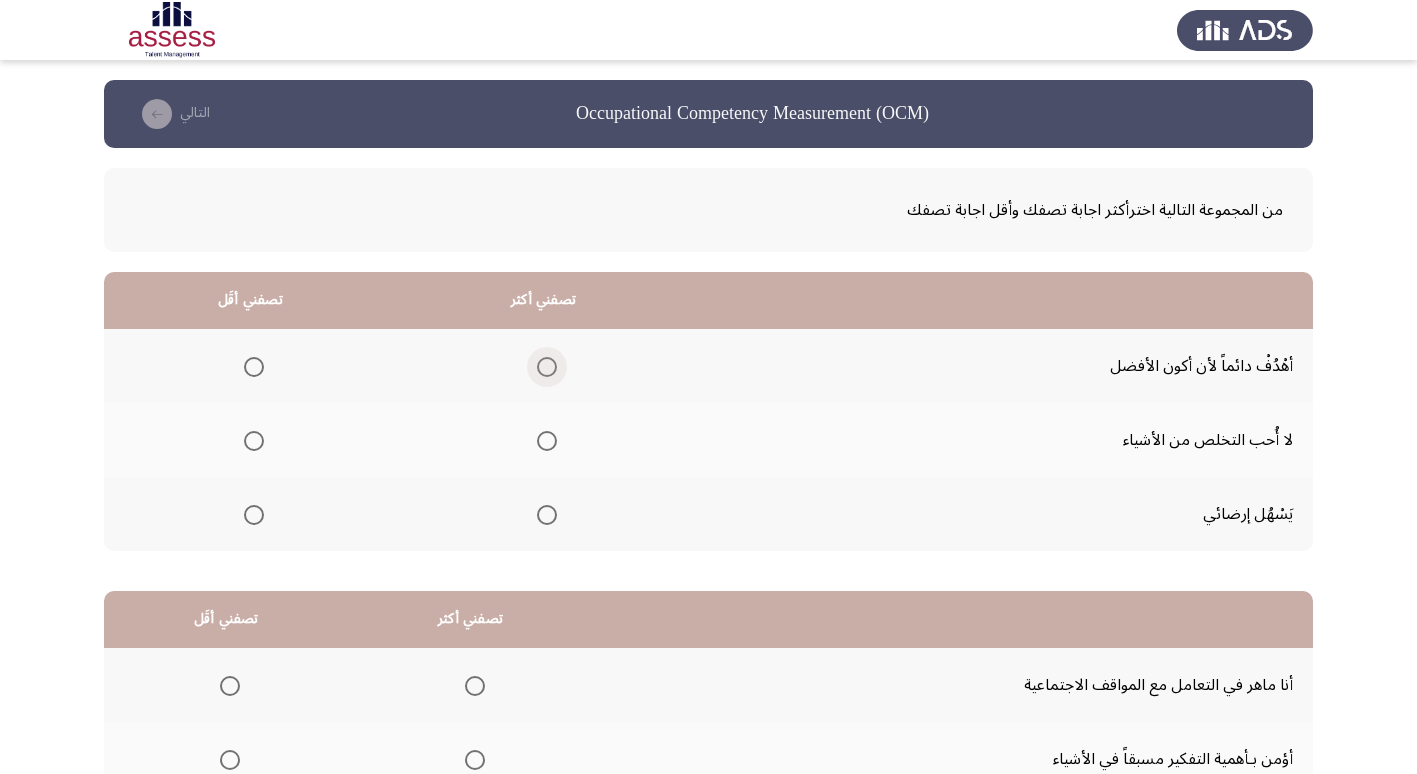 click at bounding box center [547, 367] 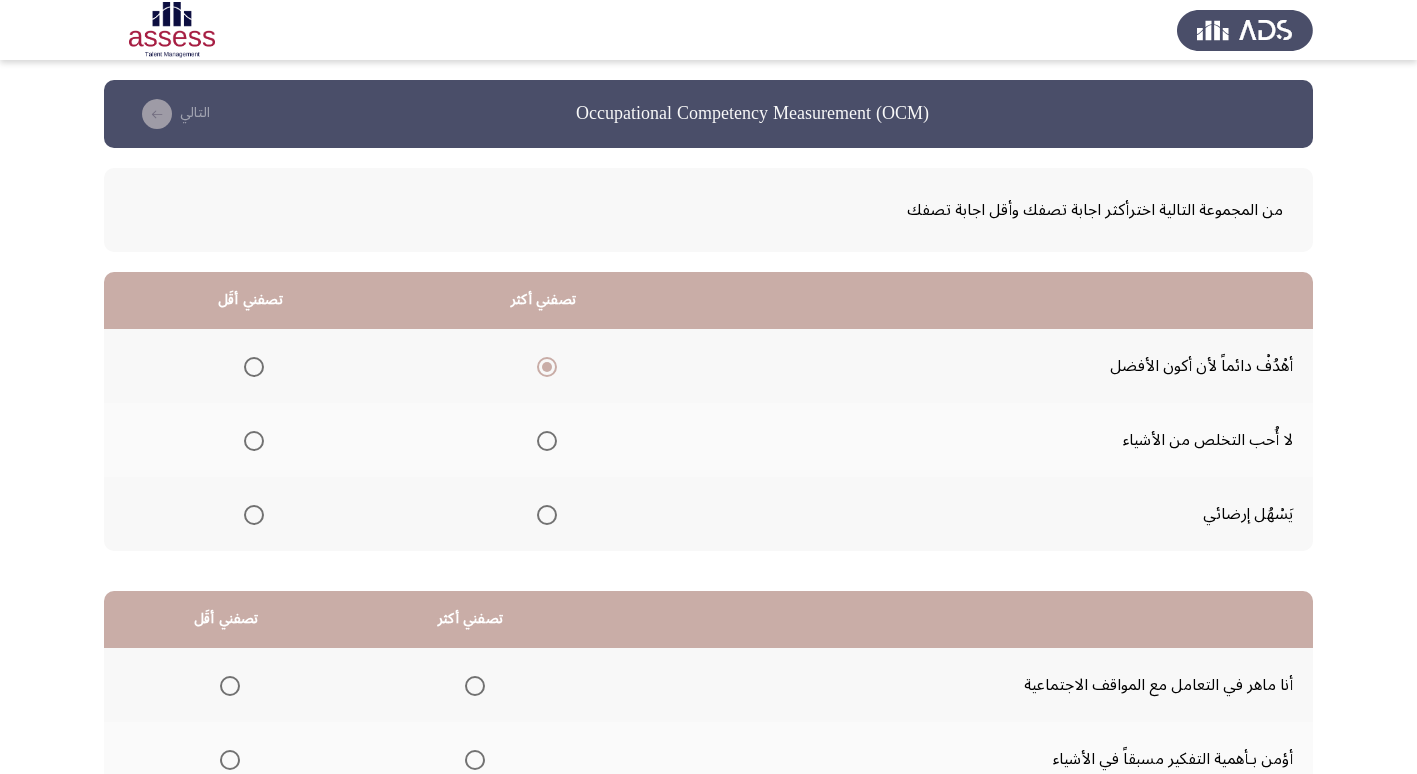 click at bounding box center (254, 441) 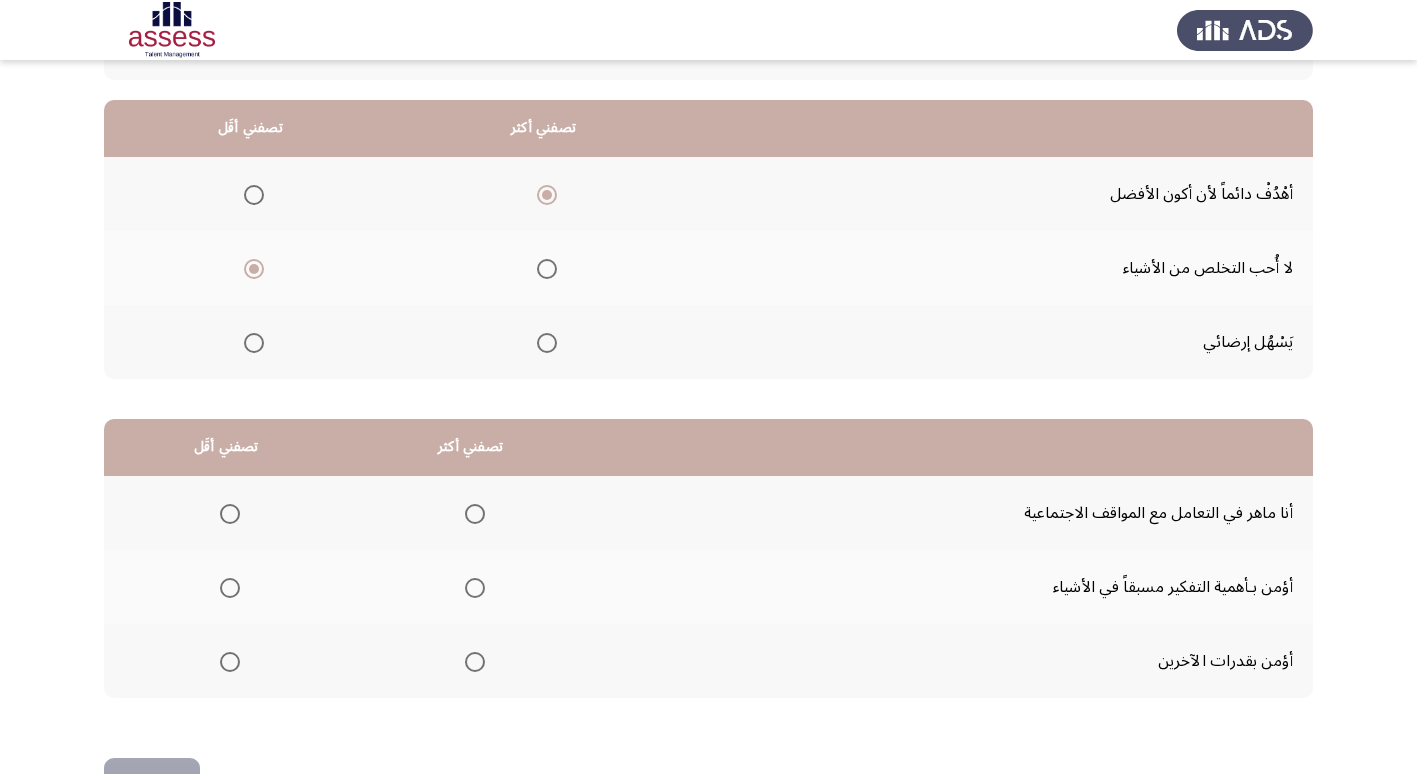 scroll, scrollTop: 236, scrollLeft: 0, axis: vertical 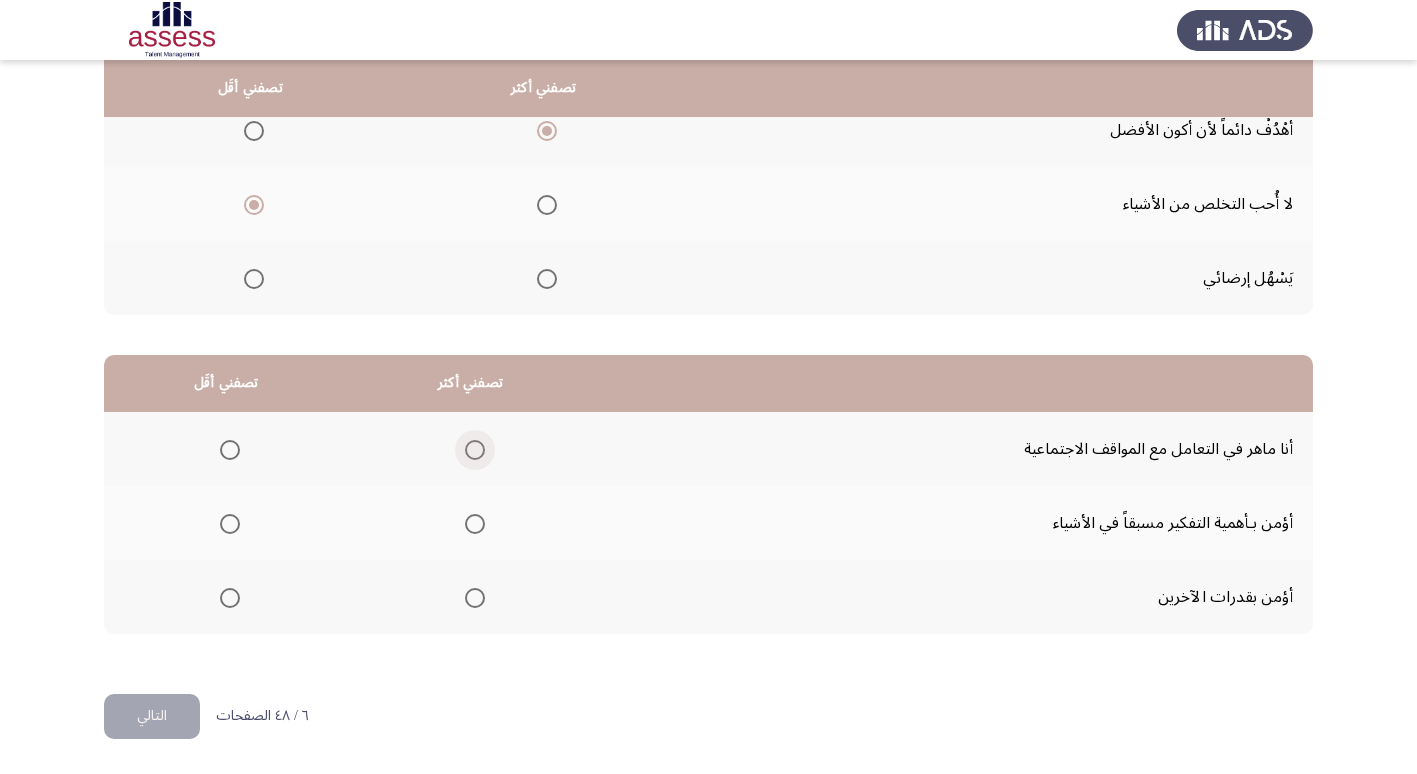 click at bounding box center [475, 450] 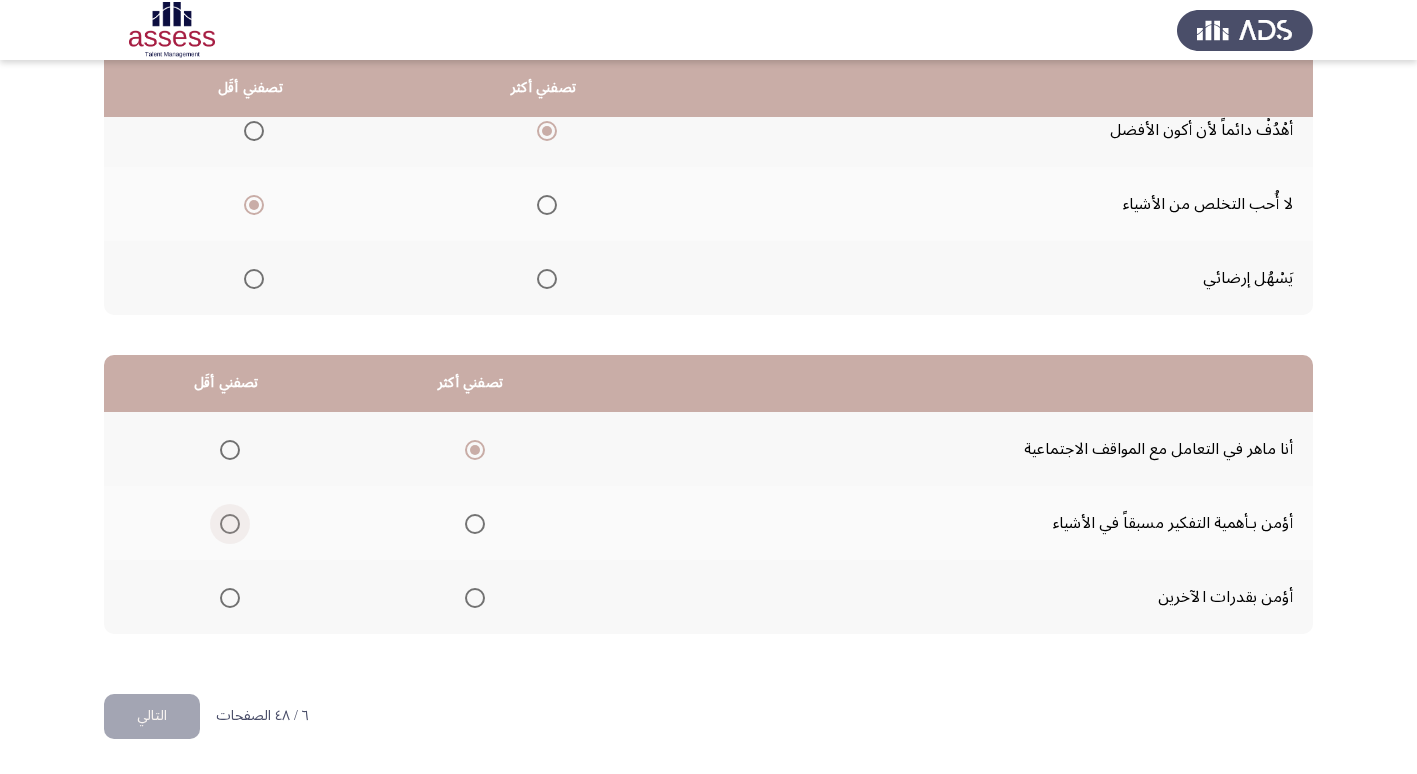 click at bounding box center (230, 524) 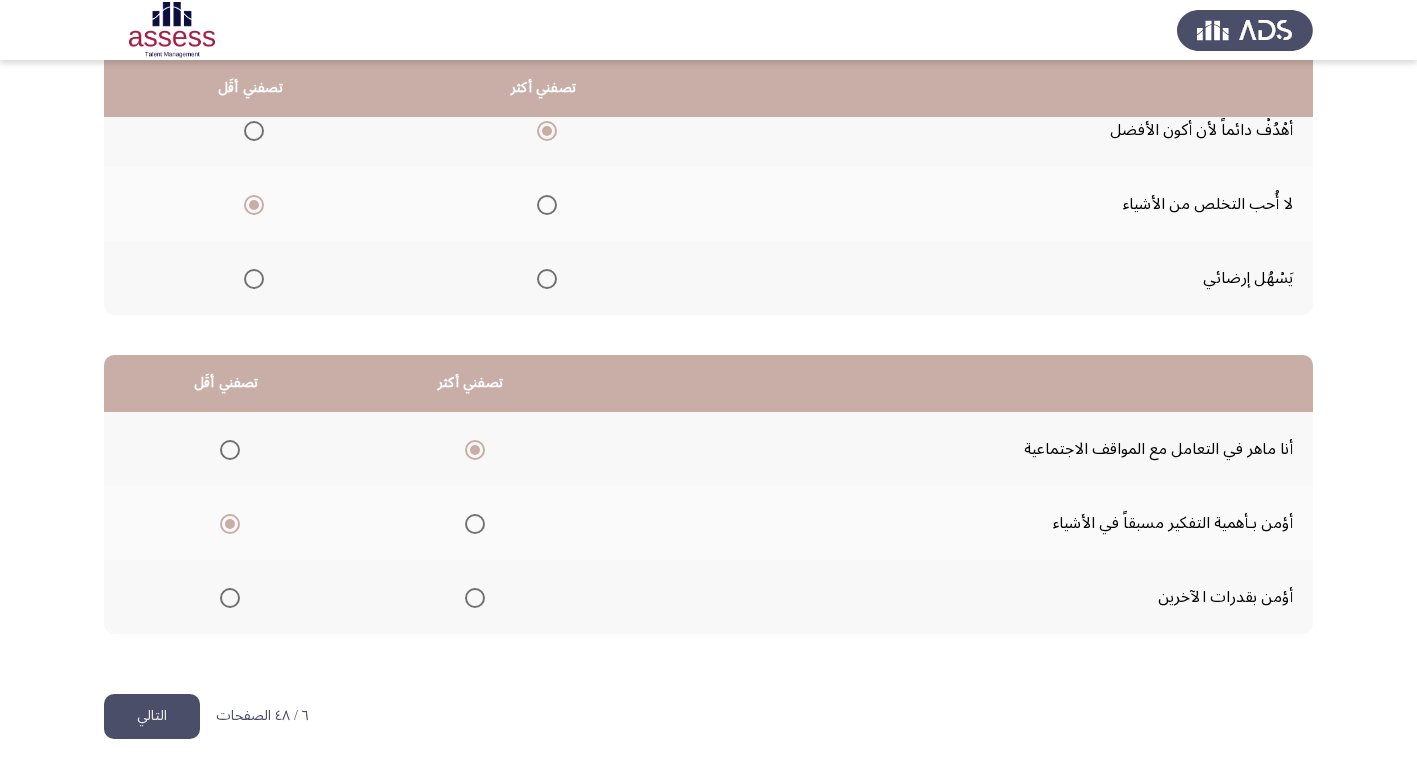 click on "التالي" 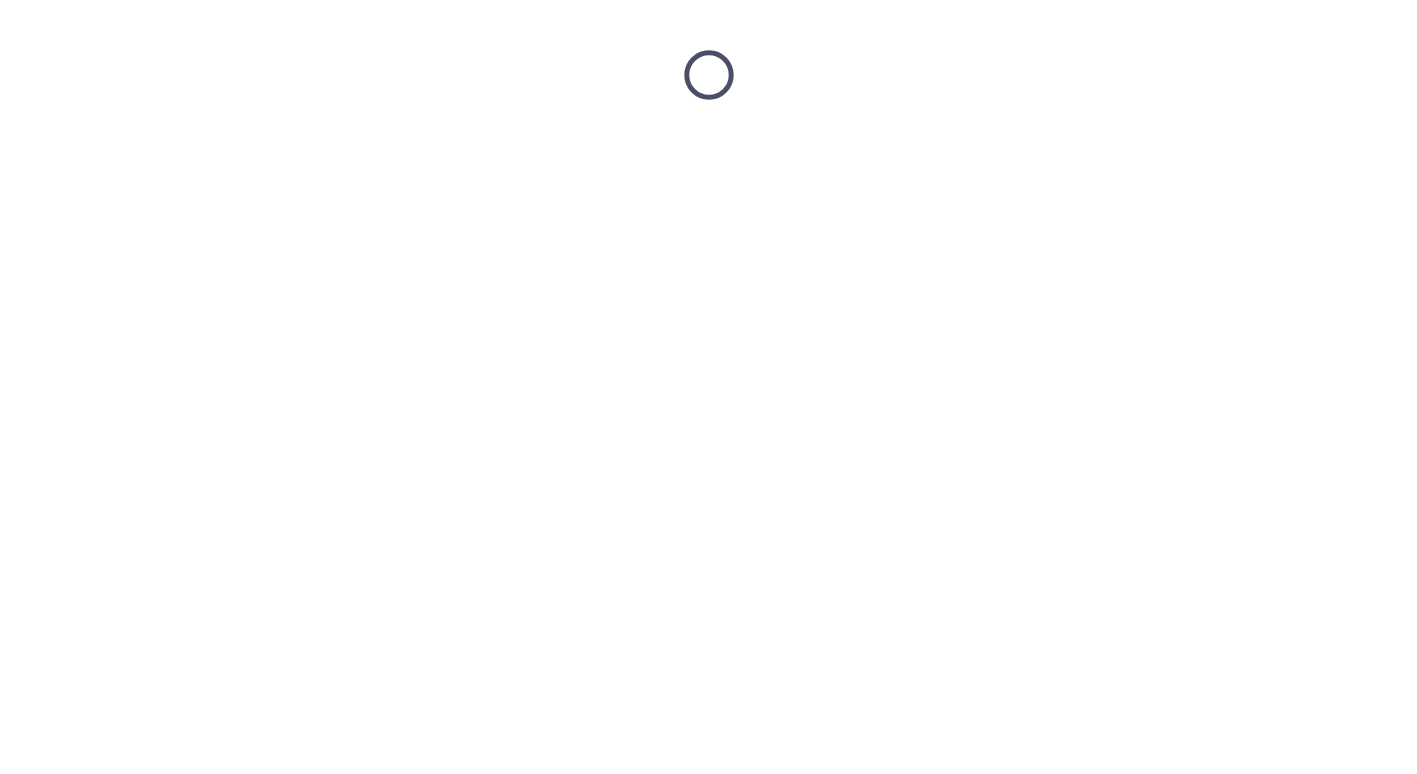 scroll, scrollTop: 0, scrollLeft: 0, axis: both 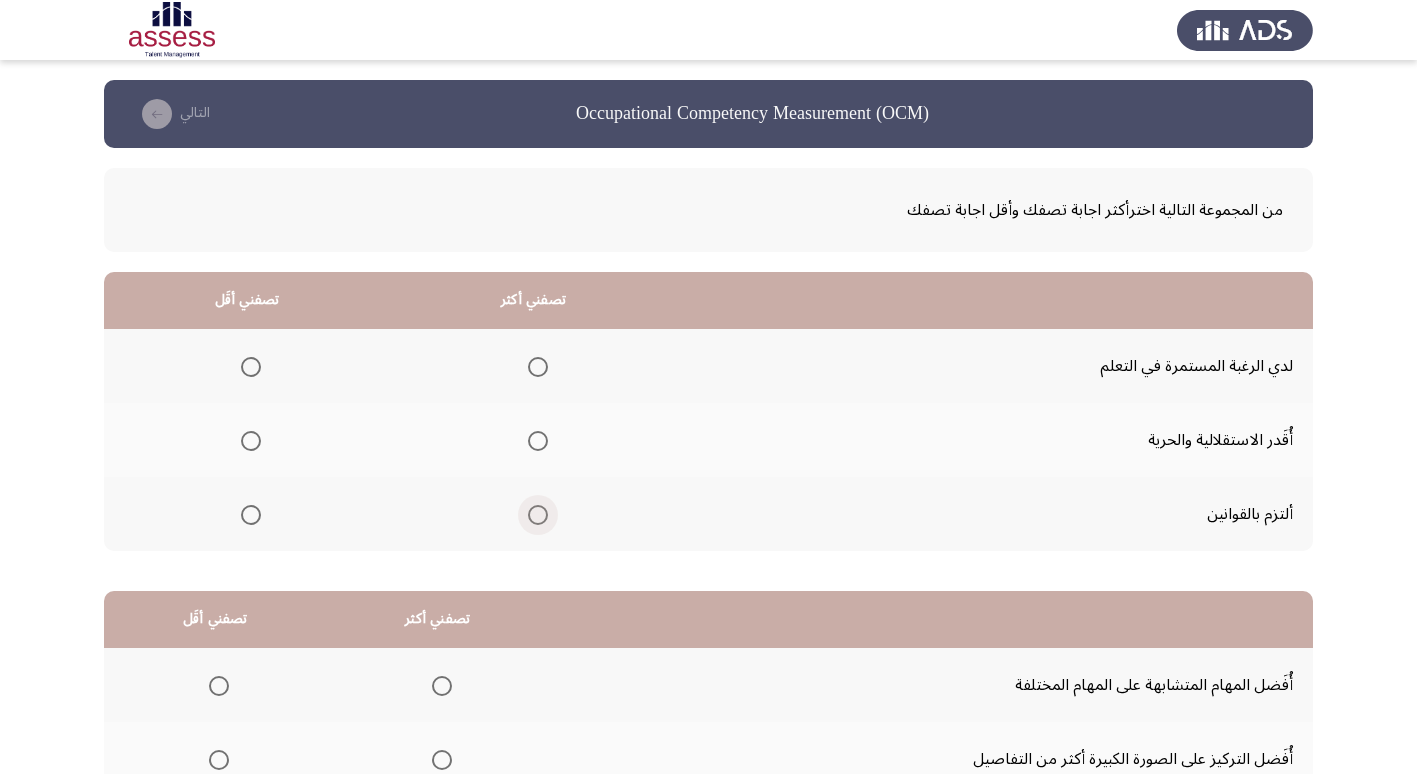 click at bounding box center (538, 515) 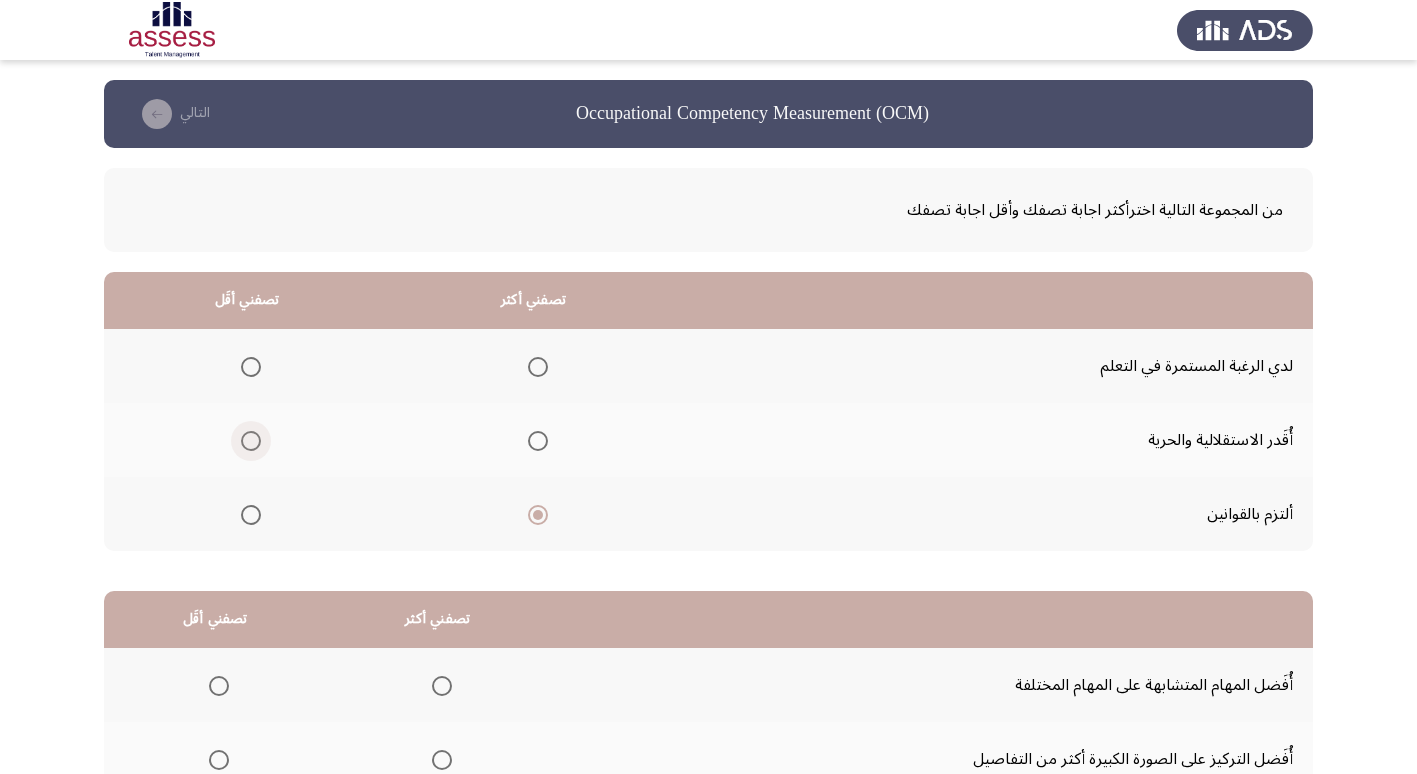 click at bounding box center (251, 441) 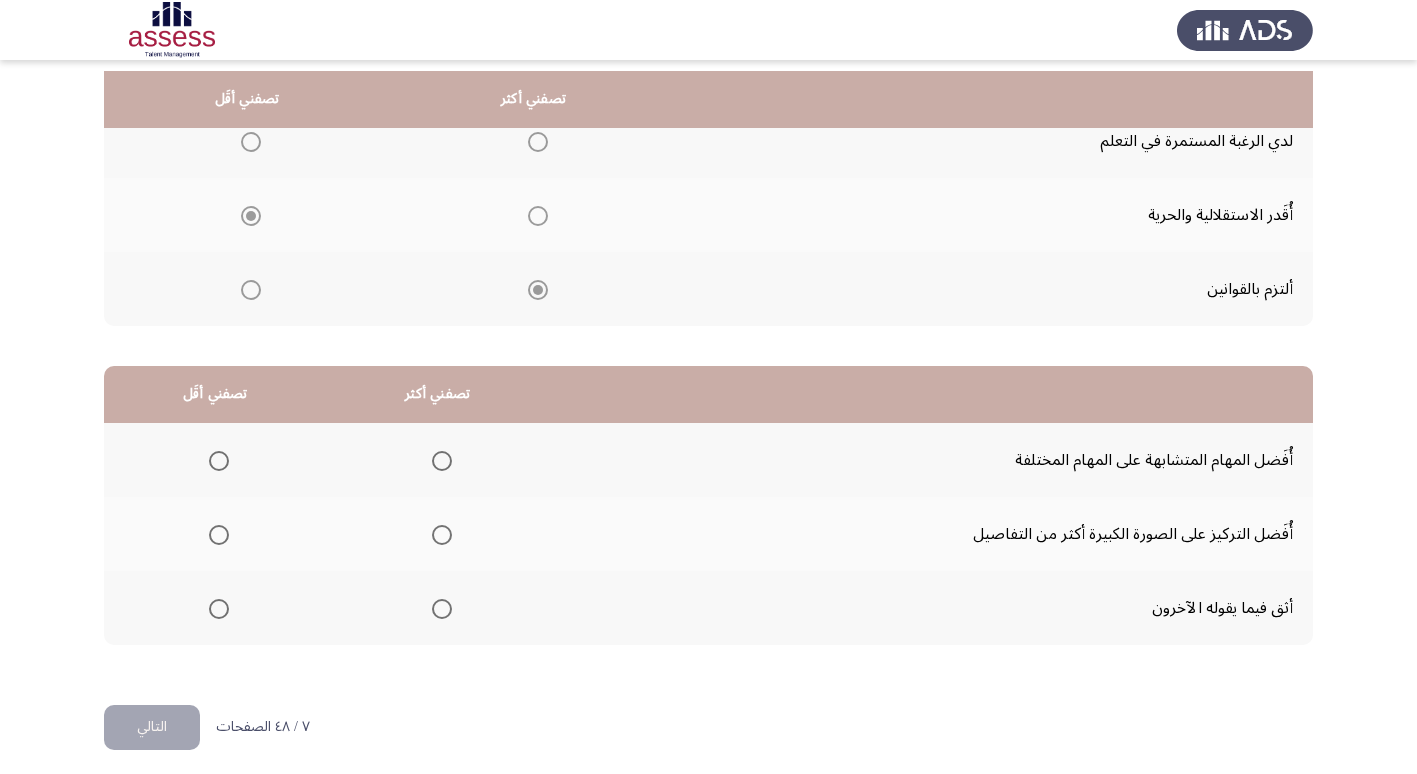 scroll, scrollTop: 236, scrollLeft: 0, axis: vertical 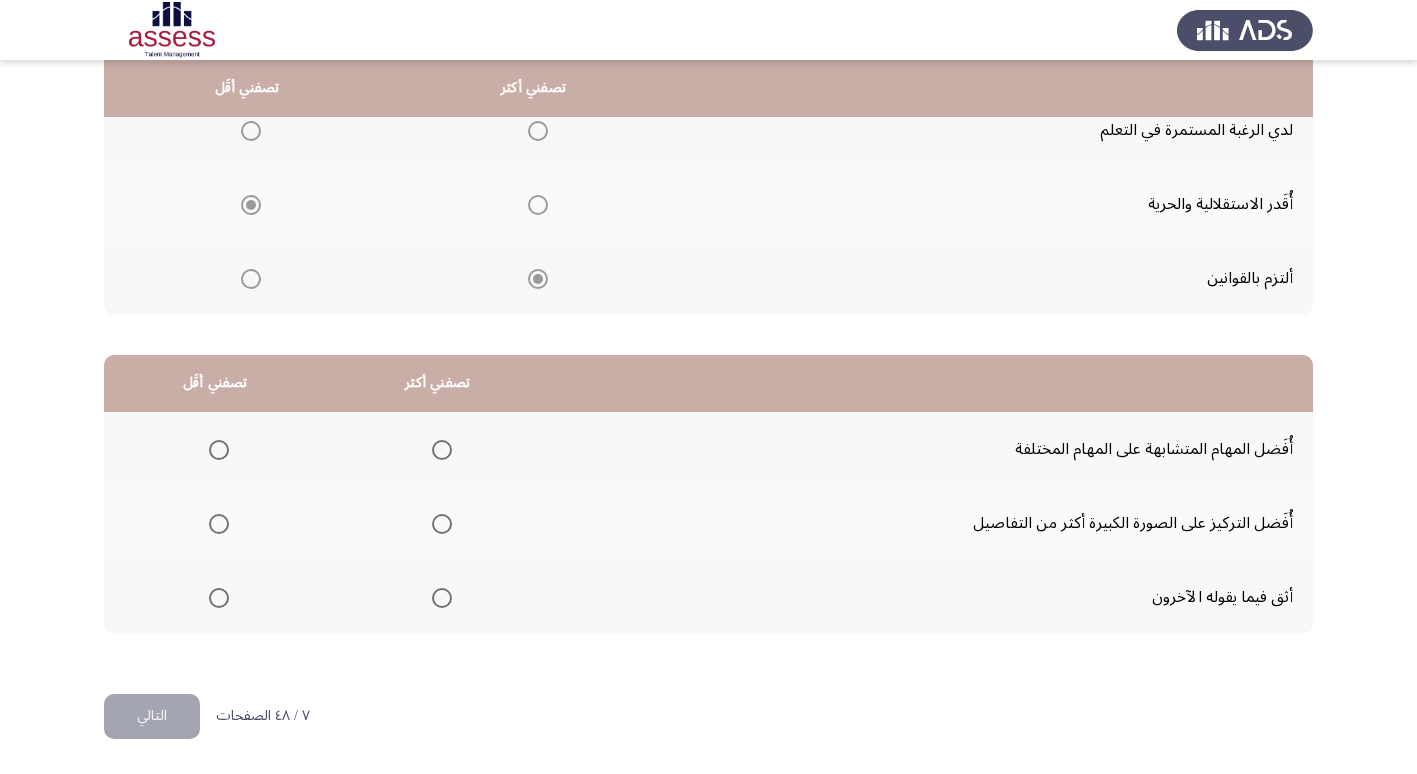 click at bounding box center (442, 450) 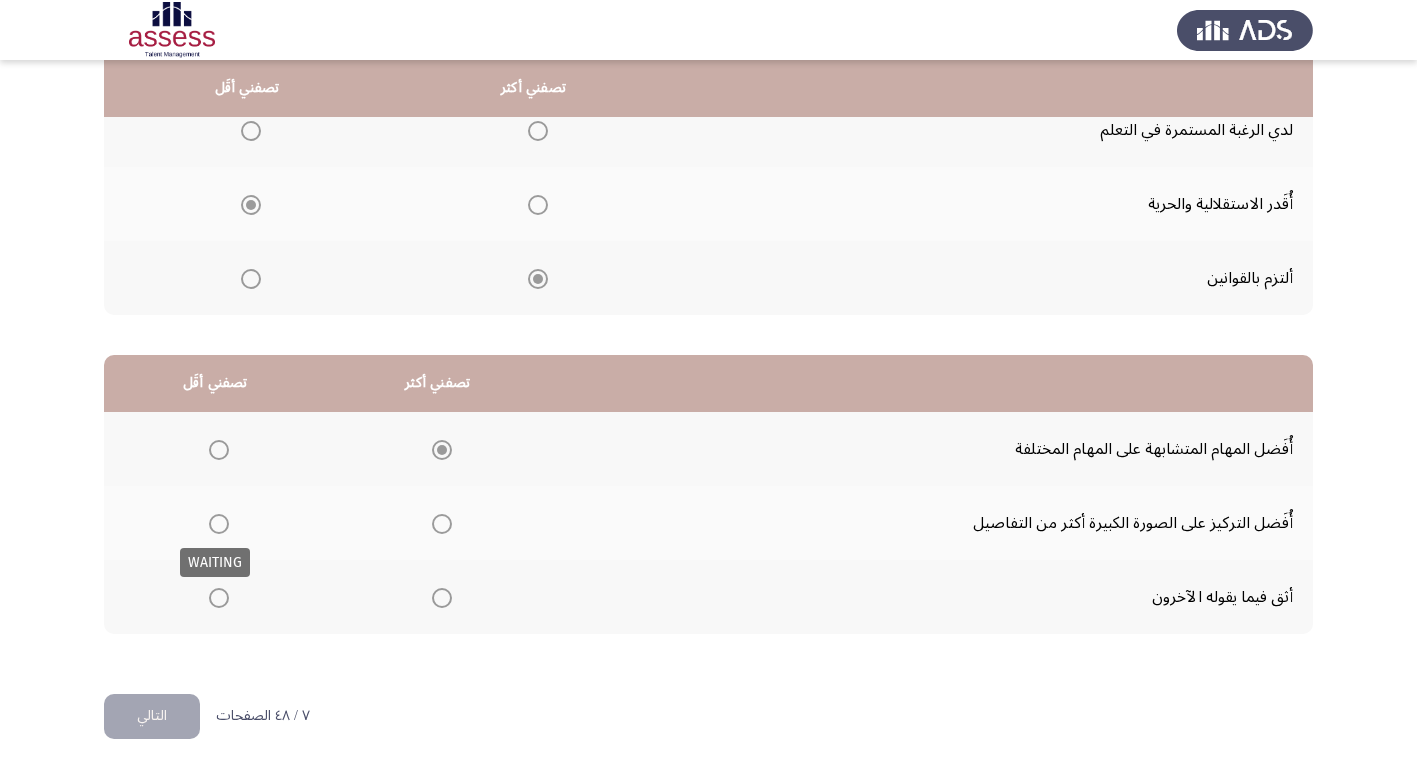 click at bounding box center (219, 524) 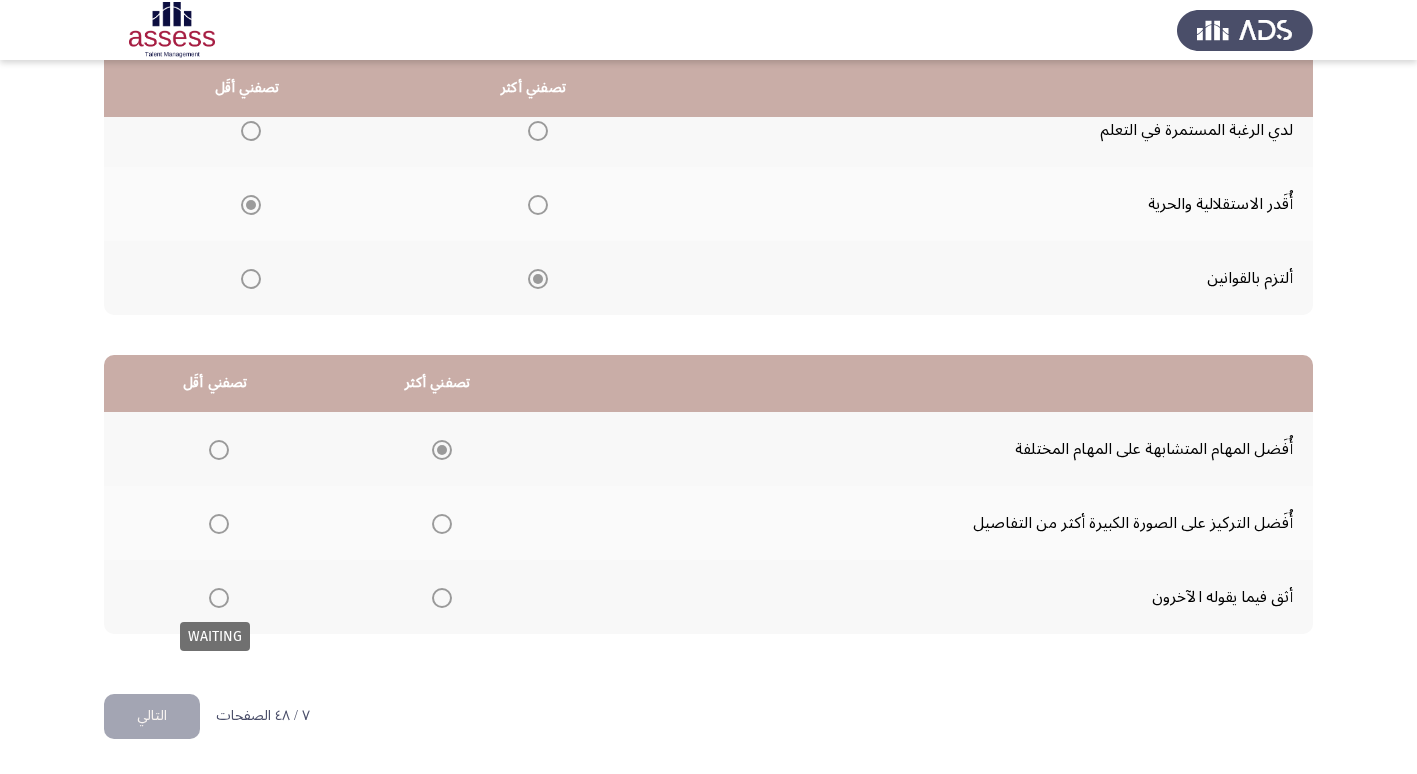 click at bounding box center (219, 598) 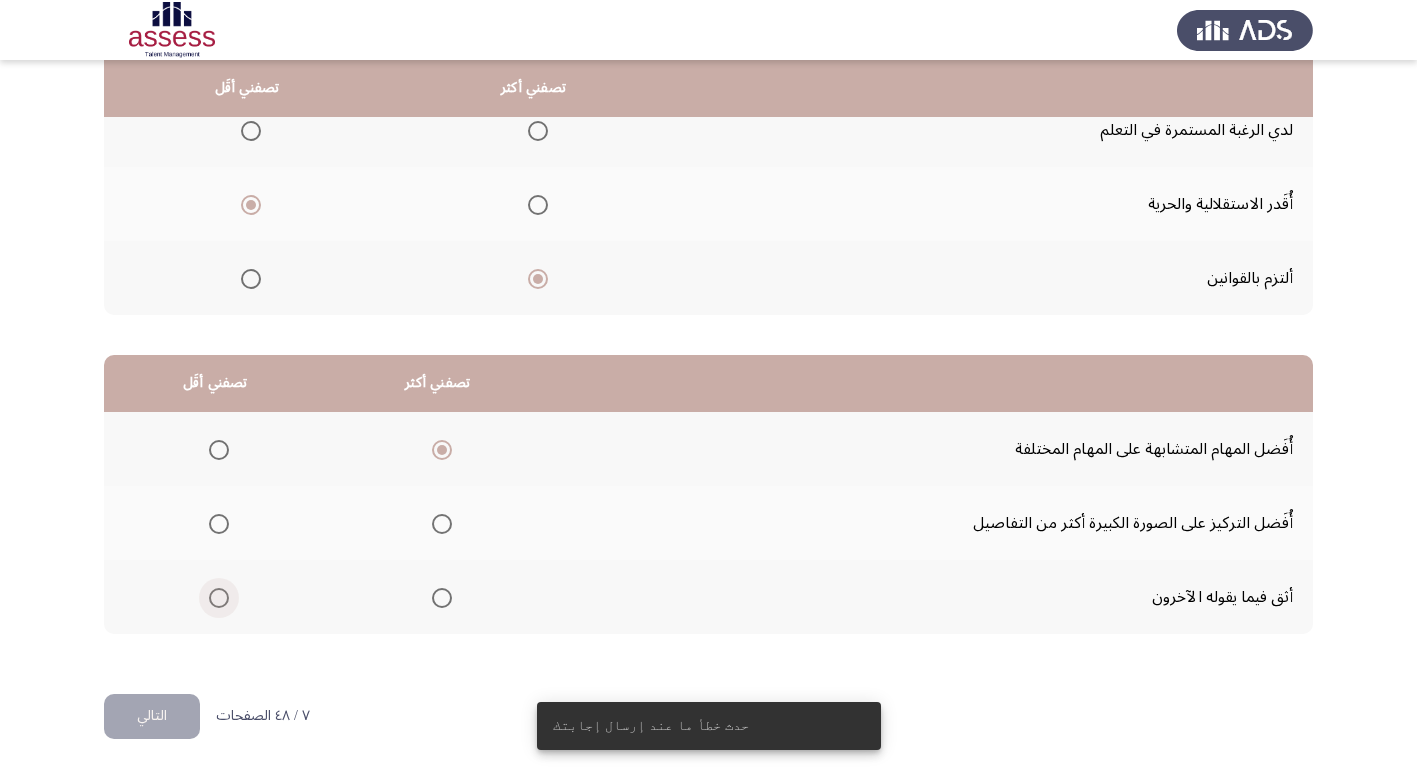click at bounding box center [219, 598] 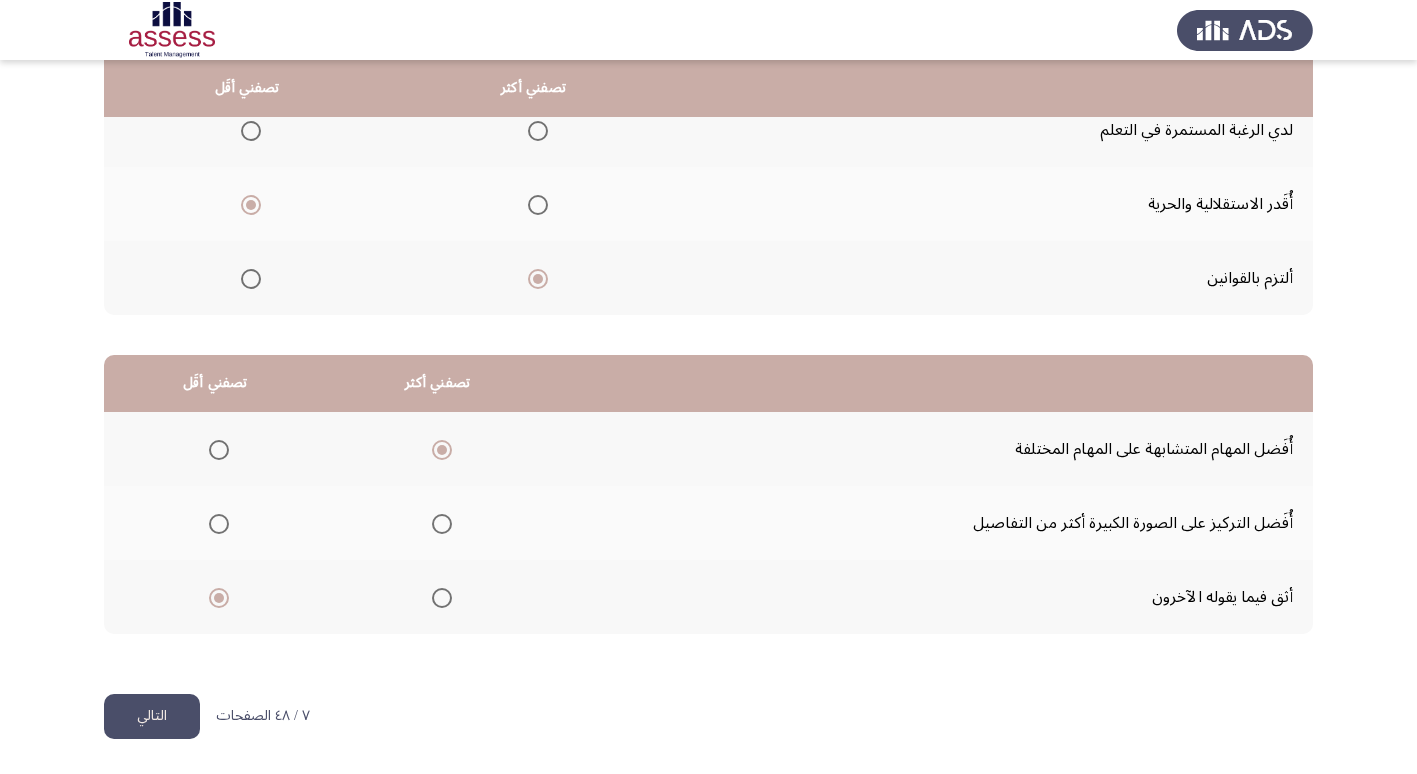 click on "التالي" 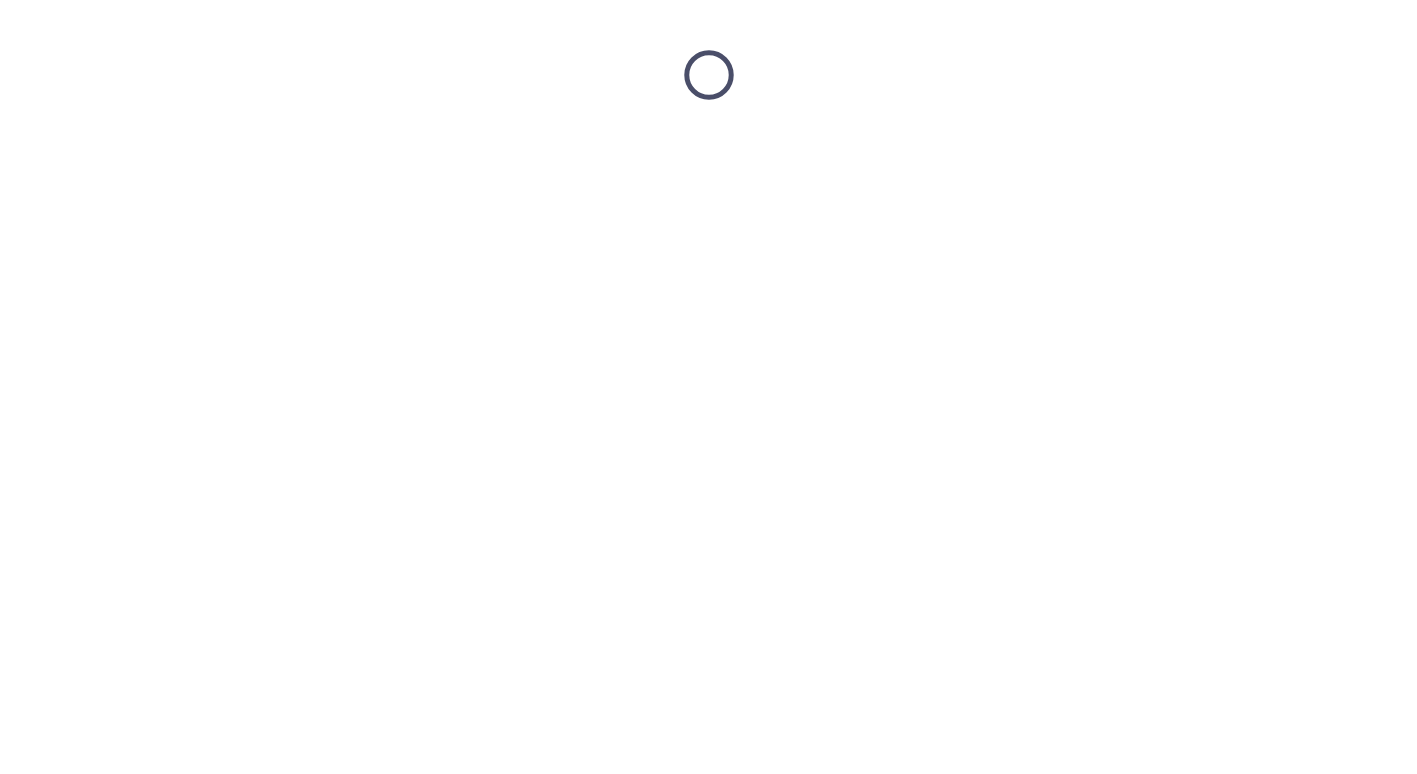 scroll, scrollTop: 0, scrollLeft: 0, axis: both 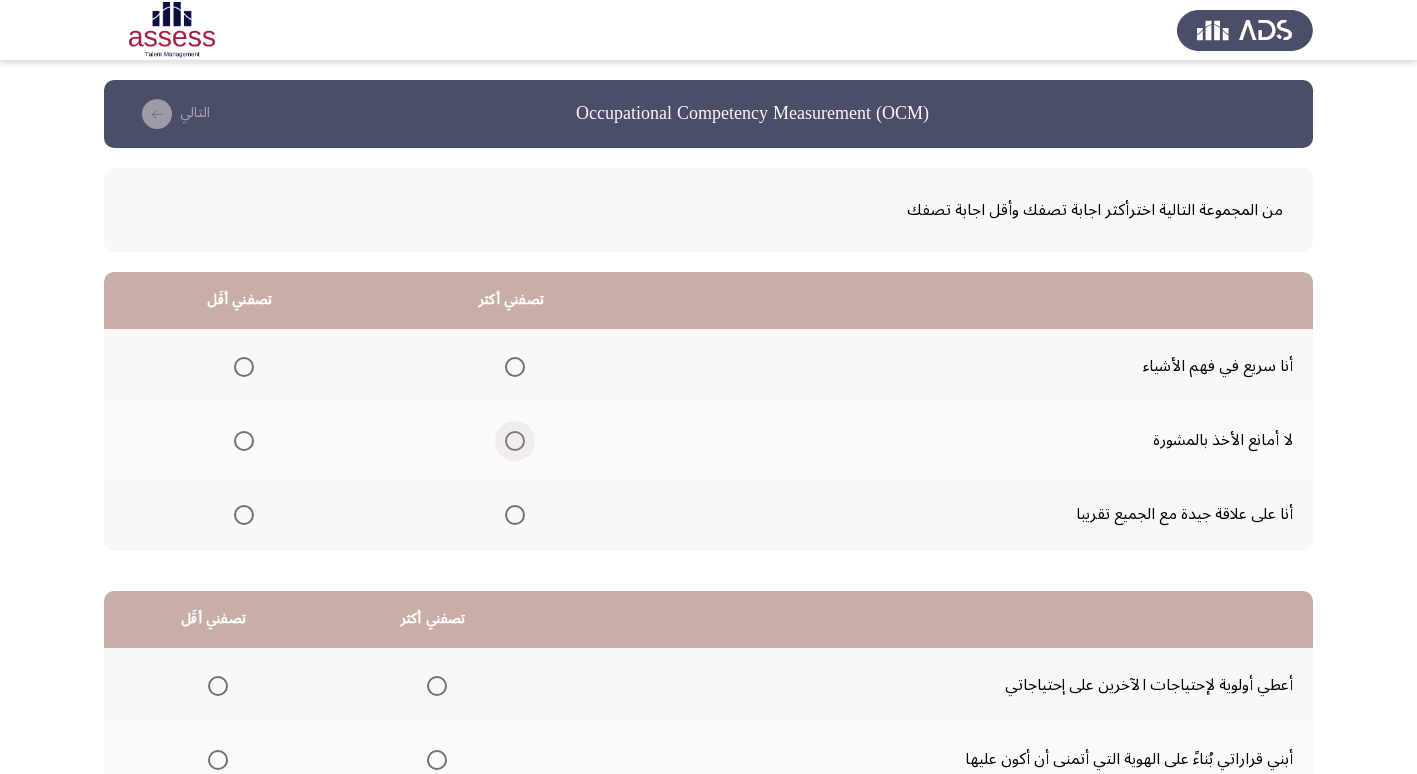 click at bounding box center (515, 441) 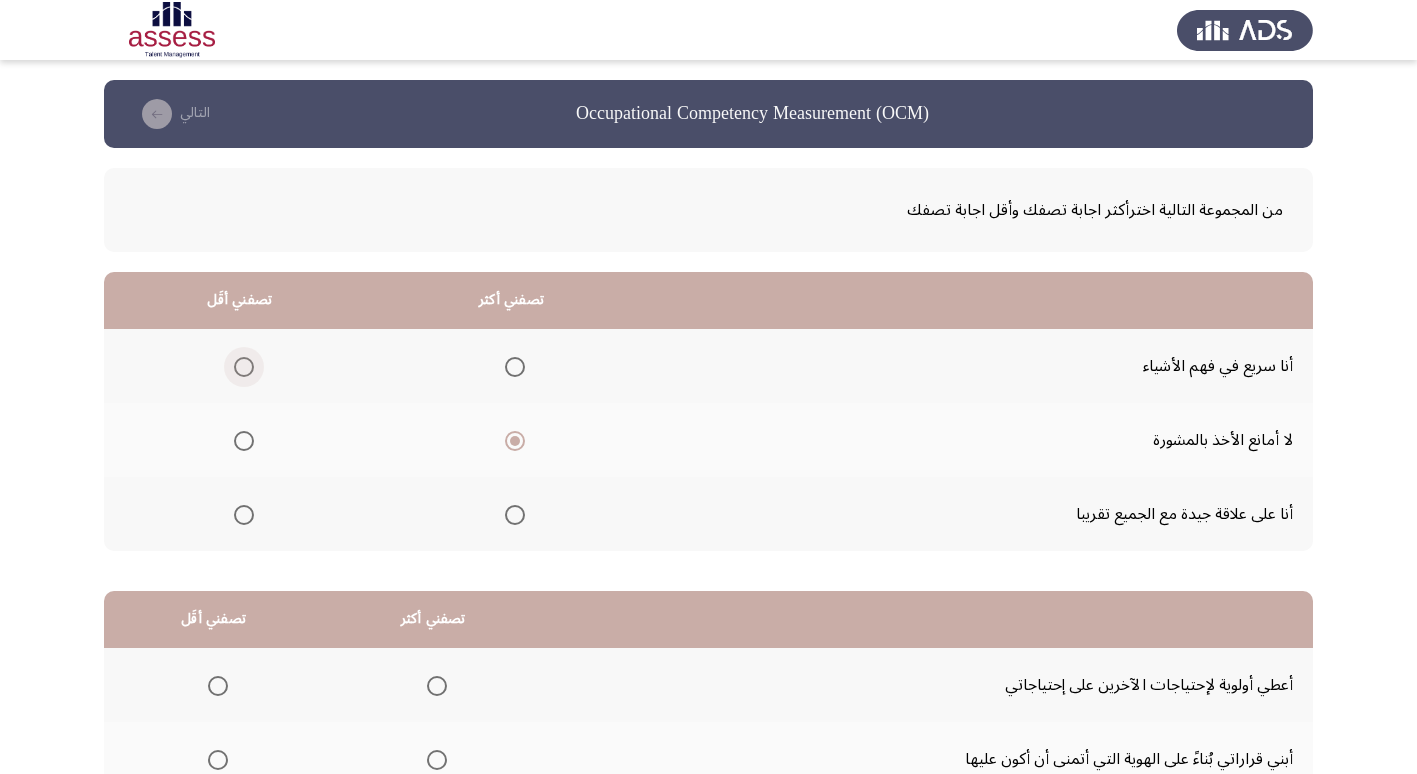 click at bounding box center (244, 367) 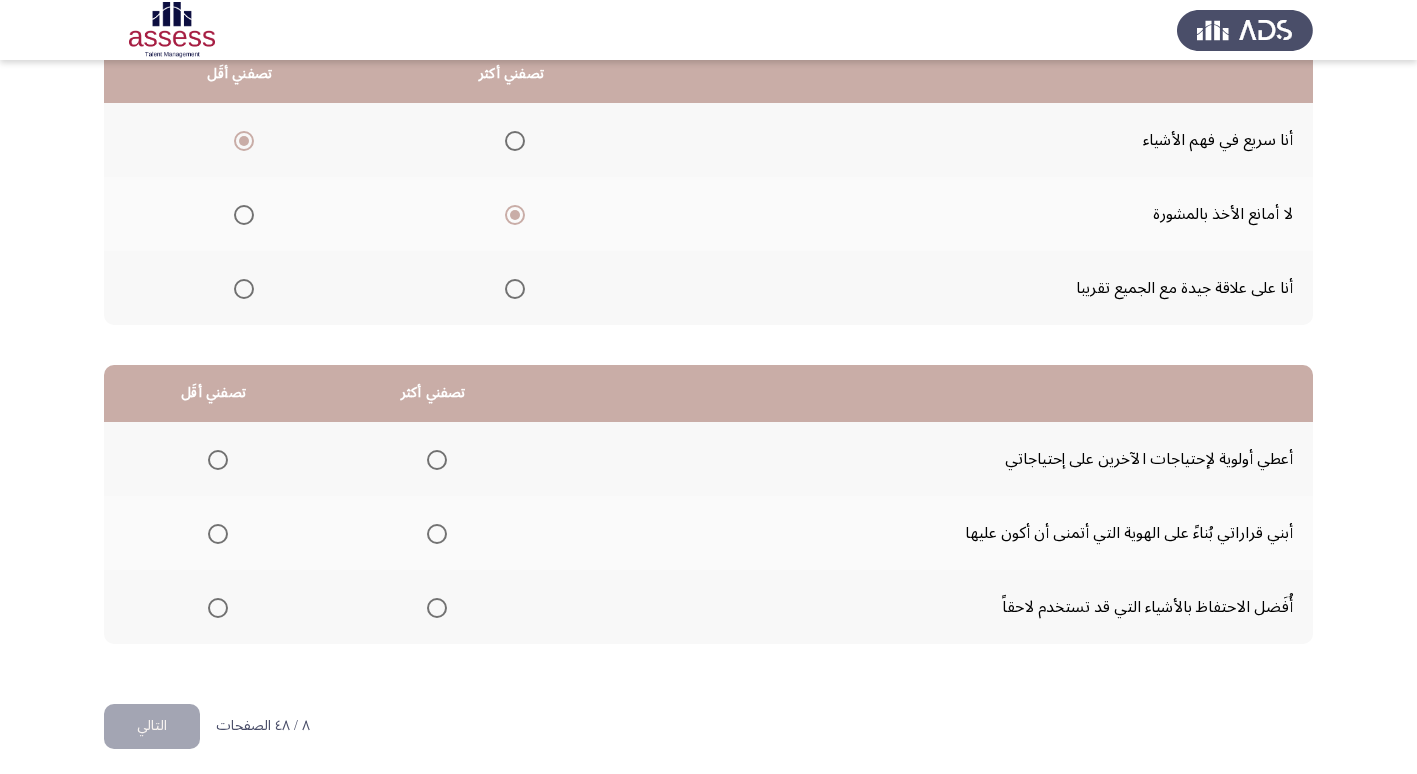 scroll, scrollTop: 236, scrollLeft: 0, axis: vertical 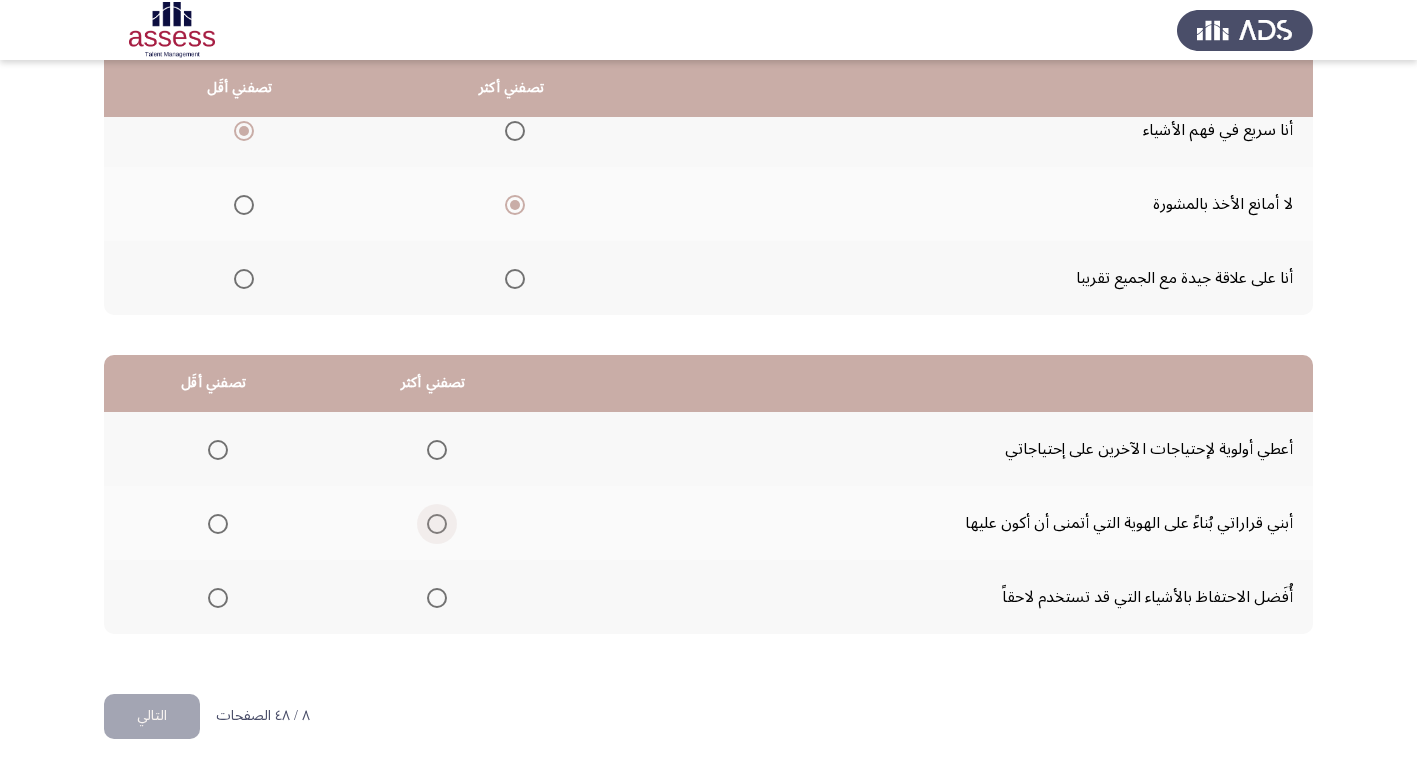 click at bounding box center [437, 524] 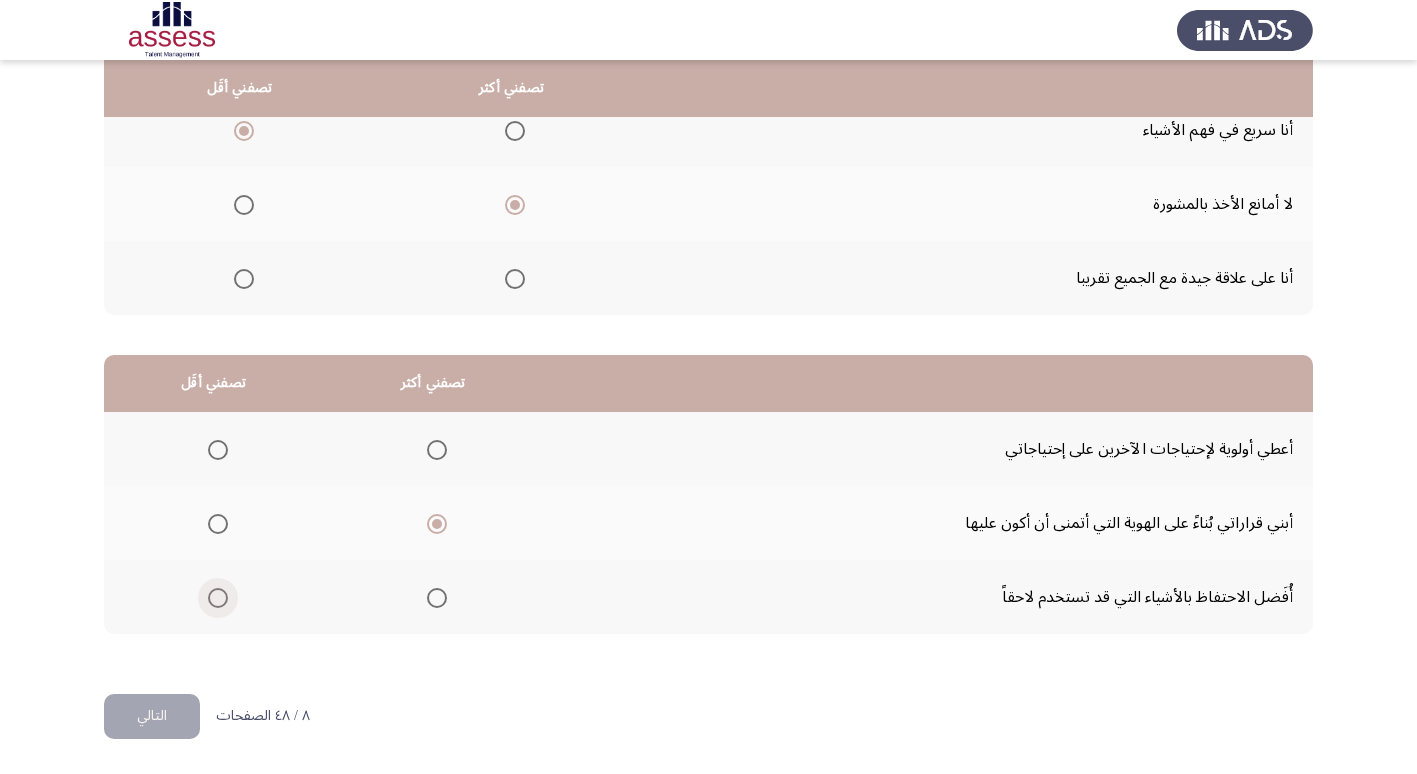 click at bounding box center (218, 598) 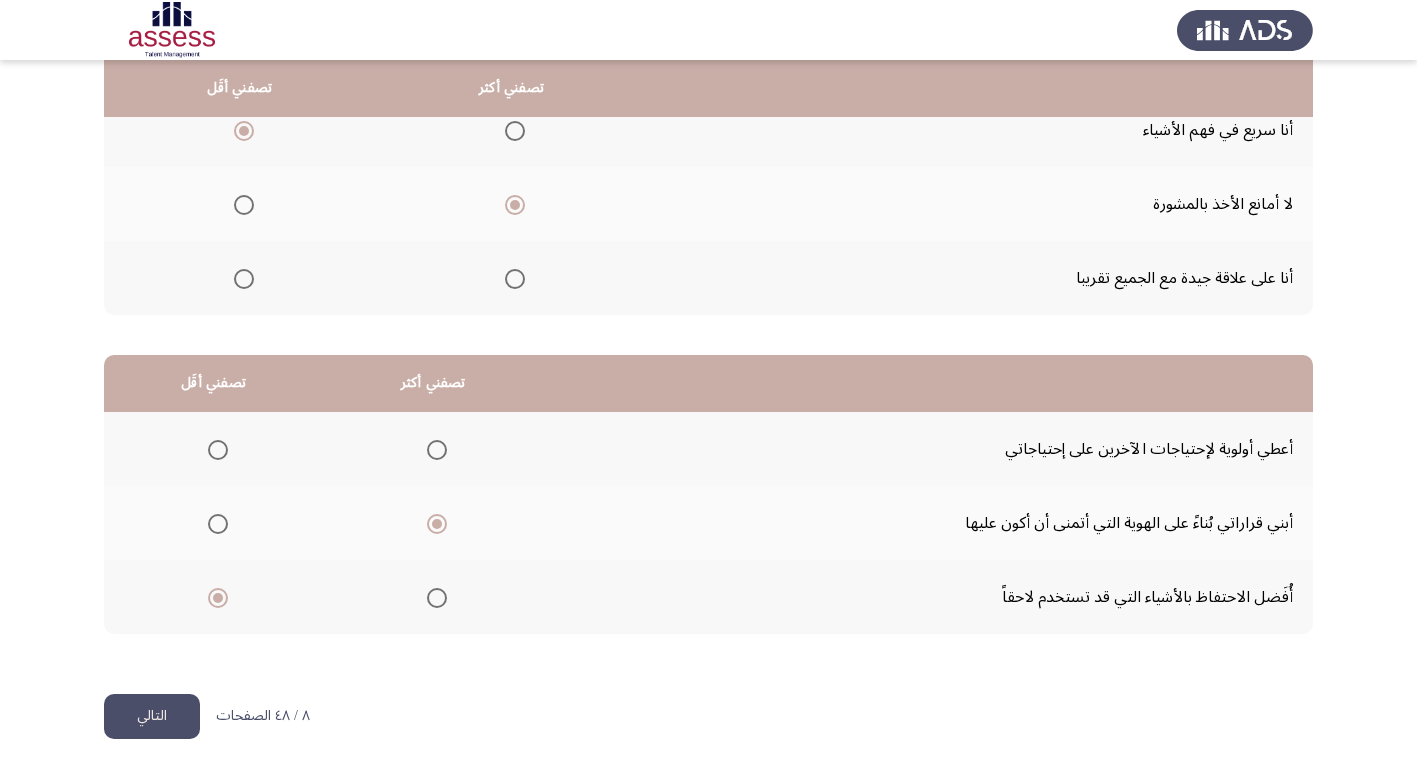 click on "التالي" 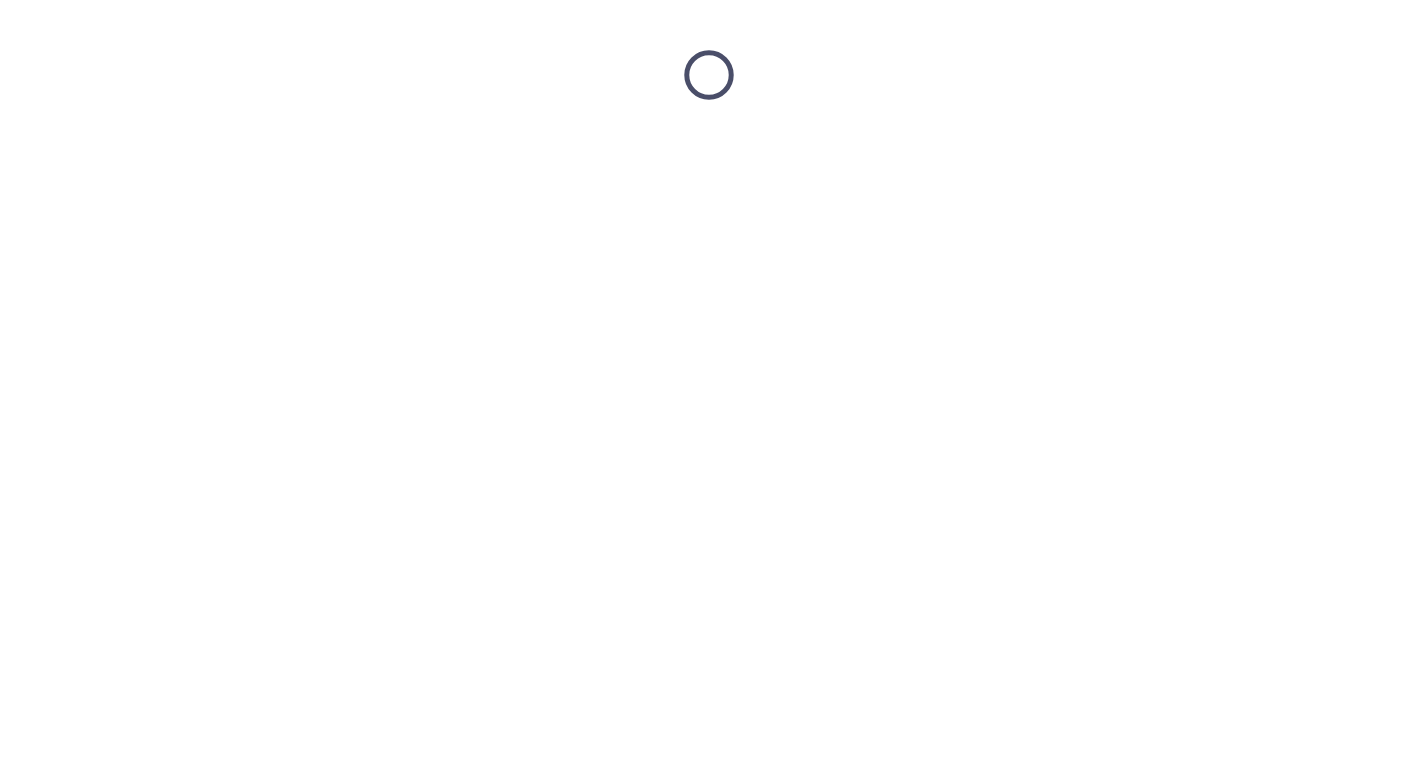 scroll, scrollTop: 0, scrollLeft: 0, axis: both 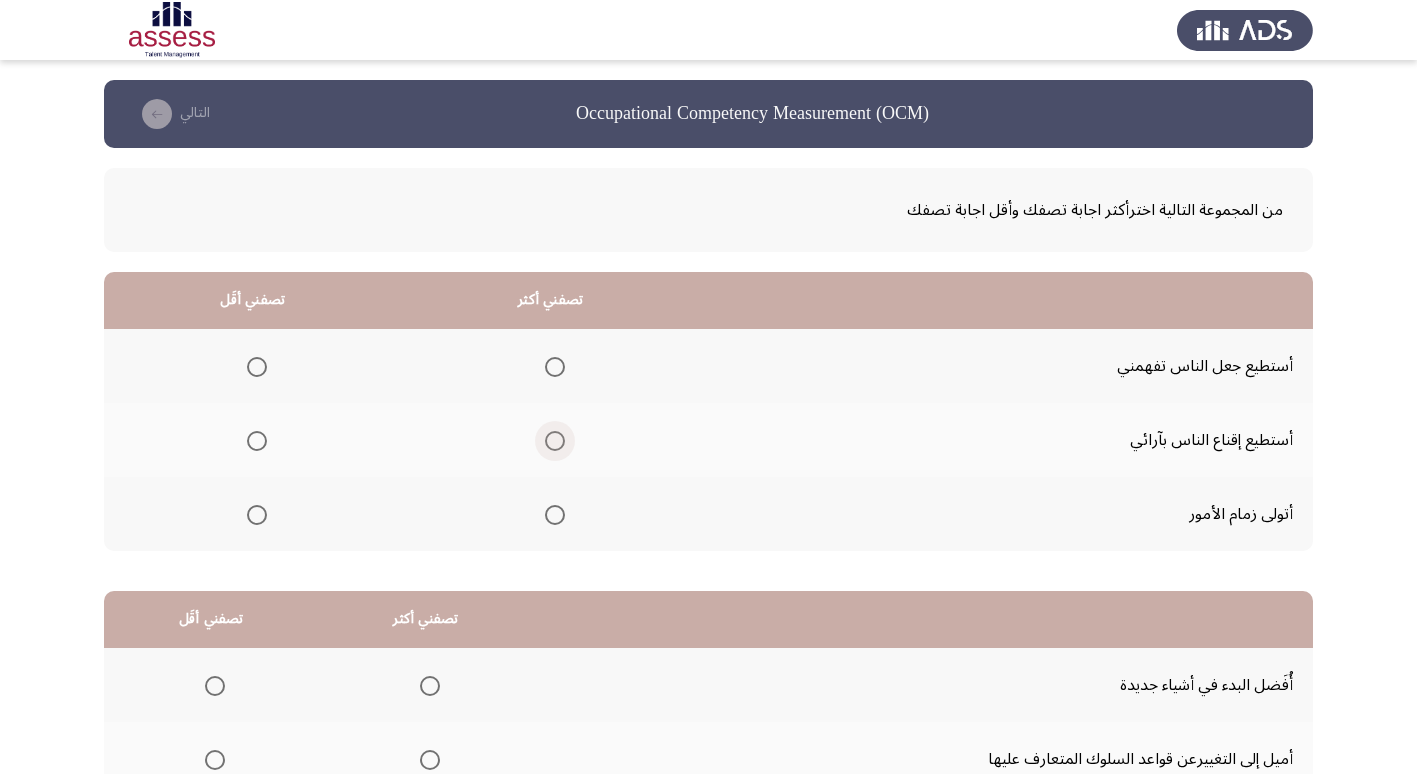 click at bounding box center [555, 441] 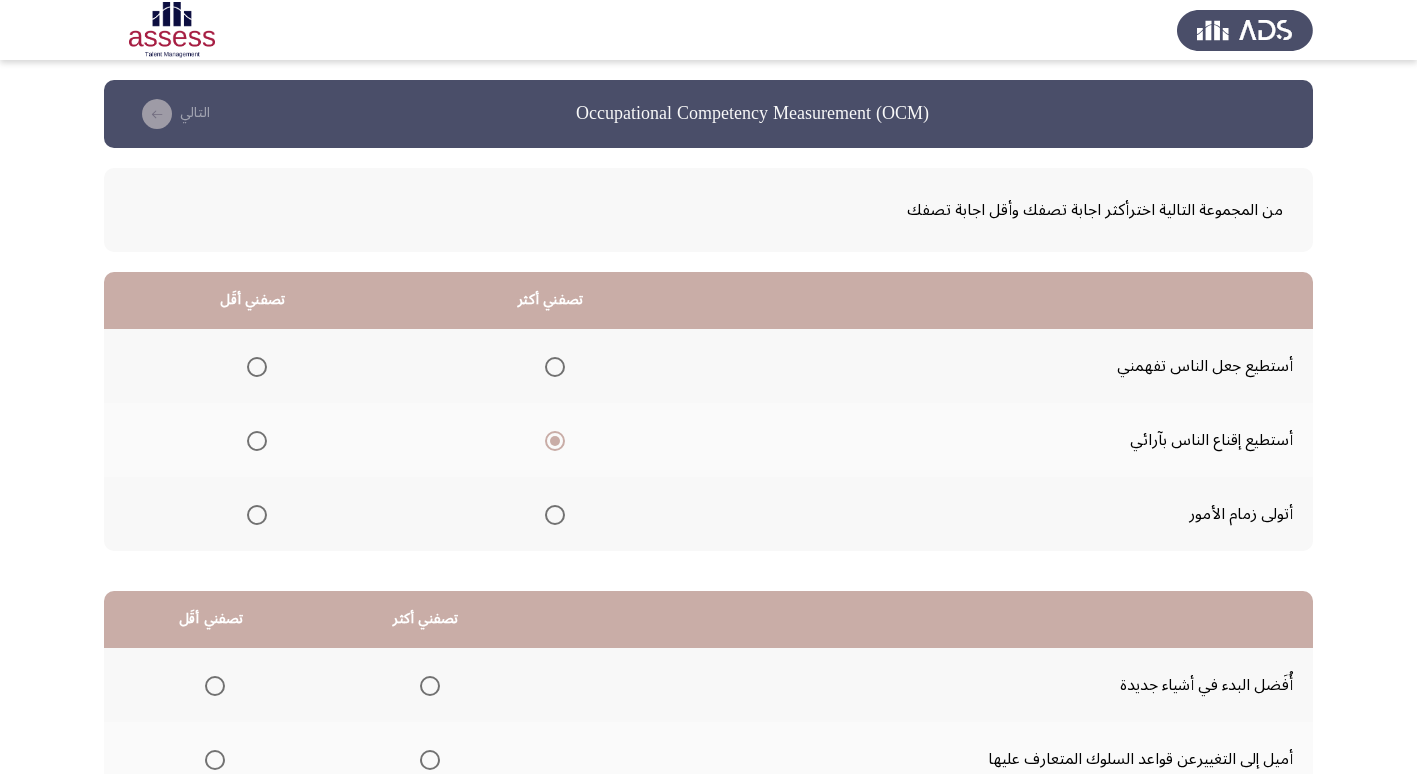 click 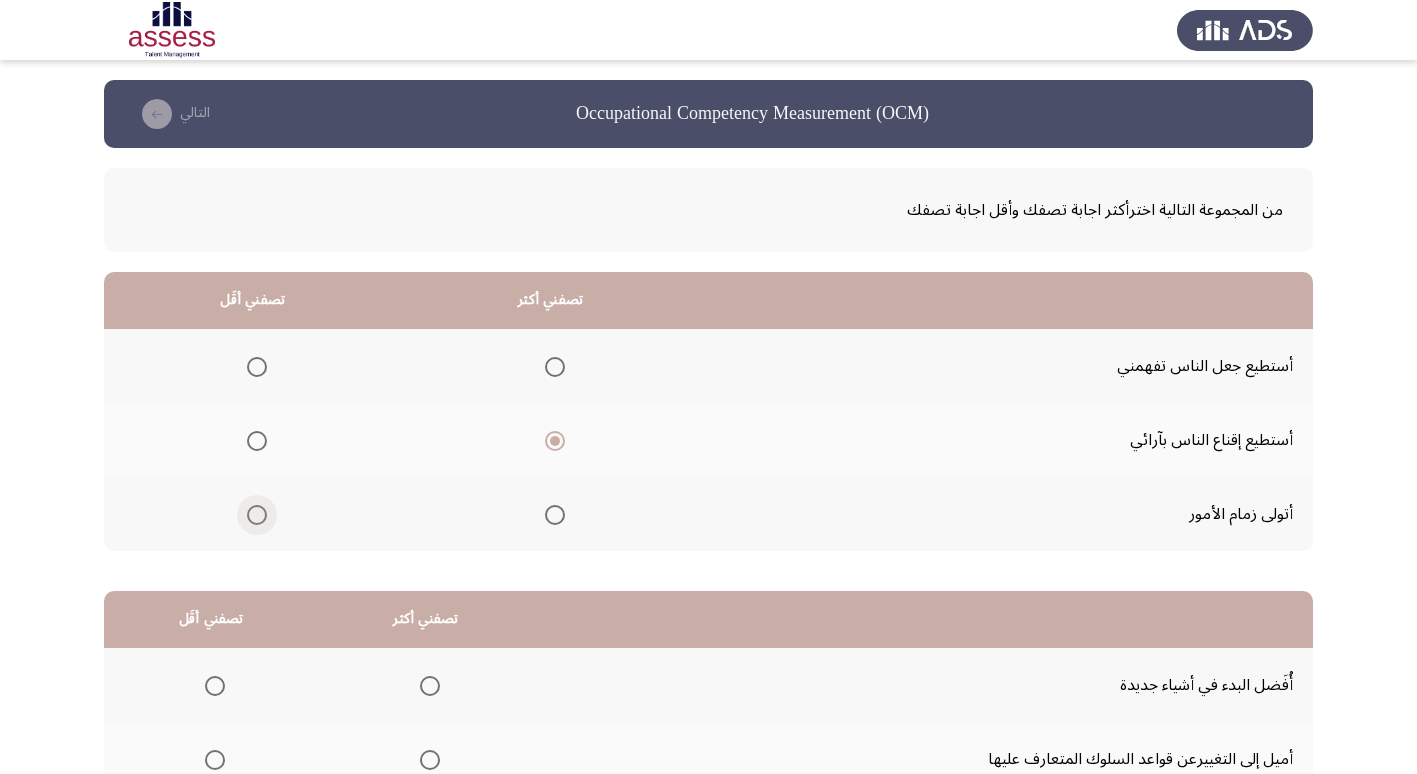 click at bounding box center [257, 515] 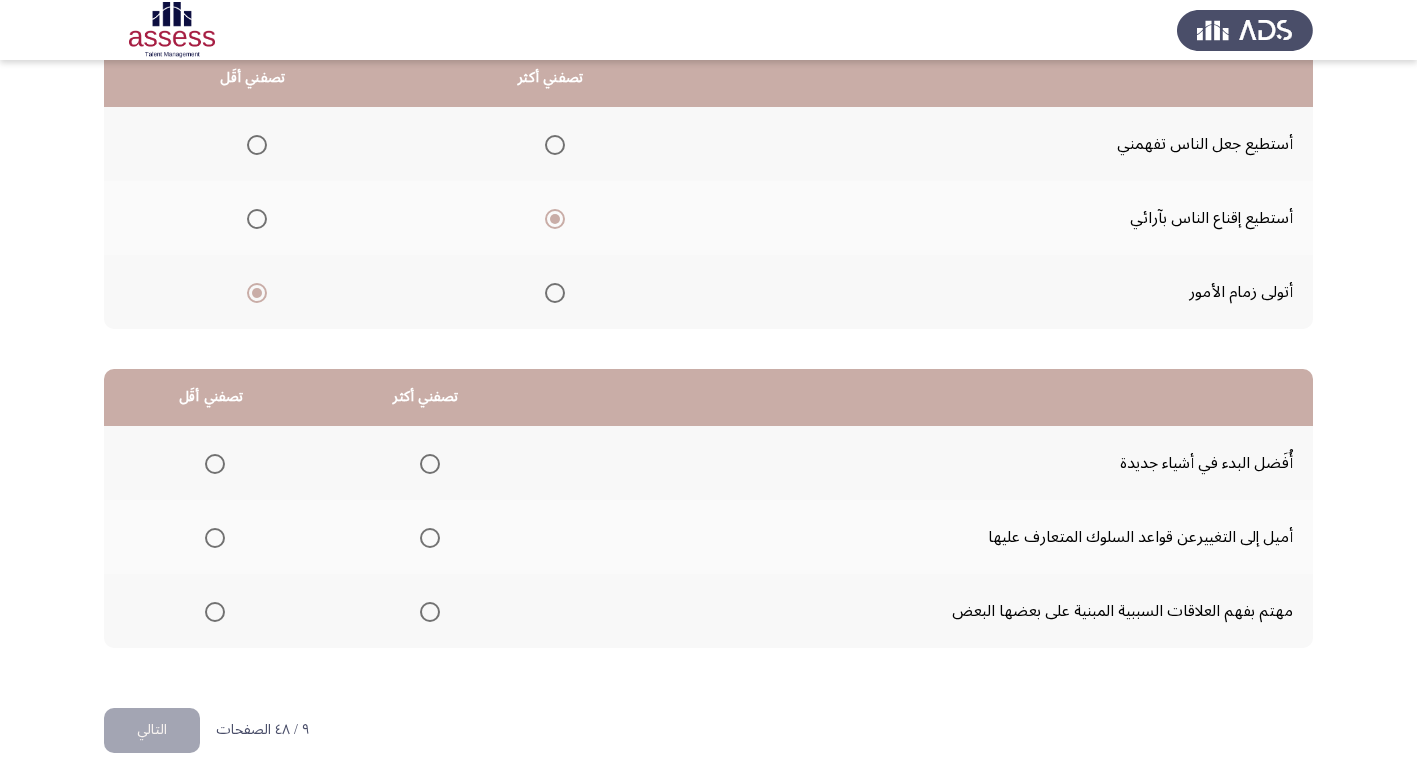 scroll, scrollTop: 236, scrollLeft: 0, axis: vertical 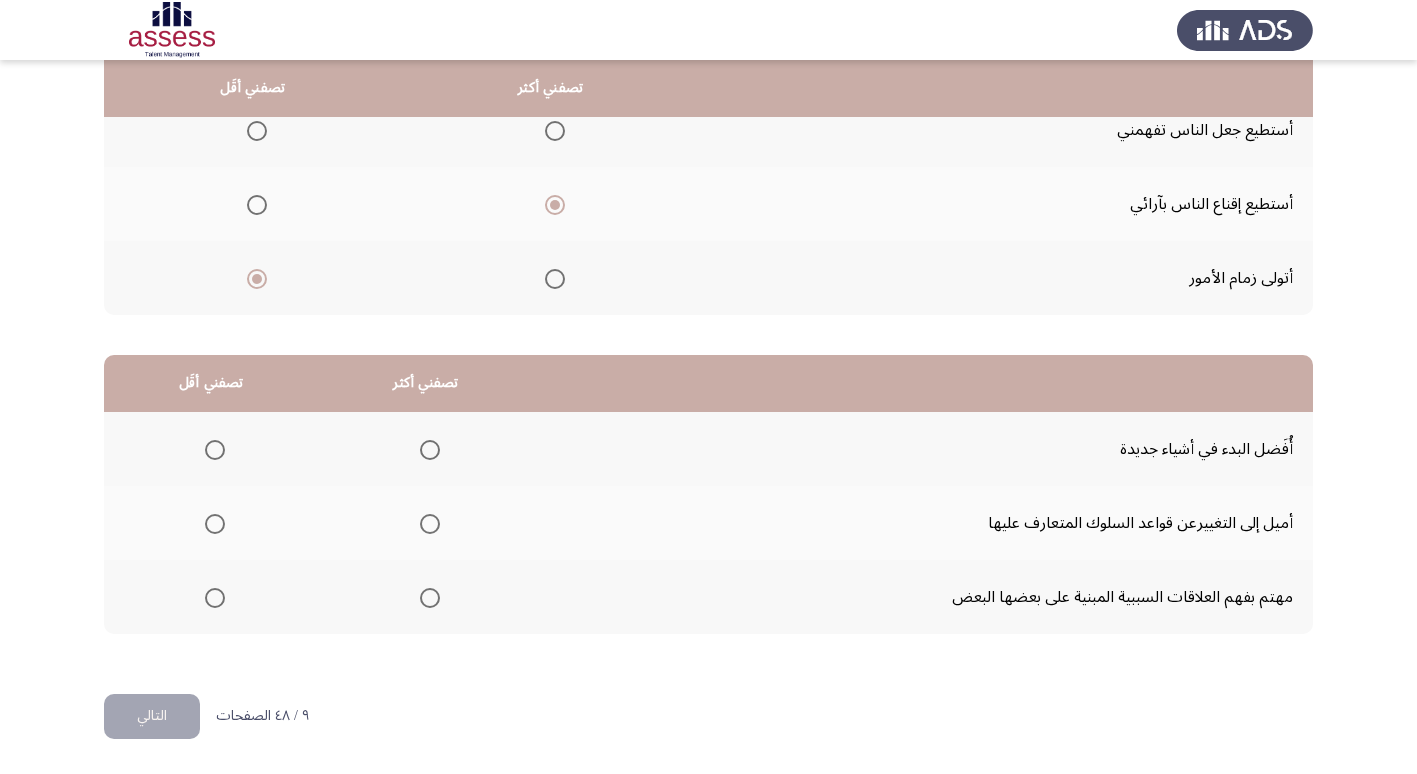 click on "أُفَضل البدء في أشياء جديدة" 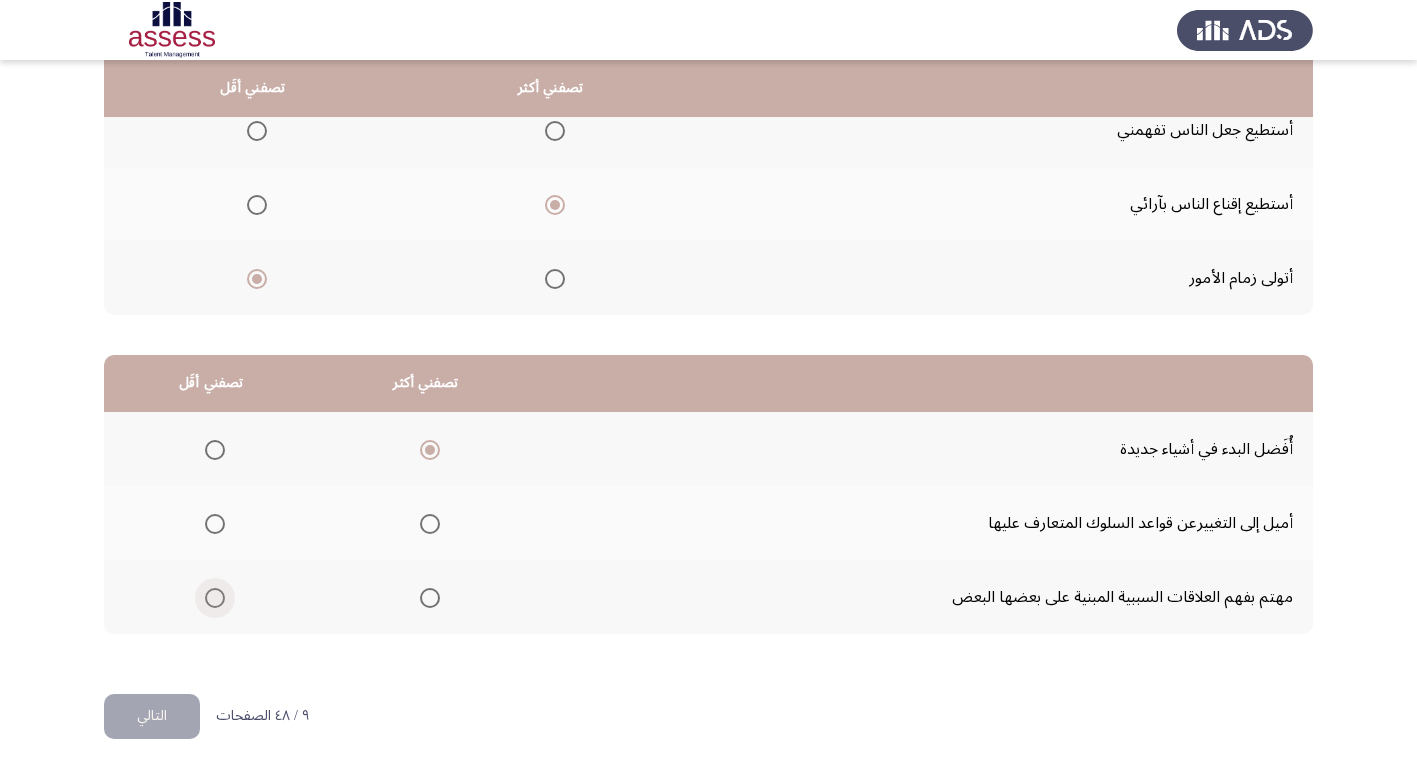 click at bounding box center (215, 598) 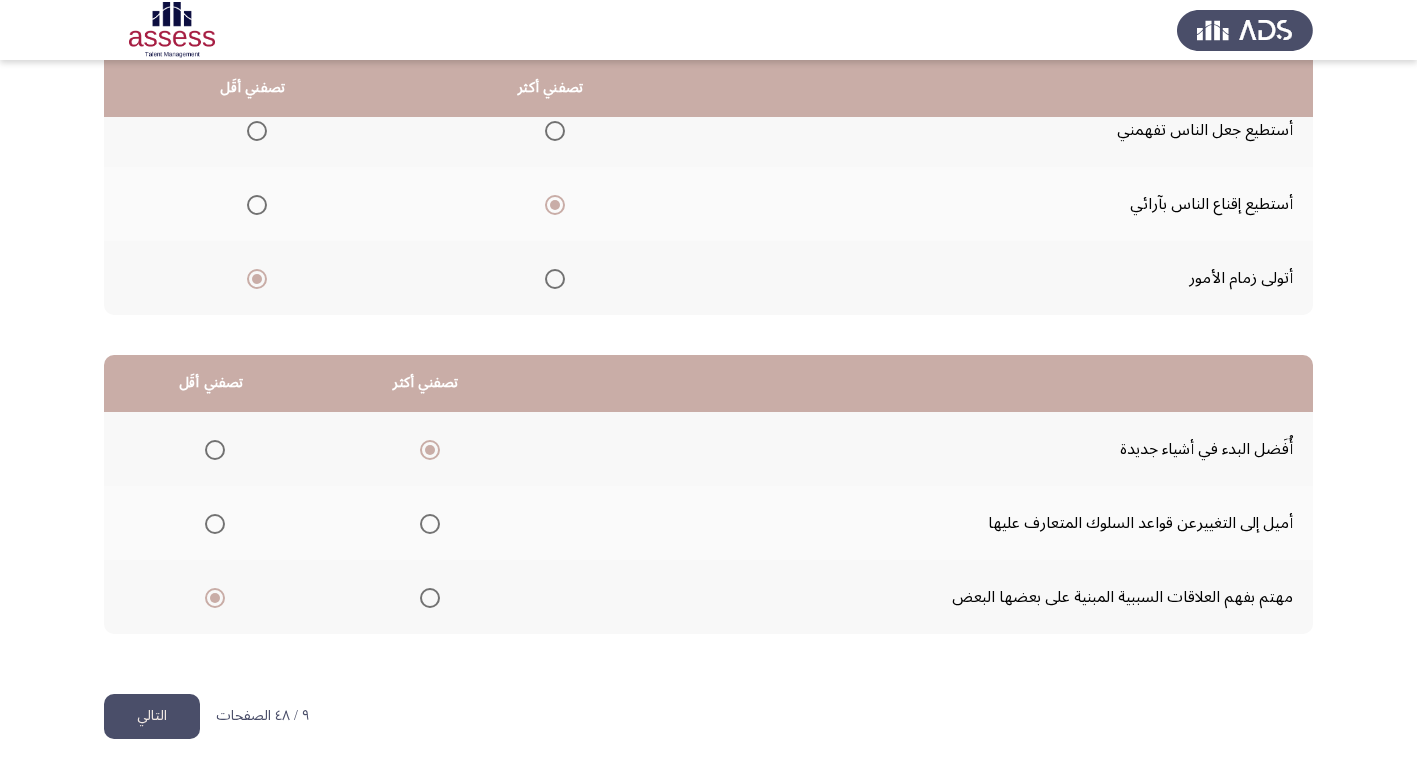 click on "التالي" 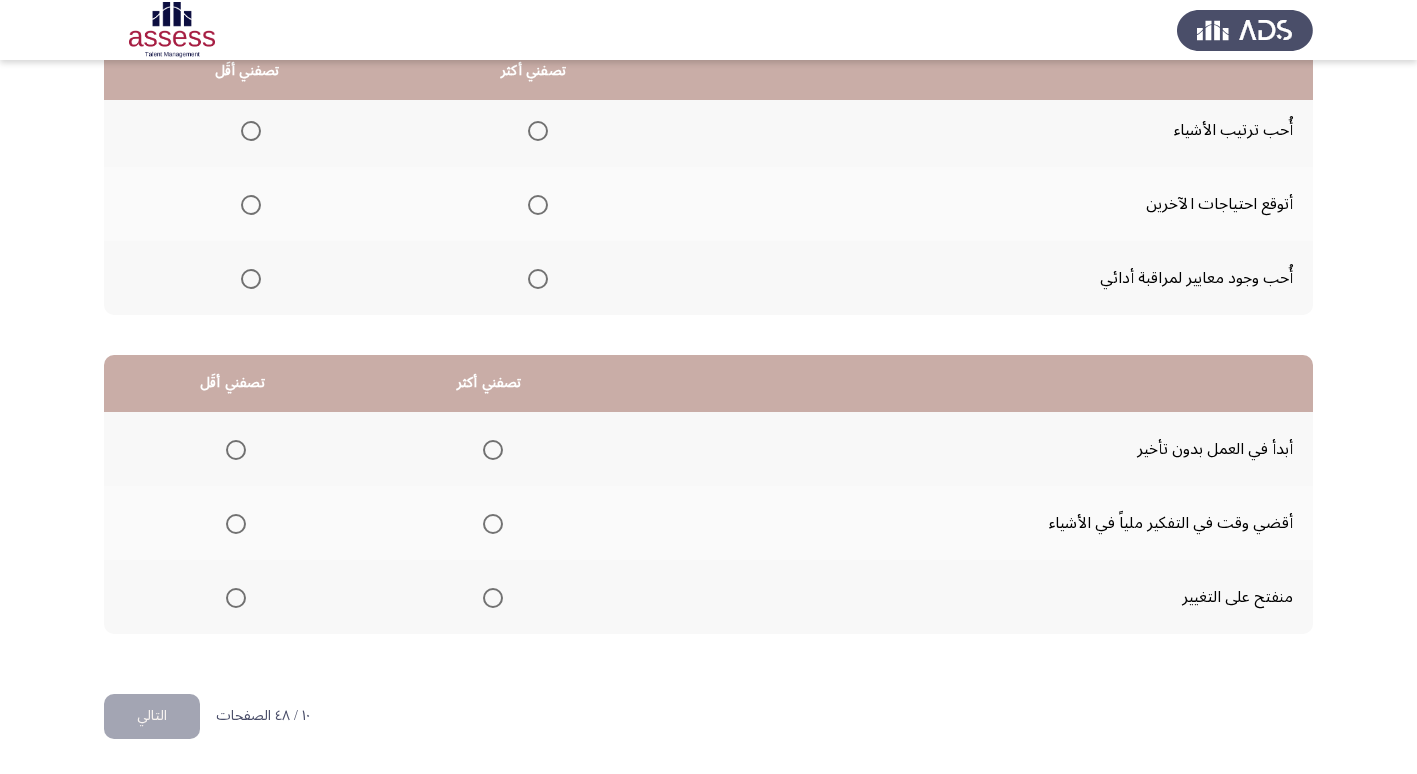 scroll, scrollTop: 0, scrollLeft: 0, axis: both 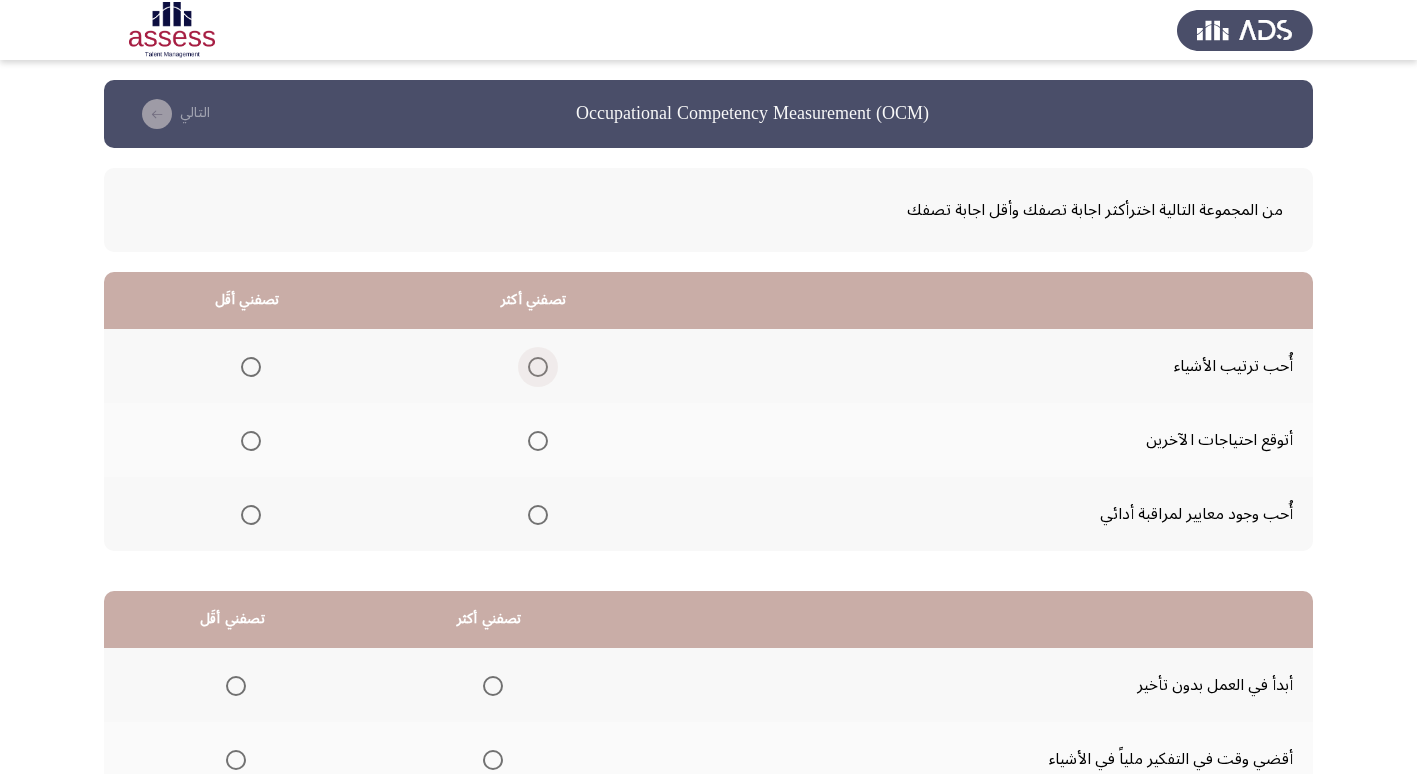 click at bounding box center (538, 367) 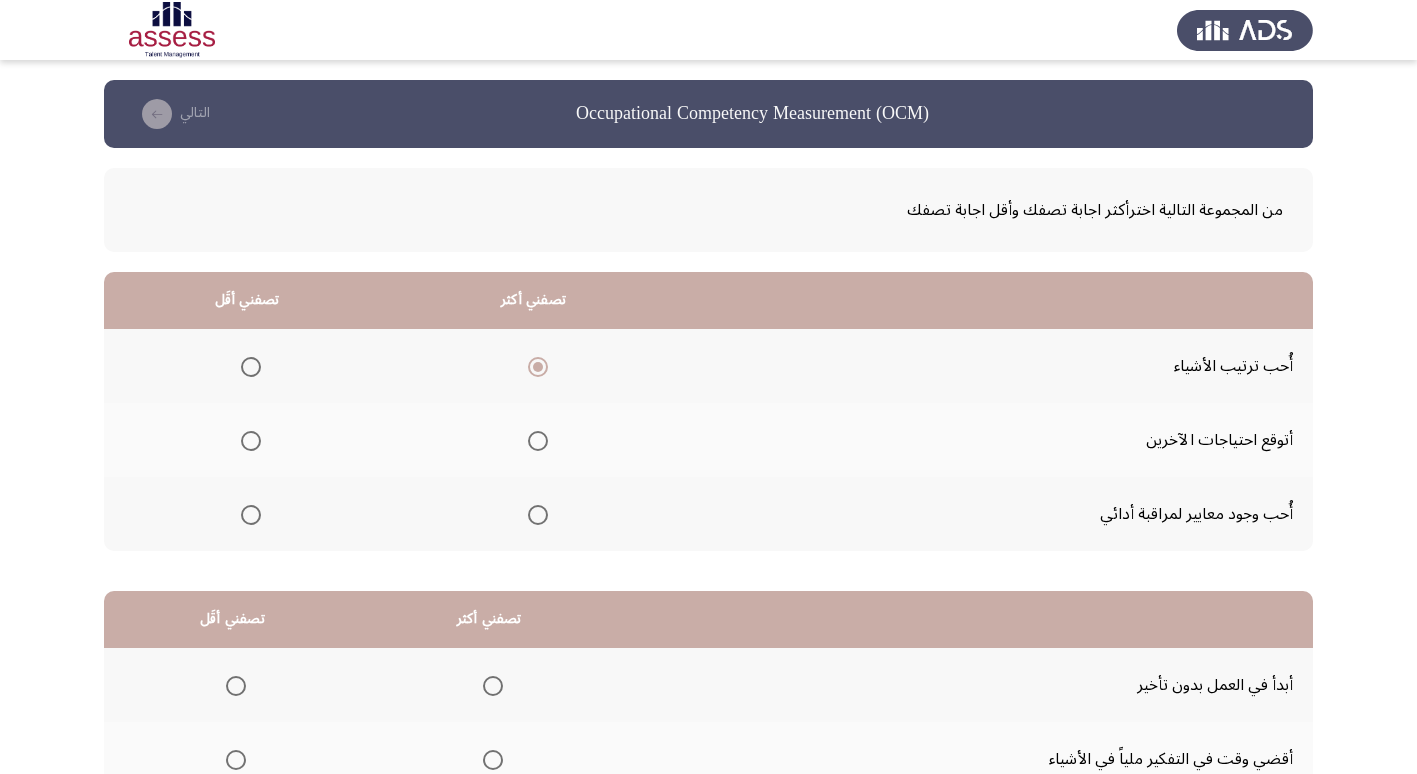 click 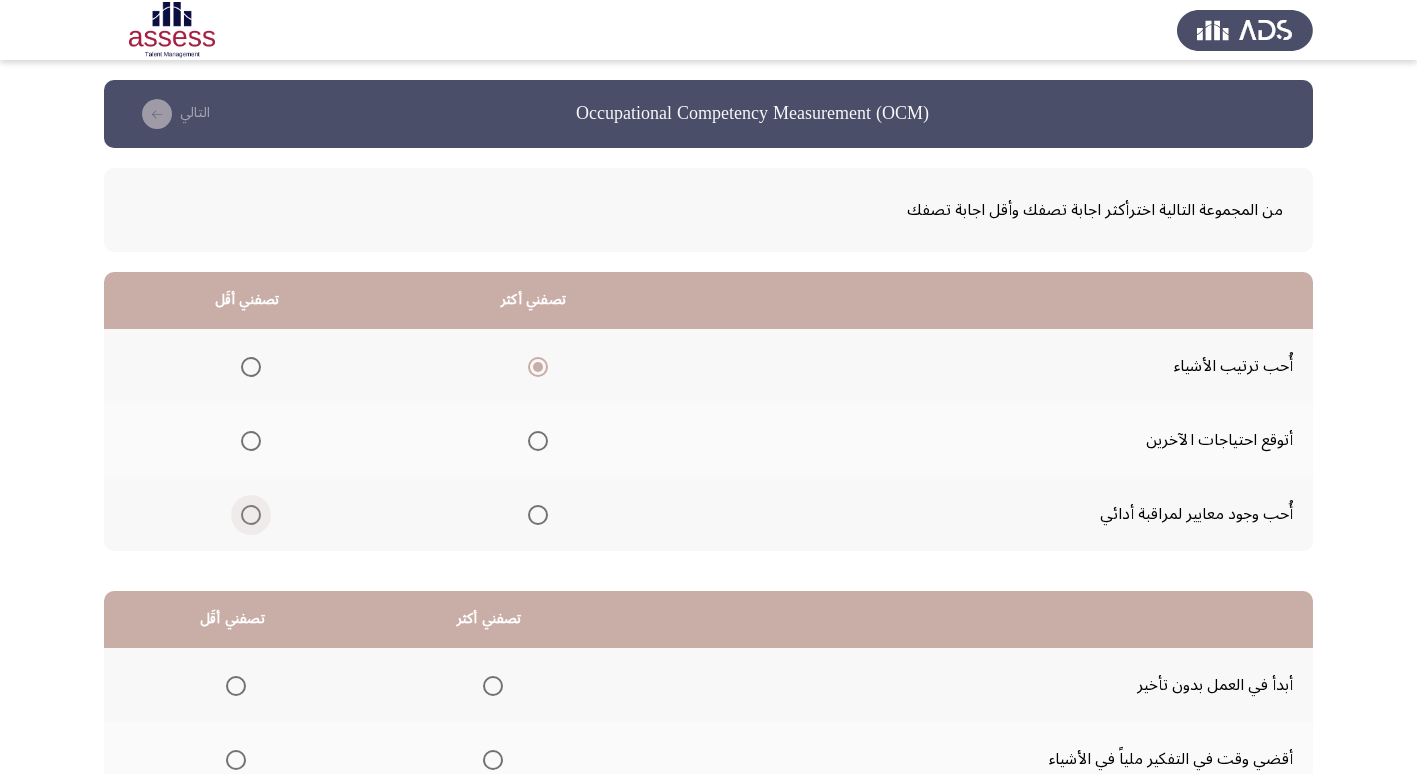 click at bounding box center (251, 515) 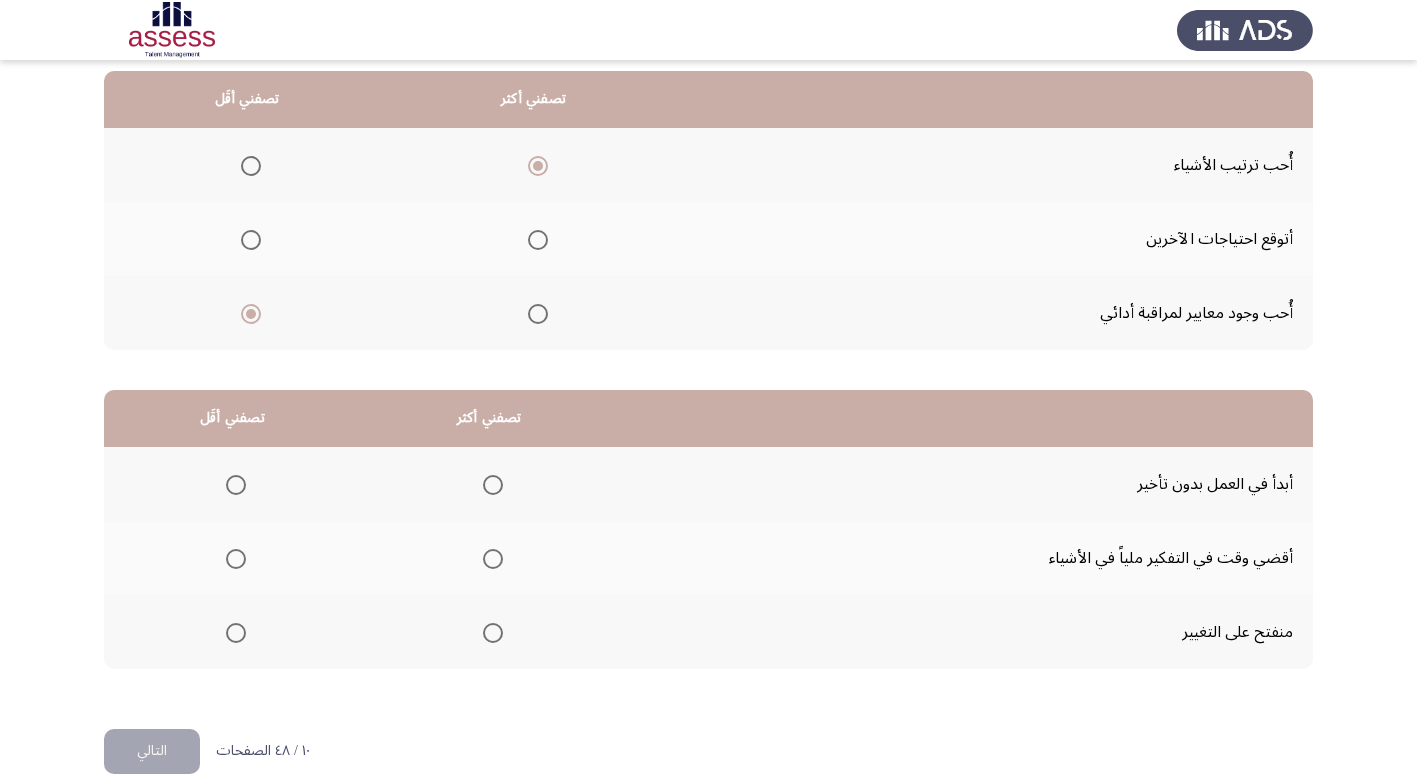 scroll, scrollTop: 236, scrollLeft: 0, axis: vertical 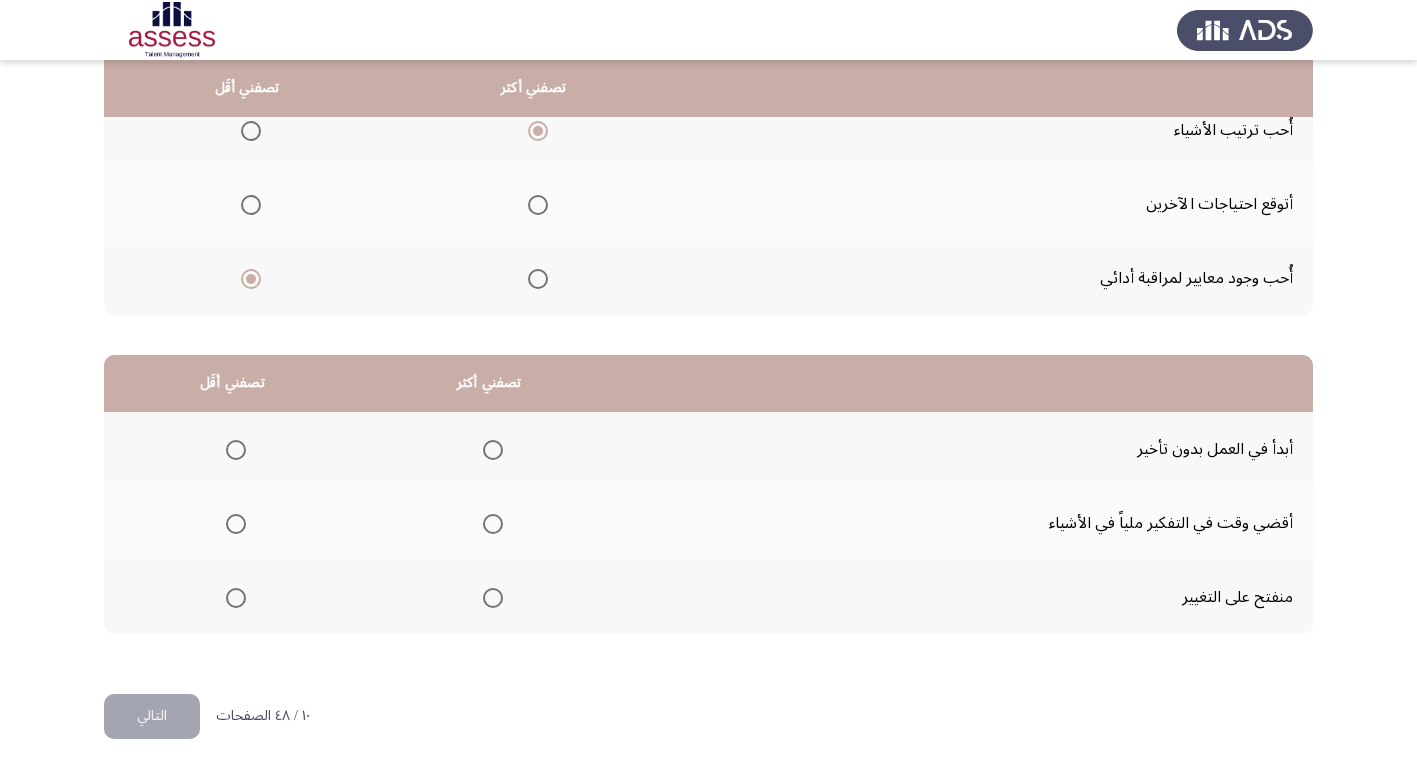 click at bounding box center (493, 450) 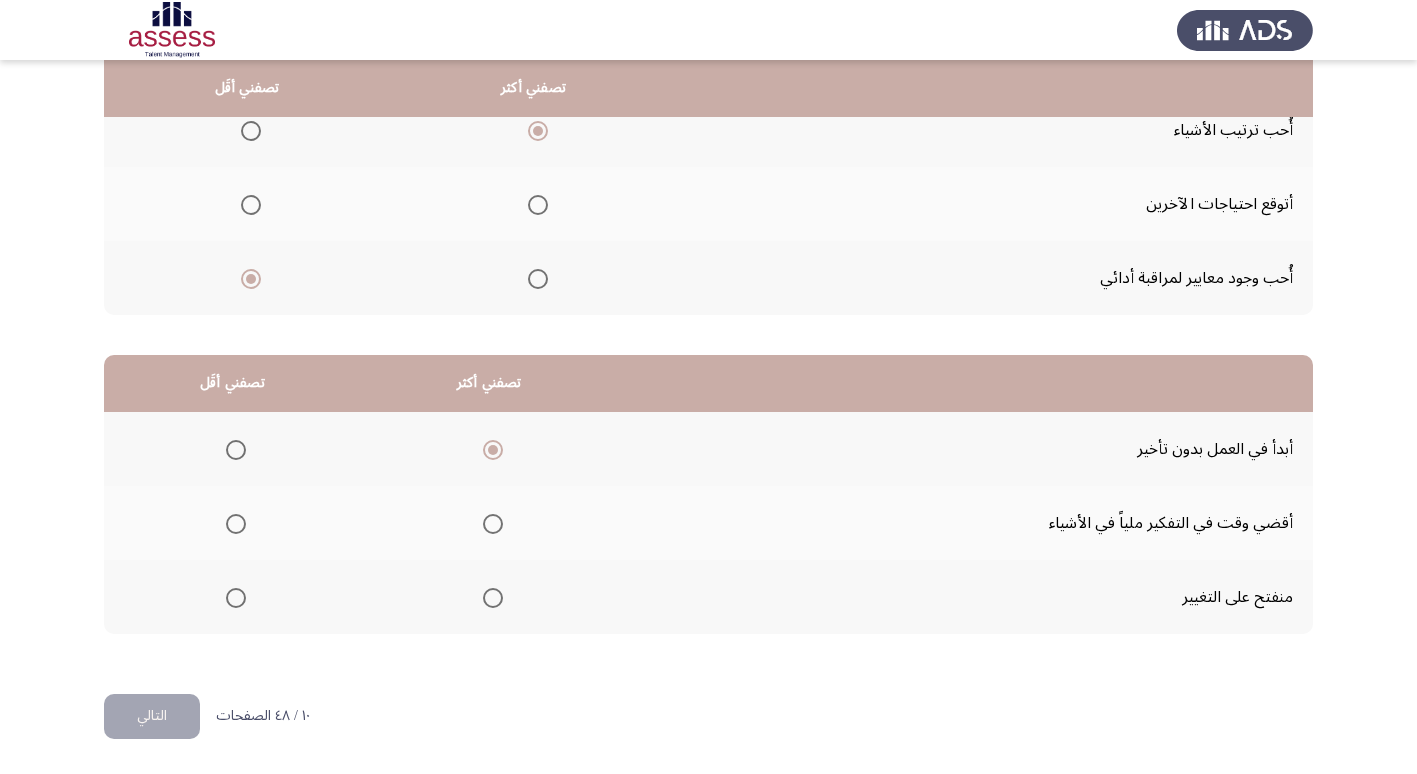 click at bounding box center (236, 524) 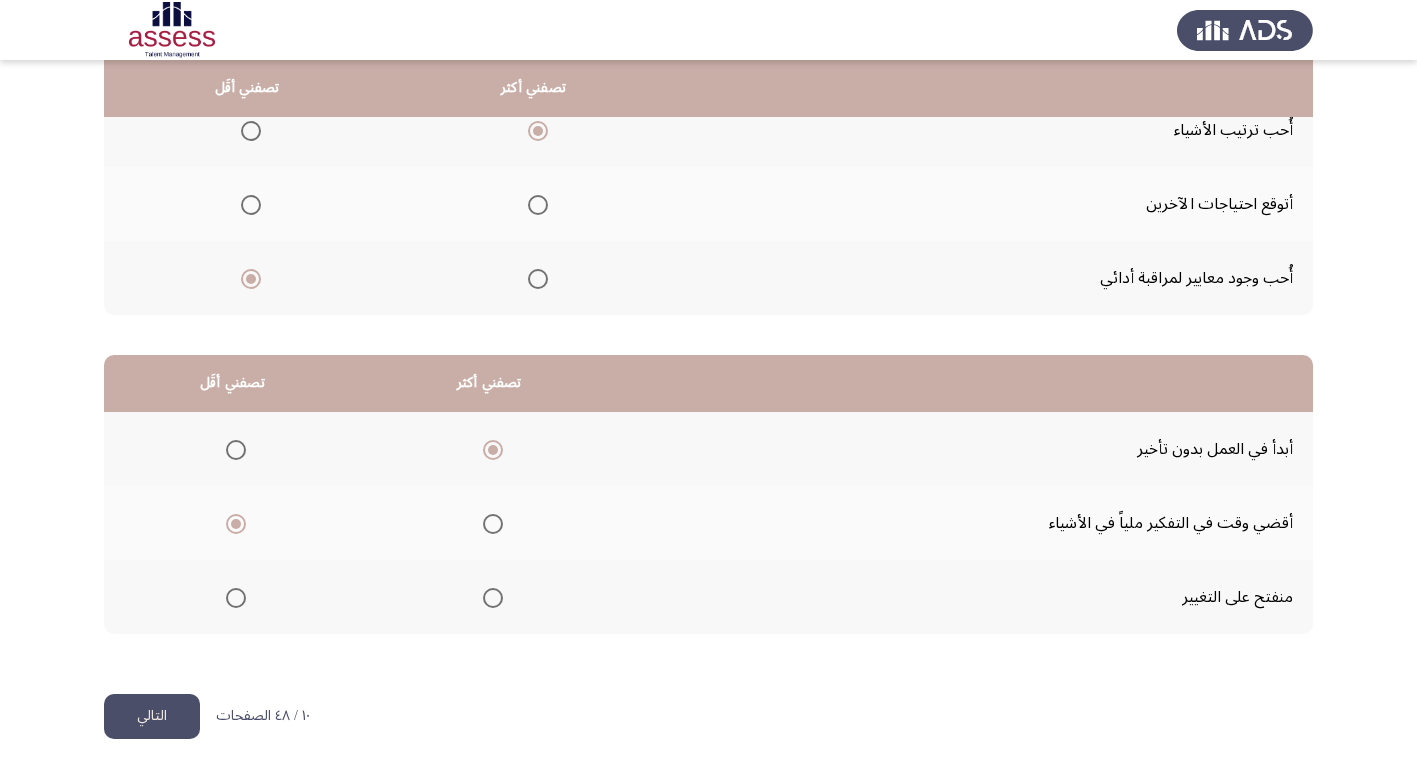 click on "التالي" 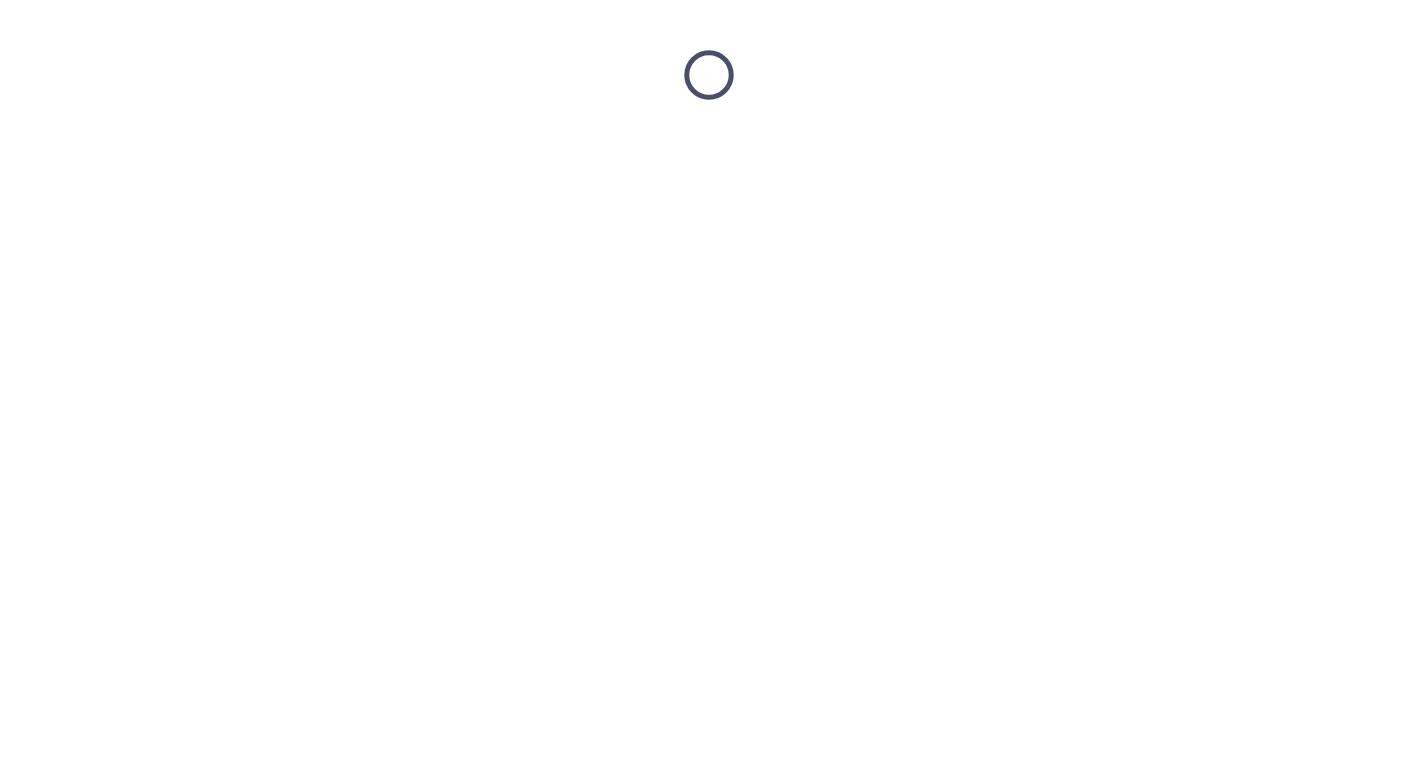 scroll, scrollTop: 0, scrollLeft: 0, axis: both 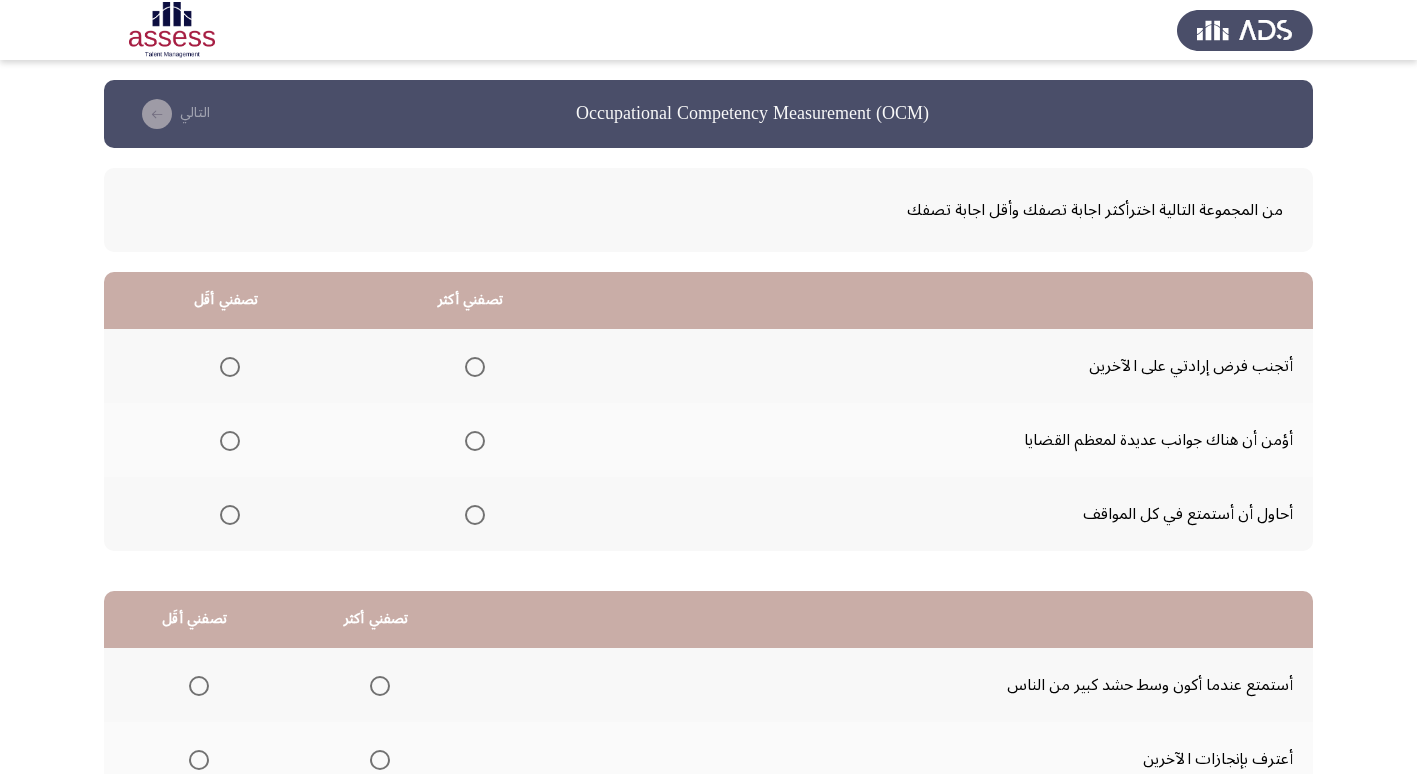 click 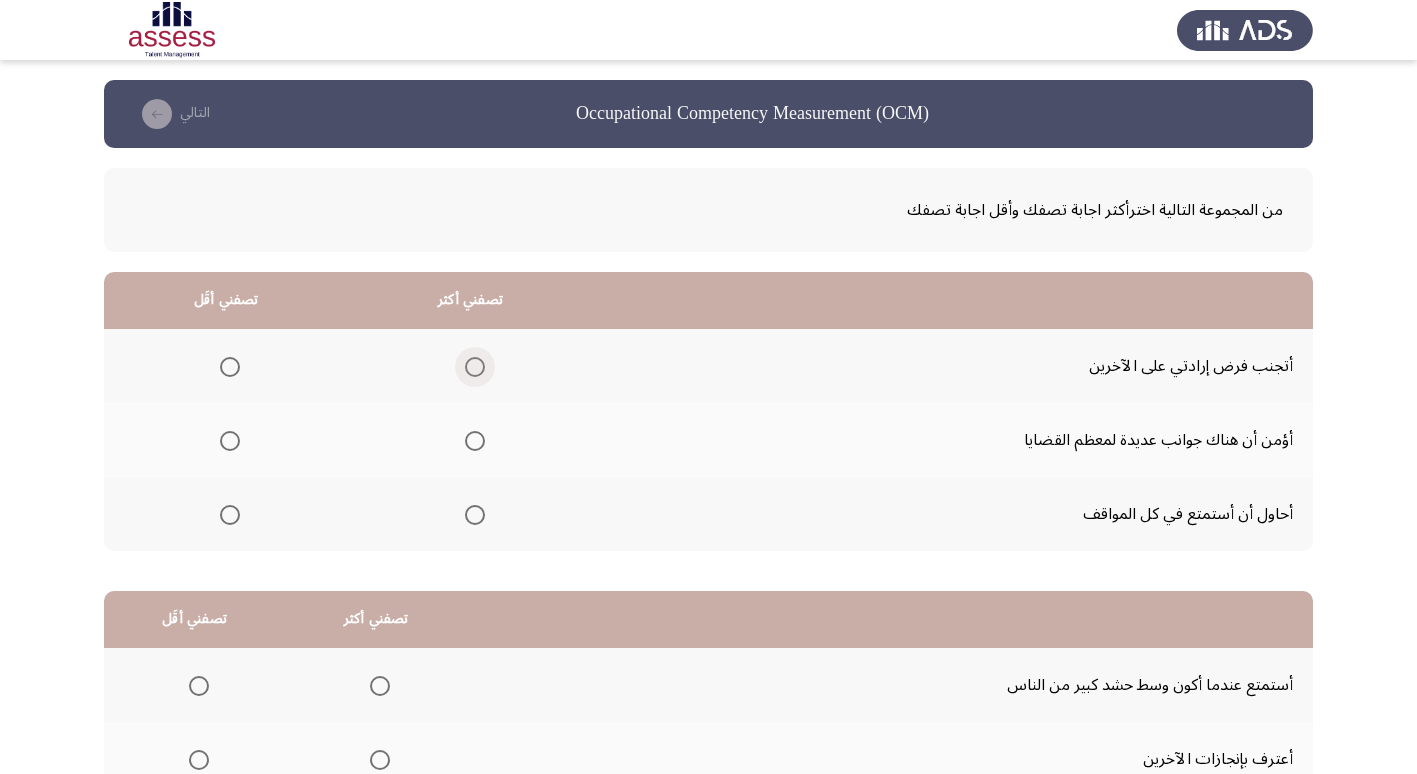 click at bounding box center (475, 367) 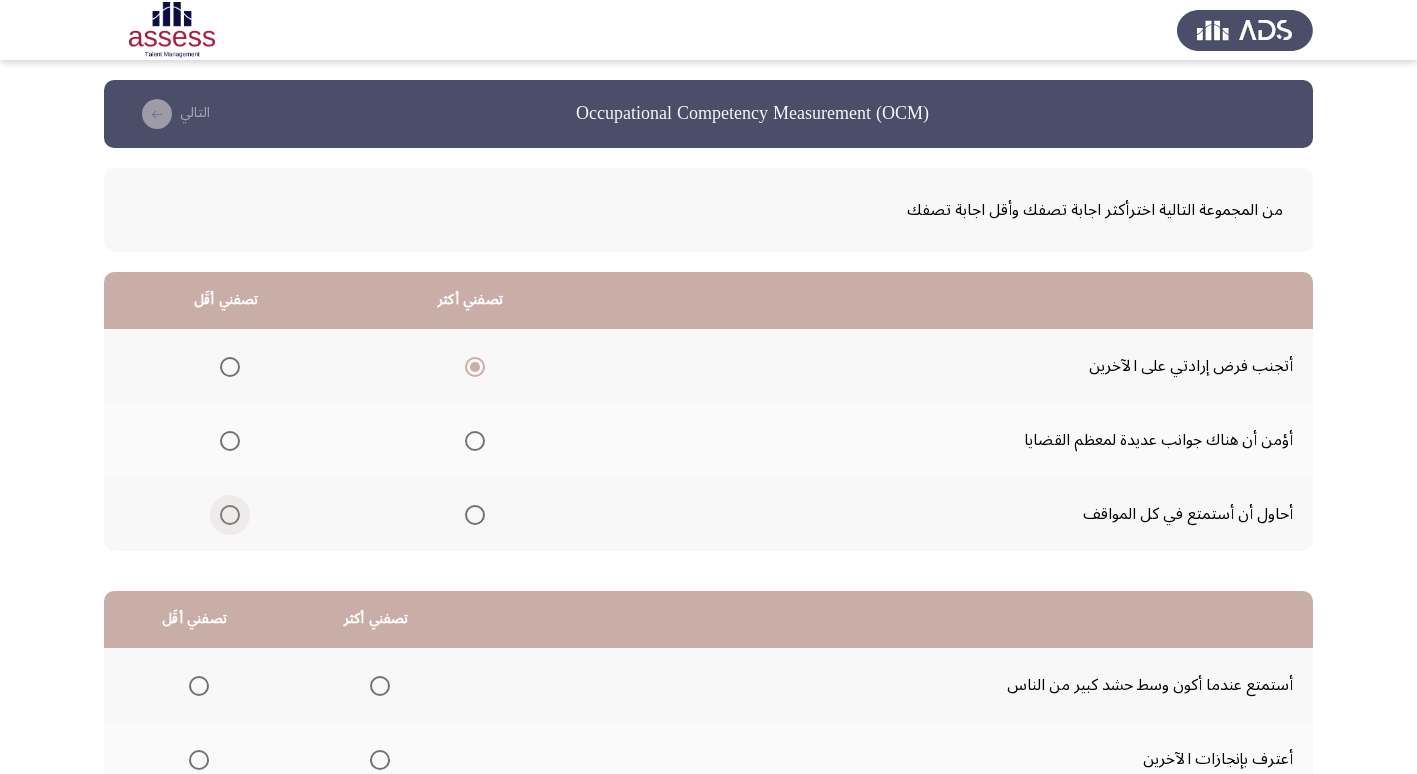 click at bounding box center [230, 515] 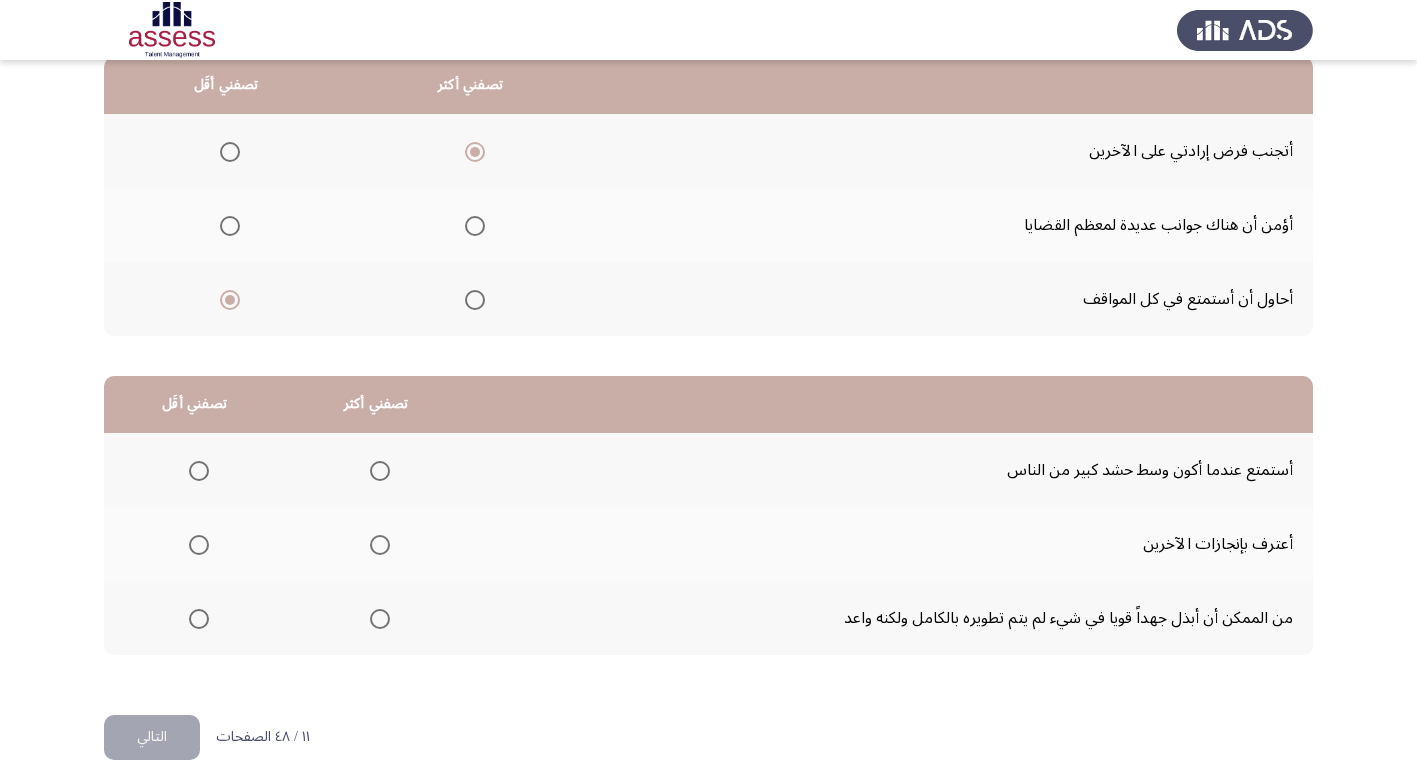 scroll, scrollTop: 236, scrollLeft: 0, axis: vertical 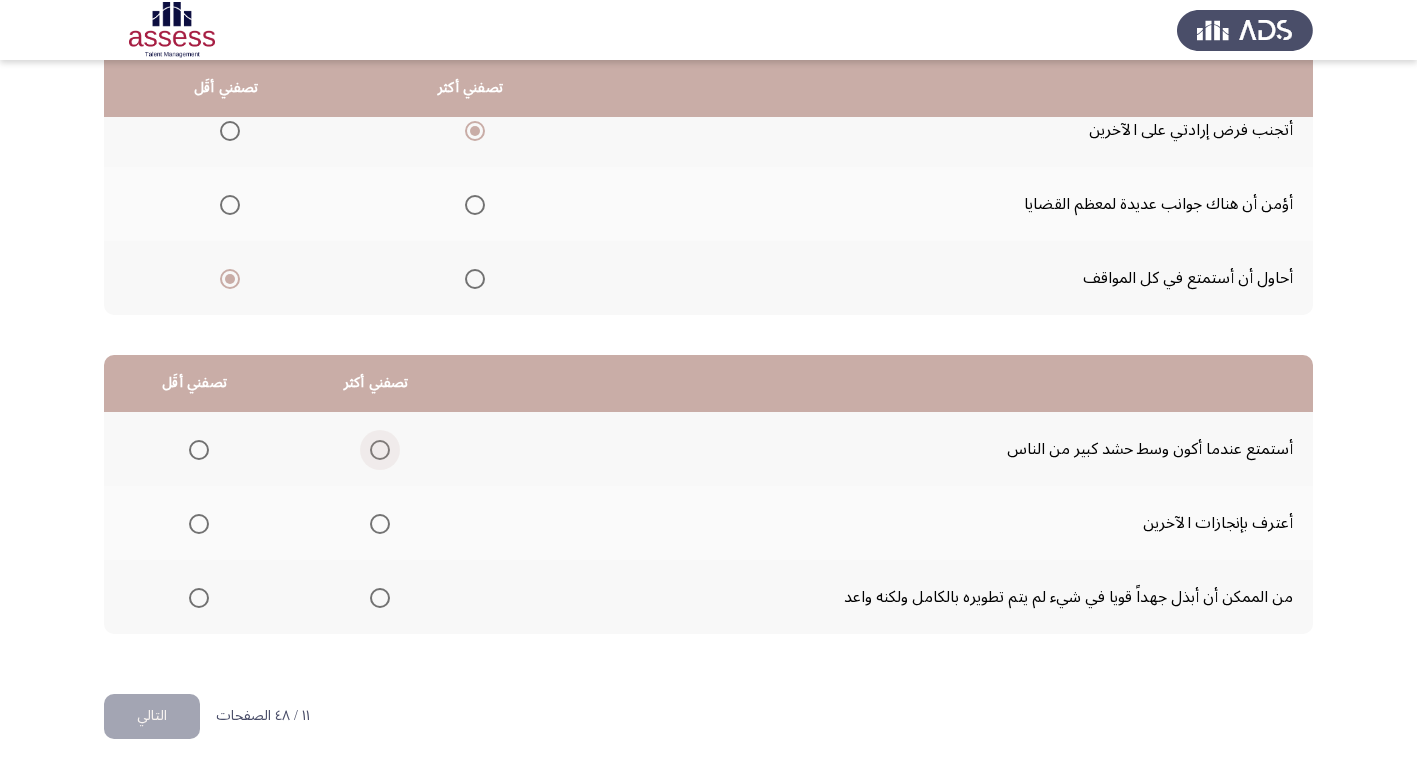 click at bounding box center [380, 450] 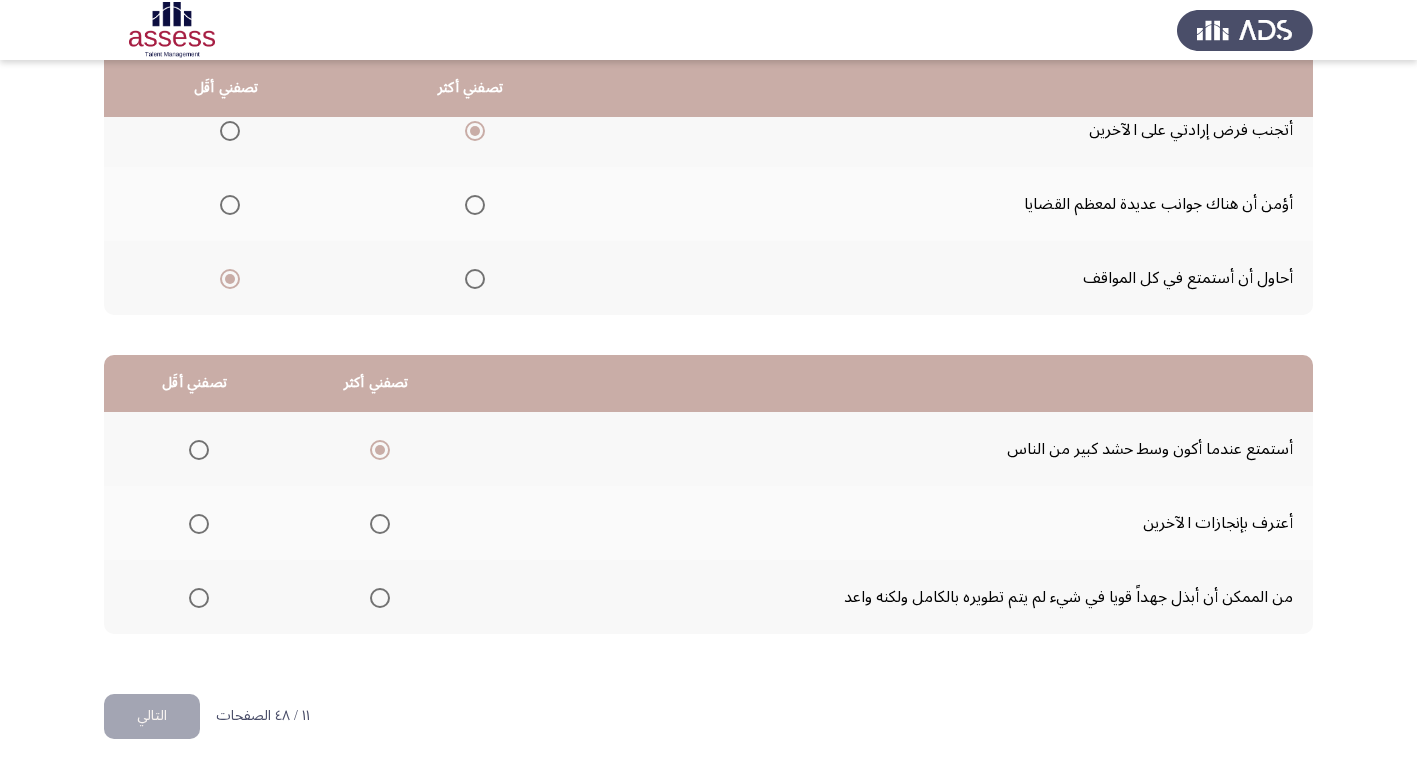 click at bounding box center (199, 598) 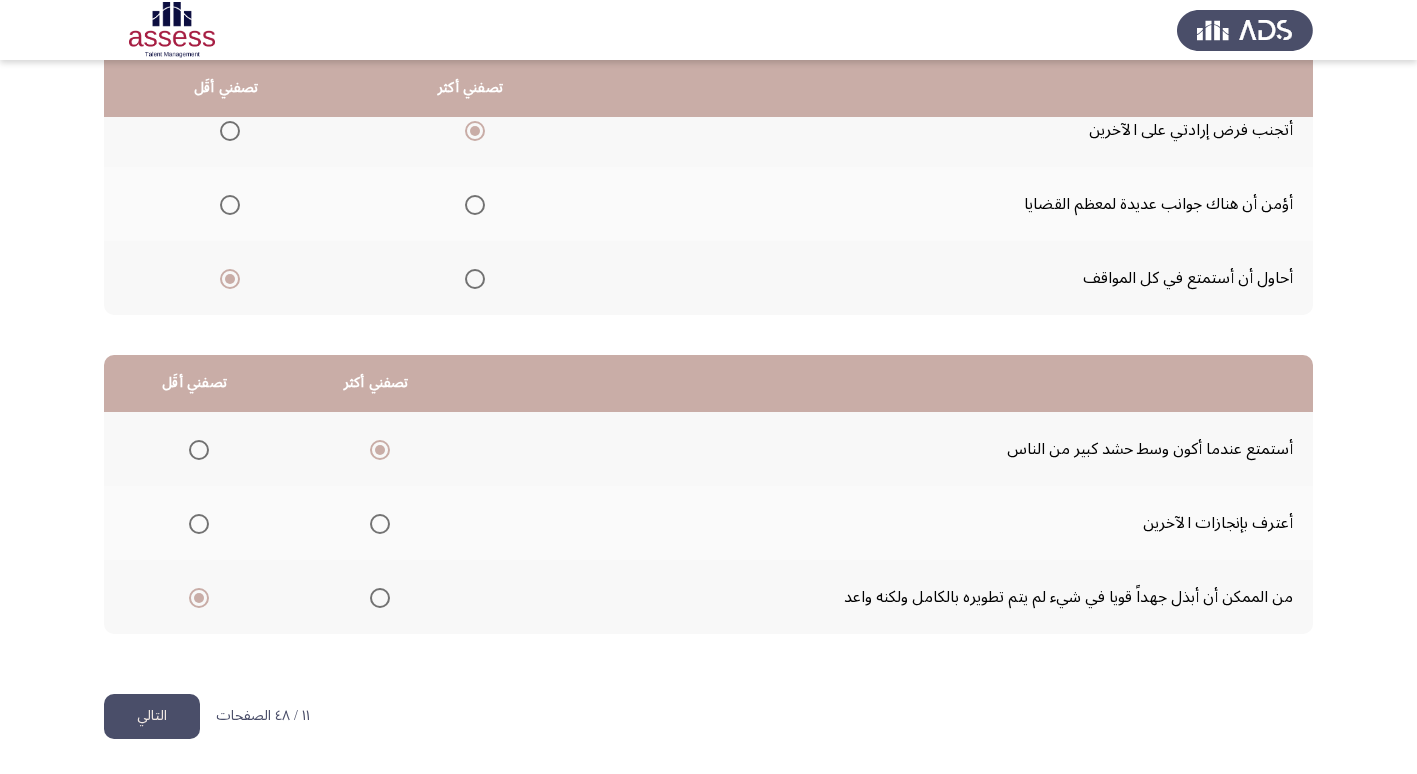 click on "التالي" 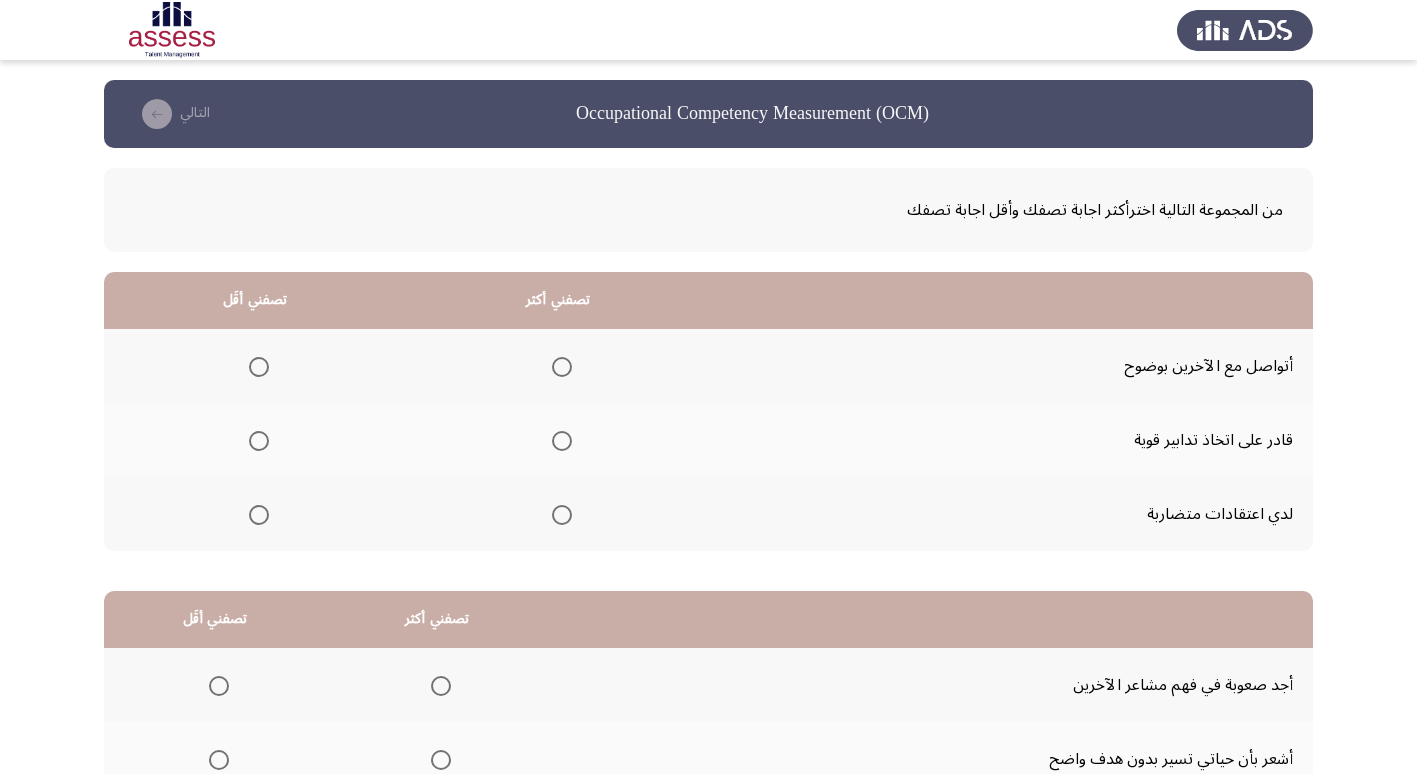 click at bounding box center [562, 367] 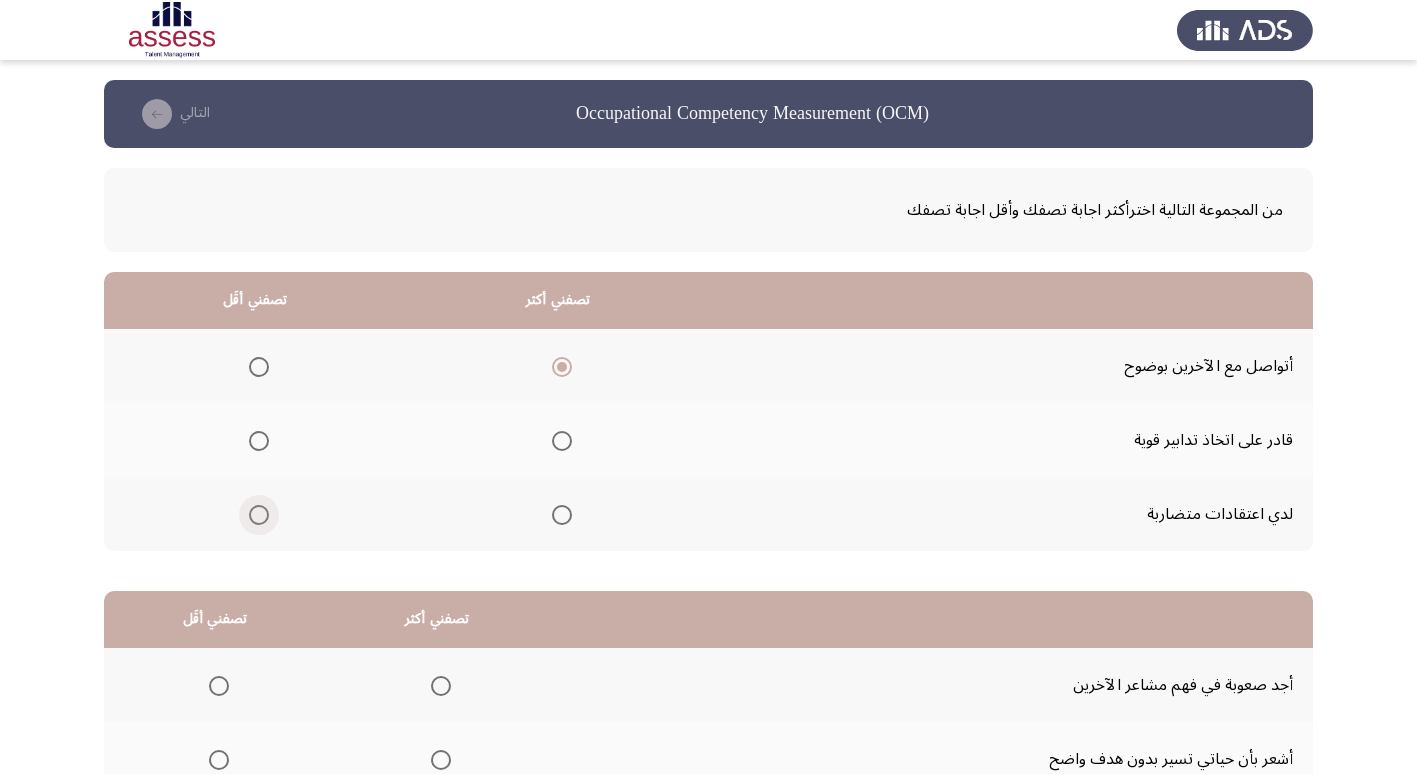 click at bounding box center (259, 515) 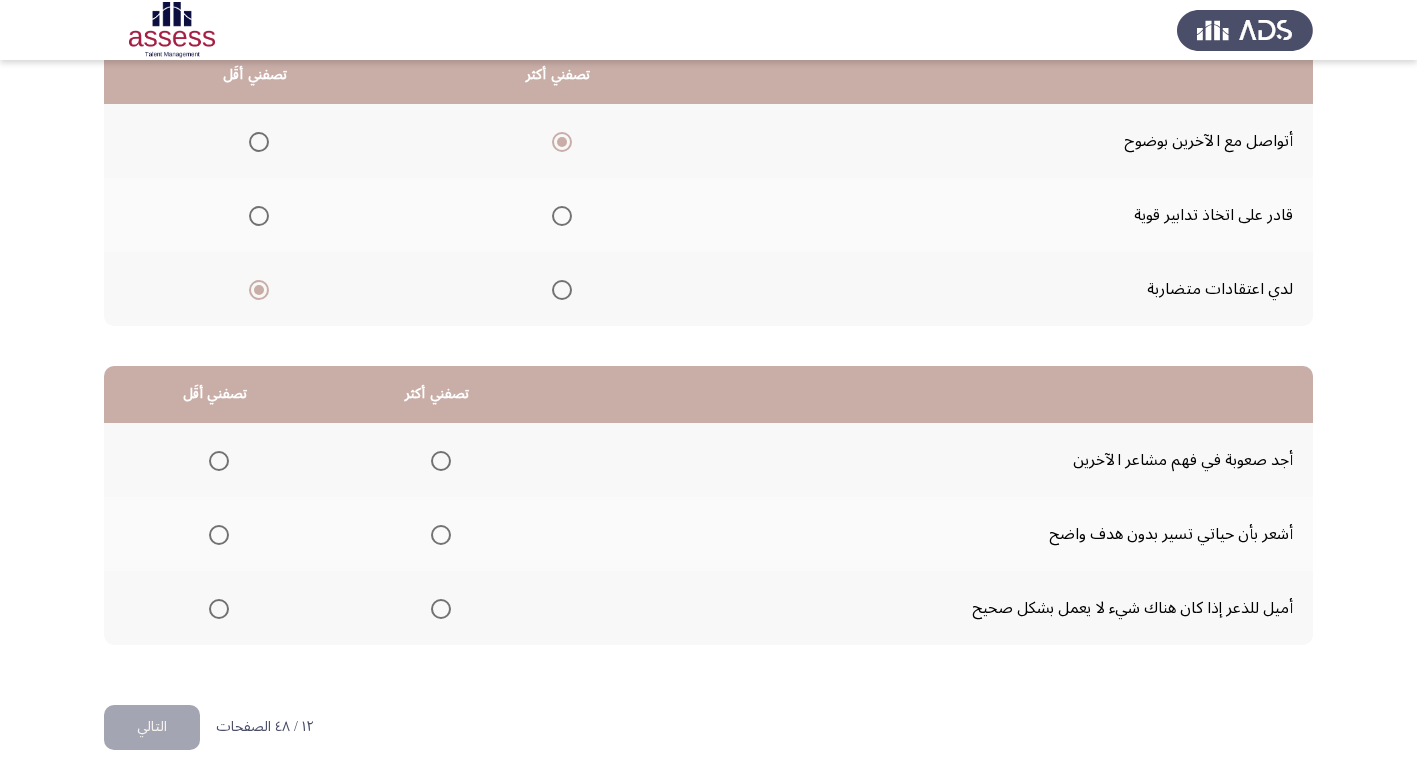 scroll, scrollTop: 236, scrollLeft: 0, axis: vertical 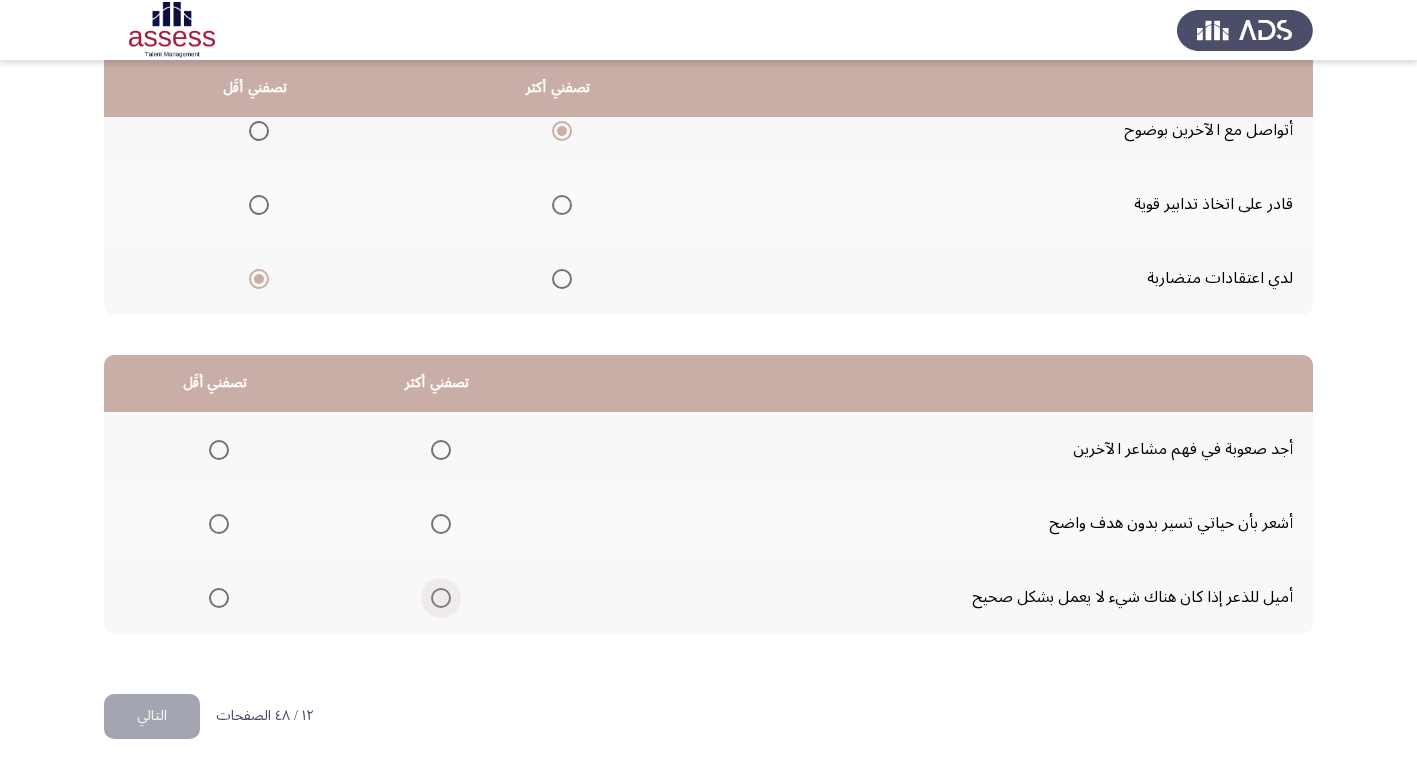 click at bounding box center (441, 598) 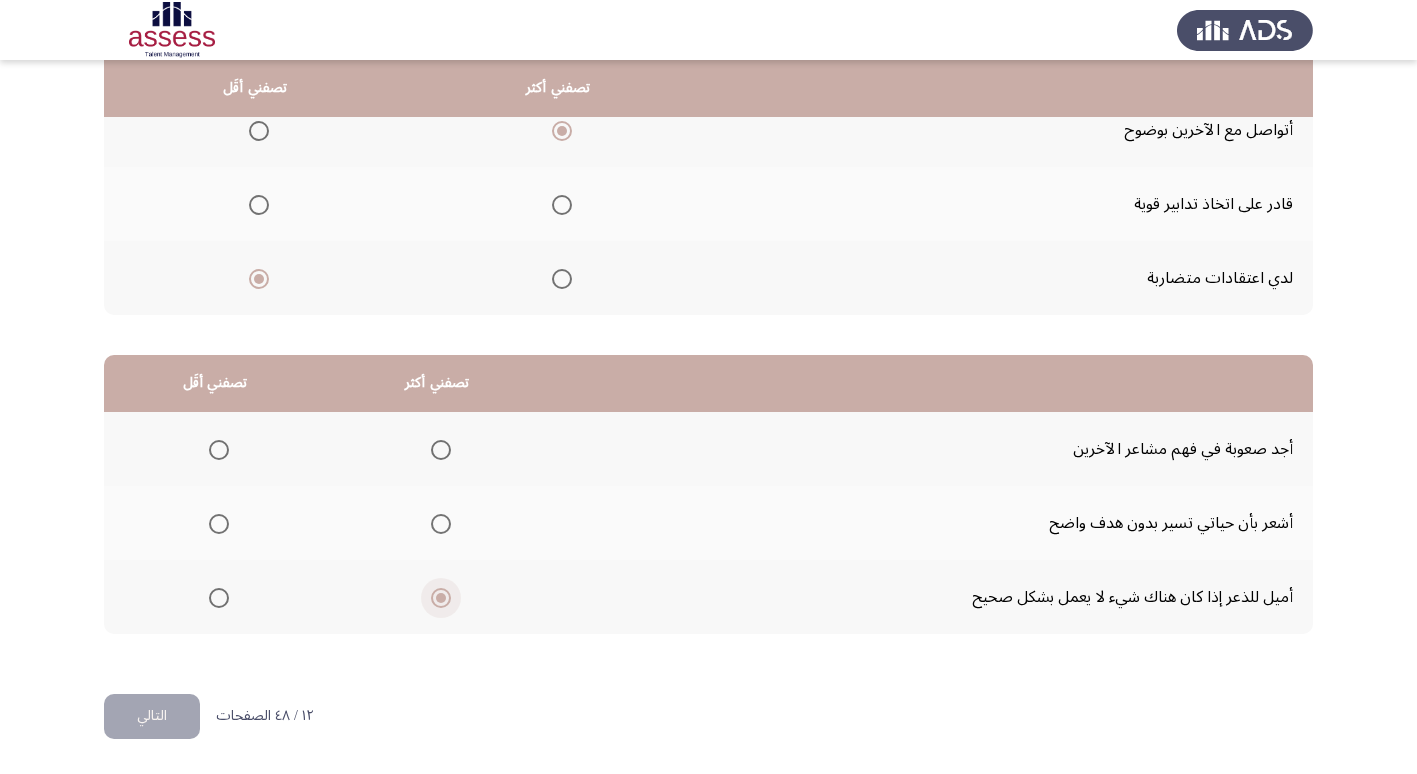 click at bounding box center (441, 598) 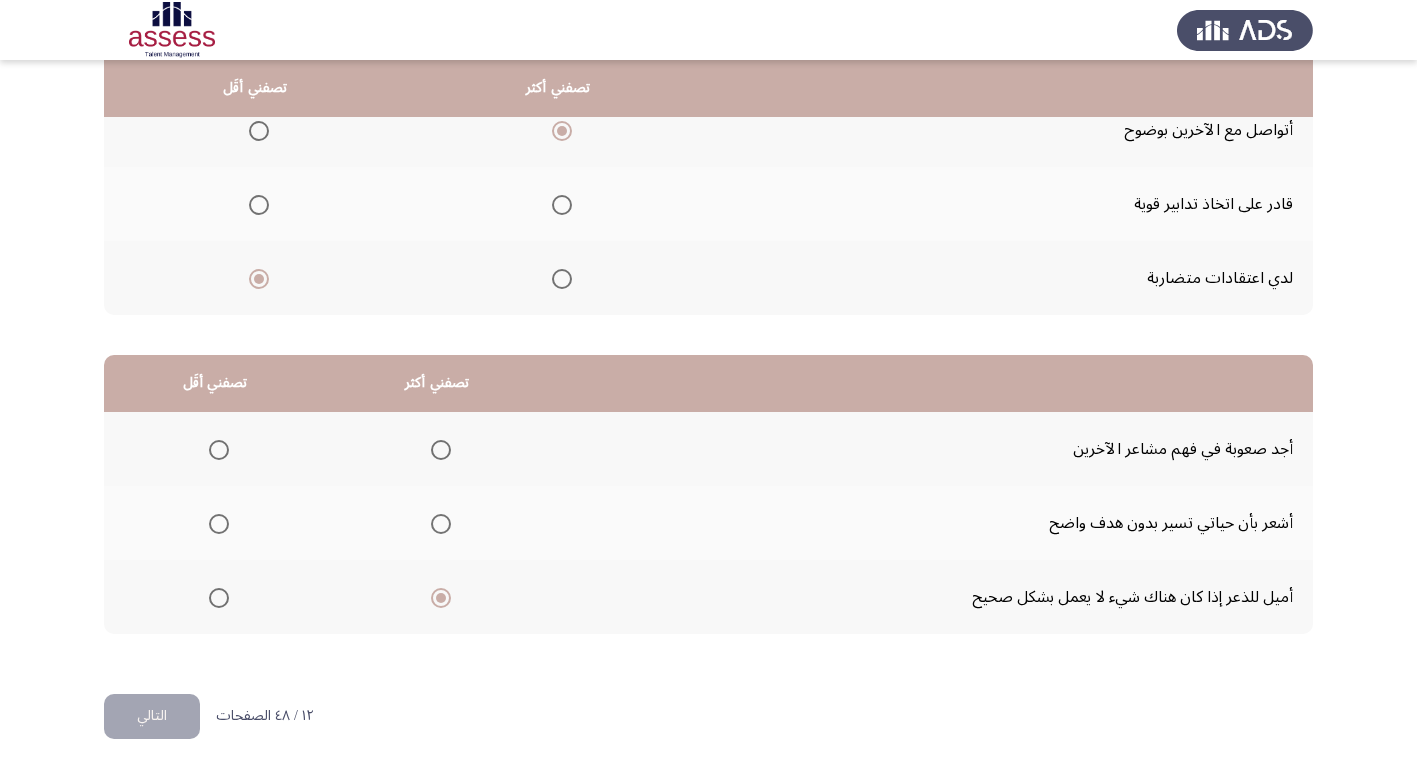 click at bounding box center (441, 450) 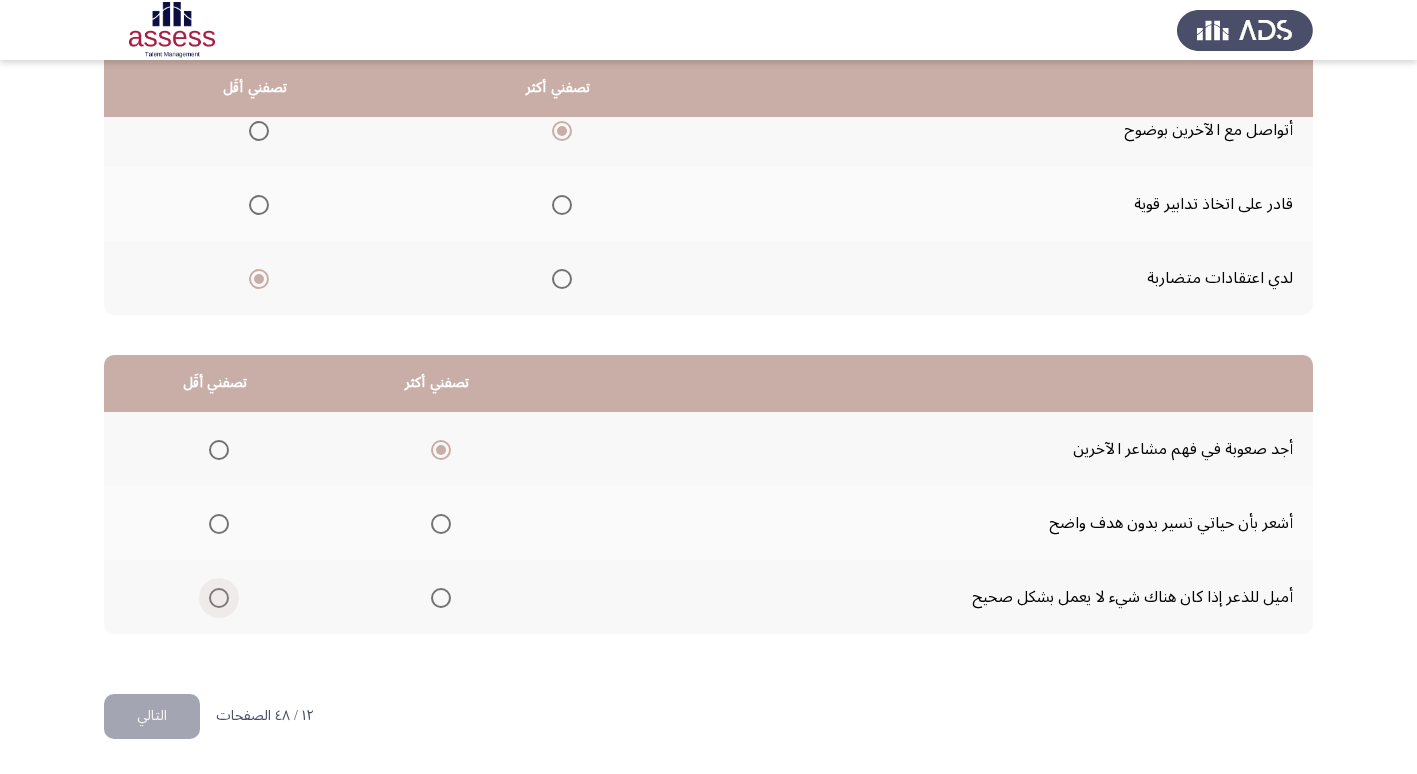 click at bounding box center (219, 598) 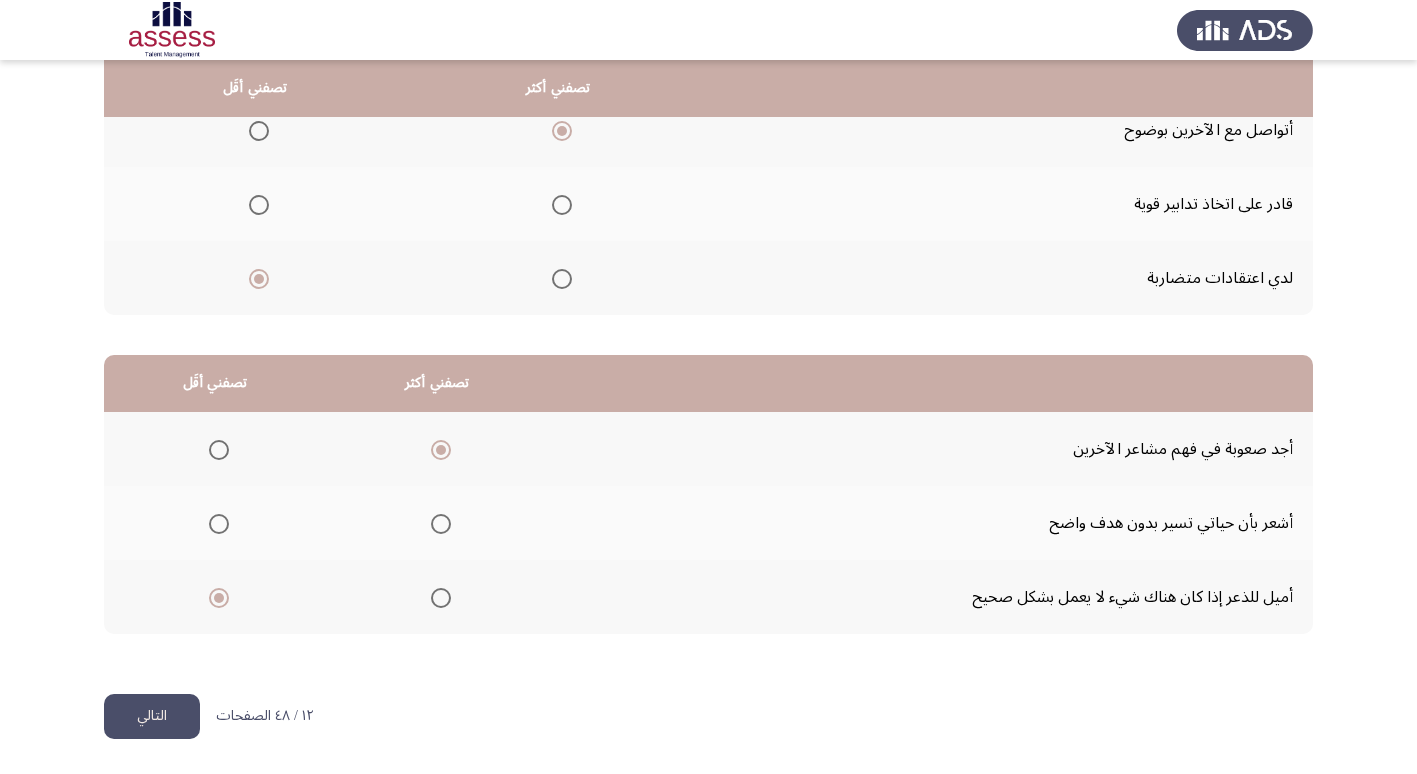 click on "التالي" 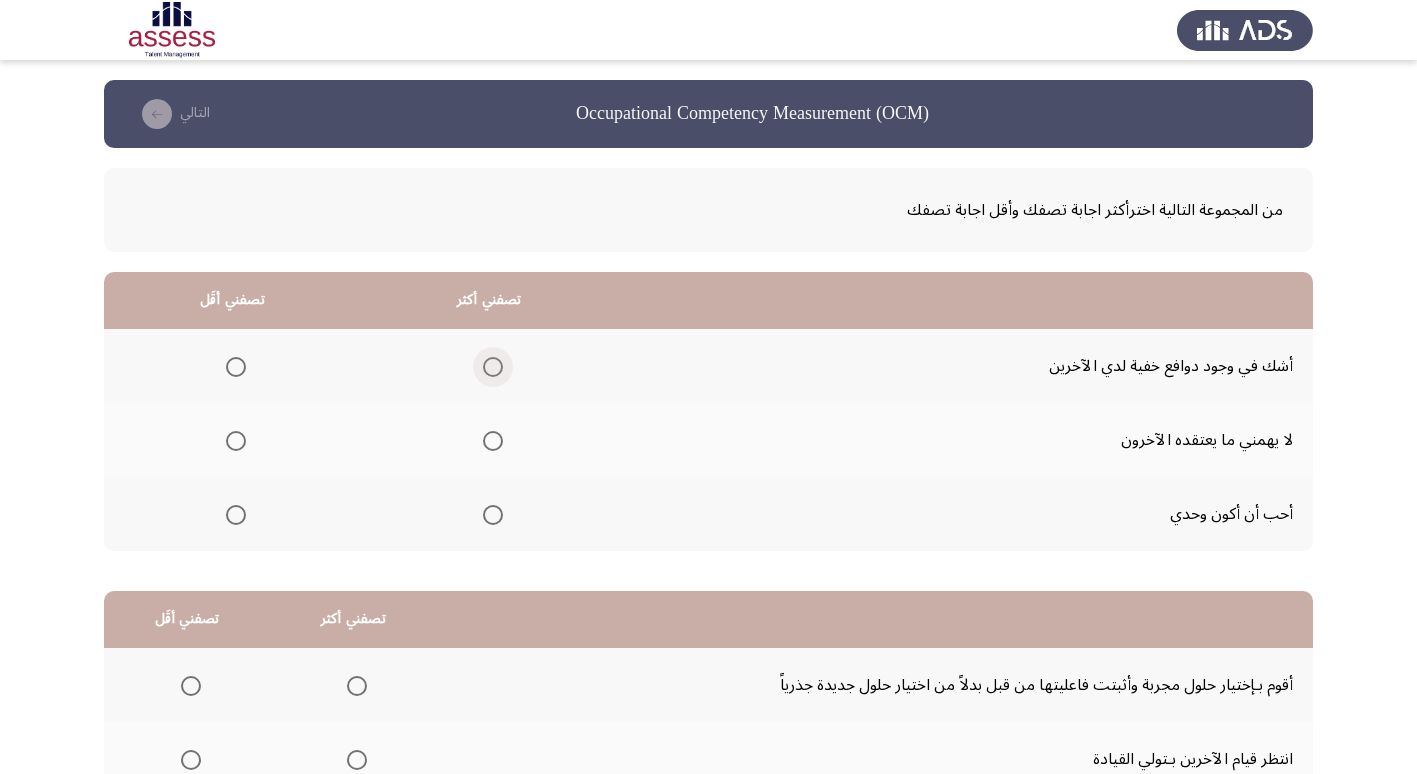 click at bounding box center [493, 367] 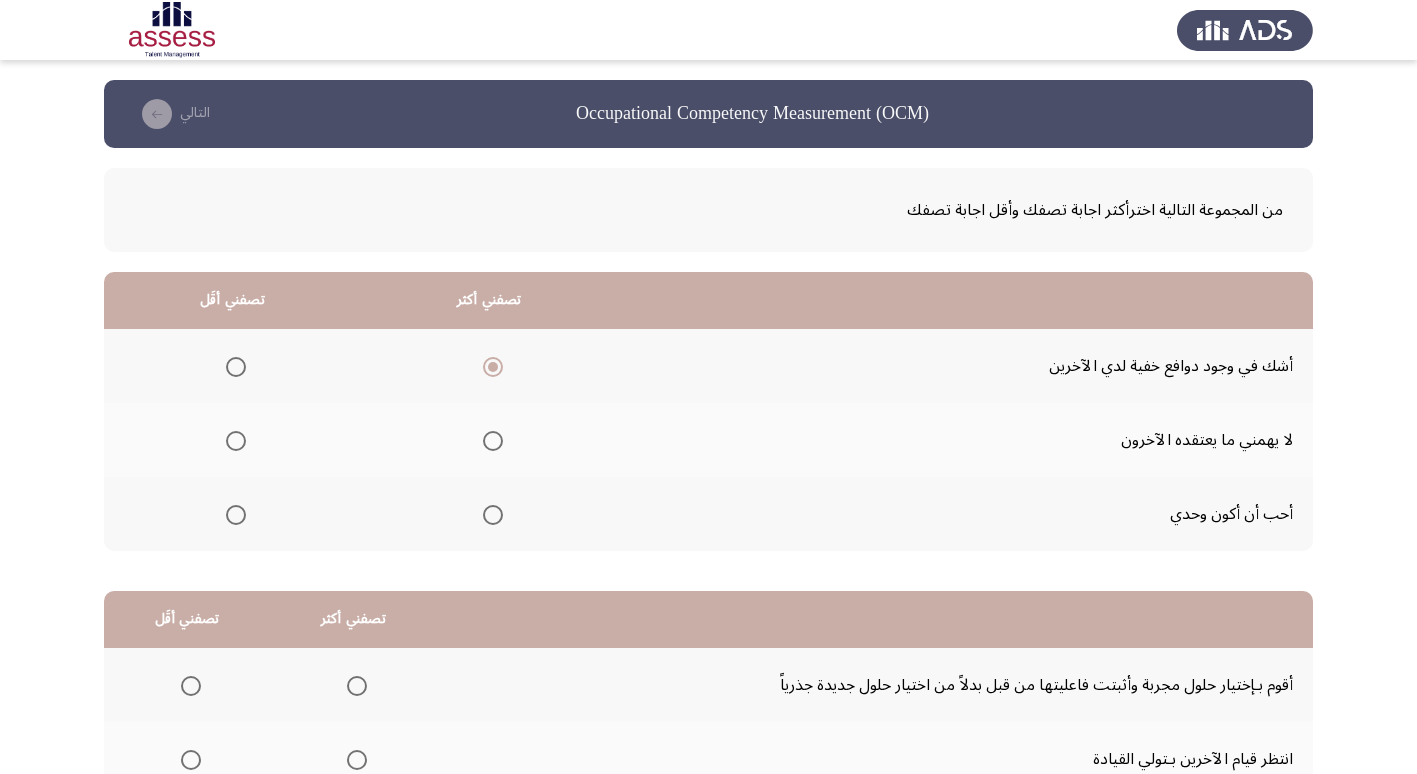 click at bounding box center (236, 515) 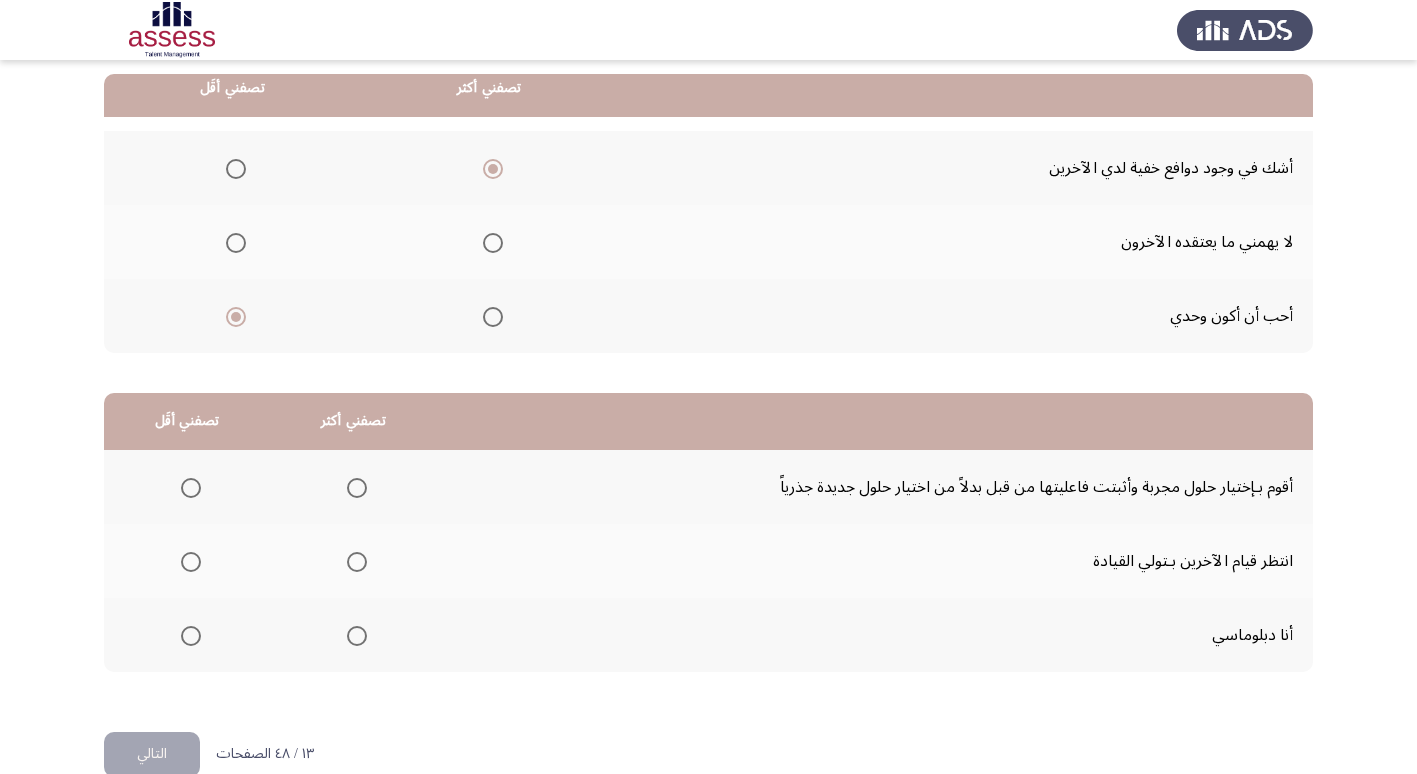 scroll, scrollTop: 200, scrollLeft: 0, axis: vertical 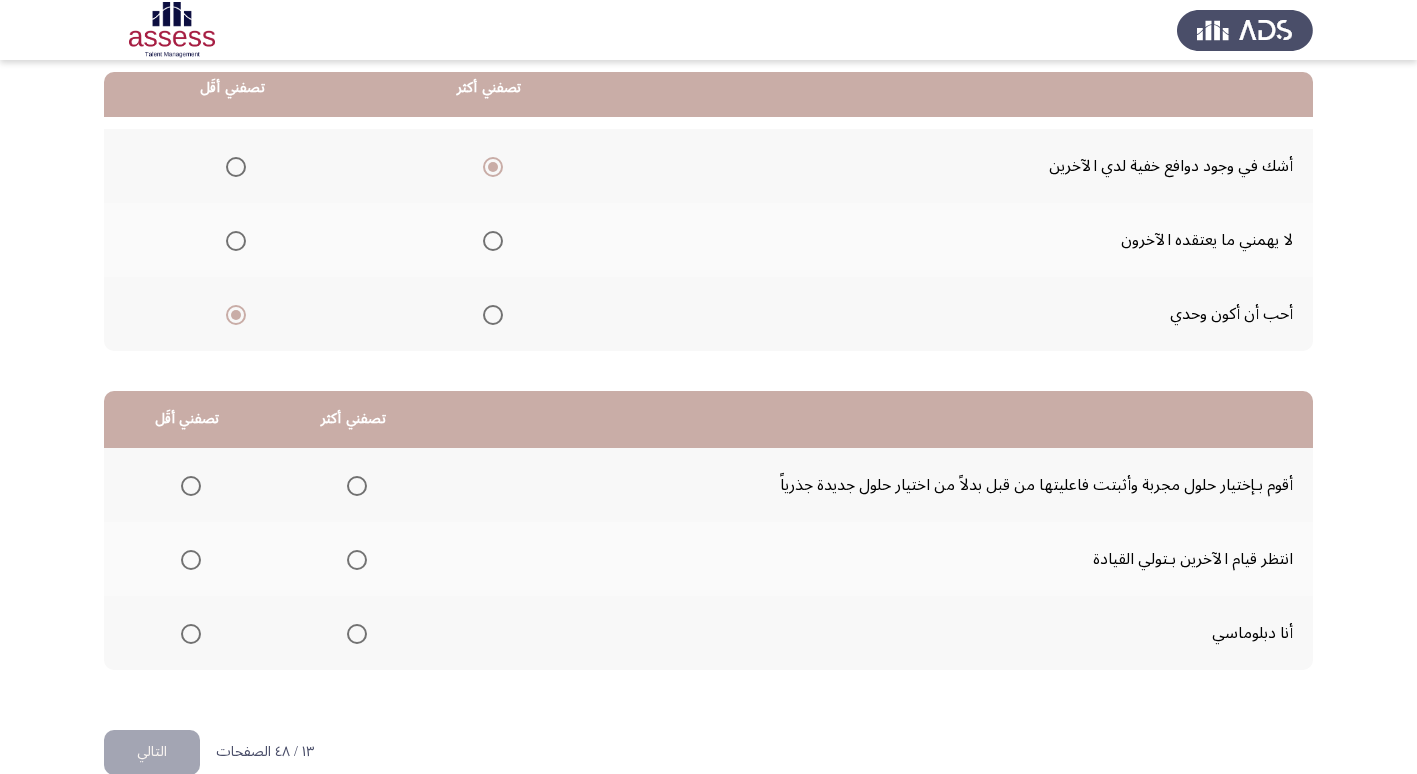 click at bounding box center [357, 486] 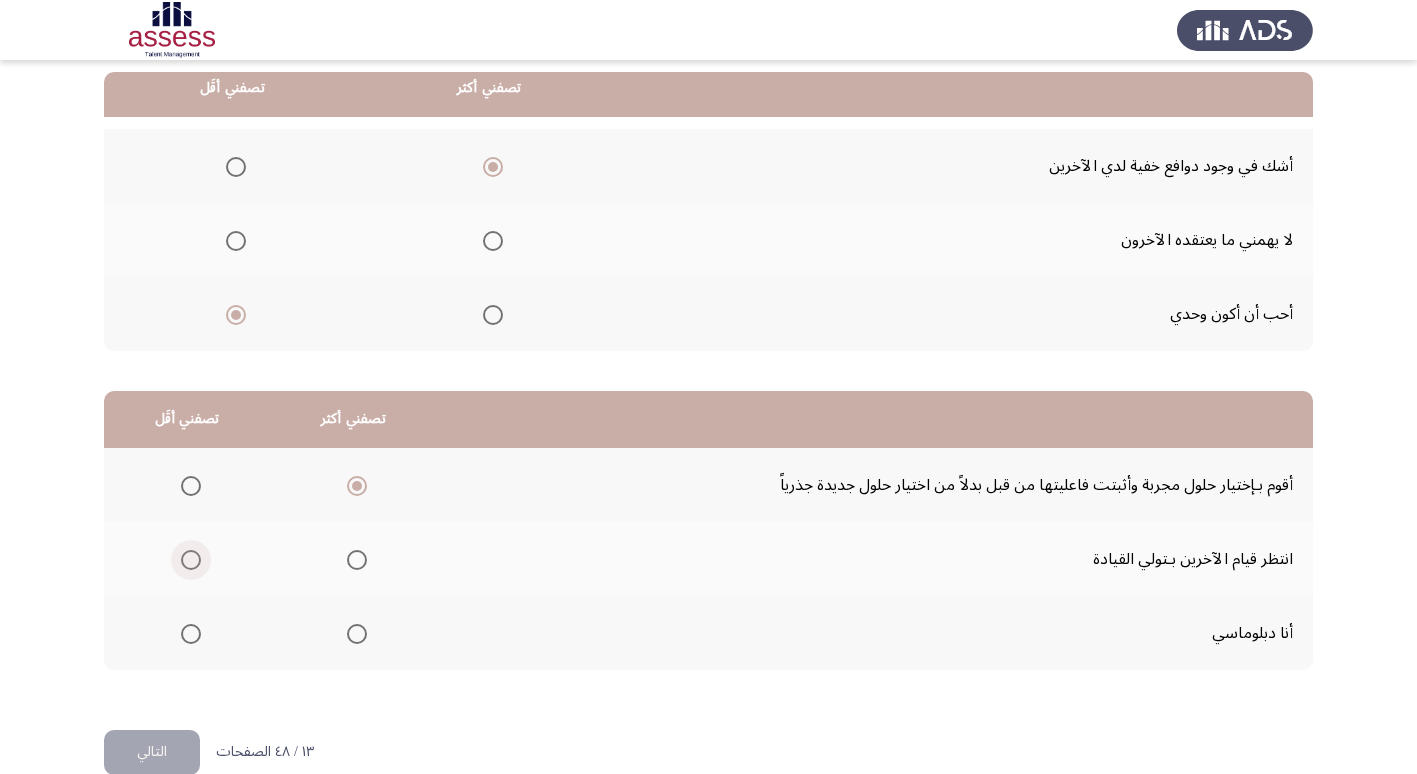 click at bounding box center (191, 560) 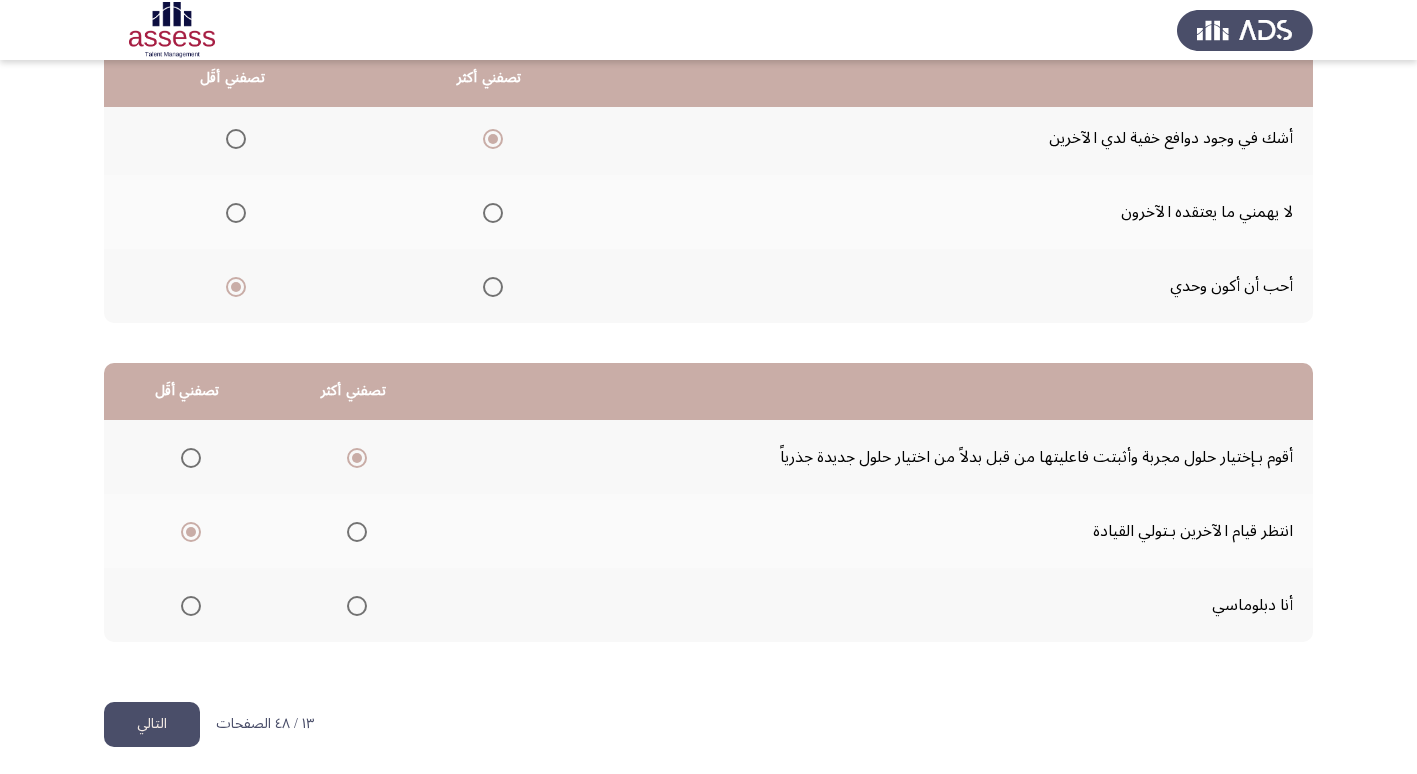 scroll, scrollTop: 236, scrollLeft: 0, axis: vertical 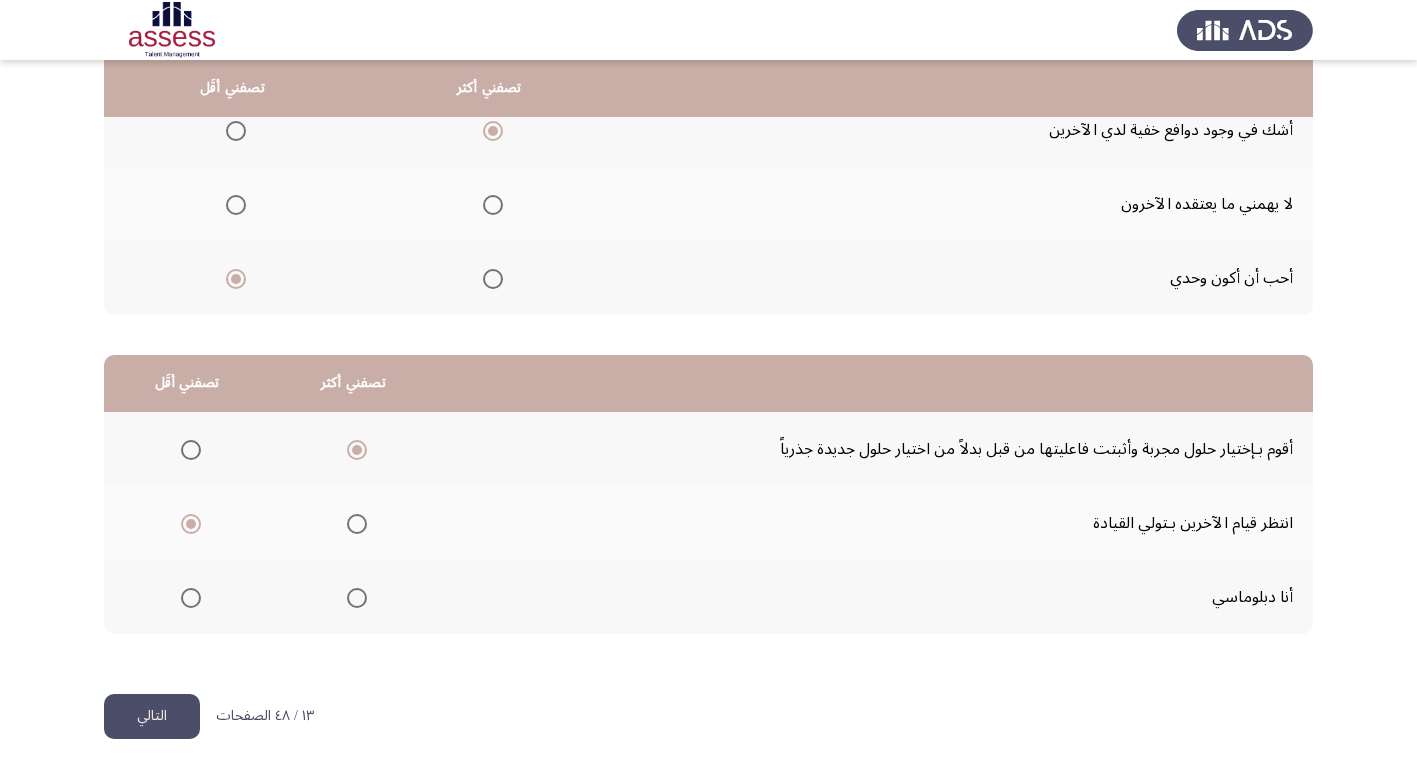 click on "التالي" 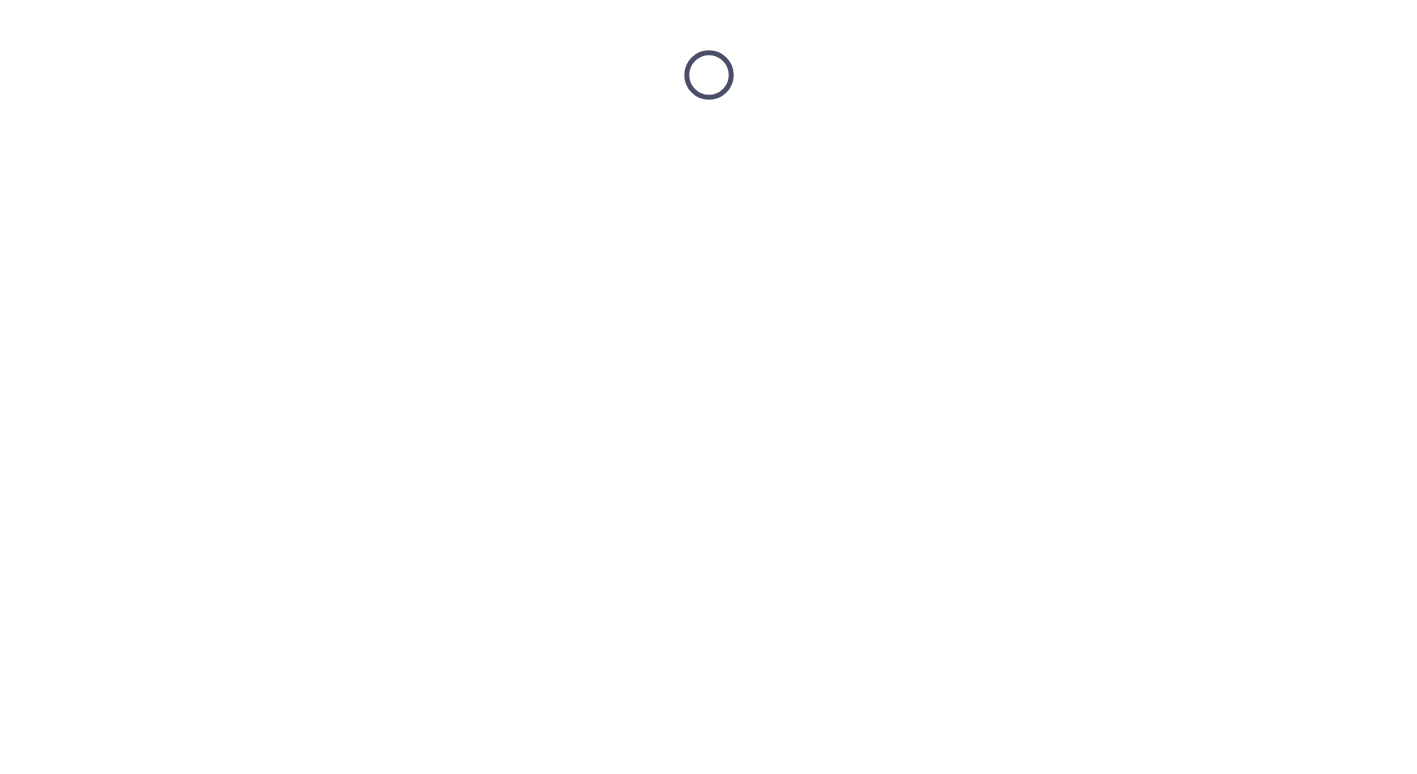 scroll, scrollTop: 0, scrollLeft: 0, axis: both 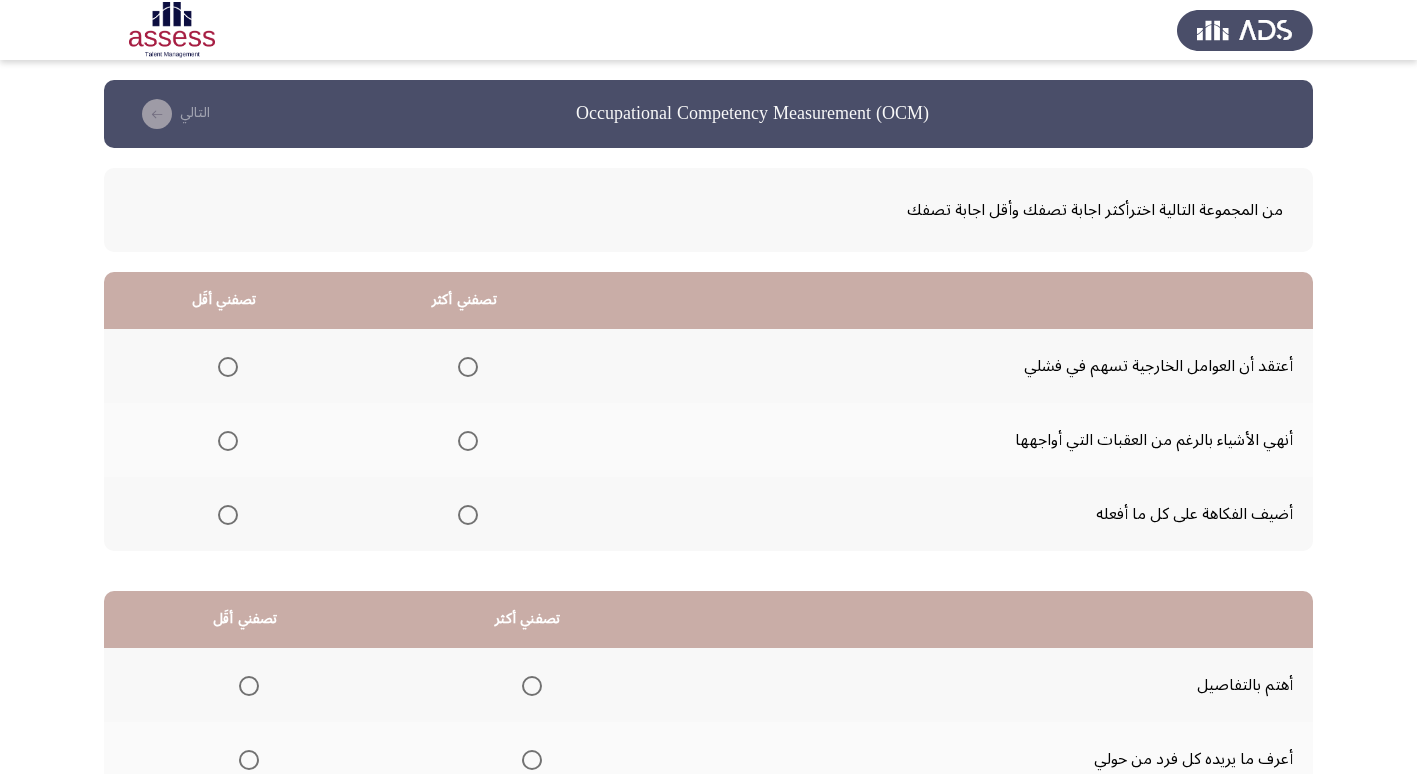 click at bounding box center [468, 441] 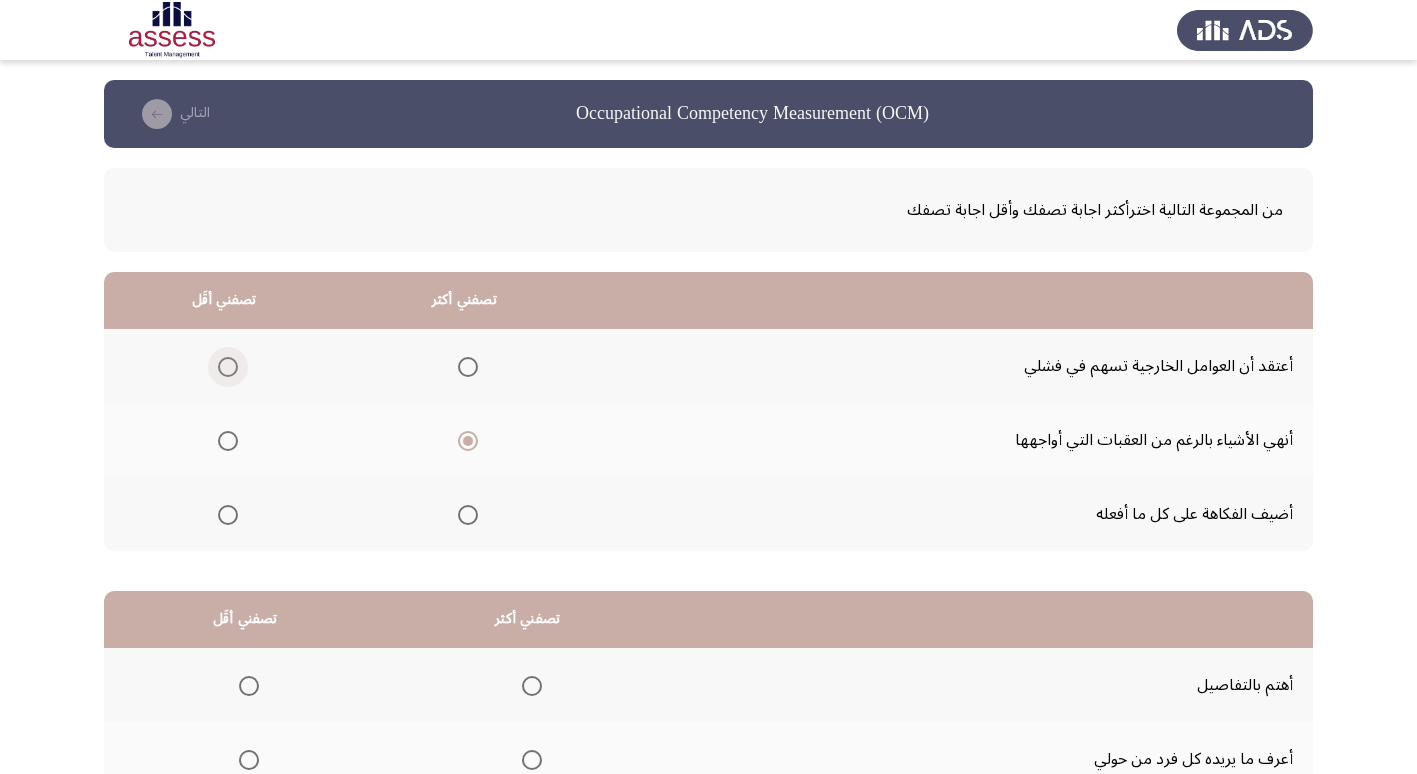 click at bounding box center [228, 367] 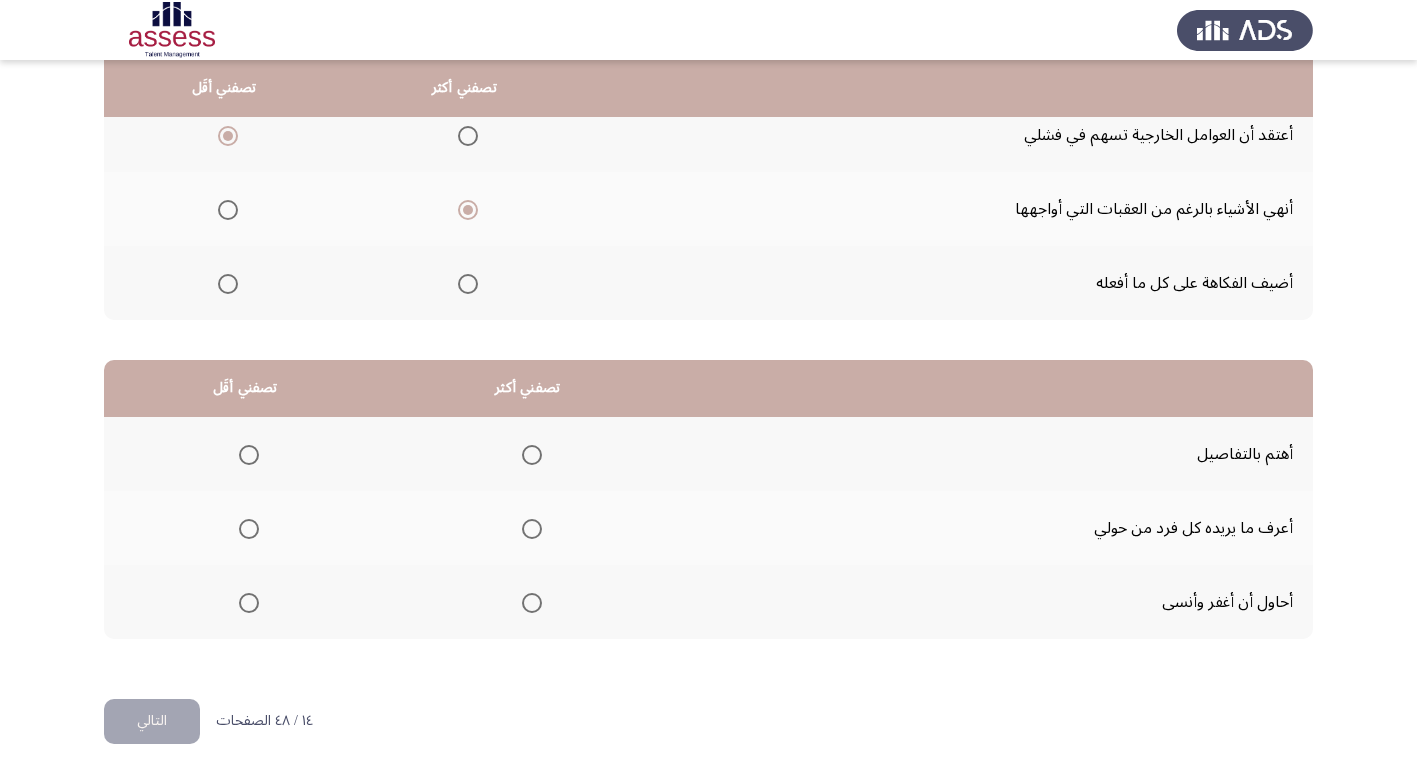 scroll, scrollTop: 236, scrollLeft: 0, axis: vertical 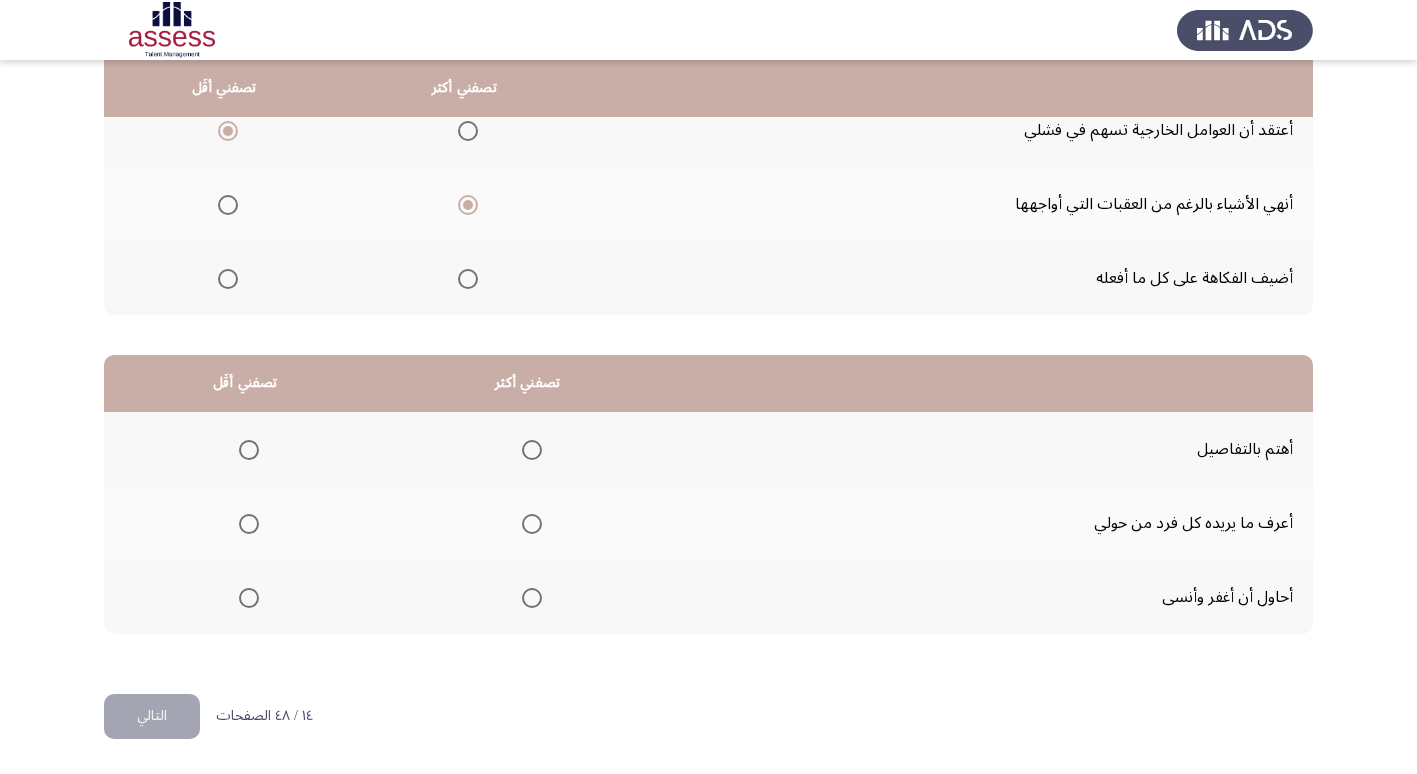 click at bounding box center (532, 450) 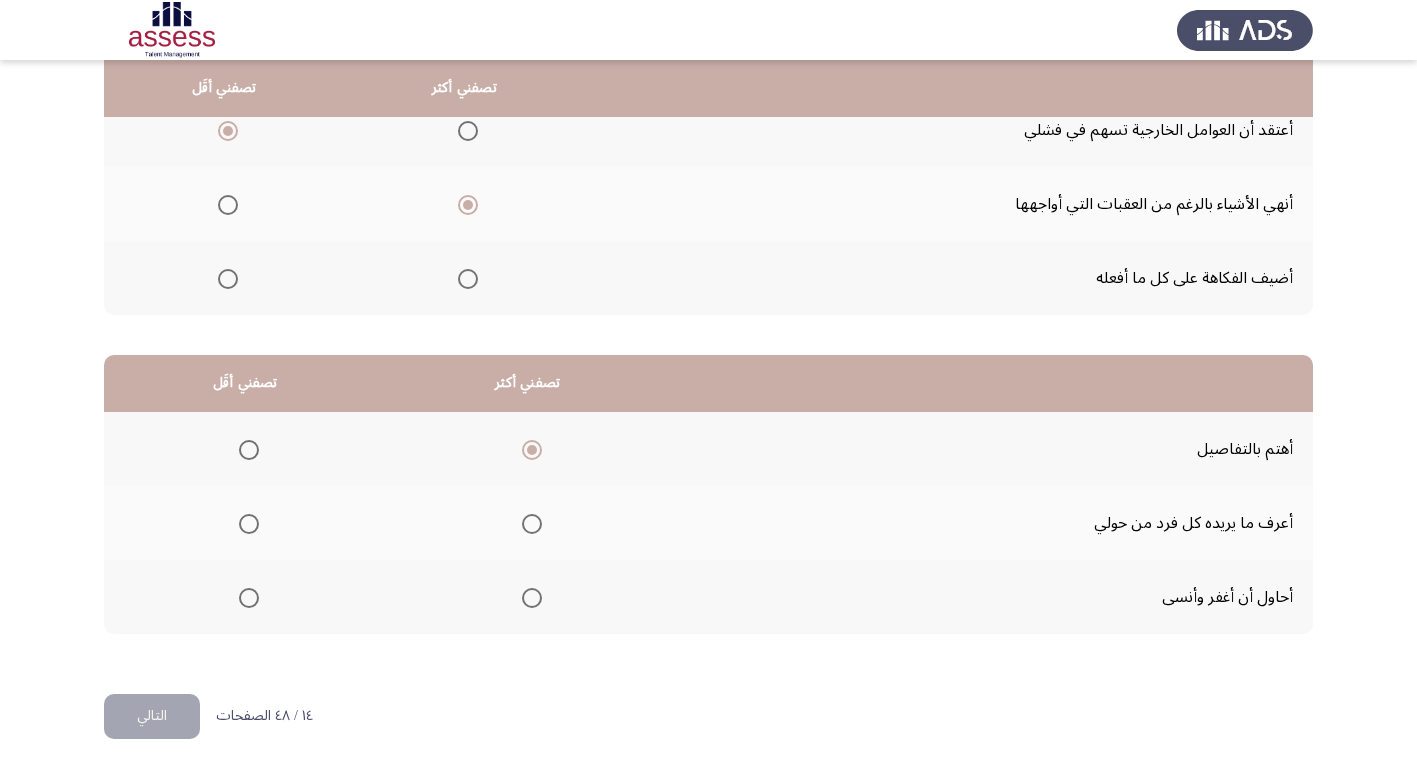 click at bounding box center (532, 598) 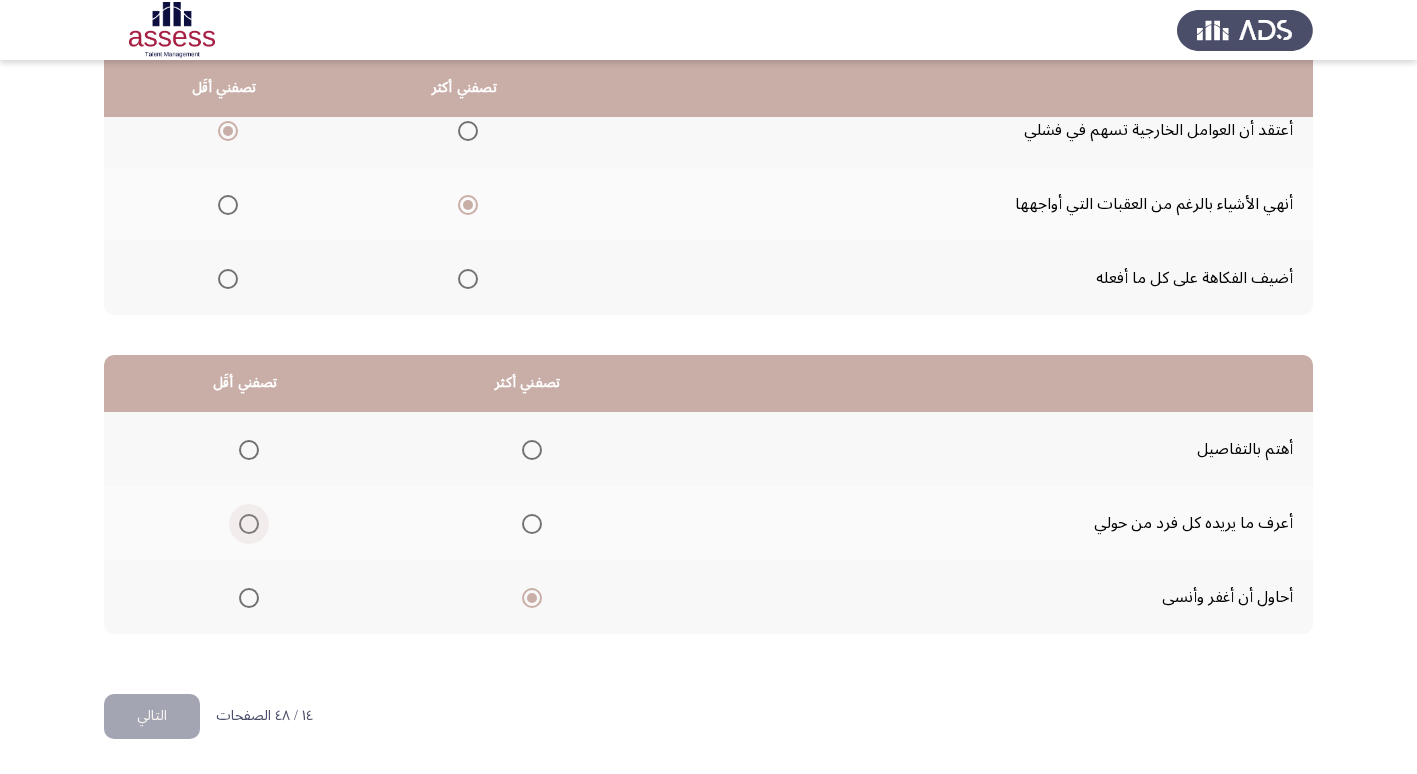 click at bounding box center (249, 524) 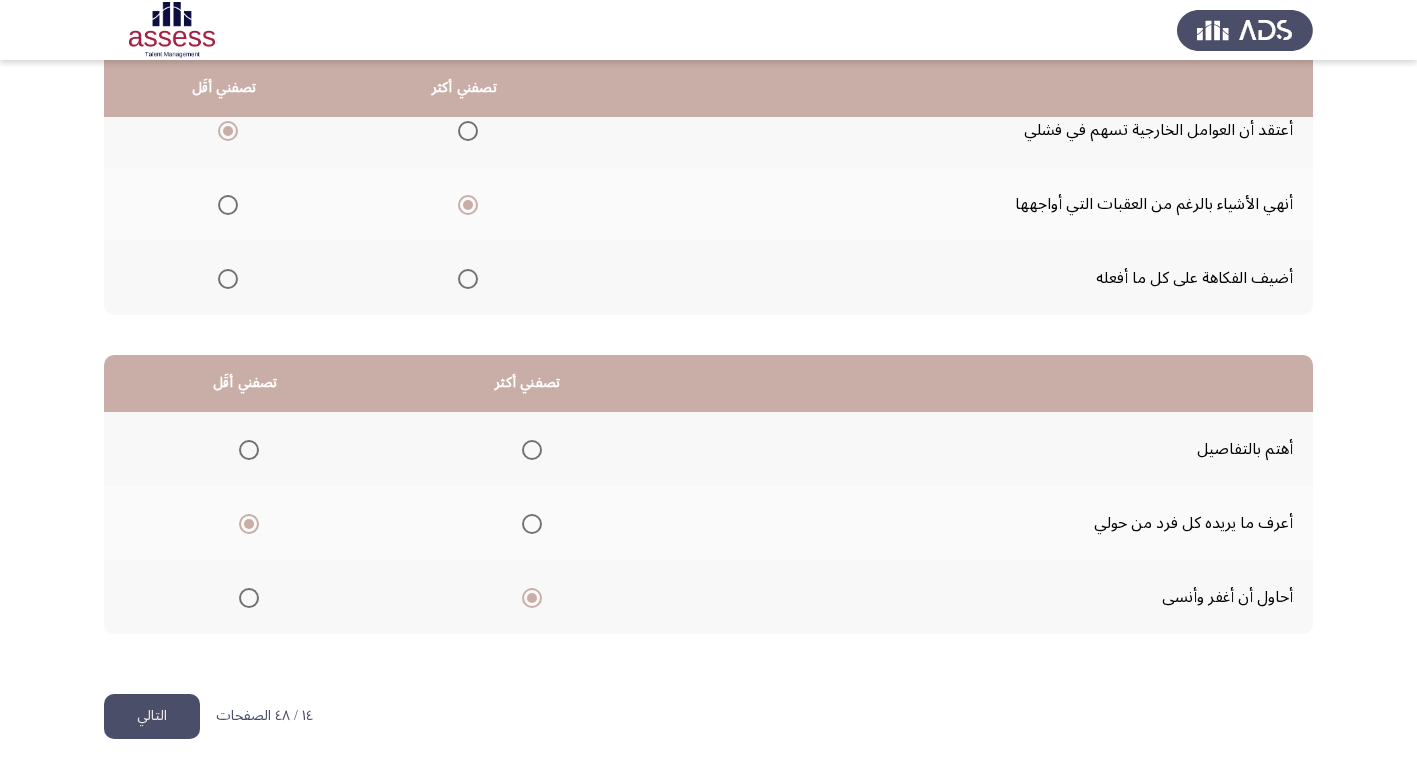 click on "التالي" 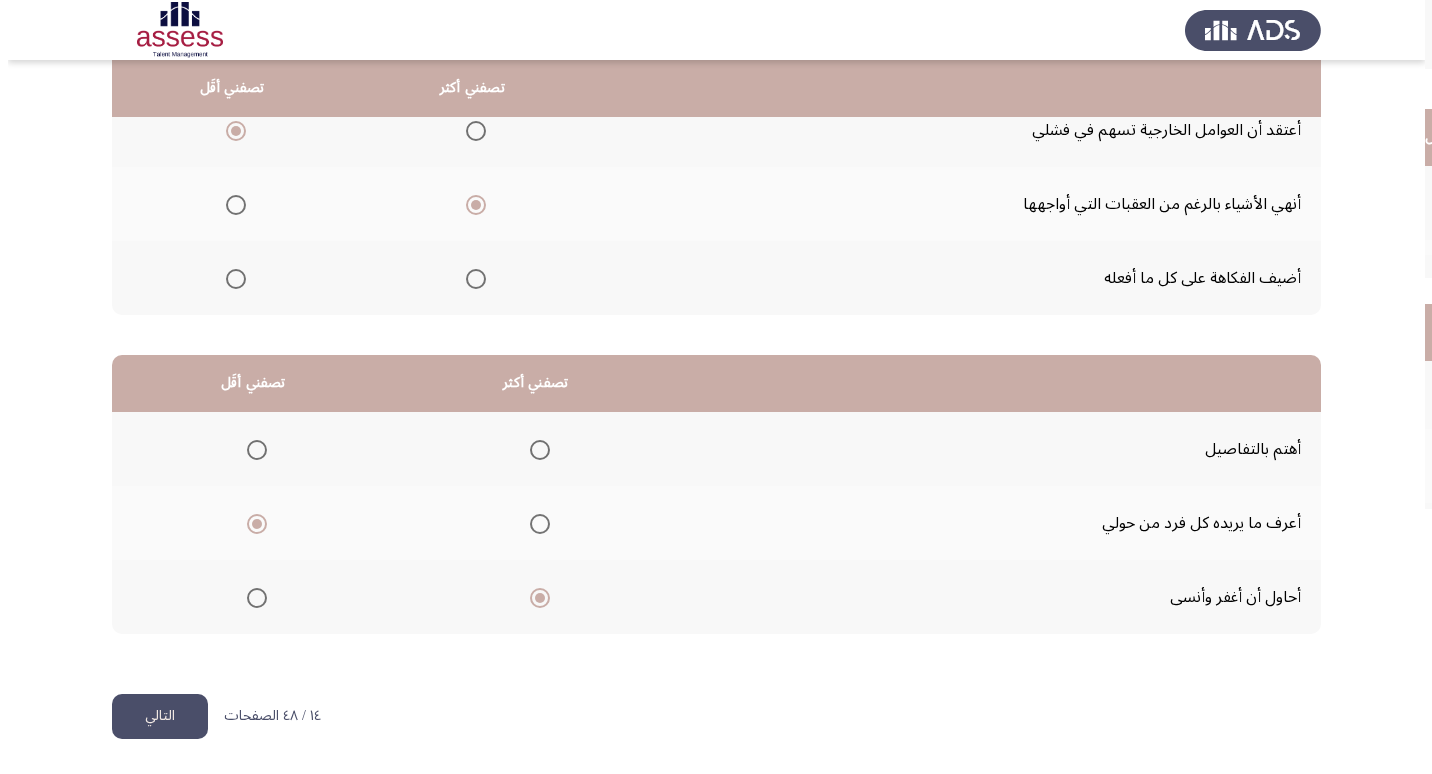 scroll, scrollTop: 0, scrollLeft: 0, axis: both 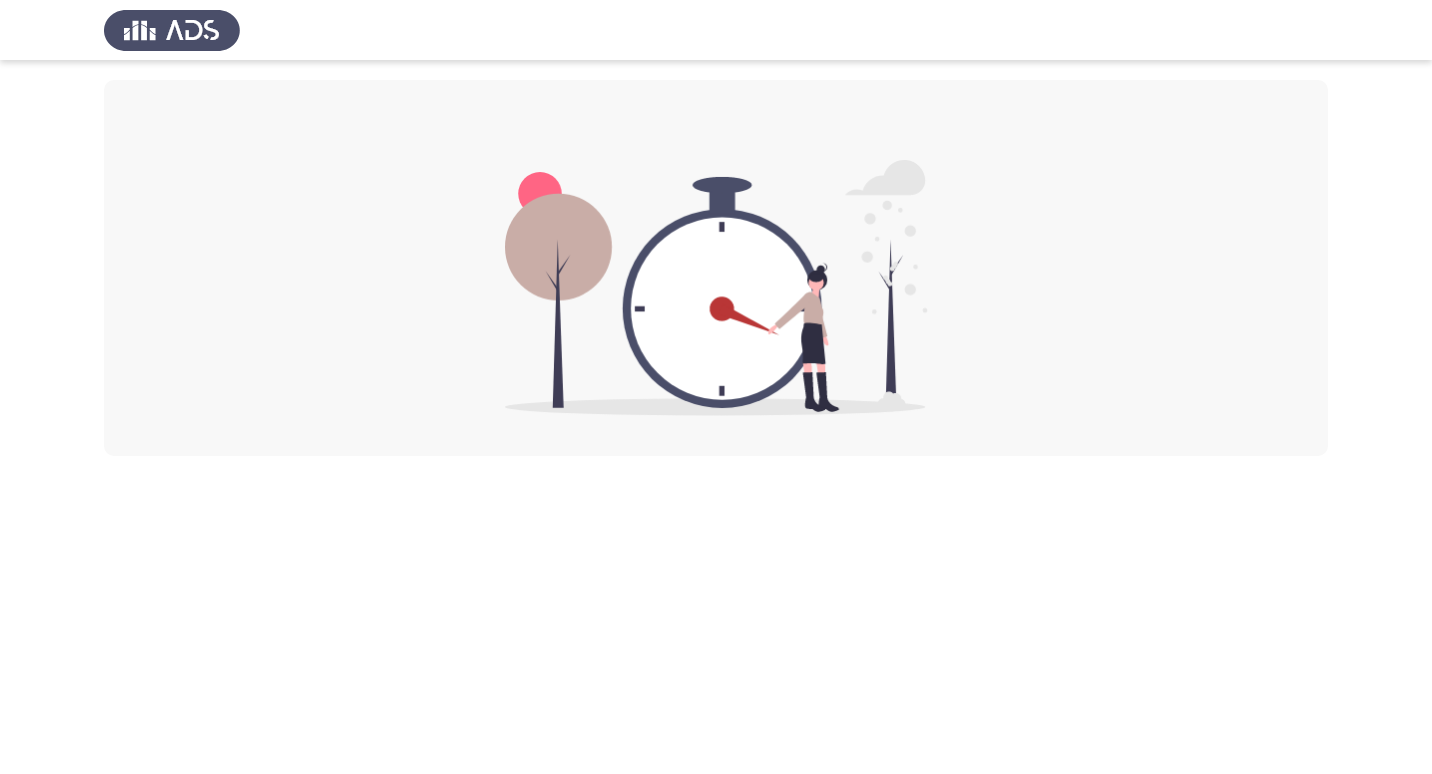click 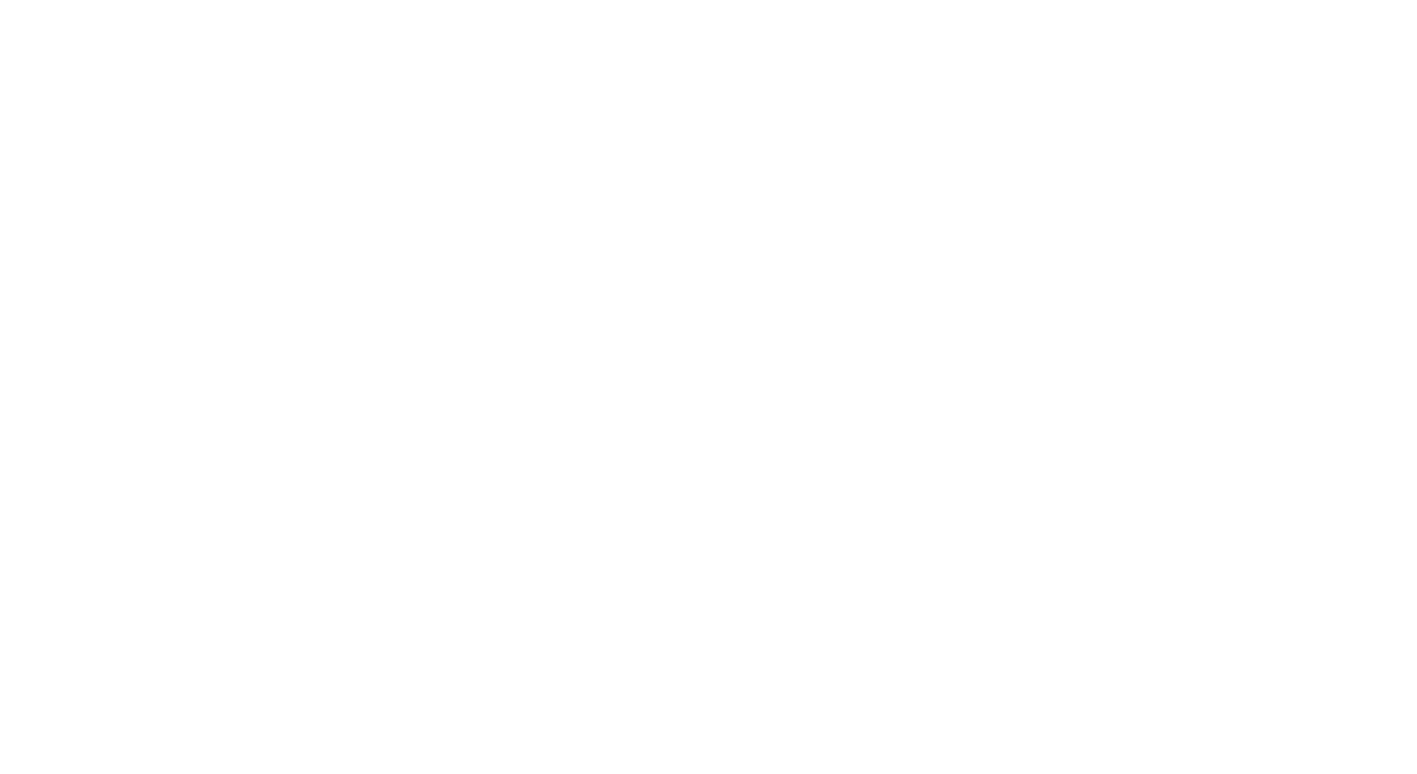 scroll, scrollTop: 0, scrollLeft: 0, axis: both 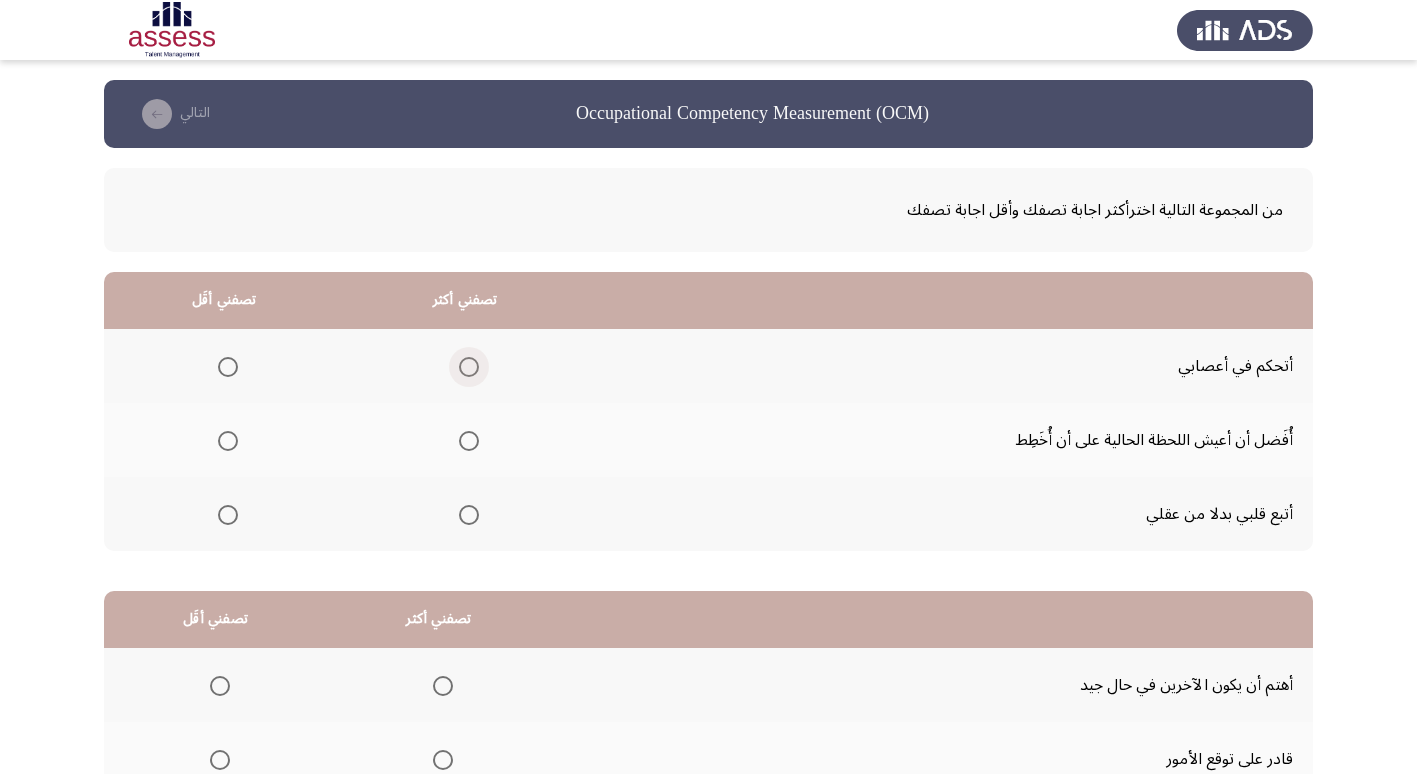 click at bounding box center (469, 367) 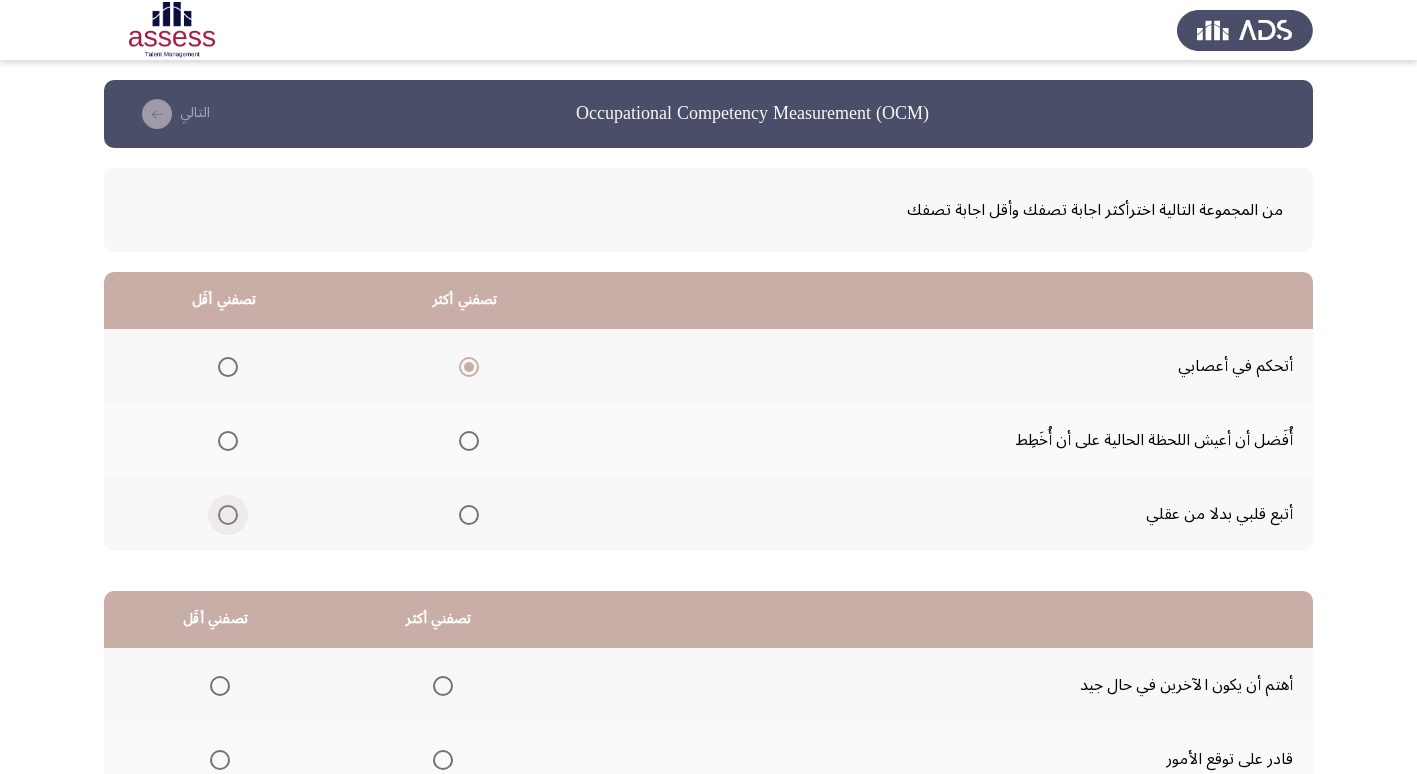 click at bounding box center [228, 515] 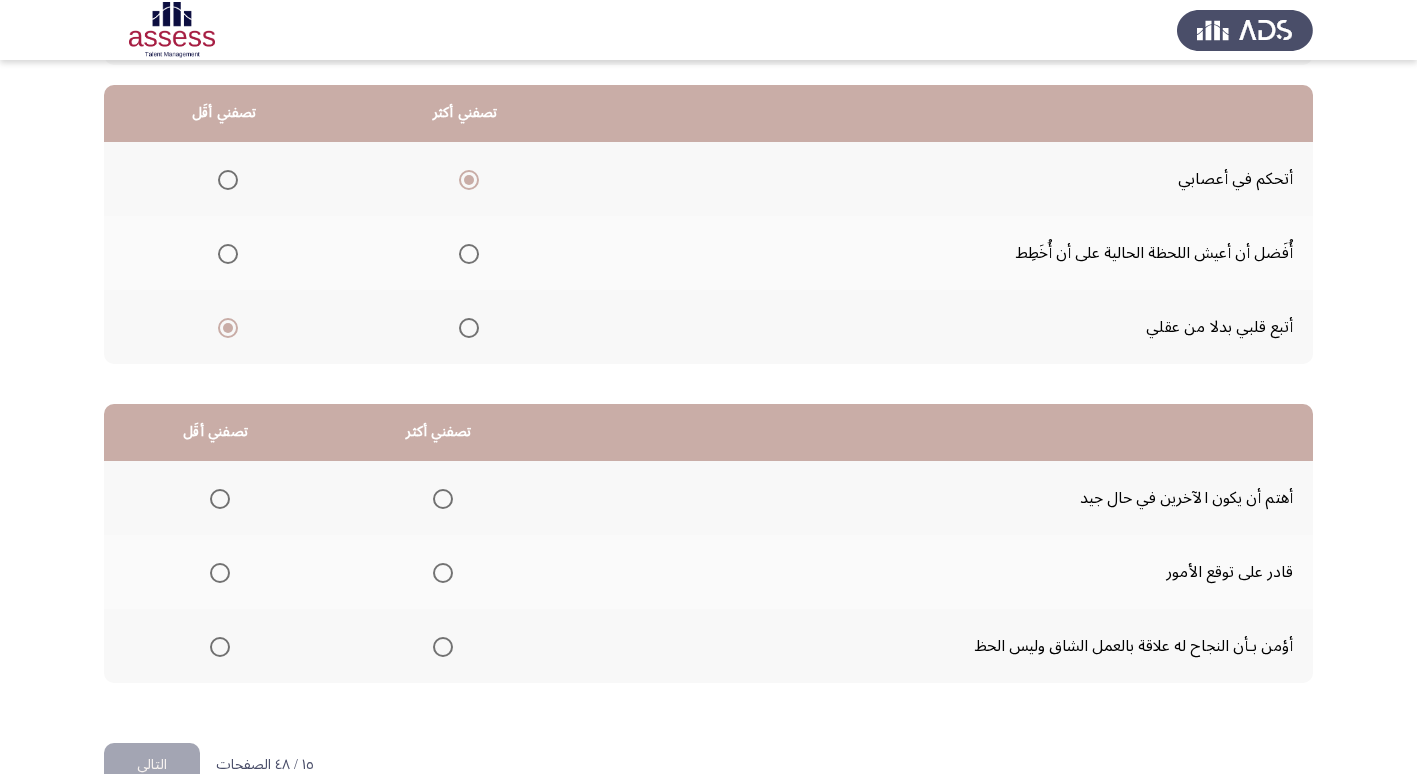 scroll, scrollTop: 200, scrollLeft: 0, axis: vertical 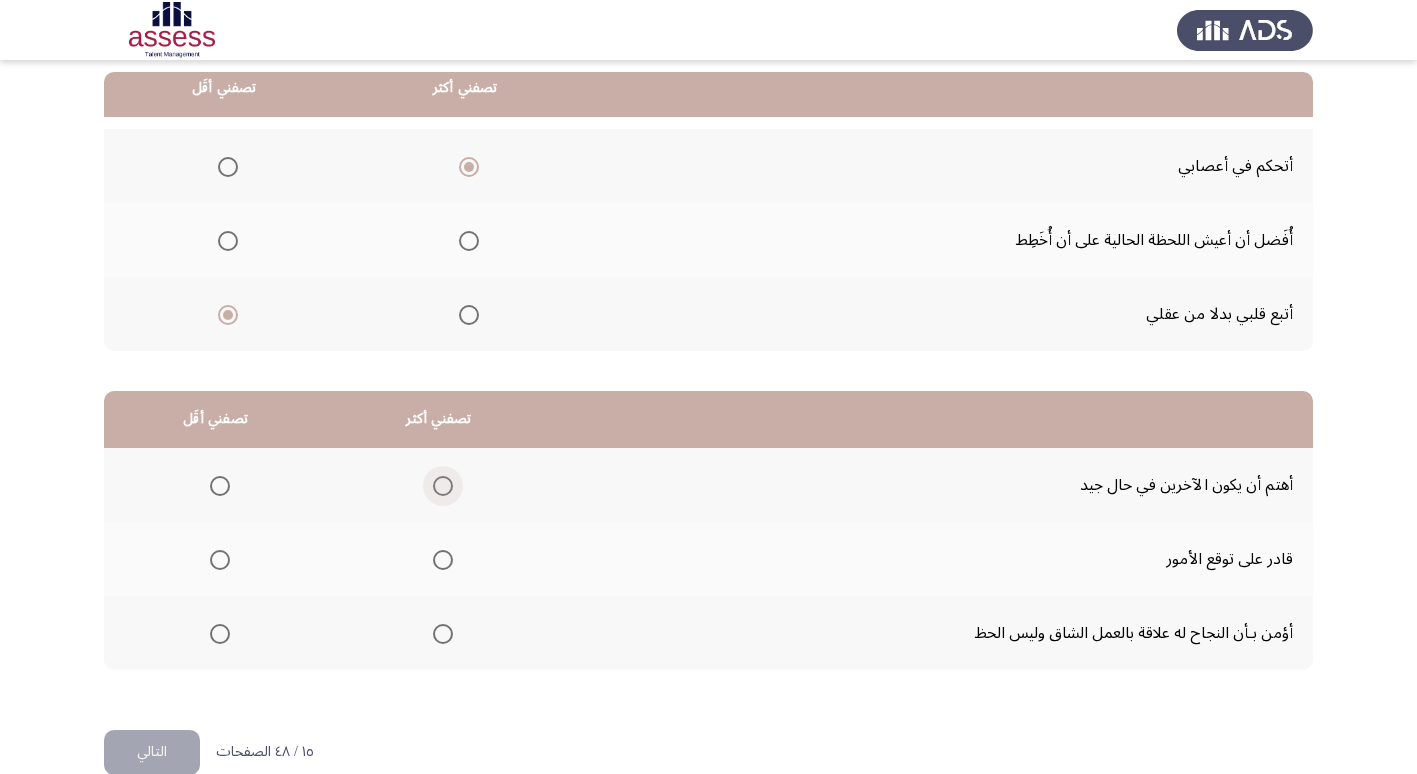 click at bounding box center (443, 486) 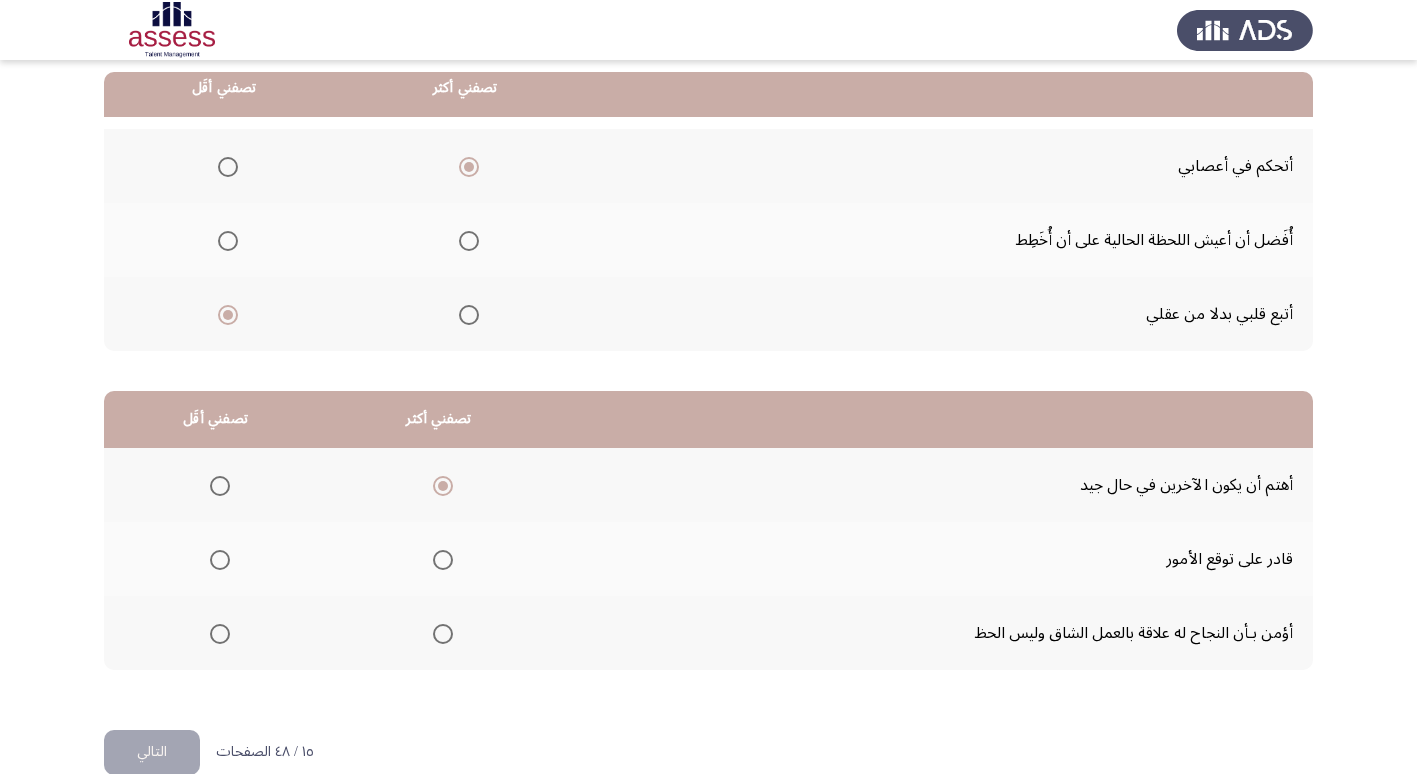 click at bounding box center (220, 560) 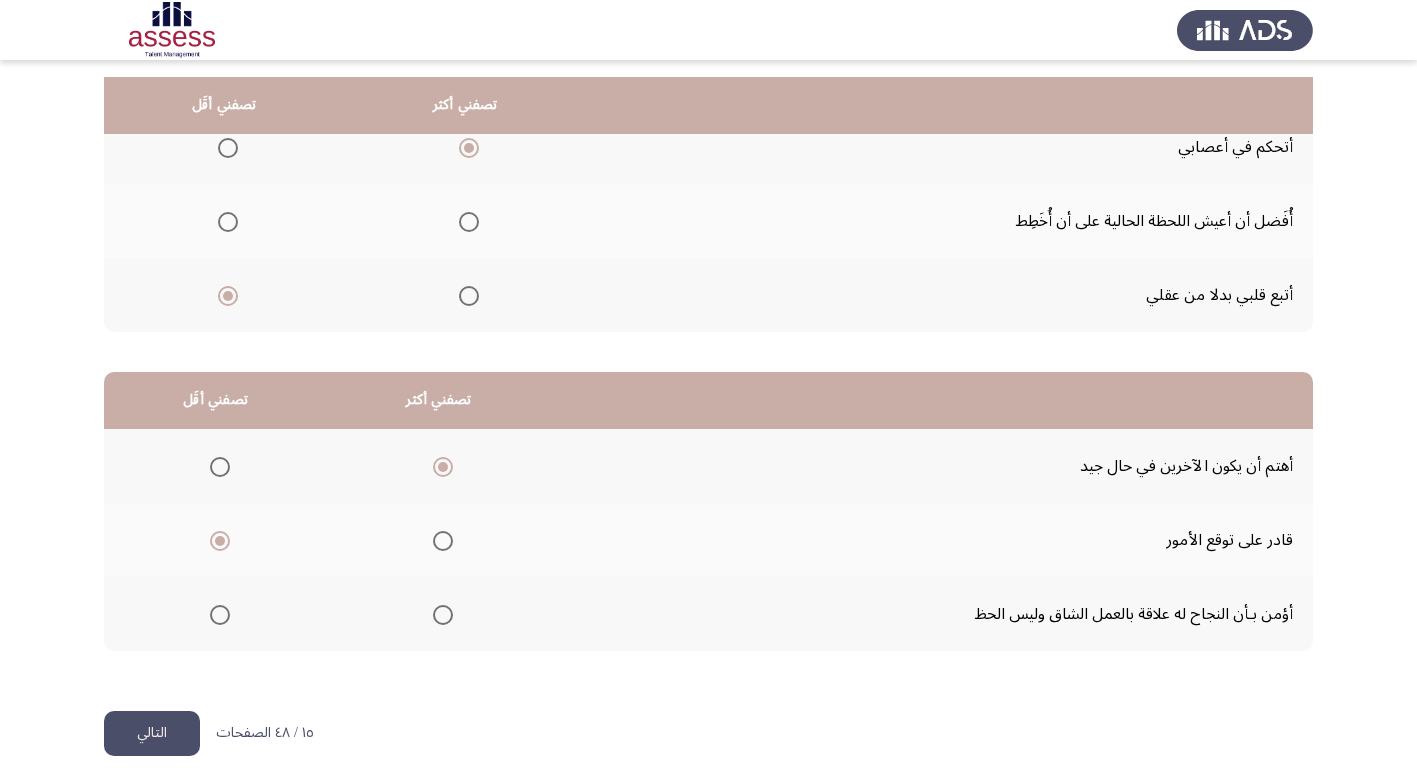 scroll, scrollTop: 236, scrollLeft: 0, axis: vertical 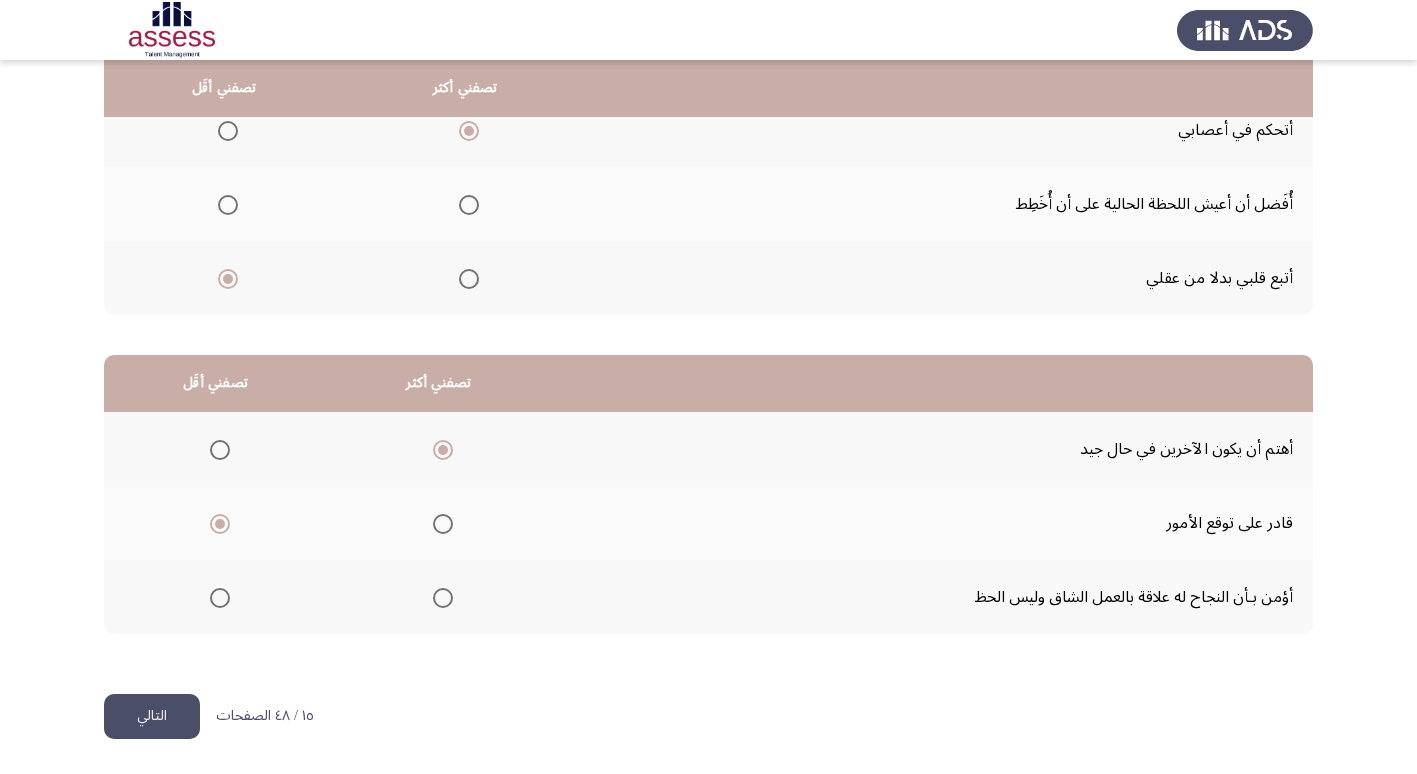 click on "Occupational Competency Measurement (OCM)   التالي  من المجموعة التالية اخترأكثر اجابة تصفك وأقل اجابة تصفك  تصفني أكثر   تصفني أقَل  أتحكم في أعصابي     أُفَضل أن أعيش اللحظة الحالية على أن أُخَطِط     أتبع قلبي بدلا من عقلي      تصفني أكثر   تصفني أقَل  أهتم أن يكون الآخرين في حال جيد     قادر على توقع الأمور     أؤمن بـأن النجاح له علاقة بالعمل الشاق وليس الحظ      ١٥ / ٤٨ الصفحات   التالي
WAITING" at bounding box center (708, 269) 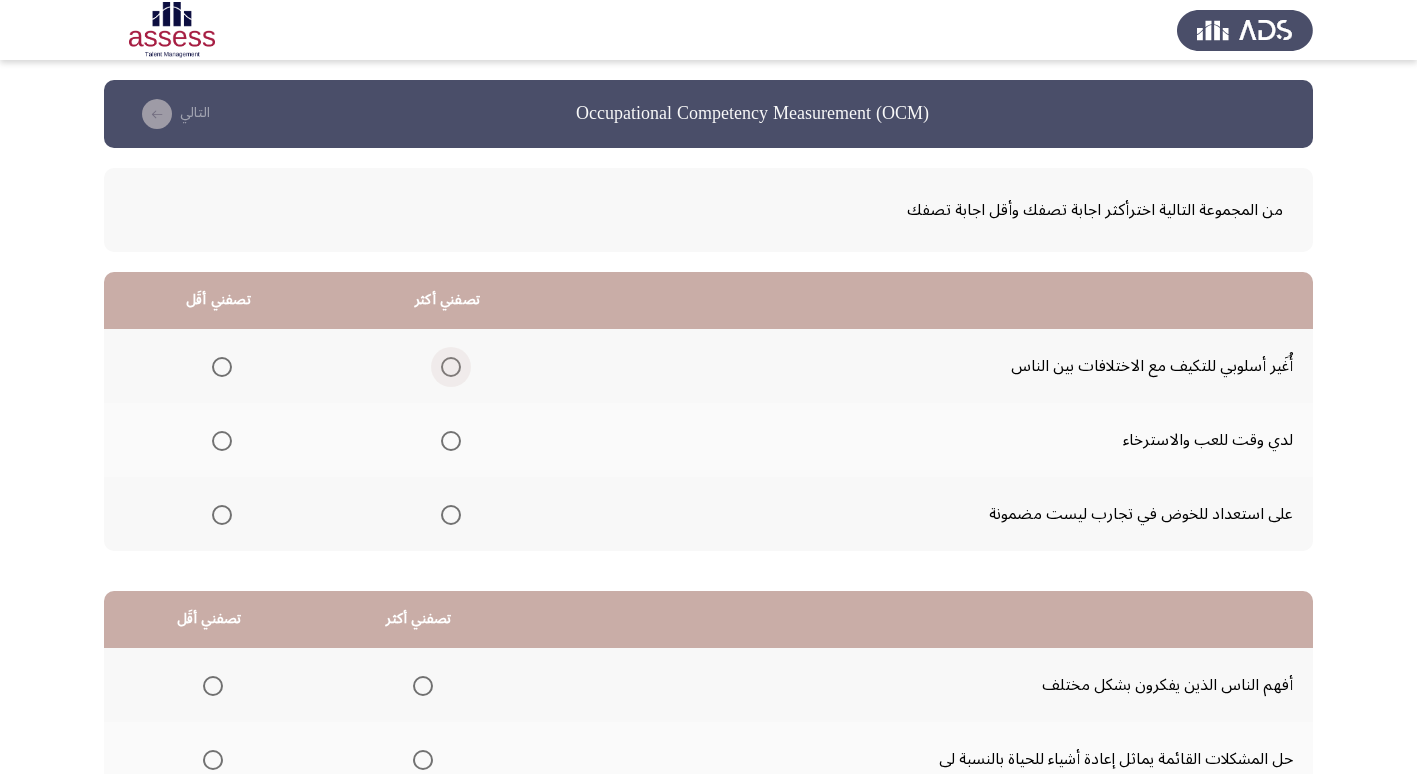 click at bounding box center (451, 367) 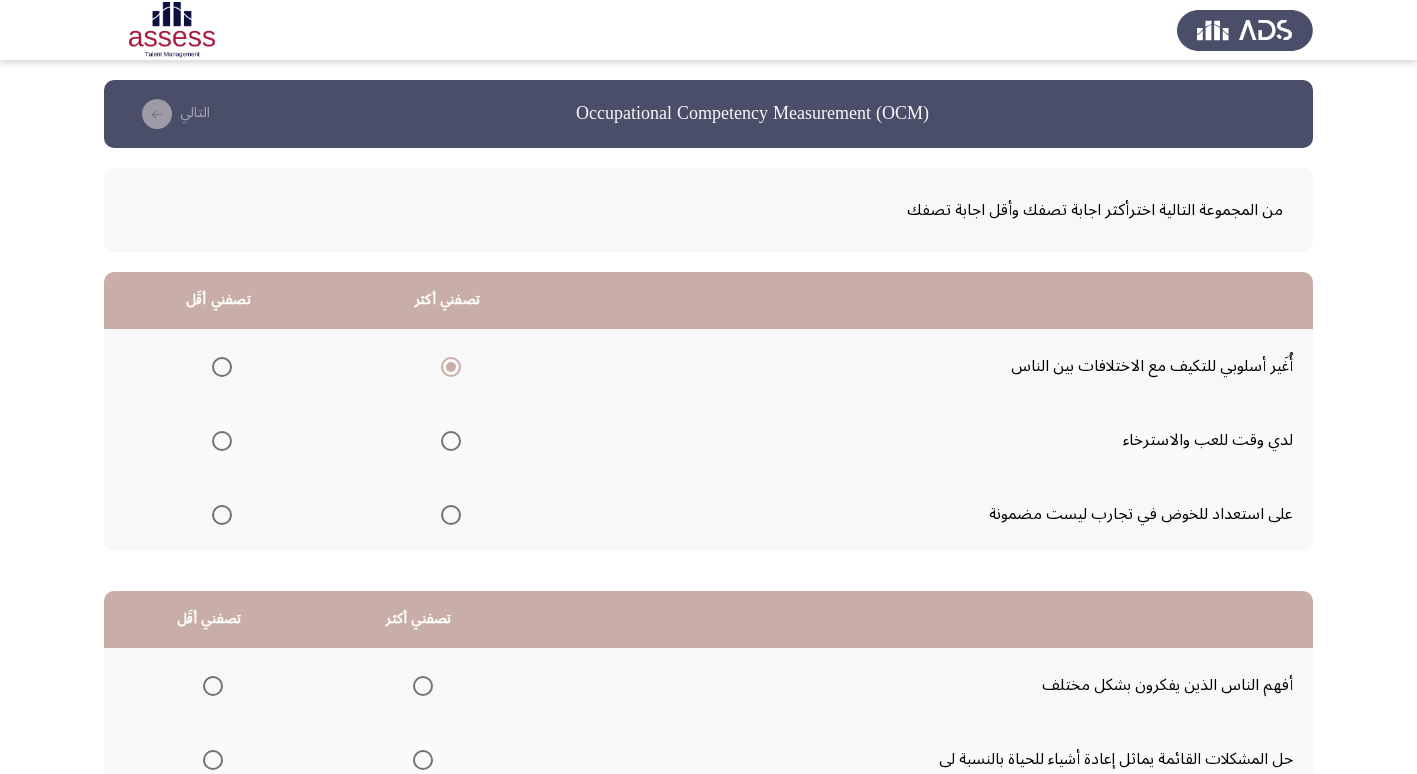 click at bounding box center [222, 515] 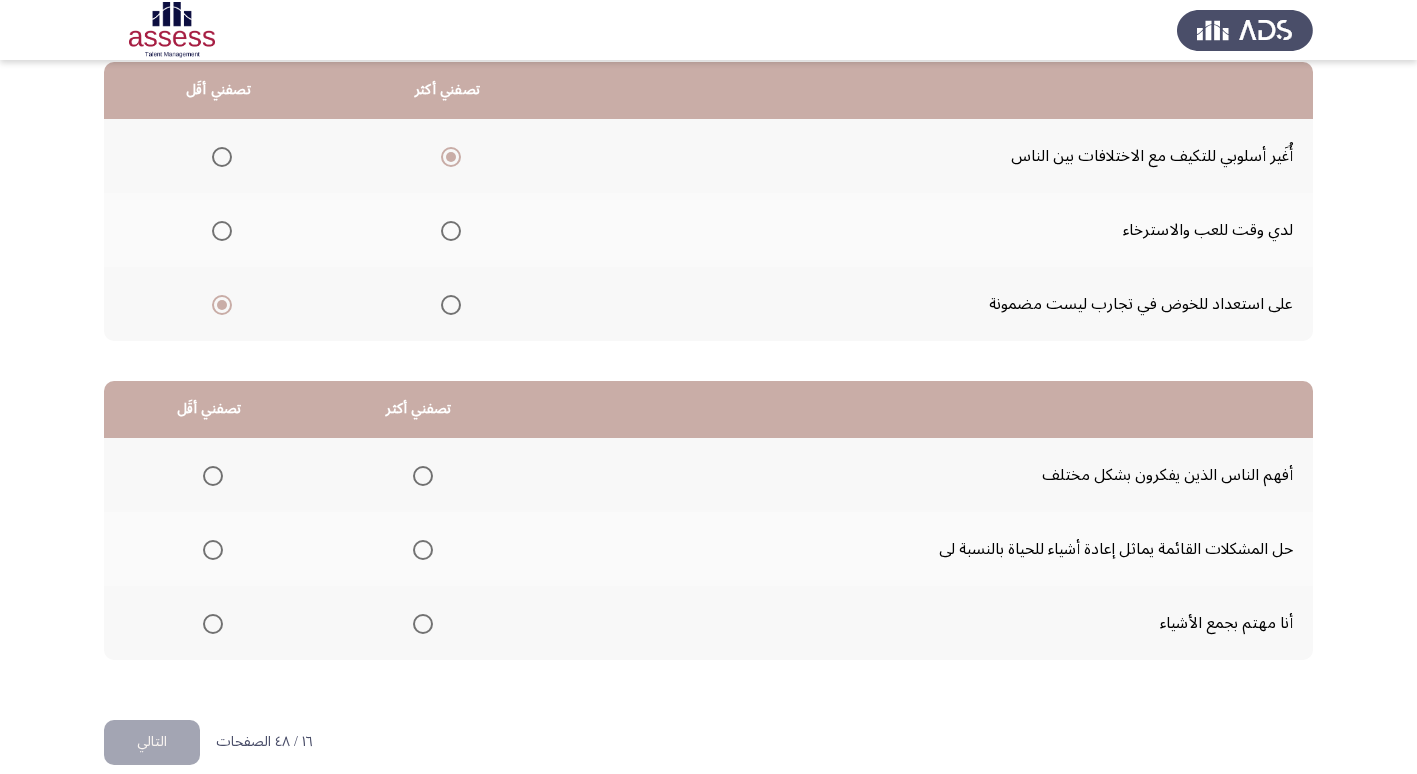 scroll, scrollTop: 236, scrollLeft: 0, axis: vertical 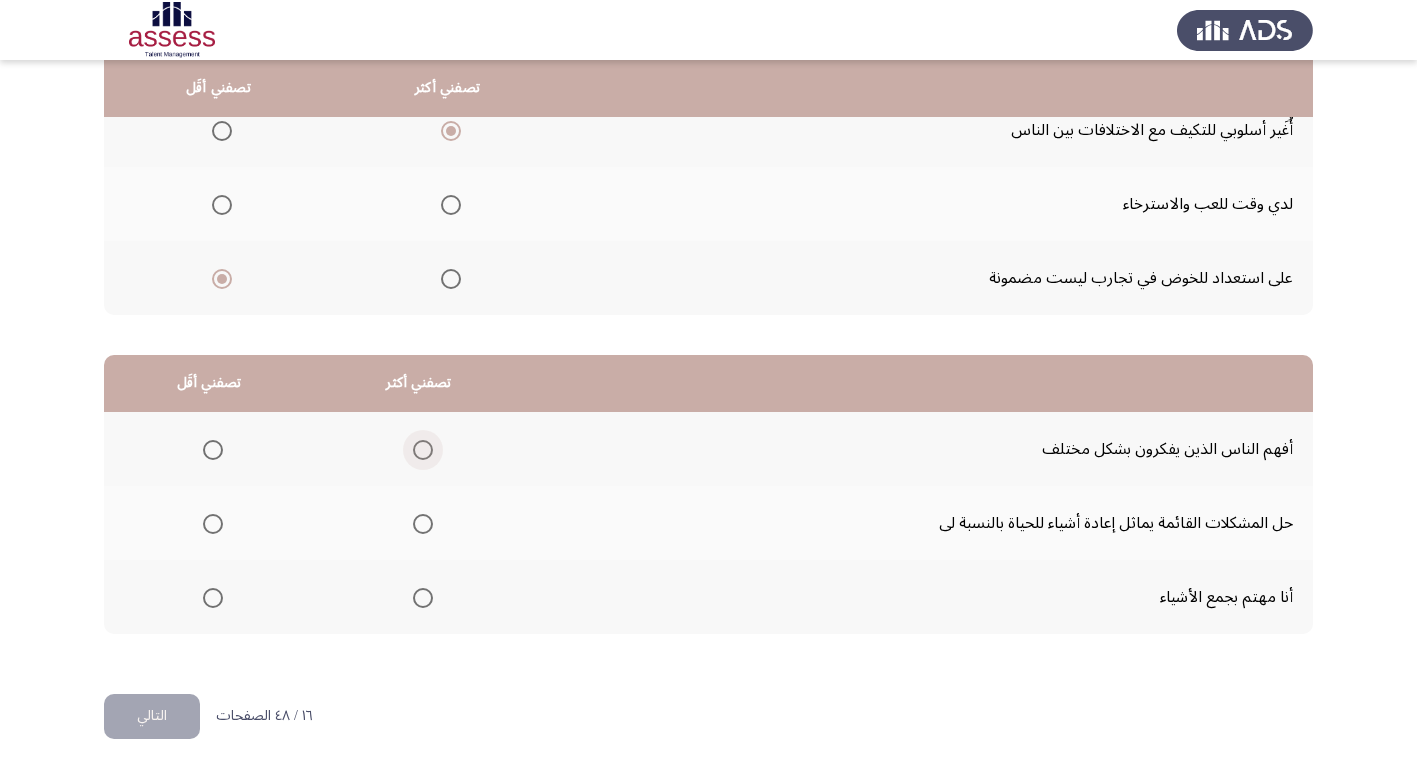 click at bounding box center (423, 450) 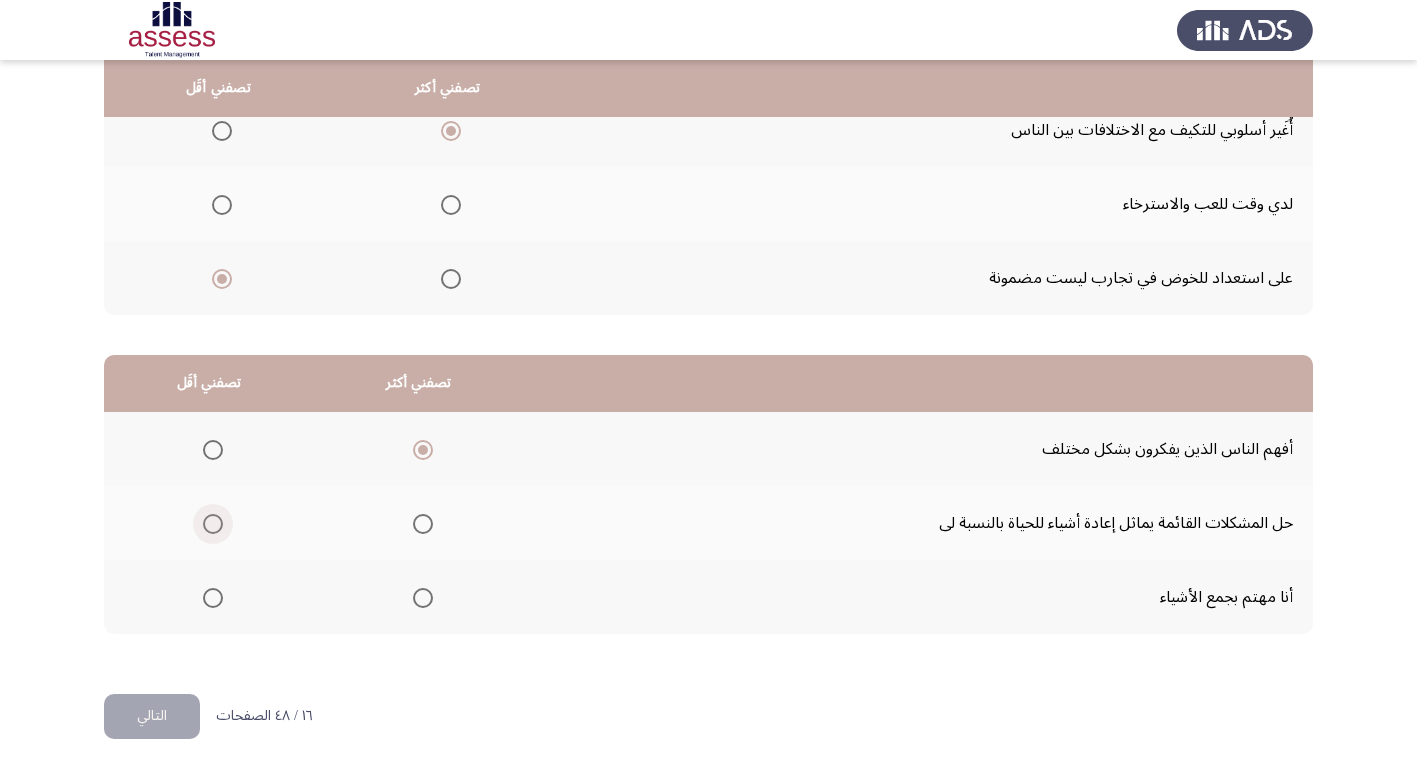 click at bounding box center [213, 524] 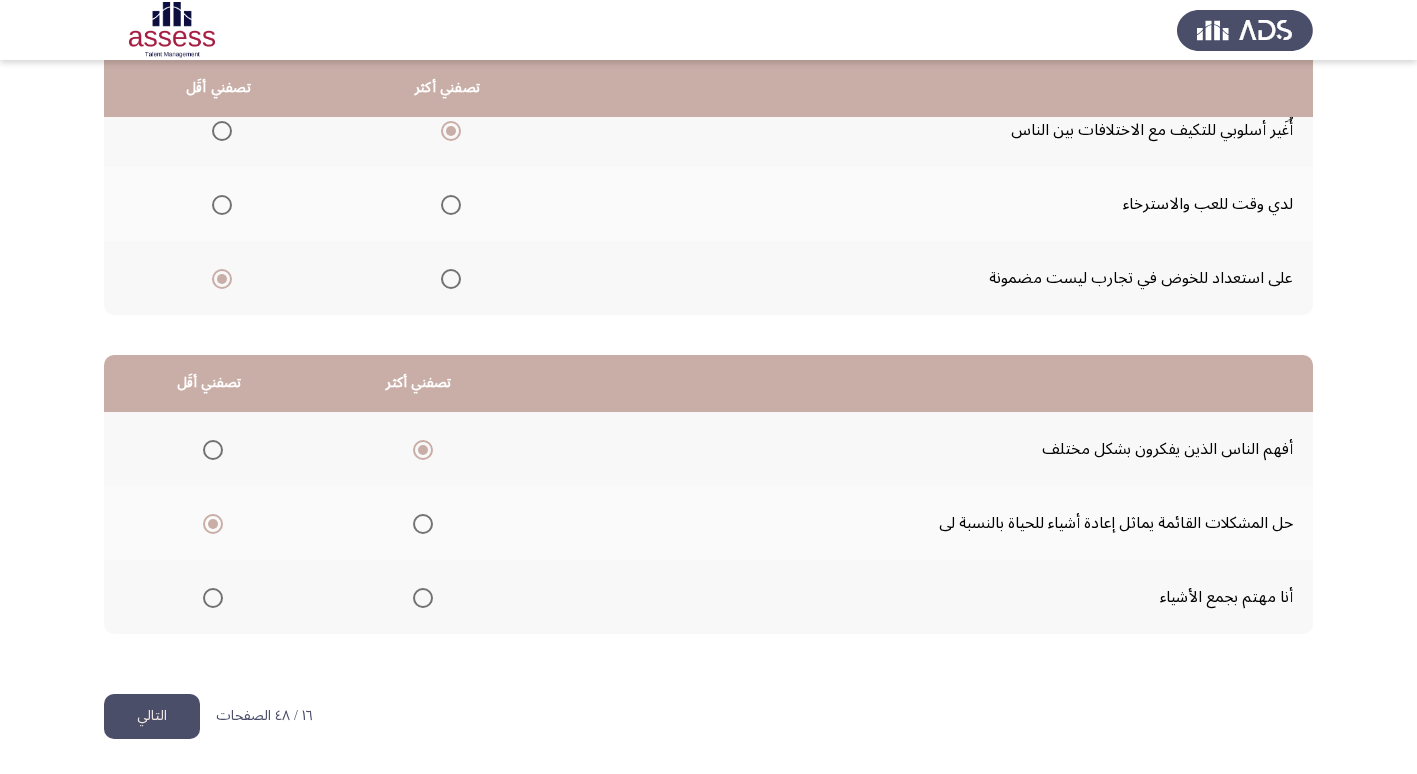 click on "التالي" 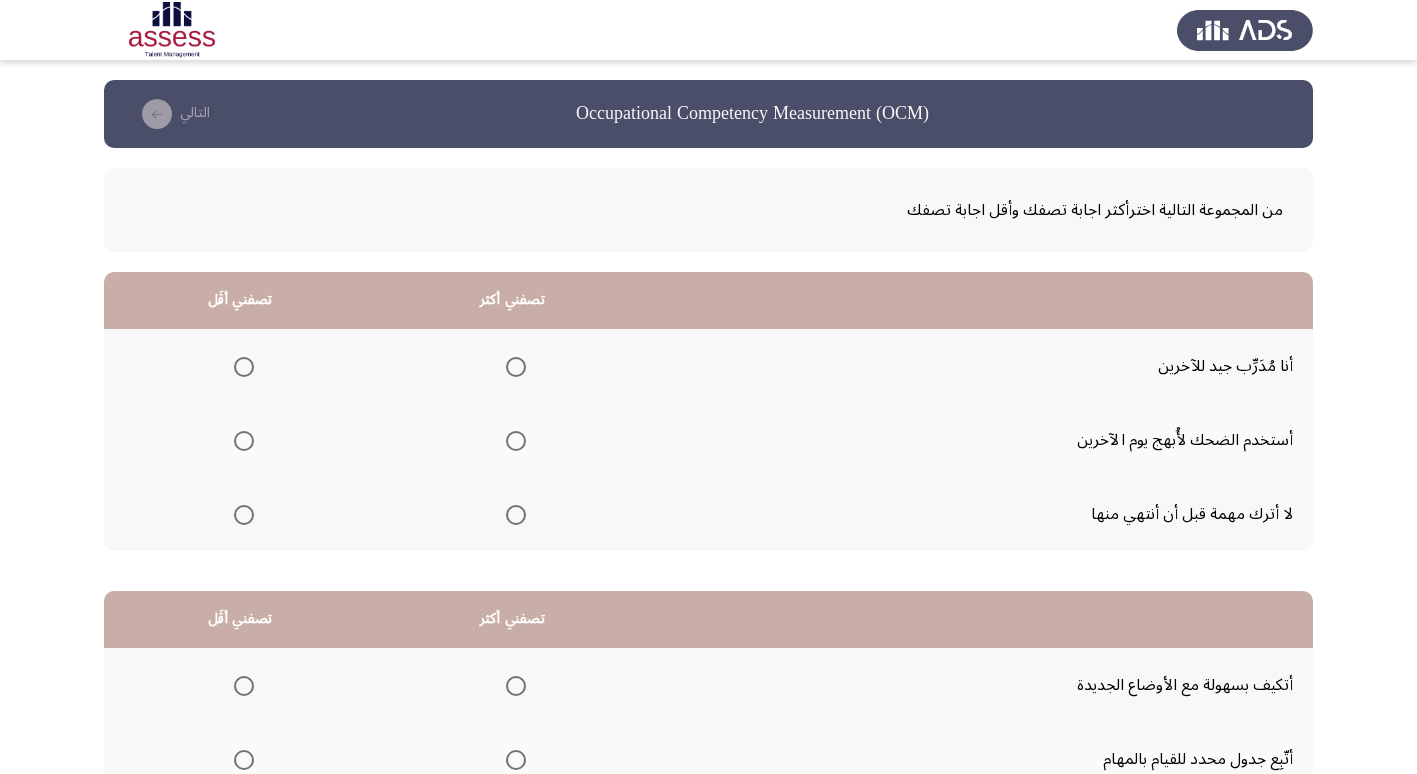 click at bounding box center [516, 367] 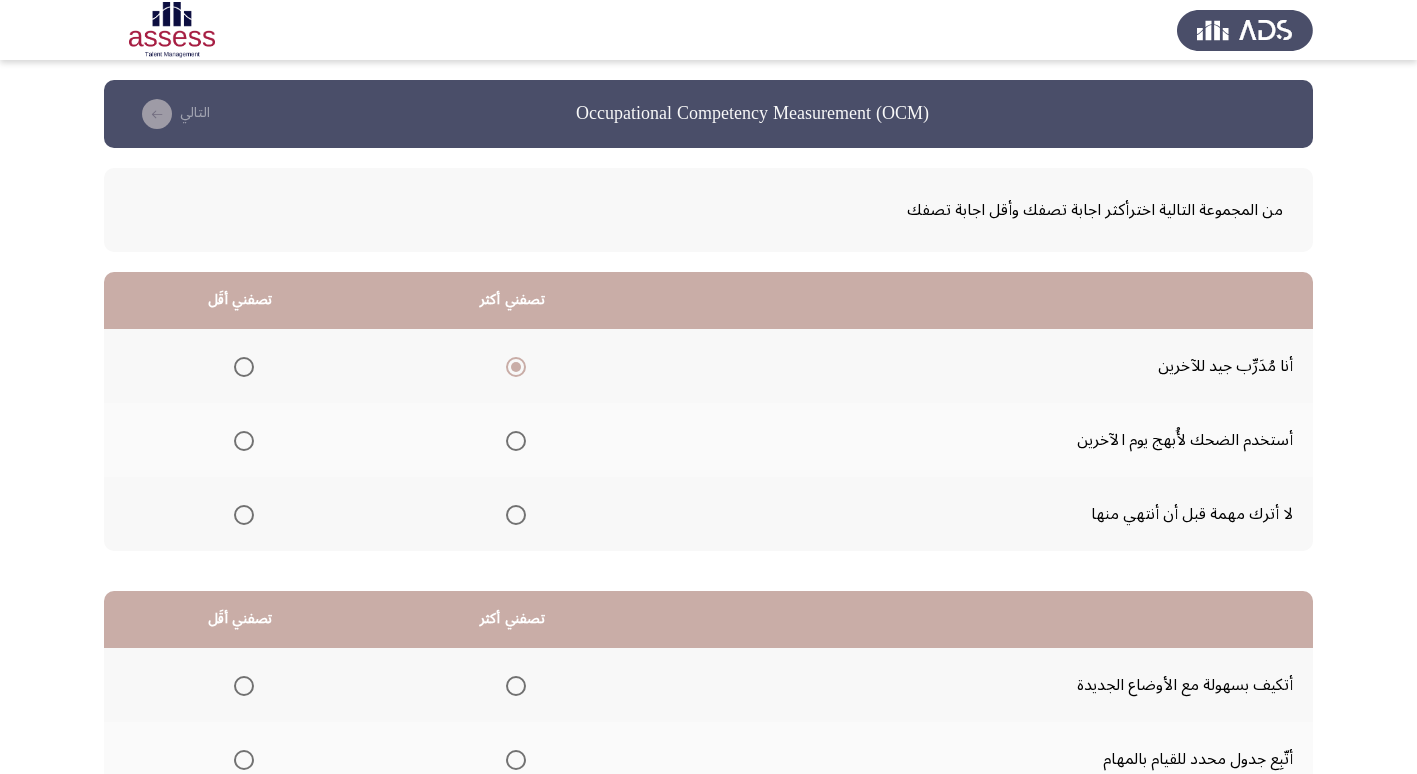 click 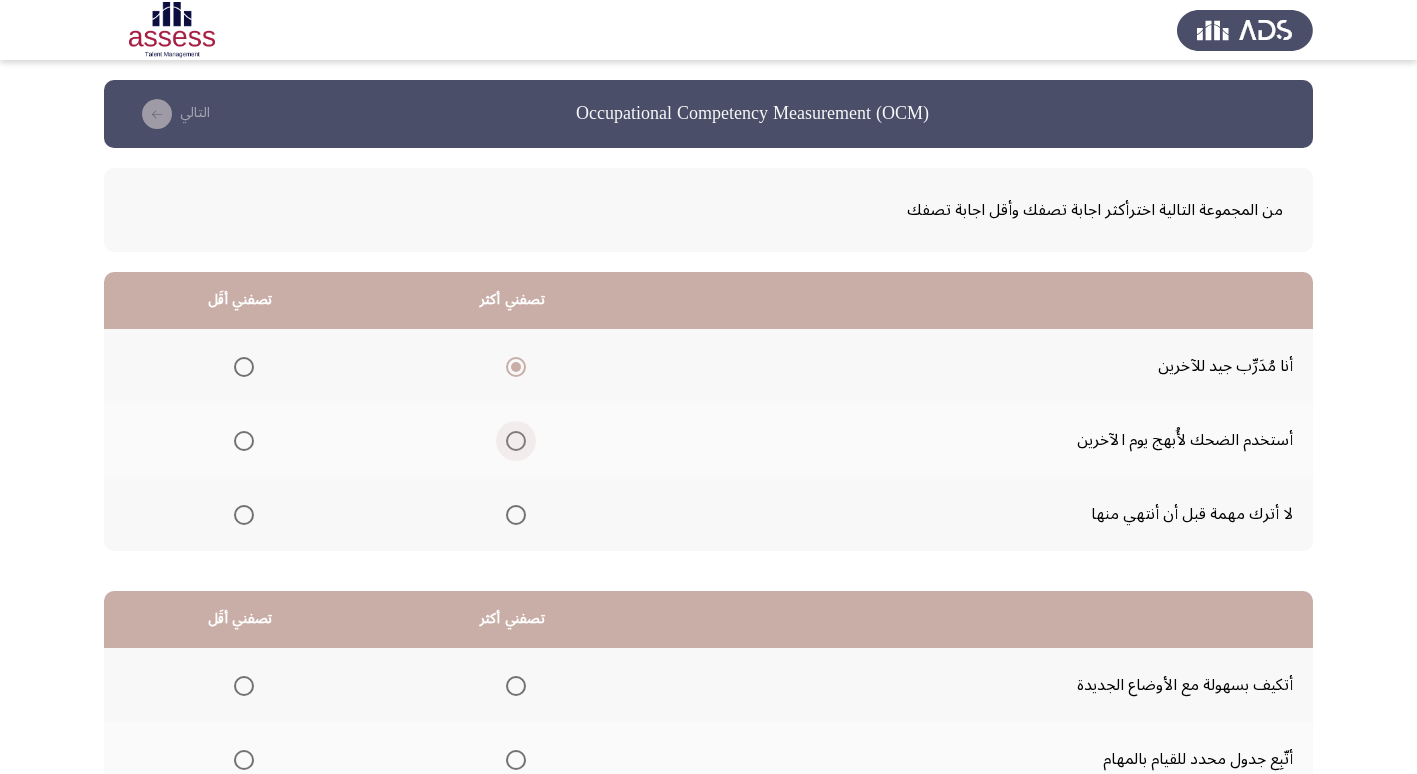 click at bounding box center [516, 441] 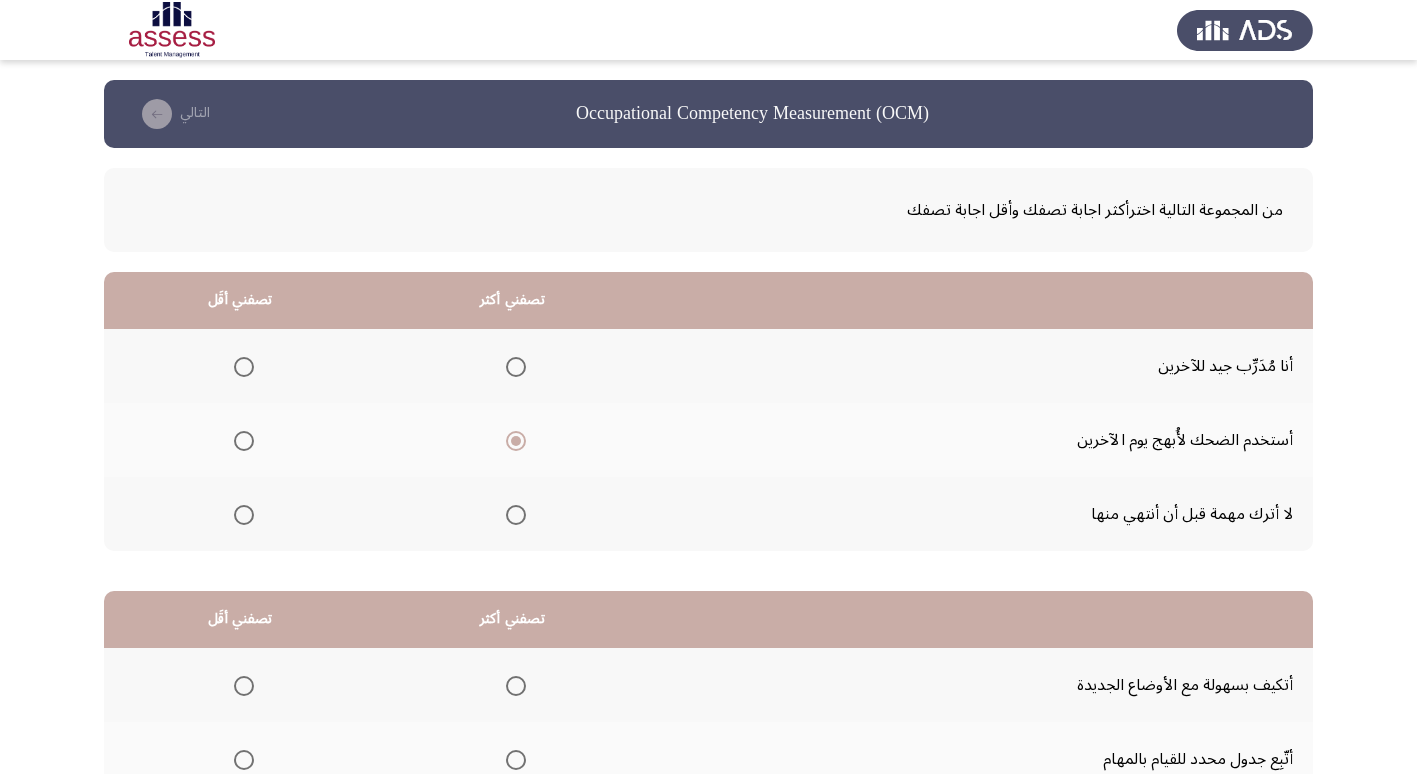 click at bounding box center [244, 515] 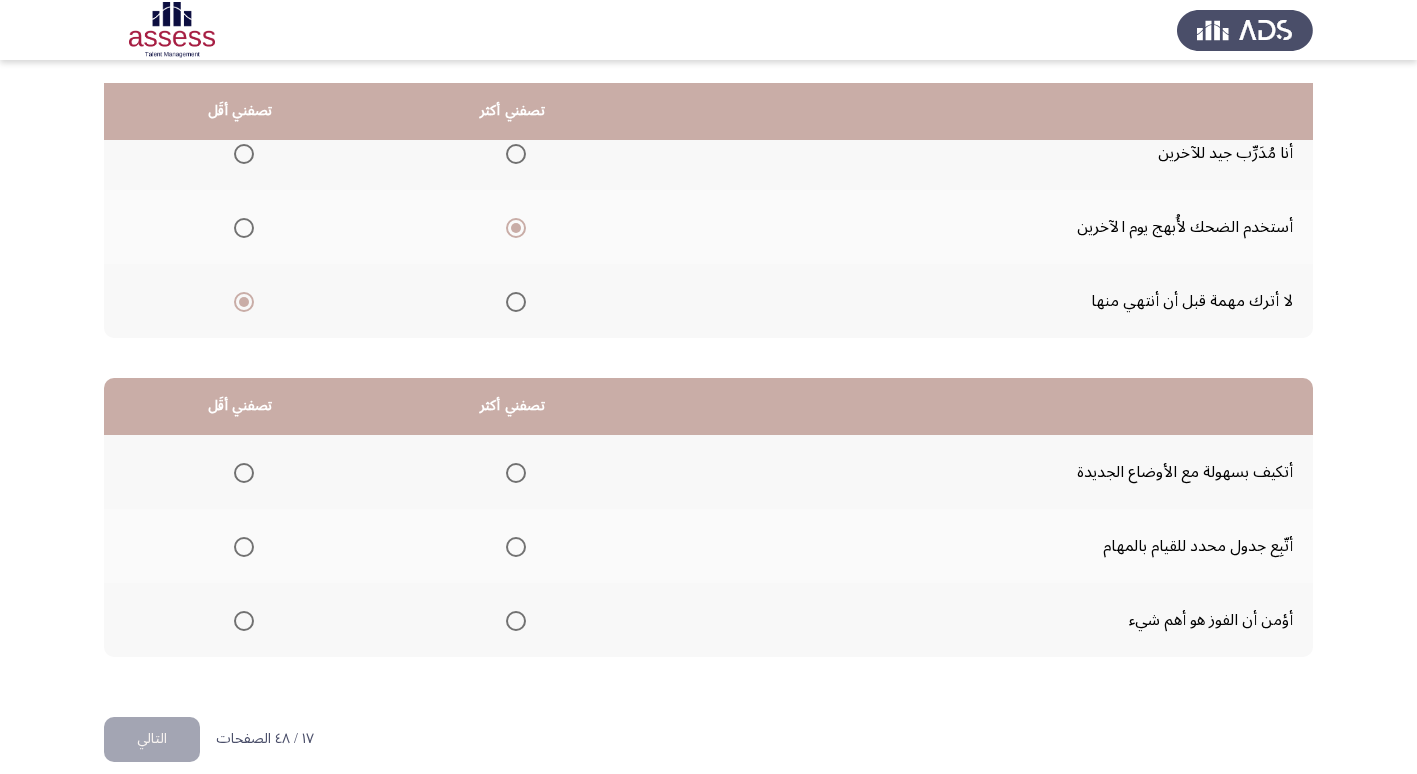 scroll, scrollTop: 236, scrollLeft: 0, axis: vertical 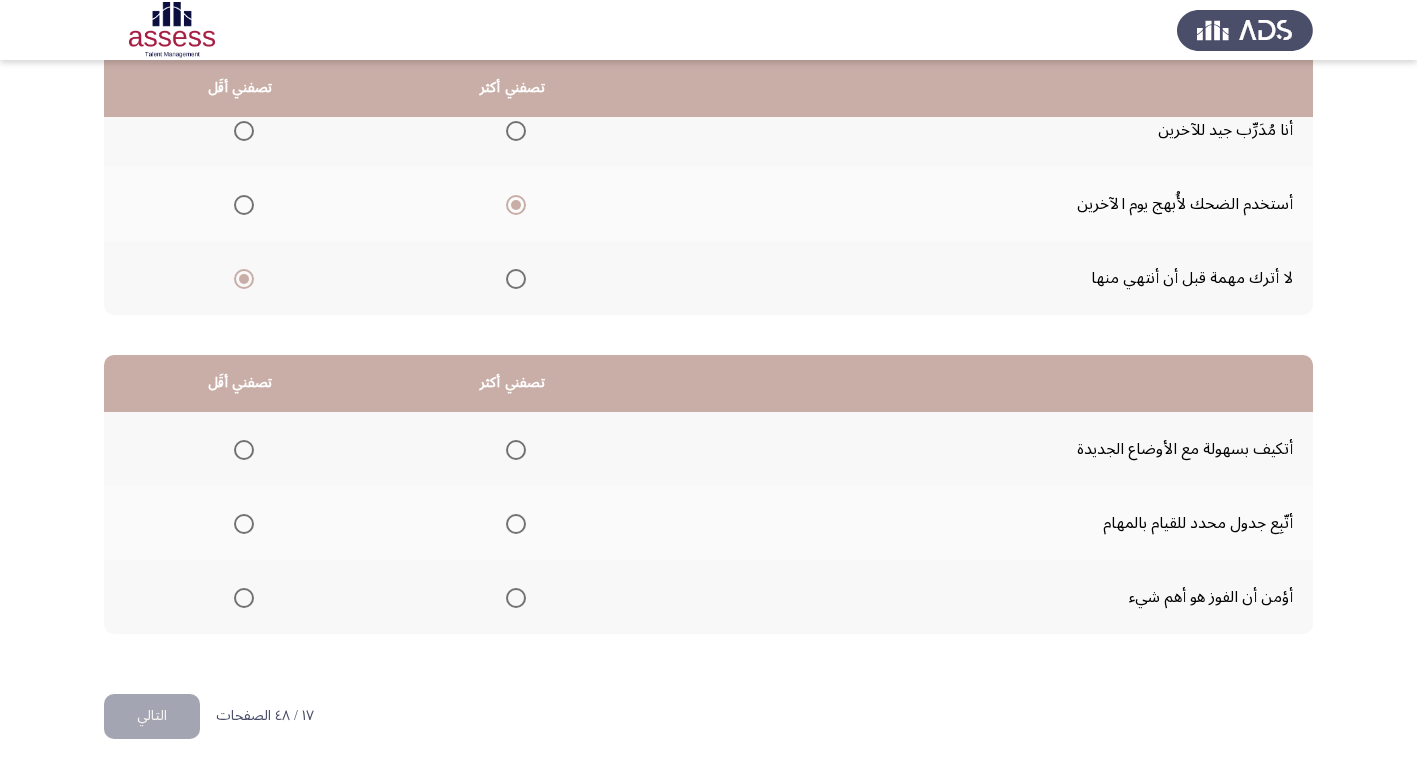 click at bounding box center [516, 450] 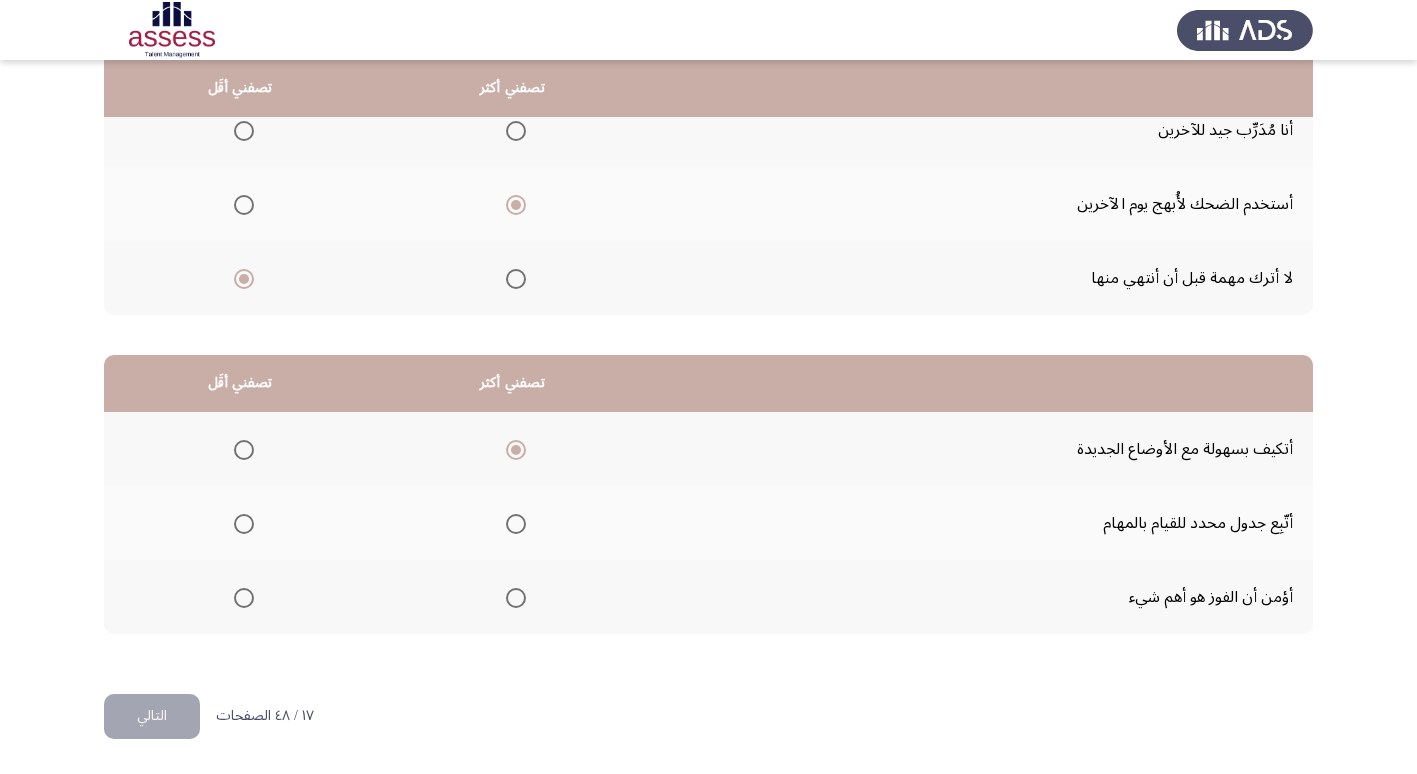 click at bounding box center (244, 598) 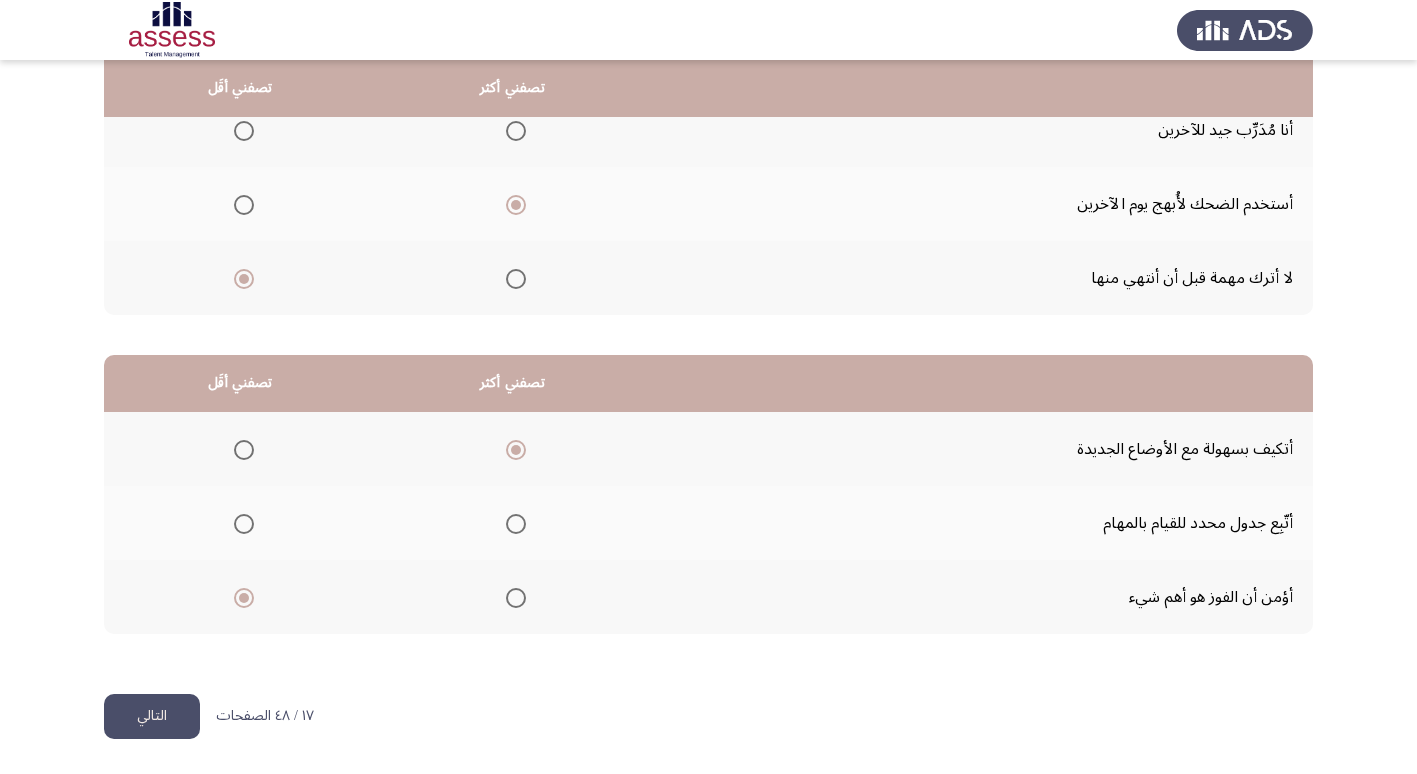 click on "التالي" 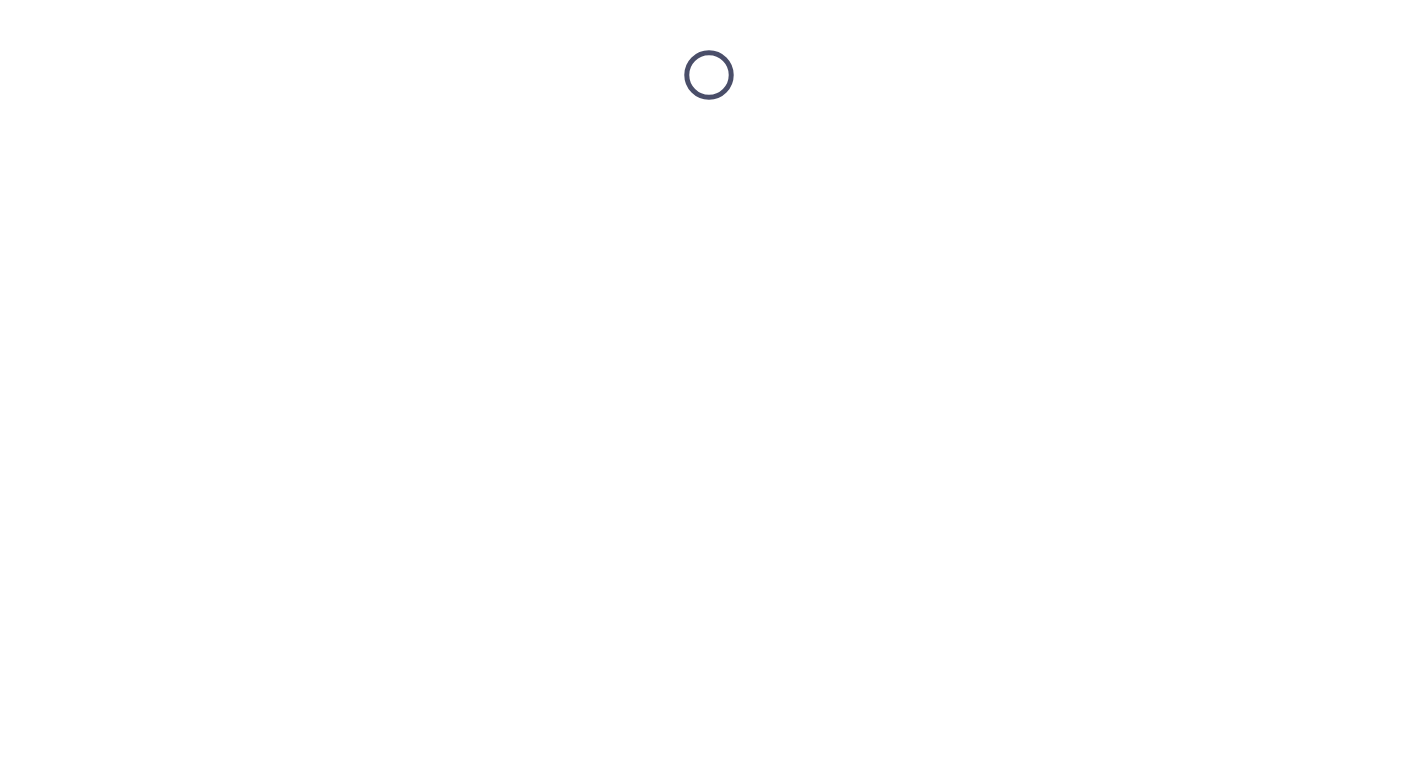 scroll, scrollTop: 0, scrollLeft: 0, axis: both 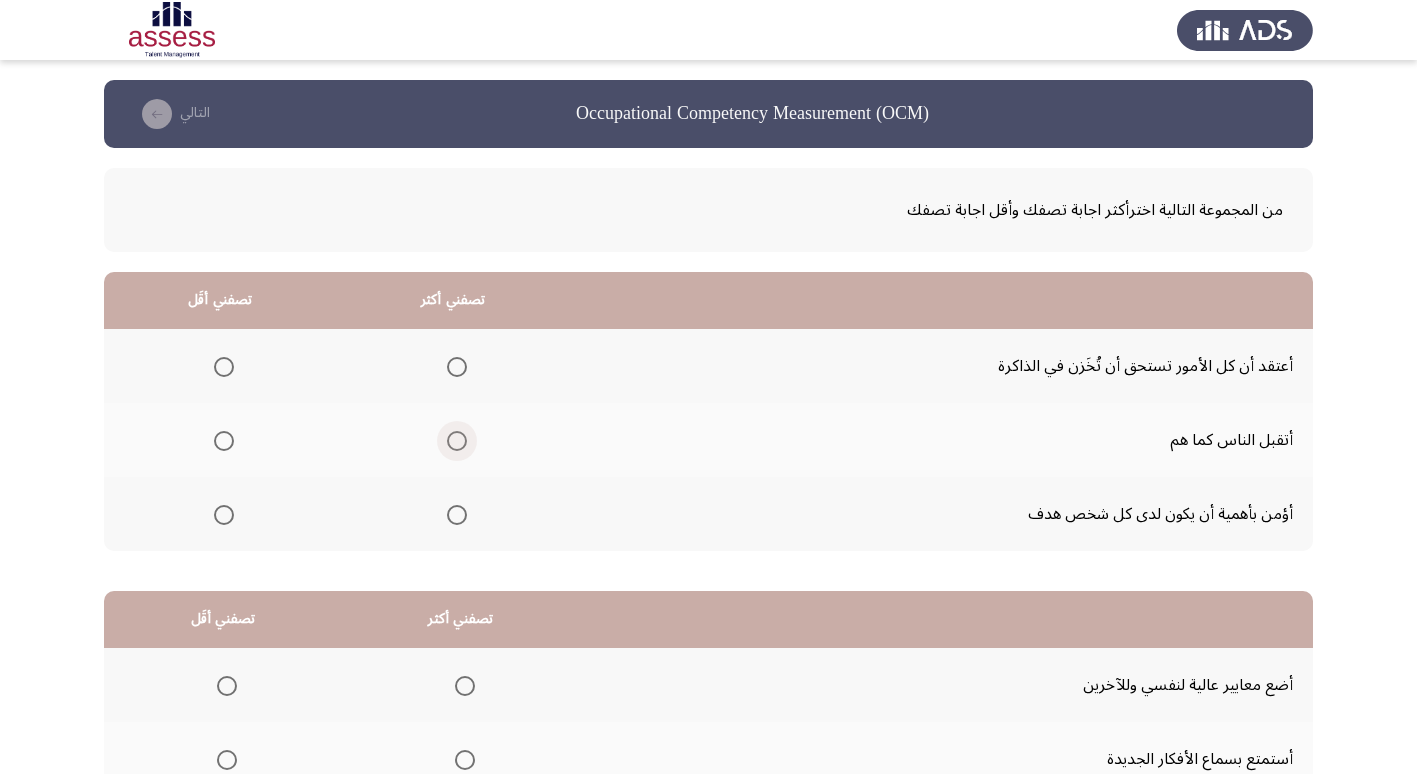 click at bounding box center [457, 441] 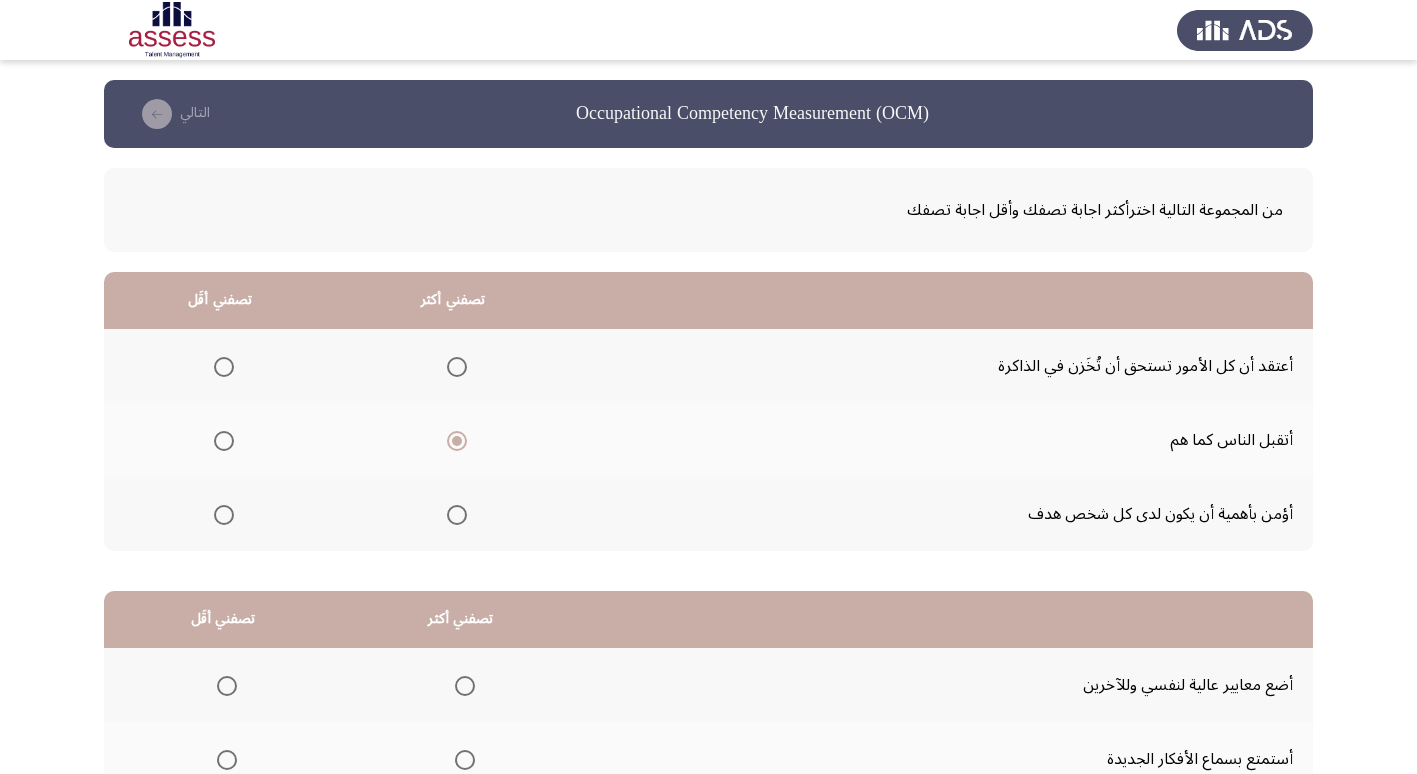 click at bounding box center [220, 366] 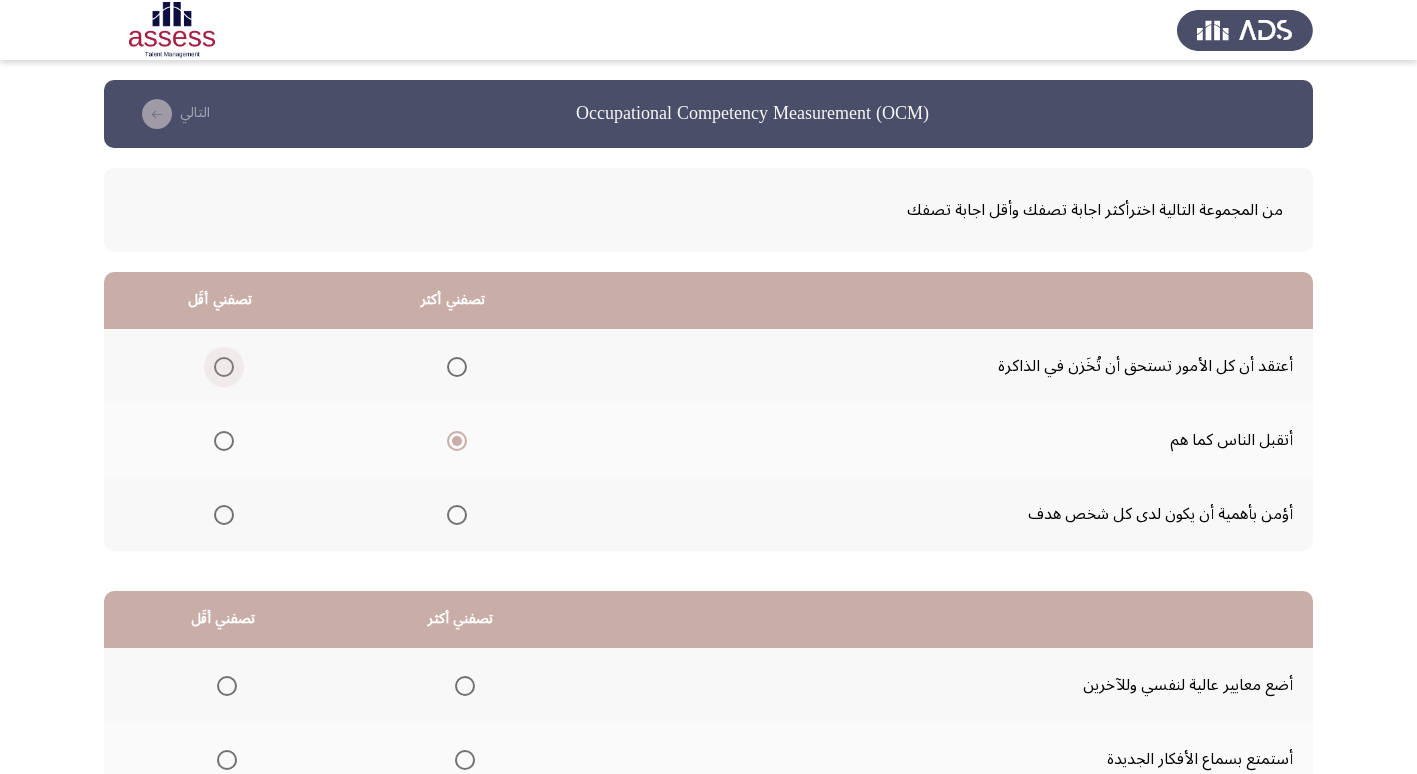 click at bounding box center [224, 367] 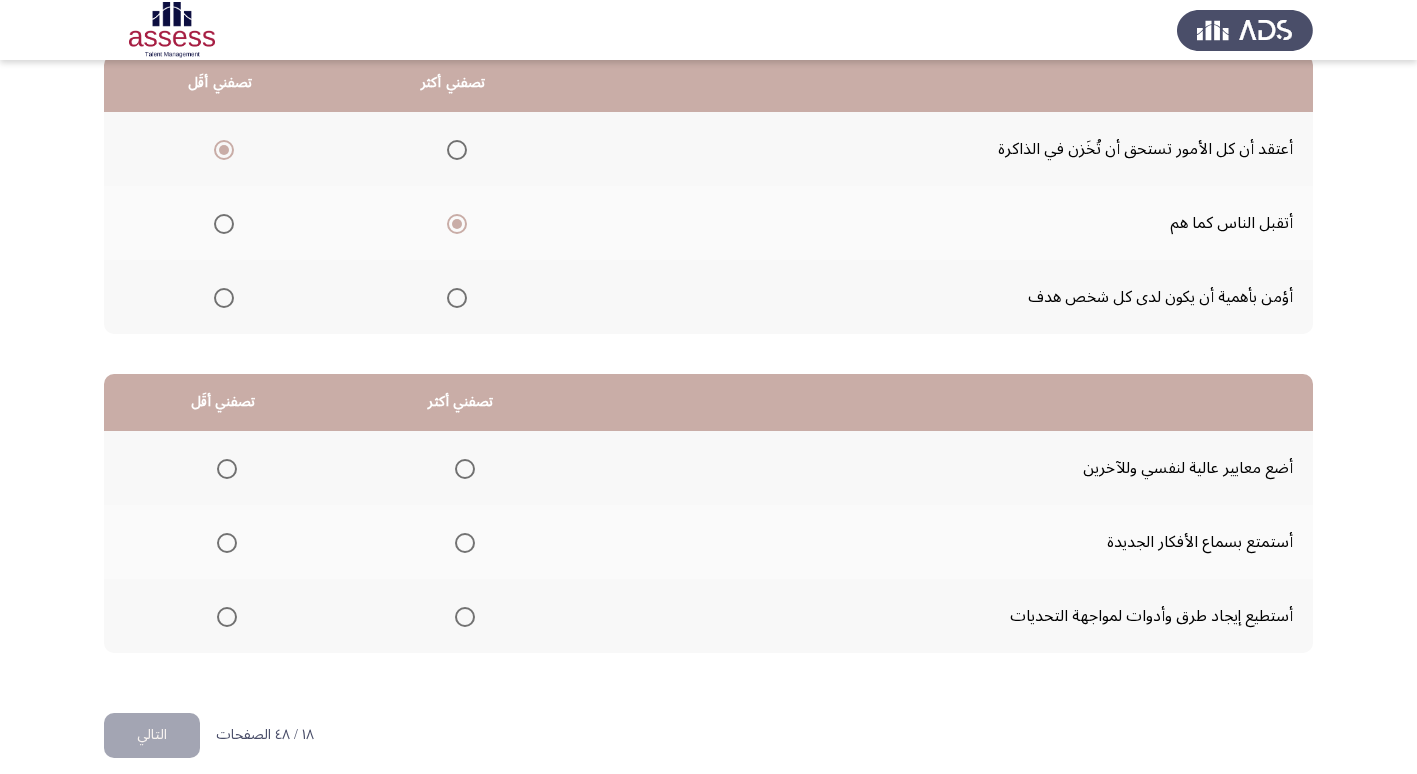 scroll, scrollTop: 236, scrollLeft: 0, axis: vertical 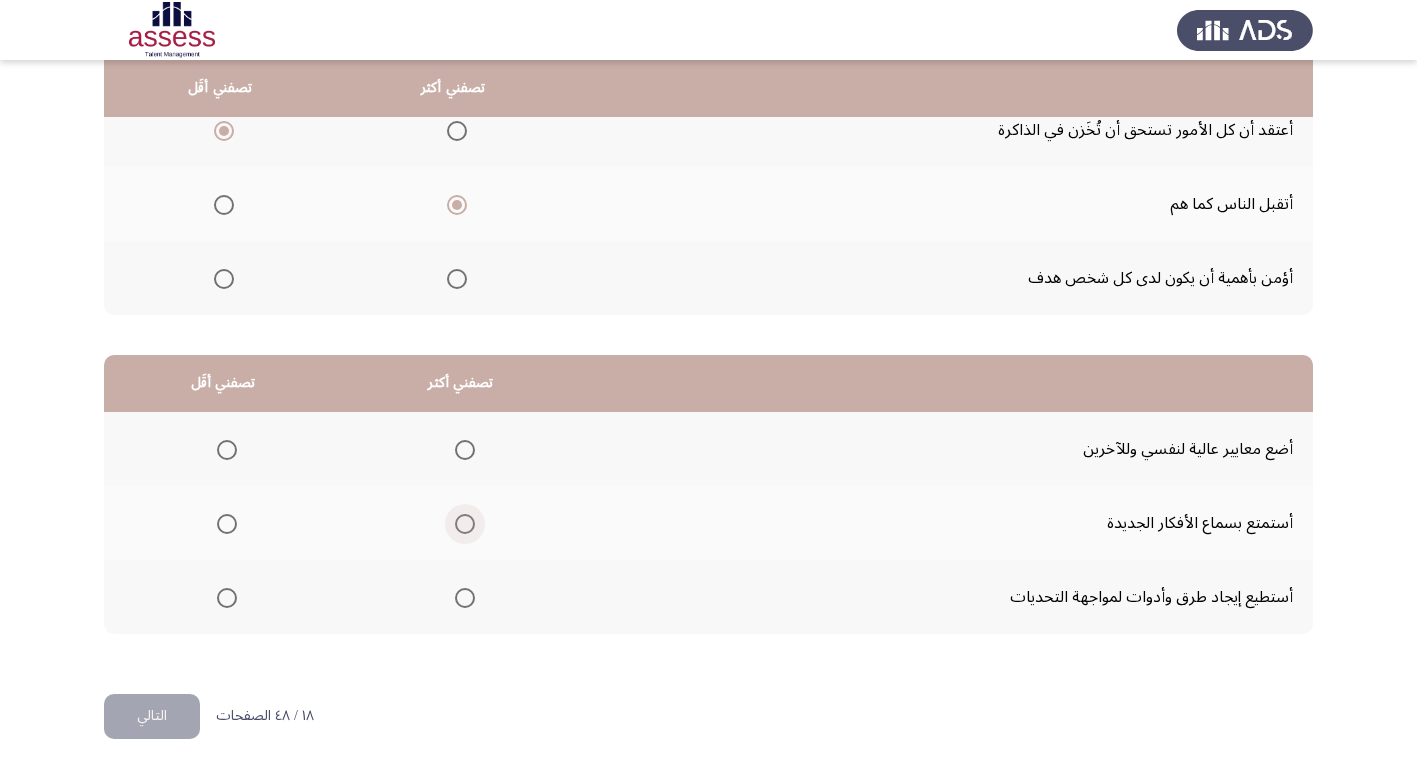 click at bounding box center [465, 524] 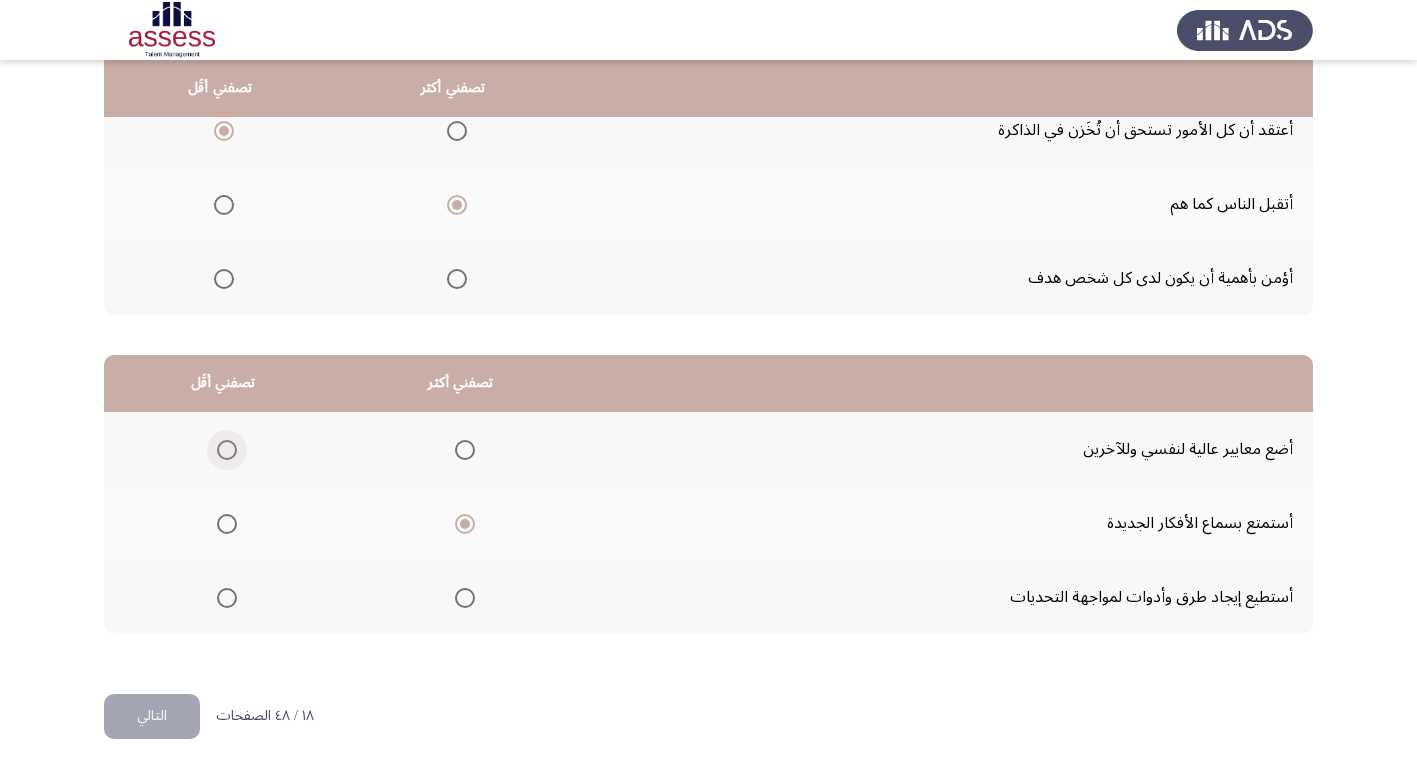 click at bounding box center [227, 450] 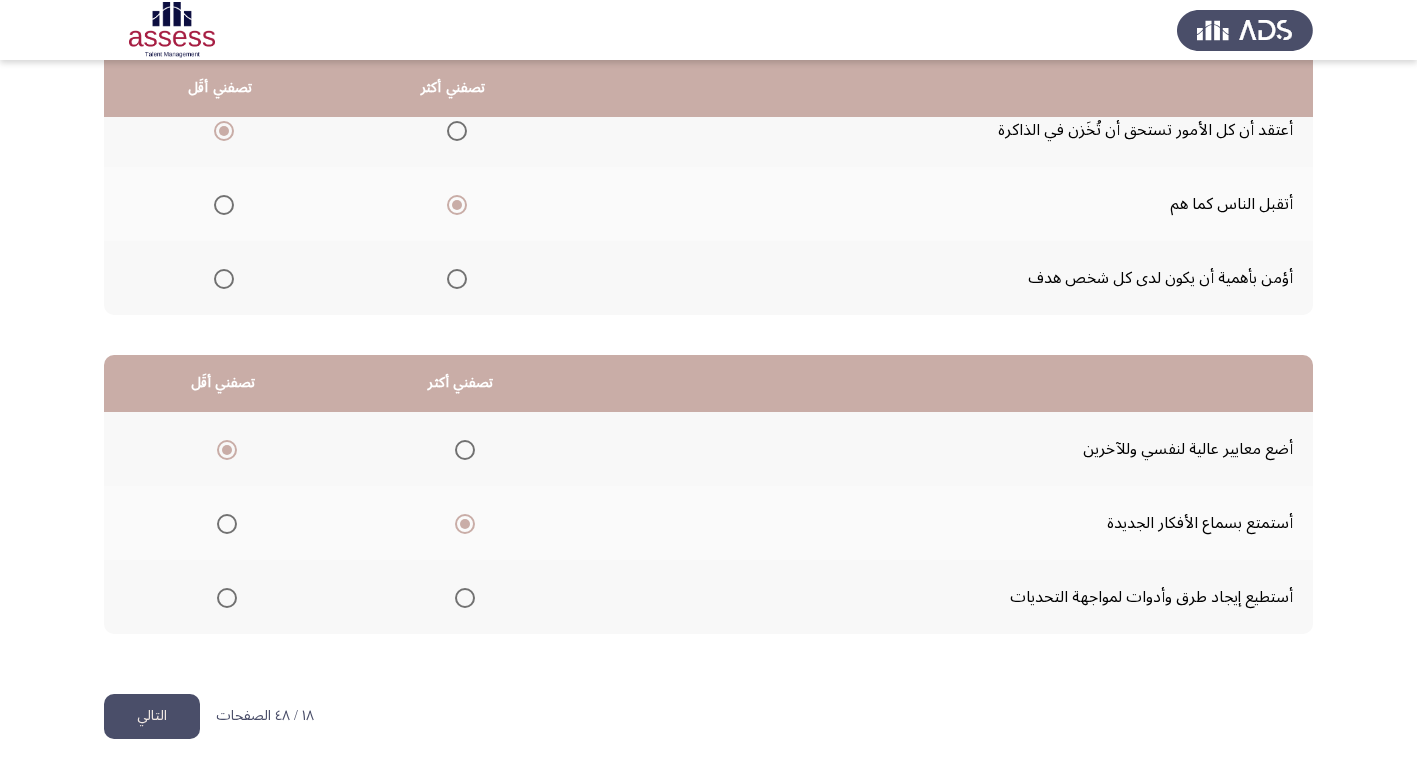 click on "التالي" 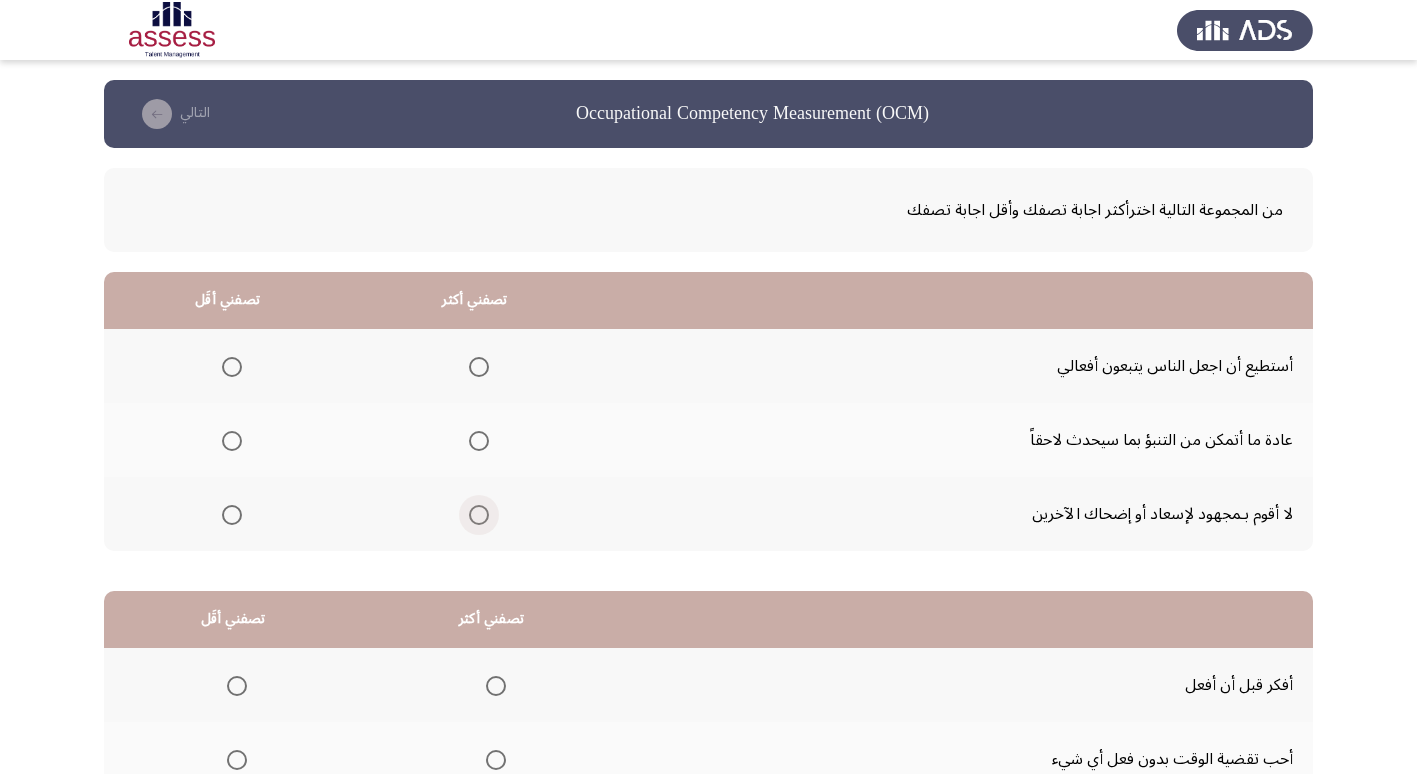click at bounding box center [479, 515] 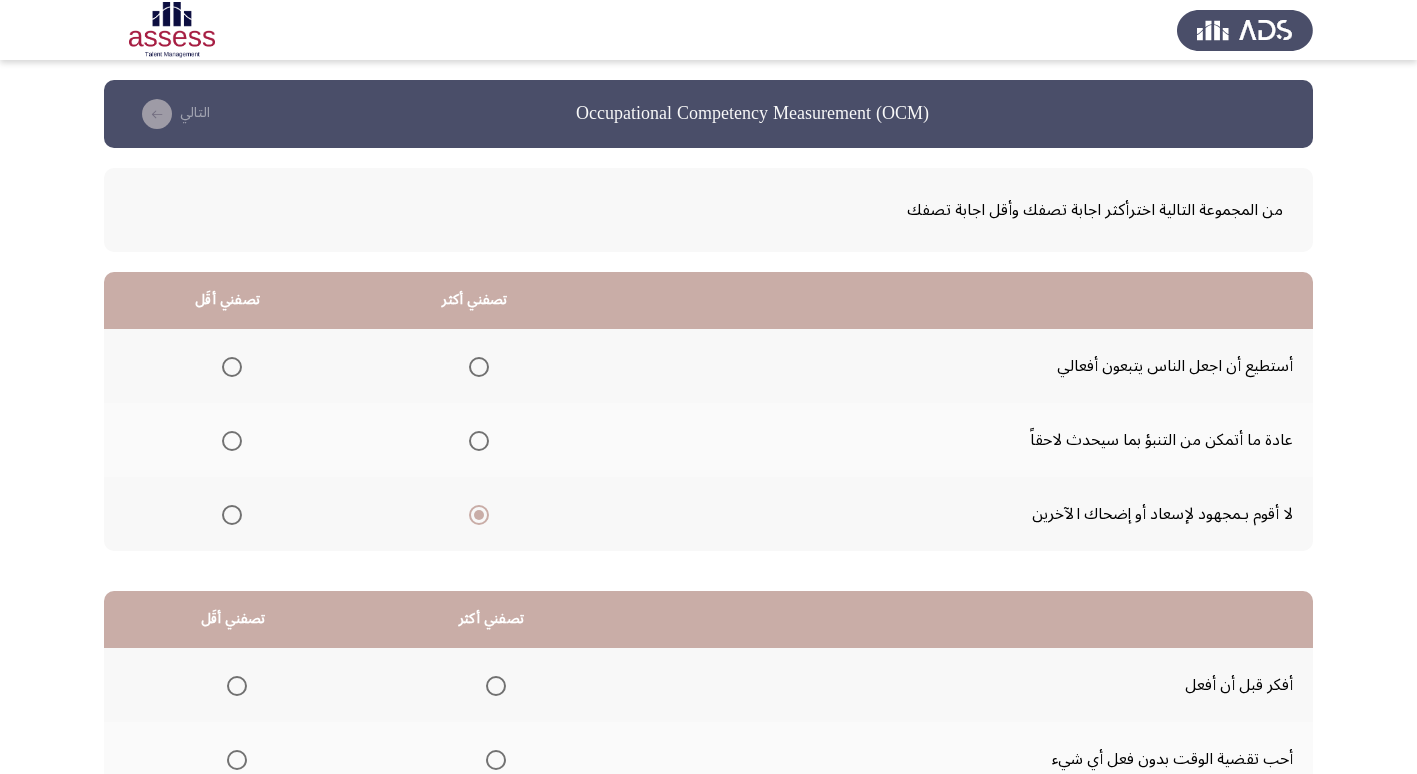 click at bounding box center [232, 441] 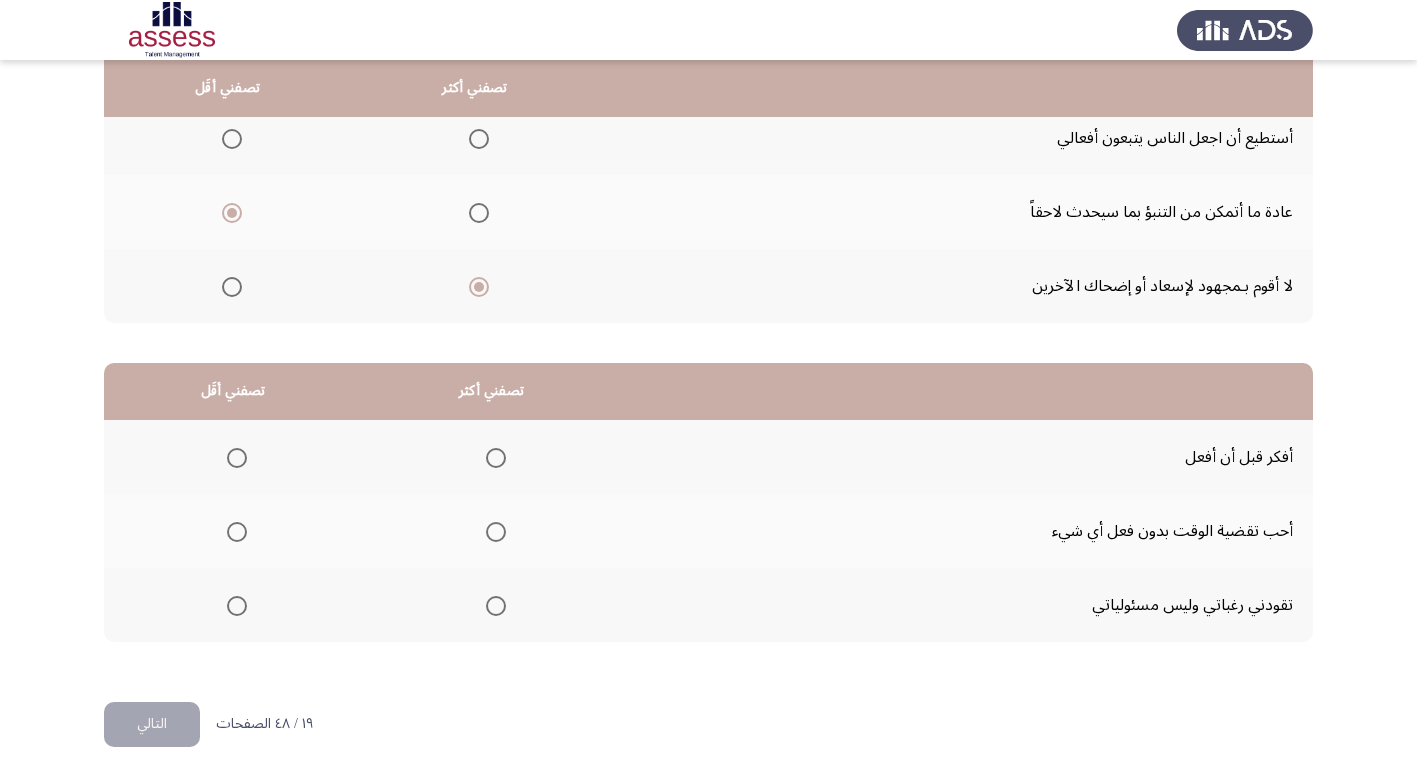 scroll, scrollTop: 236, scrollLeft: 0, axis: vertical 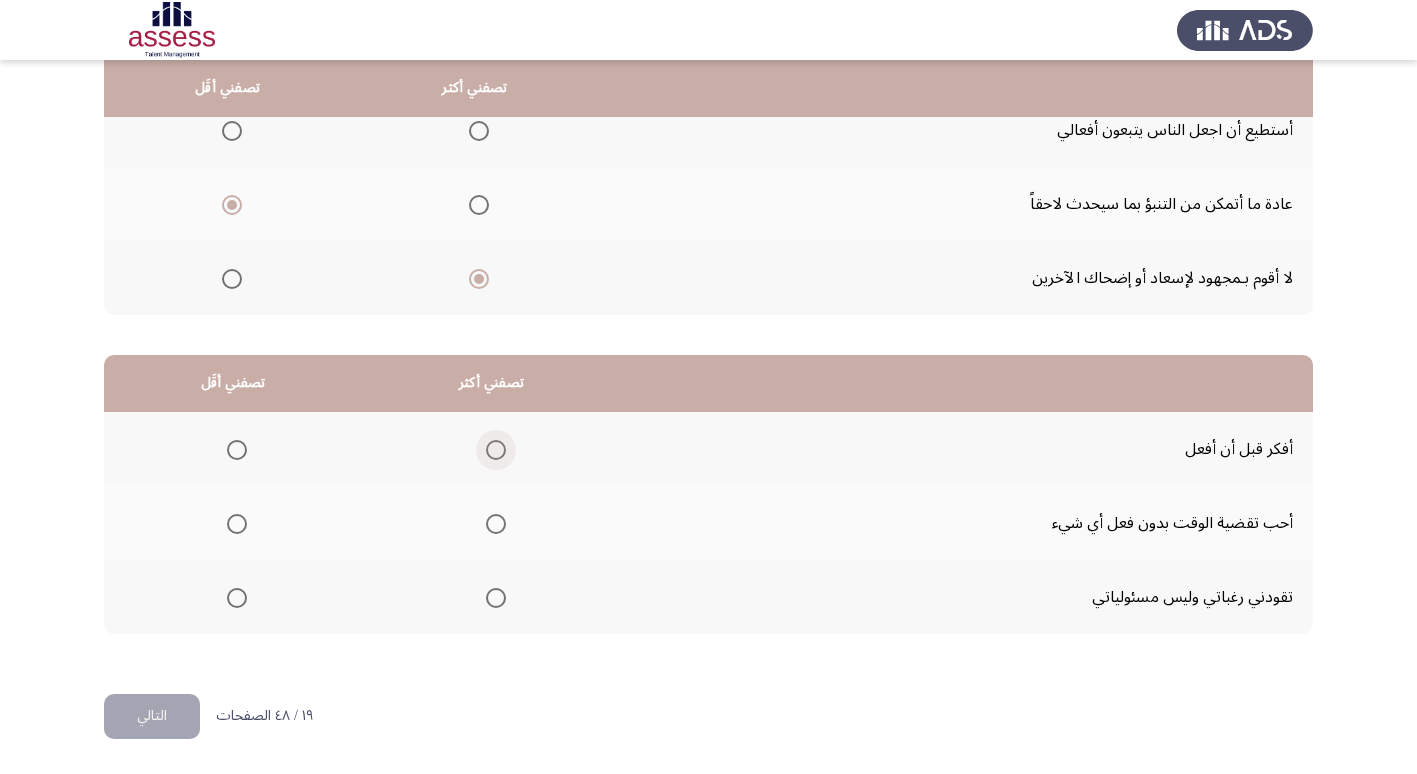 click at bounding box center (496, 450) 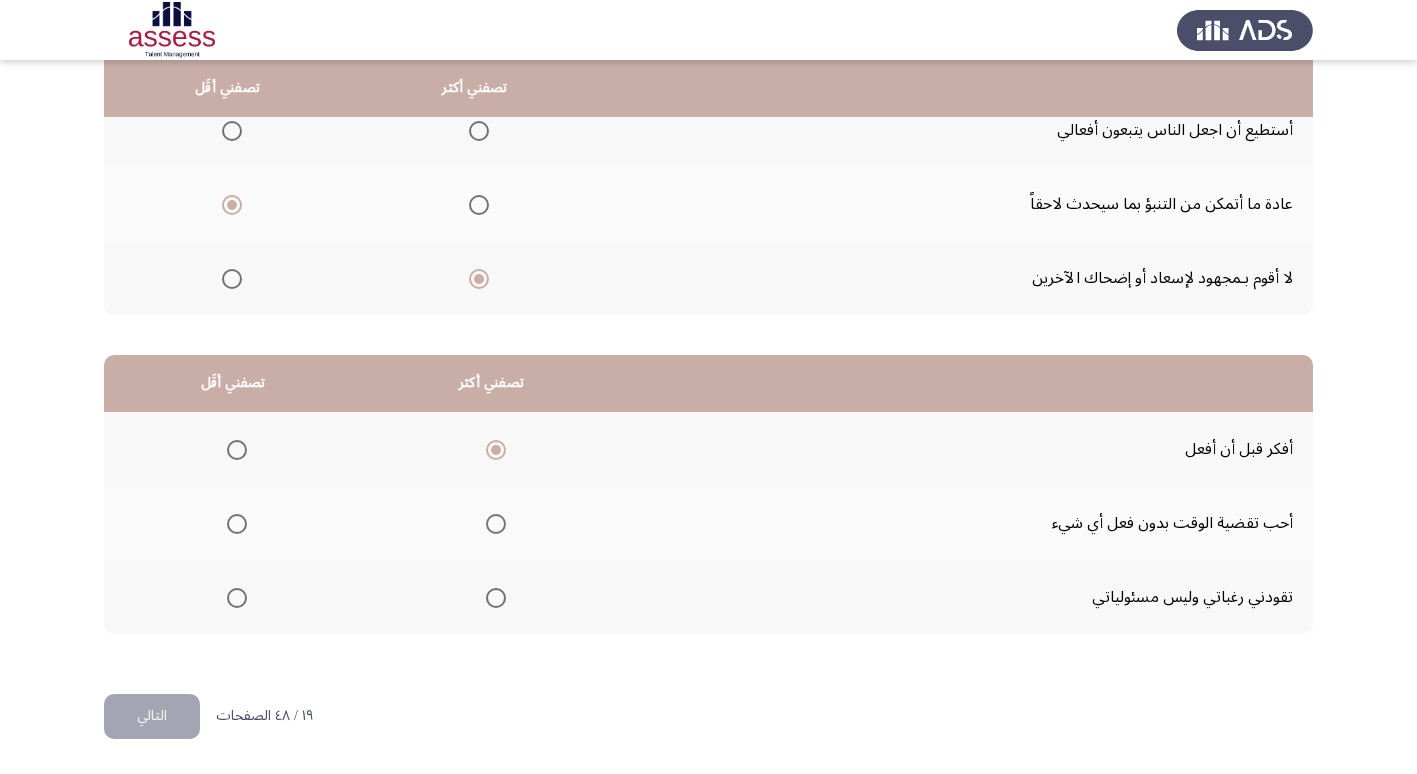 click at bounding box center (237, 598) 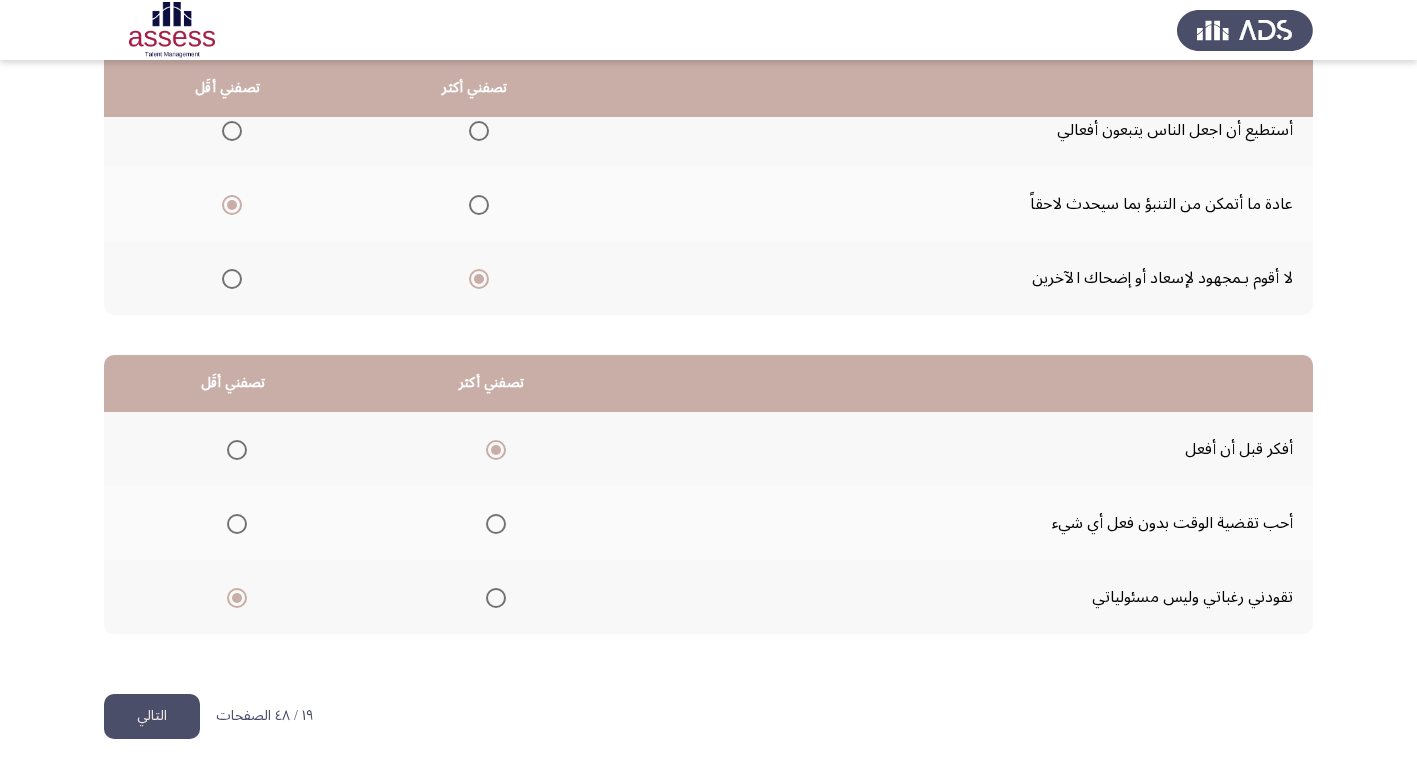 click on "التالي" 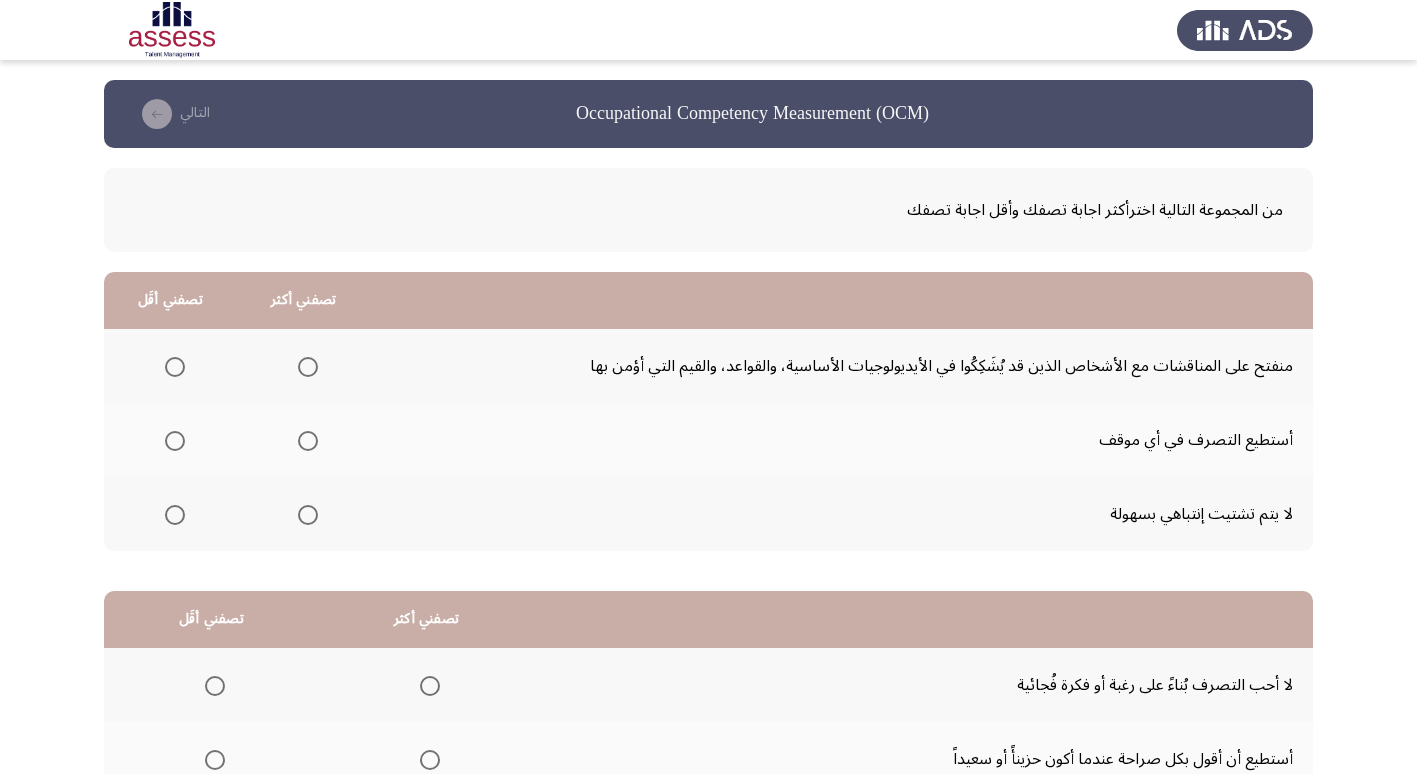 click at bounding box center [308, 367] 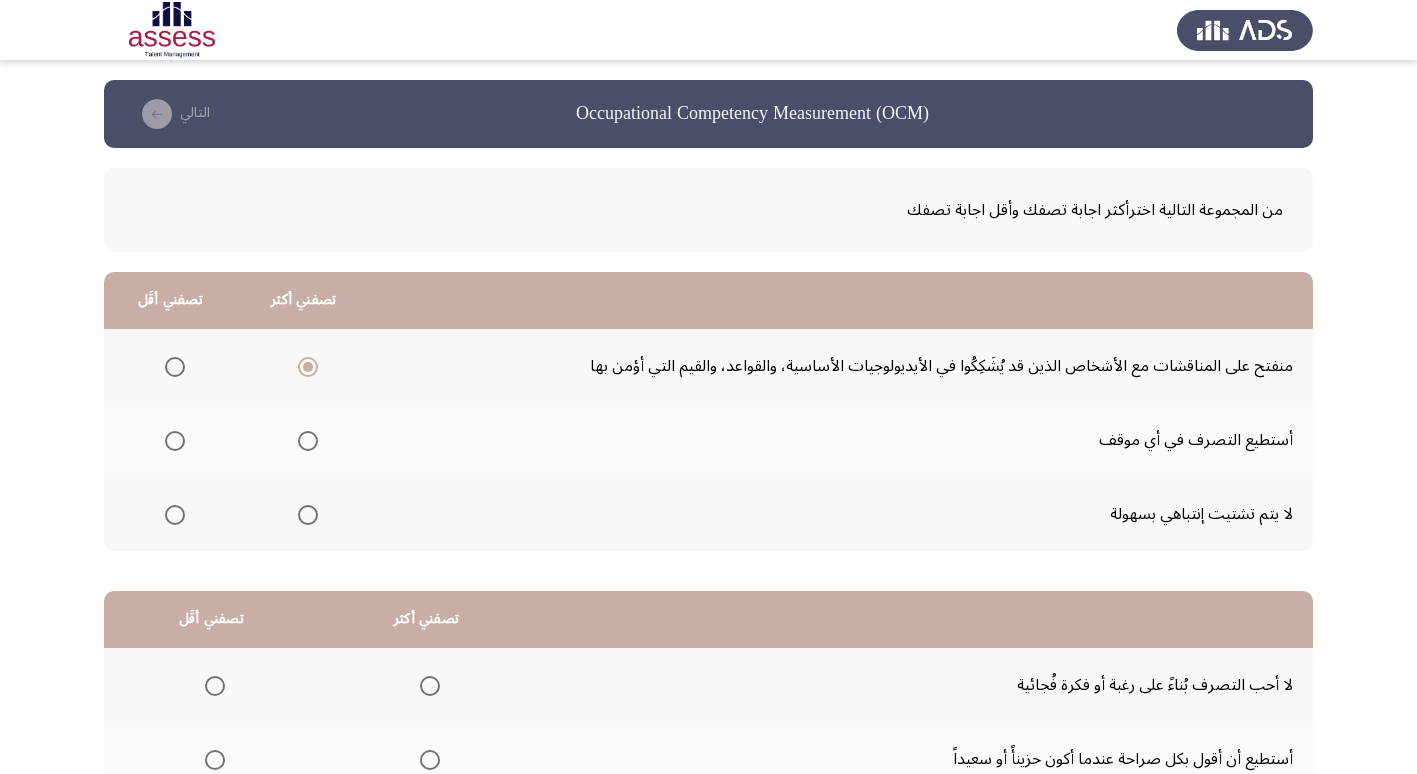 click 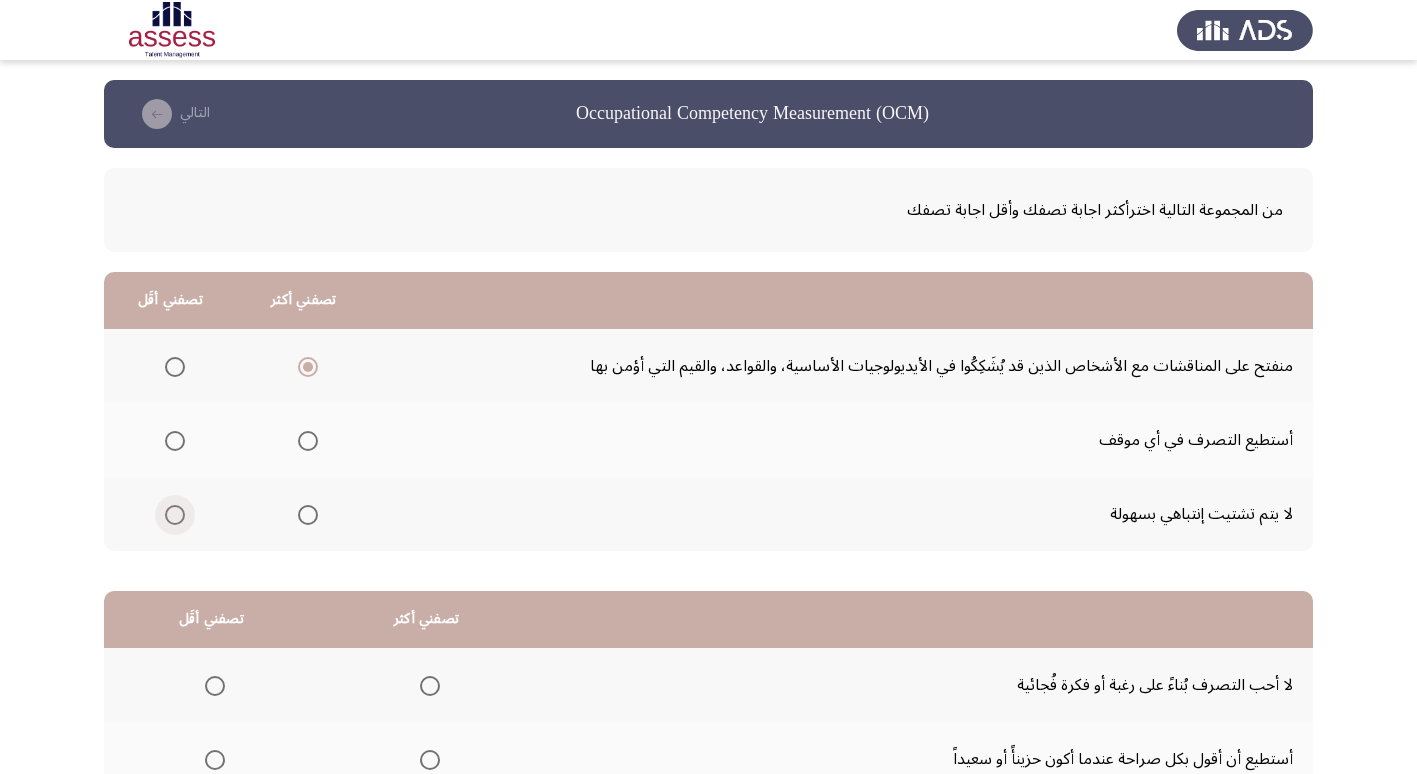 click at bounding box center (175, 515) 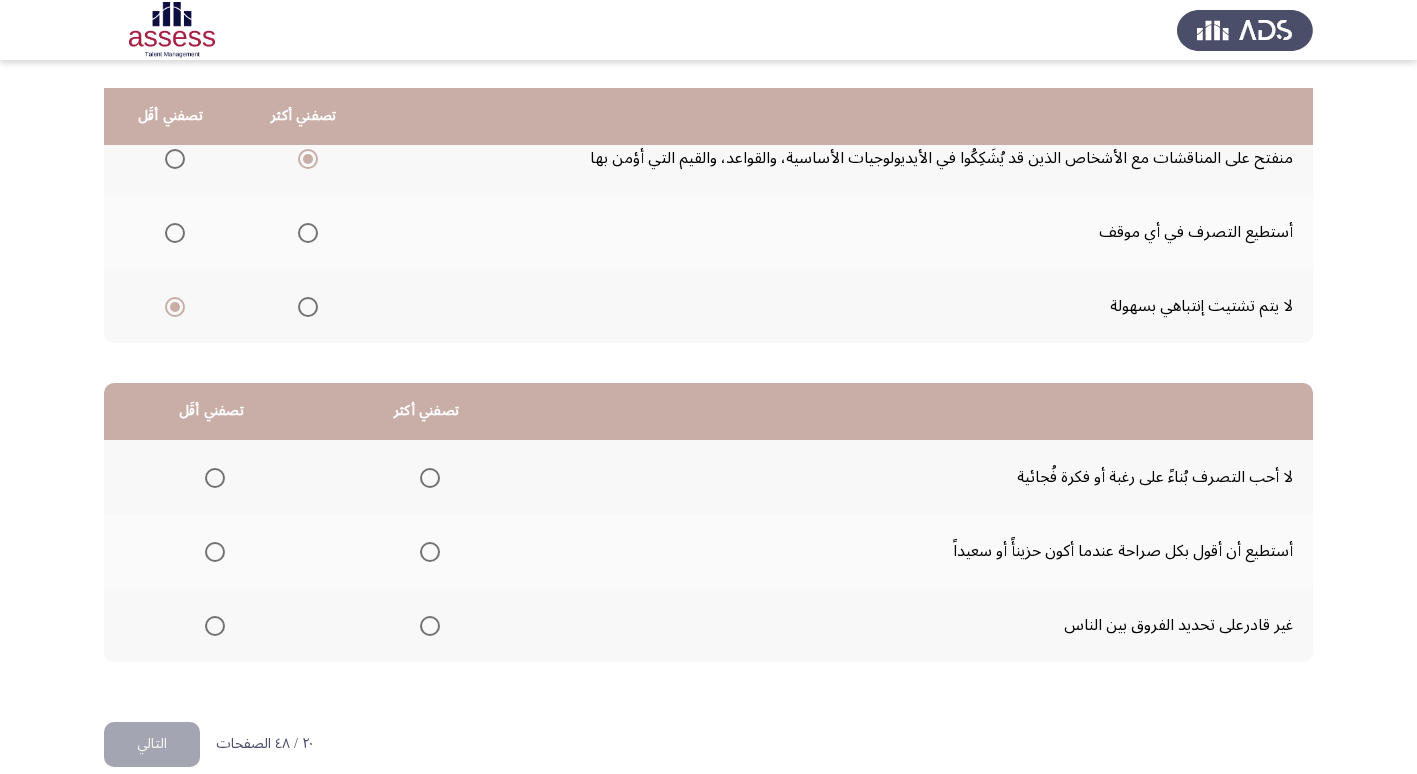 scroll, scrollTop: 236, scrollLeft: 0, axis: vertical 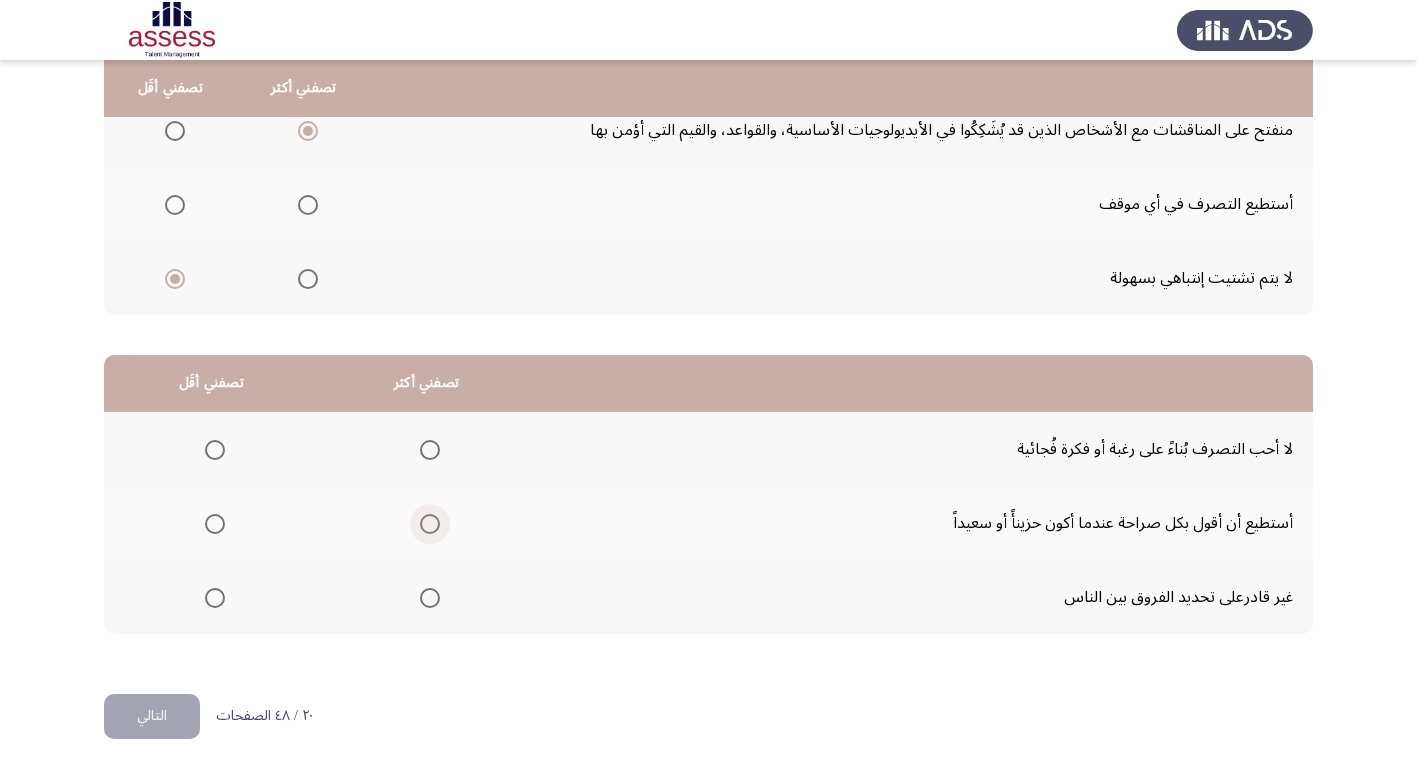 click at bounding box center [430, 524] 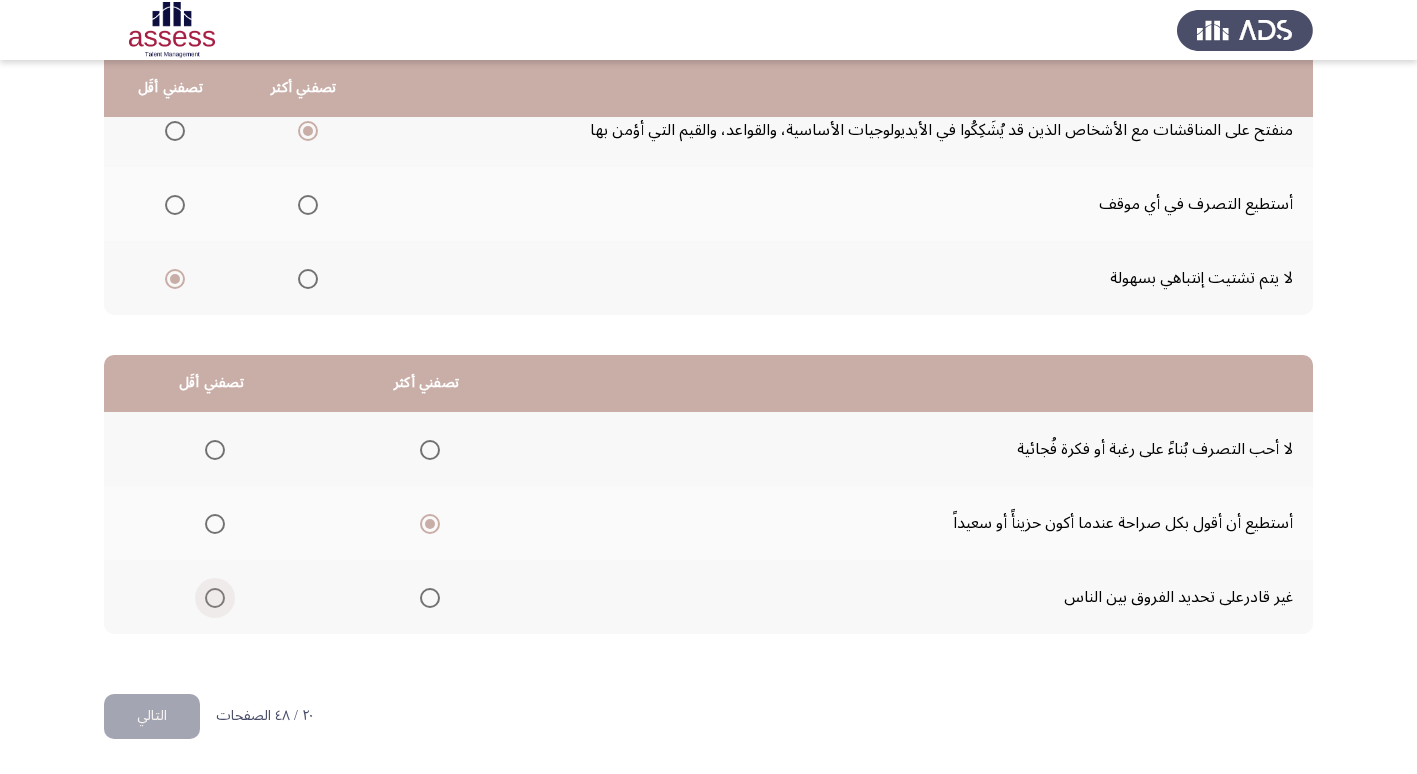 click at bounding box center (215, 598) 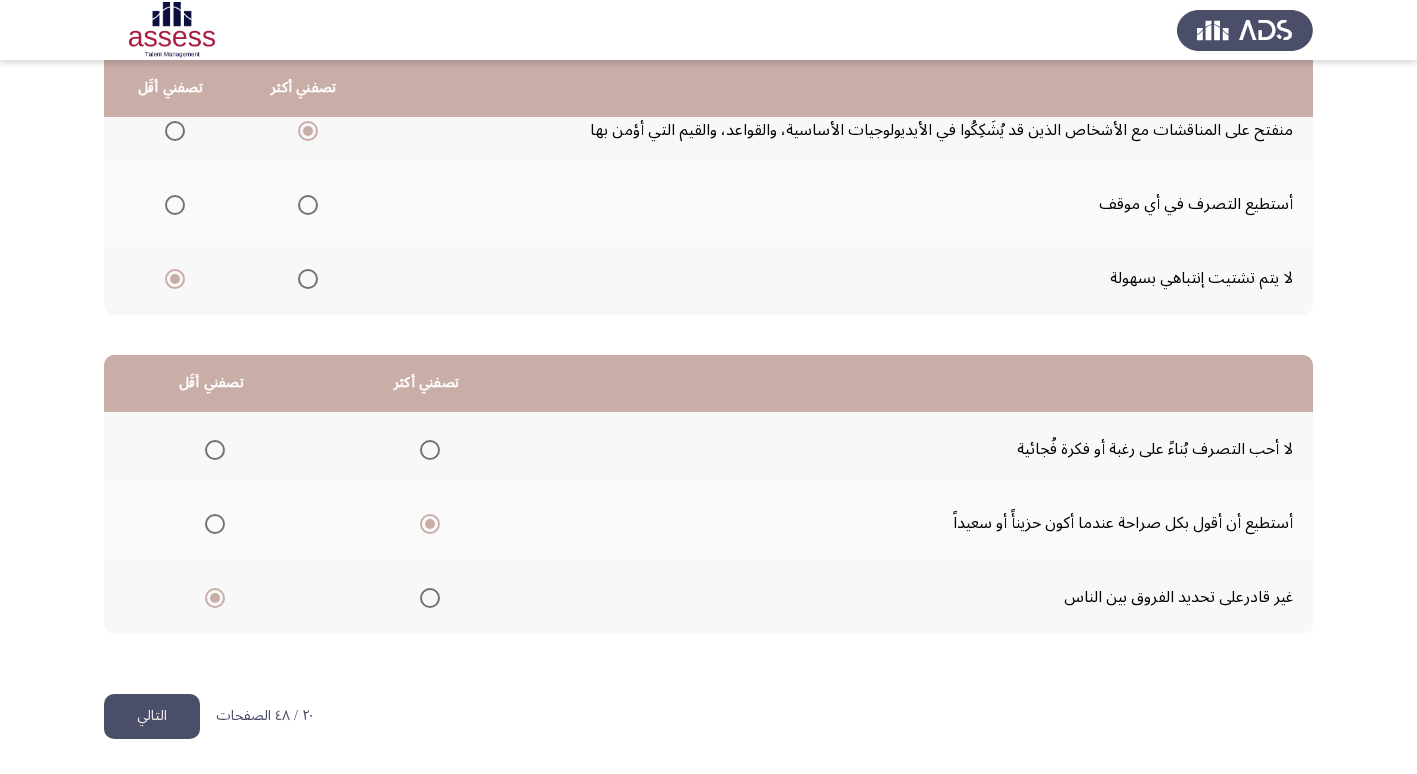 click on "التالي" 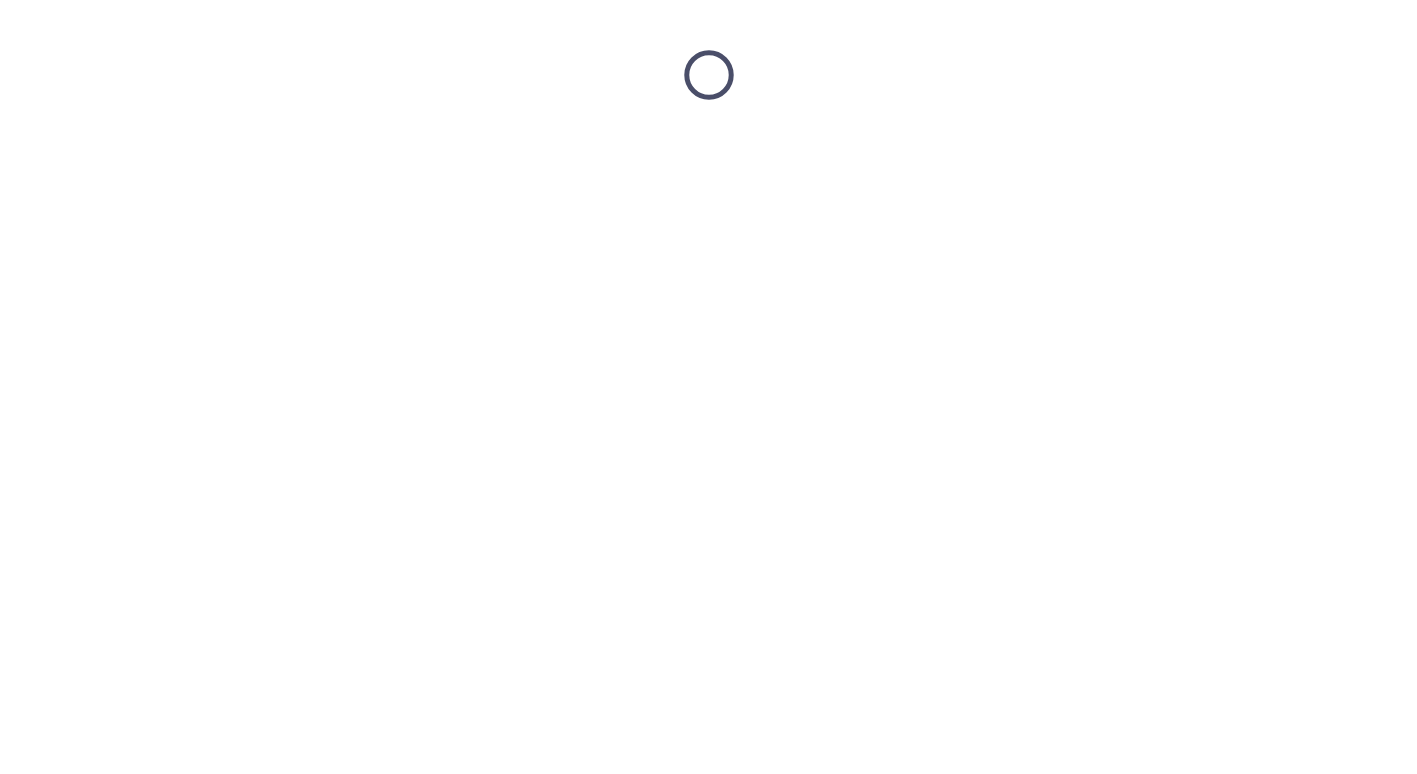 scroll, scrollTop: 0, scrollLeft: 0, axis: both 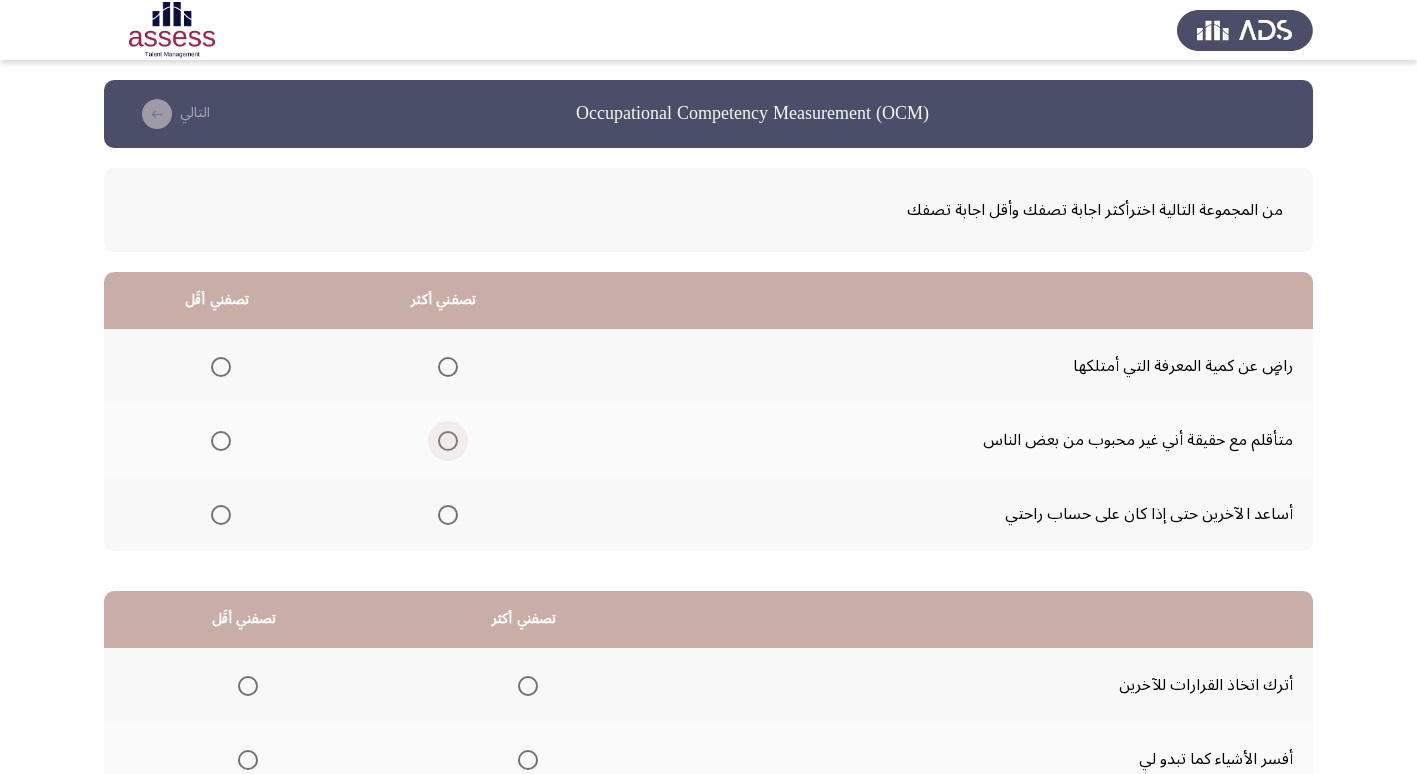 click at bounding box center [448, 441] 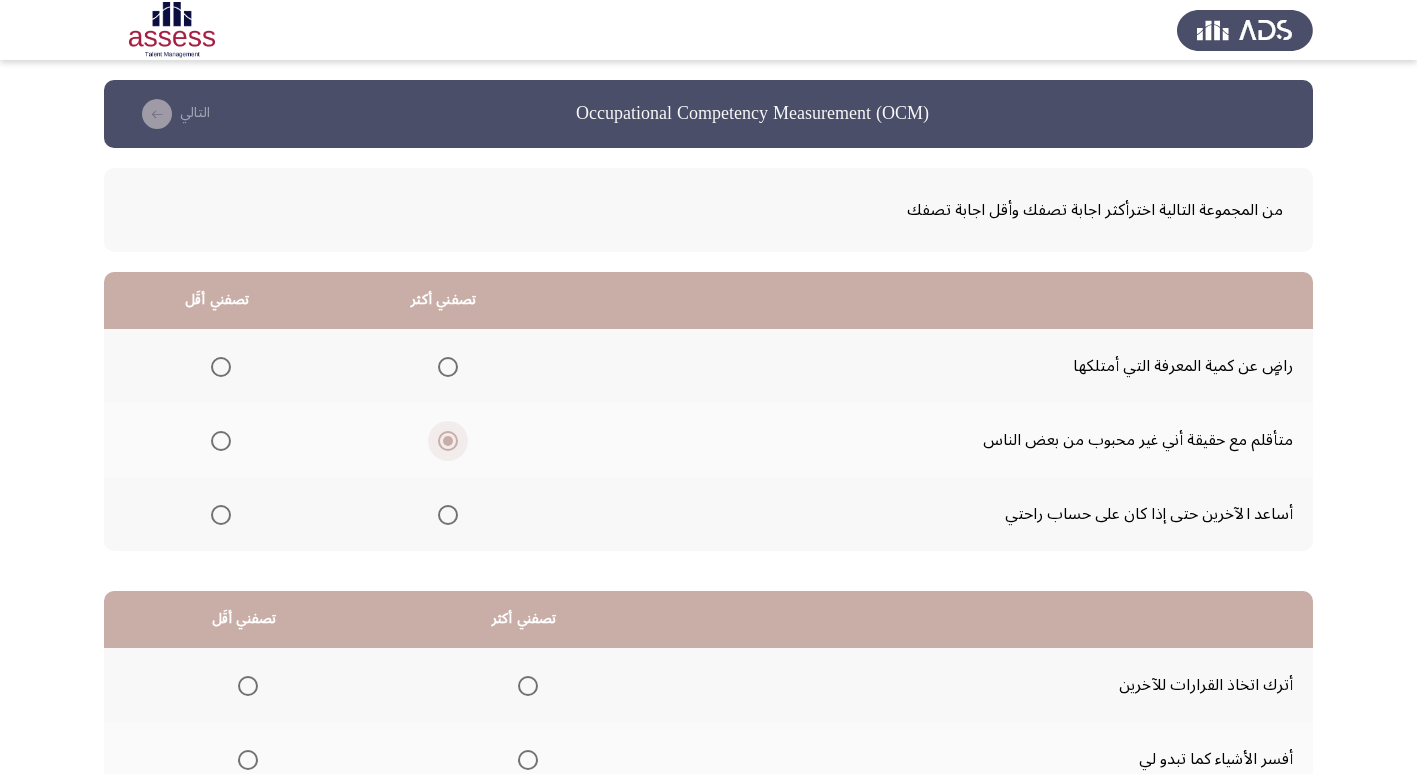 click at bounding box center (448, 441) 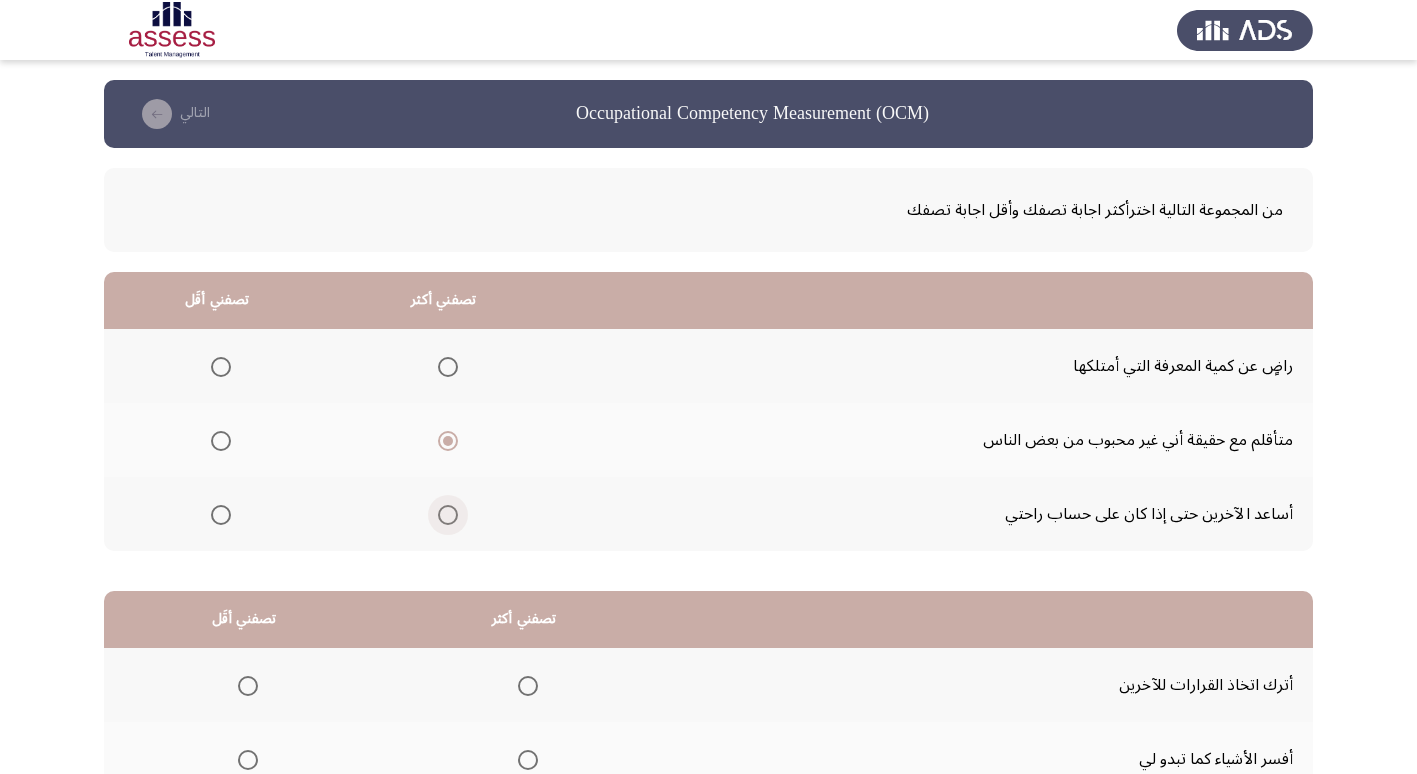click at bounding box center [448, 515] 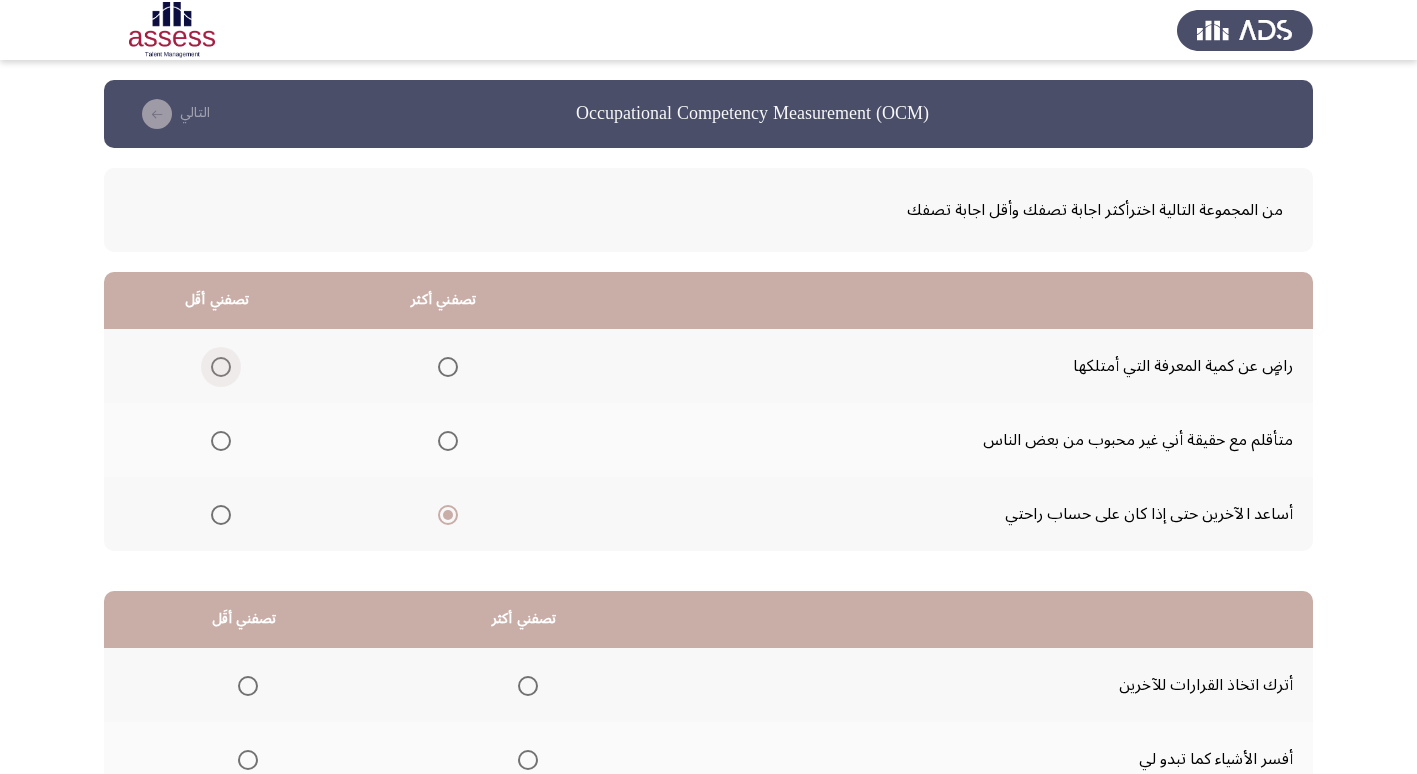 click at bounding box center [221, 367] 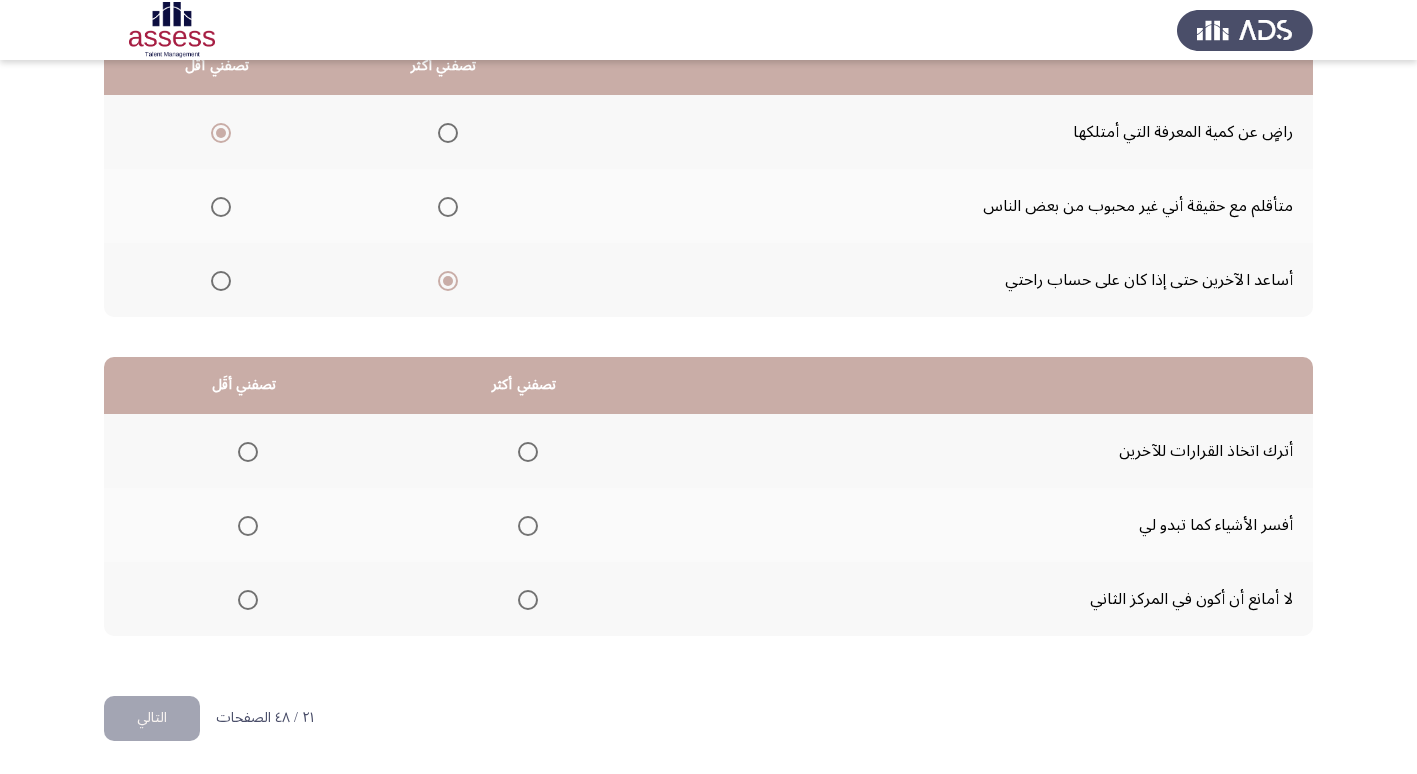 scroll, scrollTop: 236, scrollLeft: 0, axis: vertical 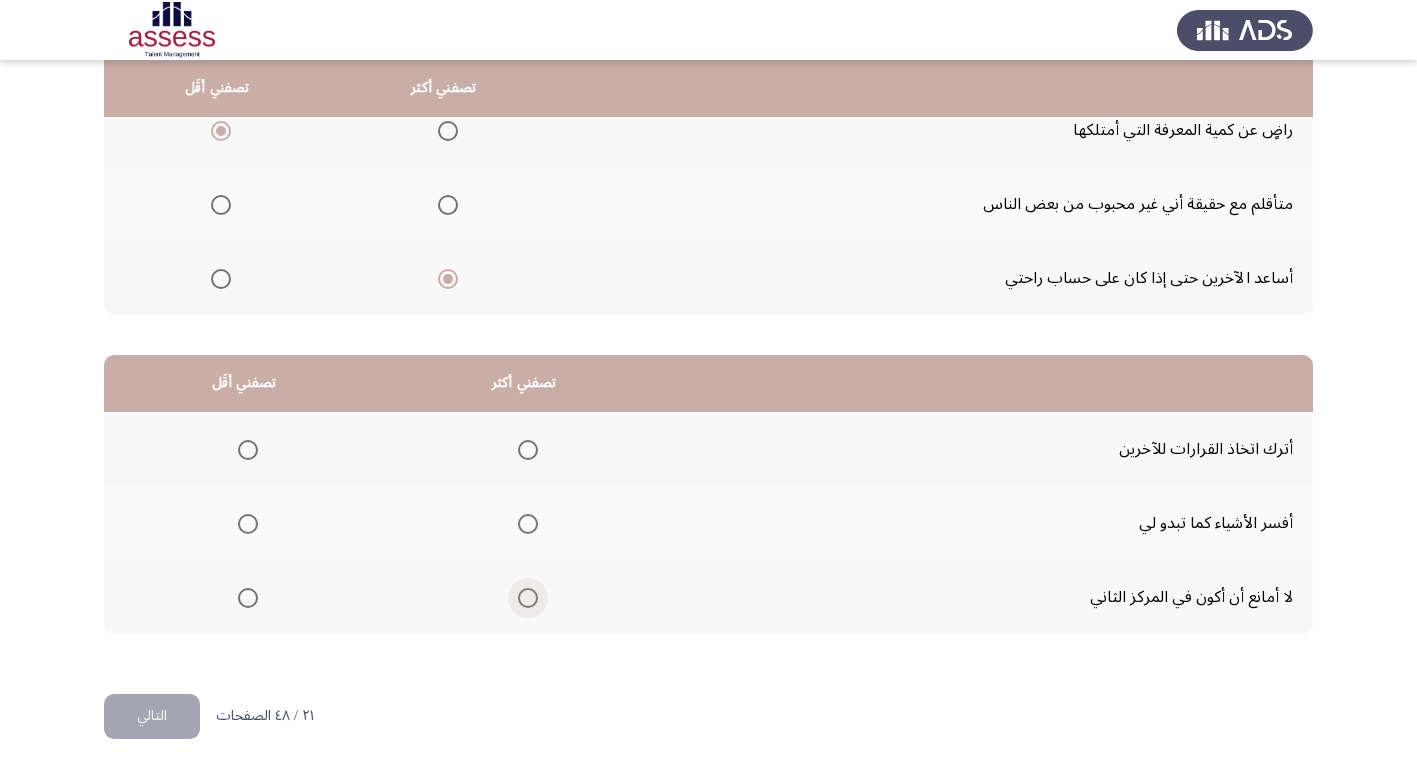 click at bounding box center [528, 598] 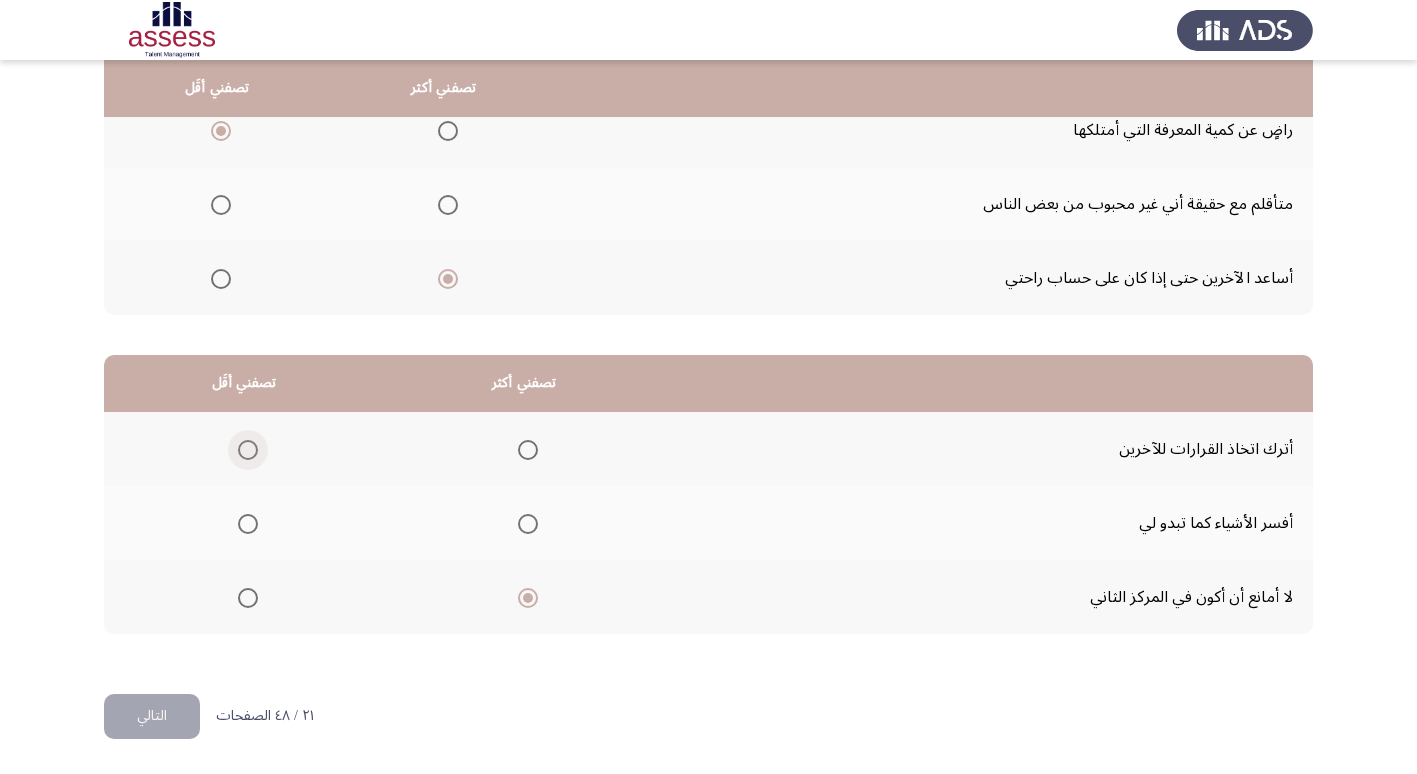 click at bounding box center [248, 450] 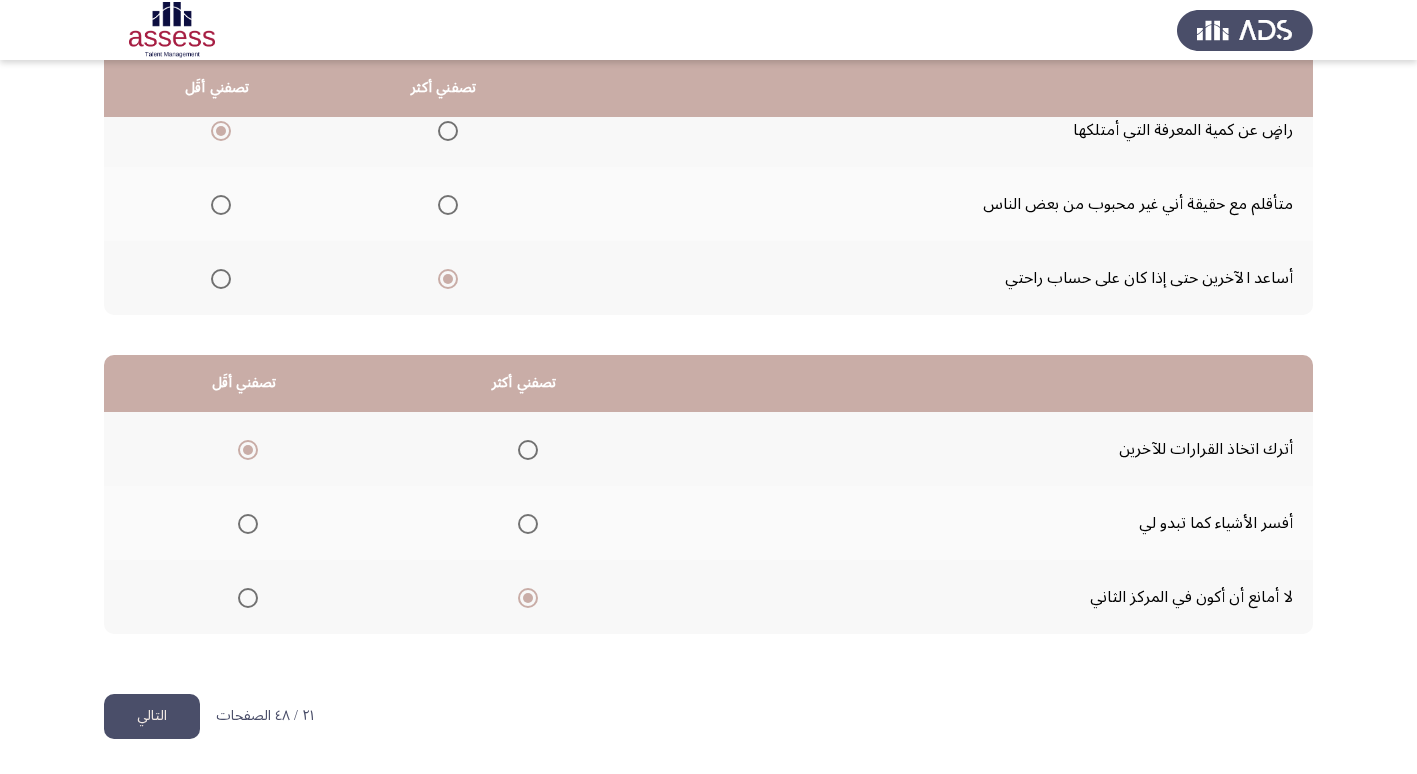 click on "التالي" 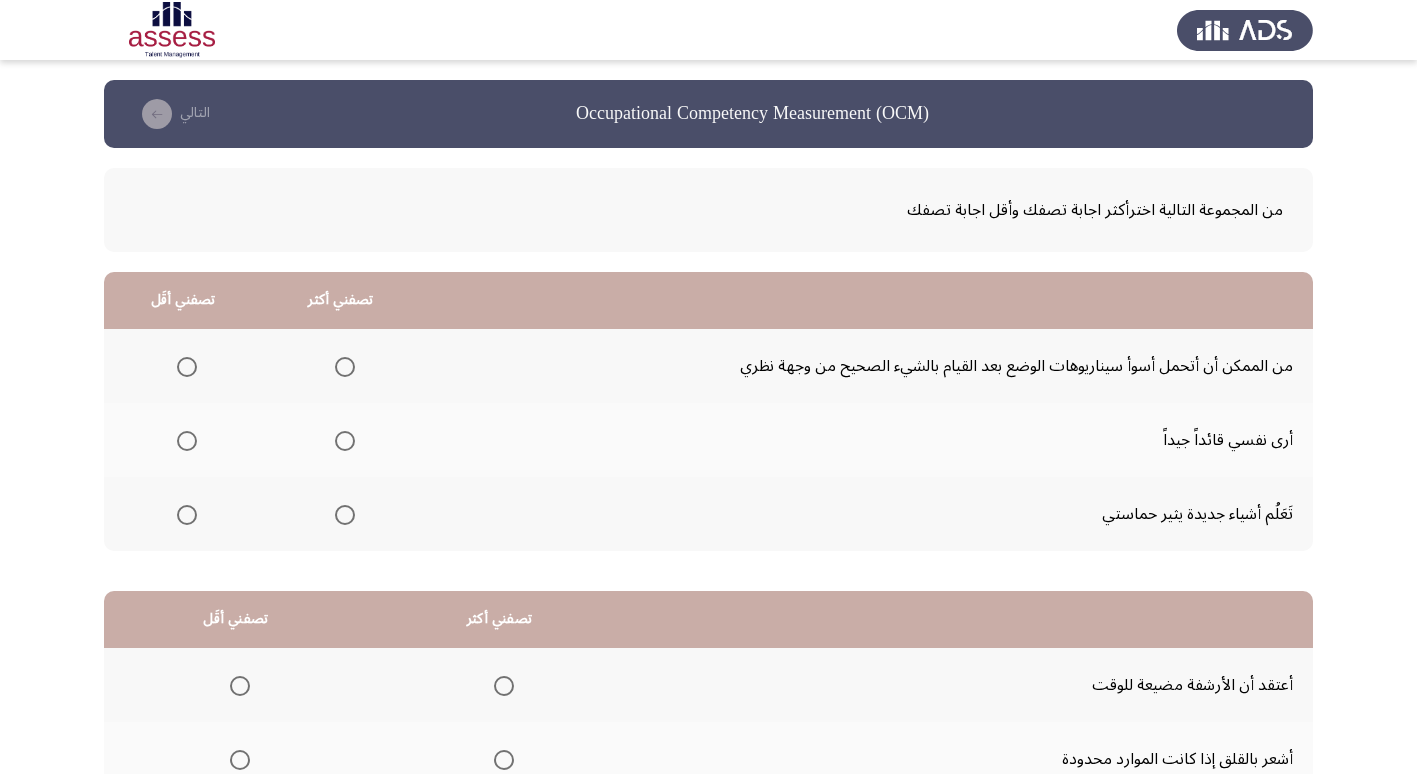 click at bounding box center (345, 367) 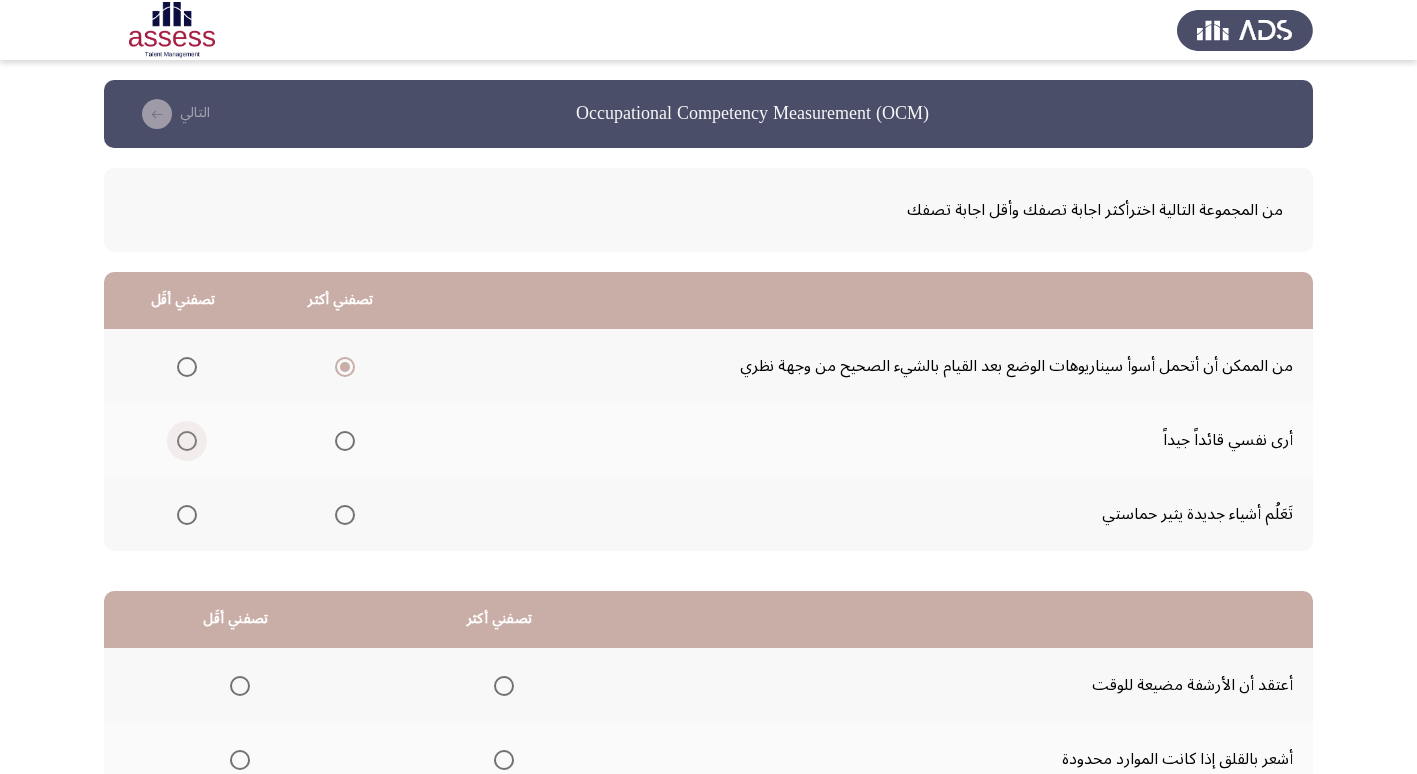 click at bounding box center (187, 441) 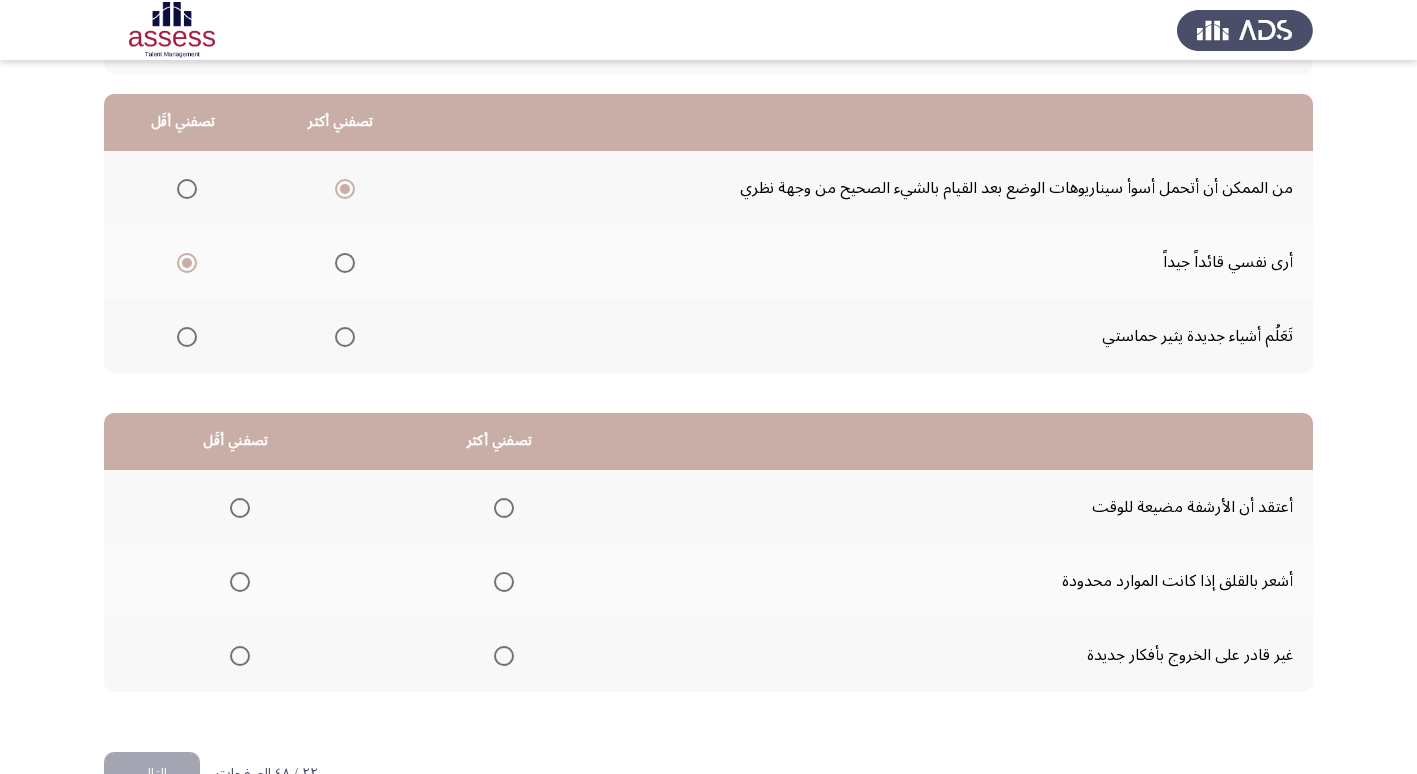 scroll, scrollTop: 236, scrollLeft: 0, axis: vertical 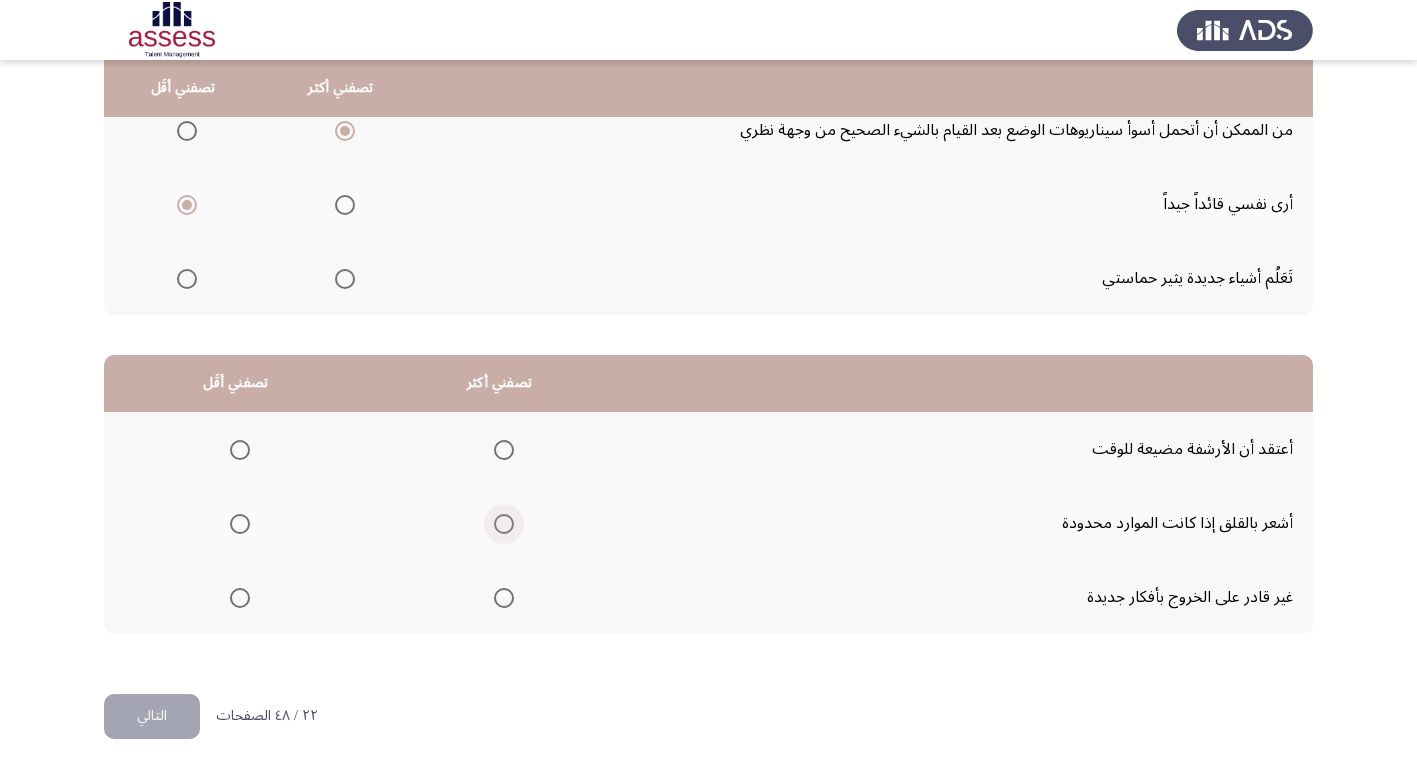 click at bounding box center [504, 524] 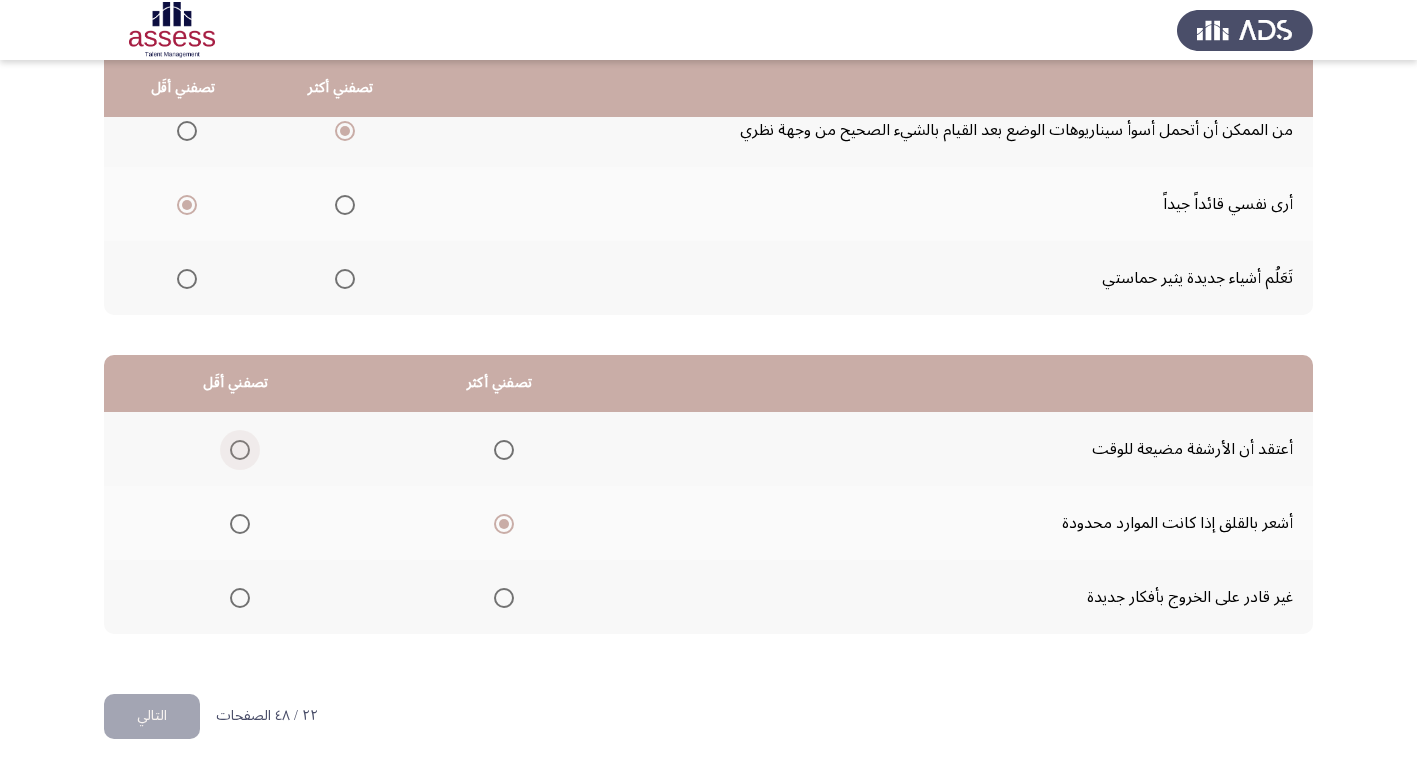 click at bounding box center (240, 450) 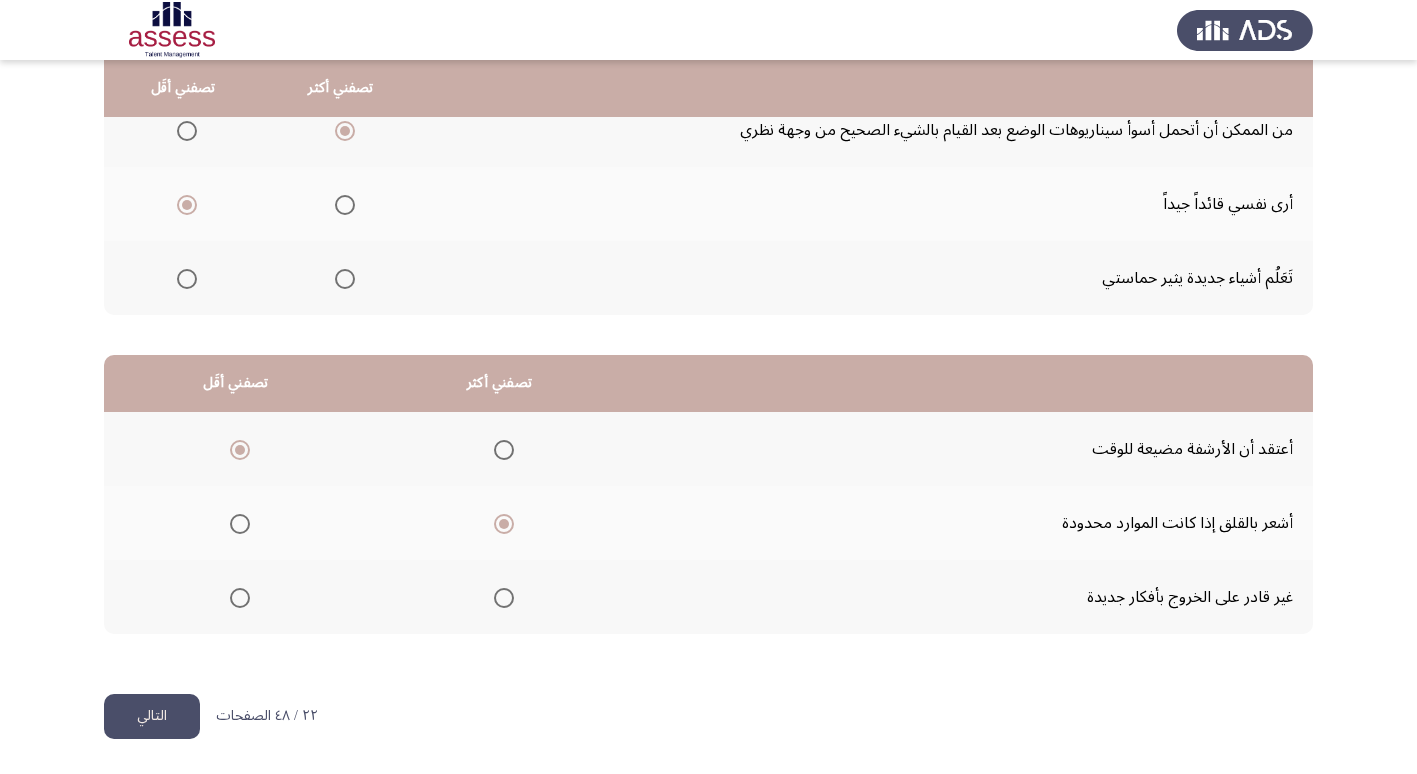 click on "التالي" 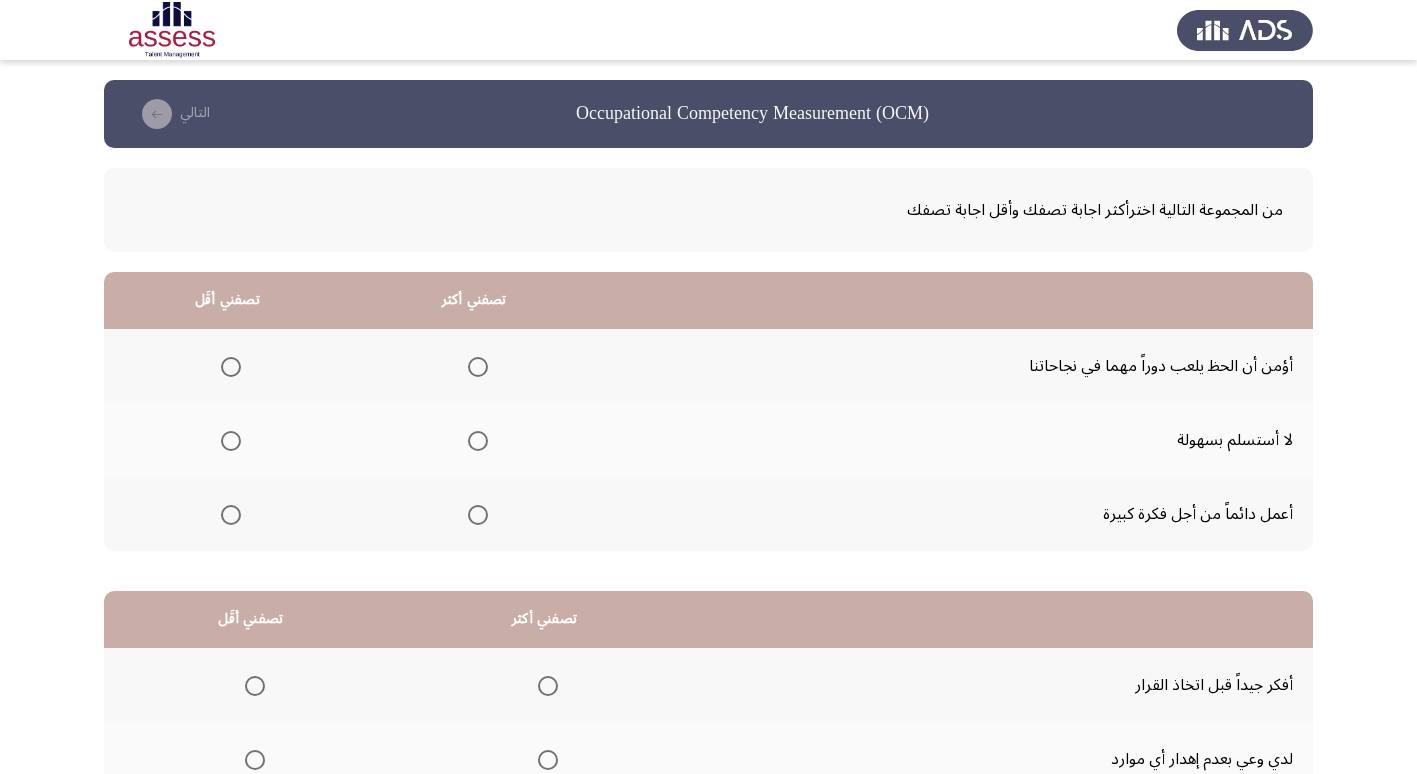 click at bounding box center [474, 515] 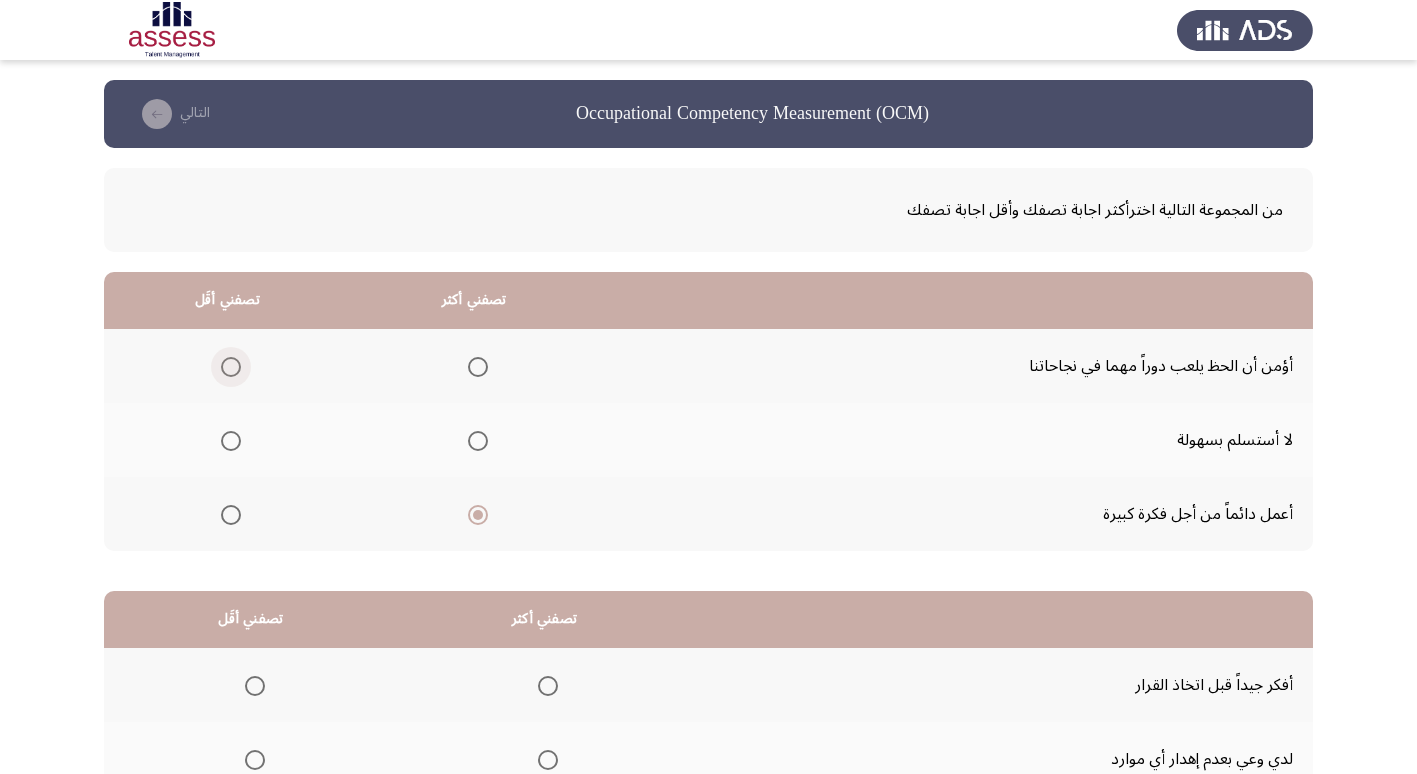 click at bounding box center [231, 367] 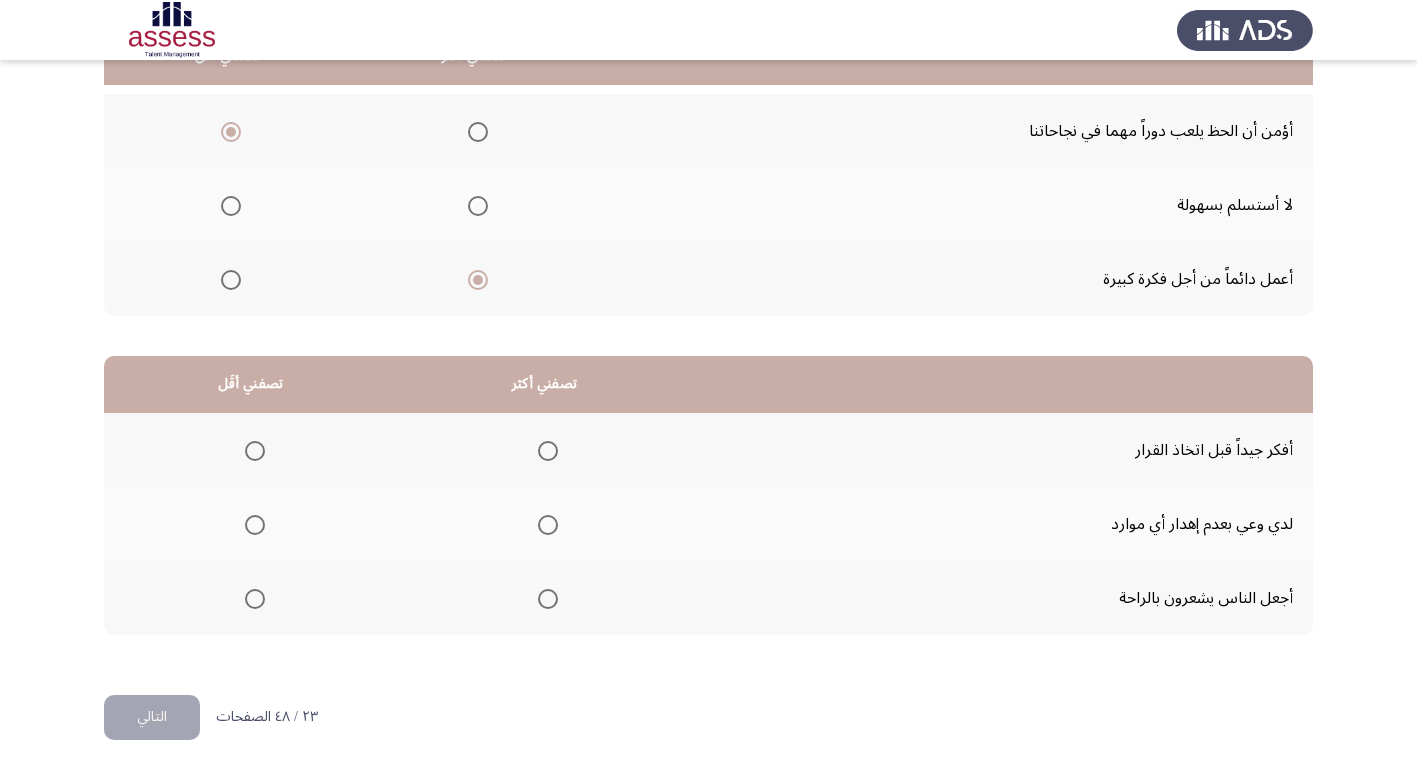 scroll, scrollTop: 236, scrollLeft: 0, axis: vertical 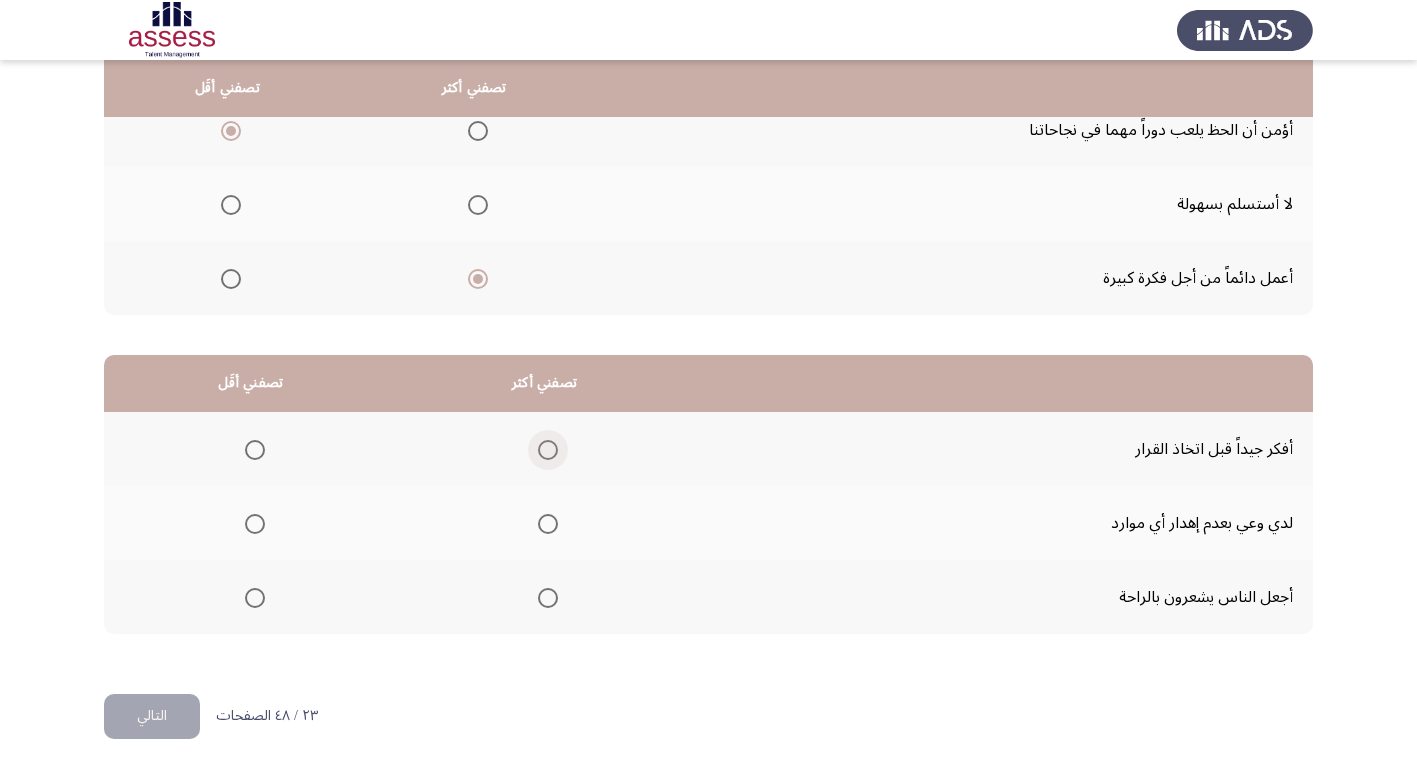 click at bounding box center [548, 450] 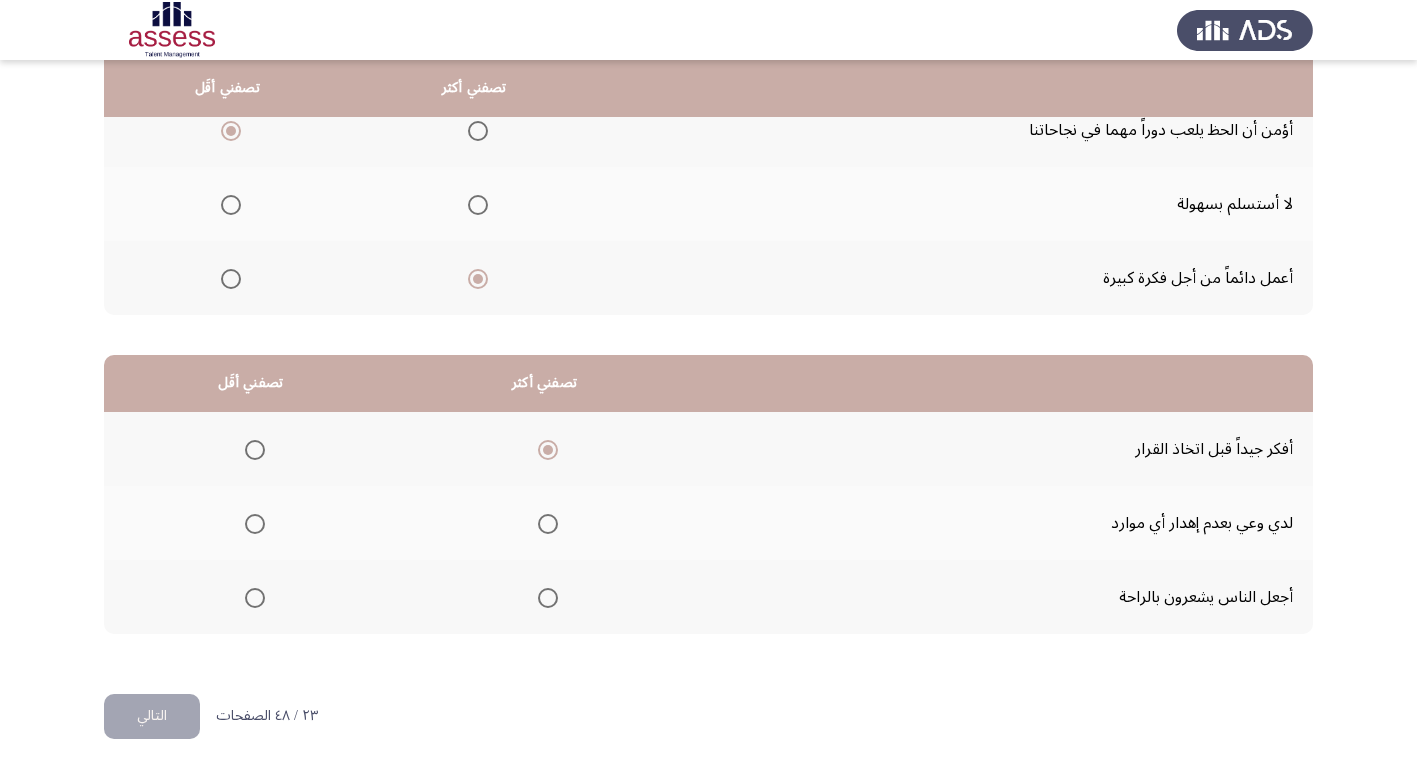 click at bounding box center (255, 524) 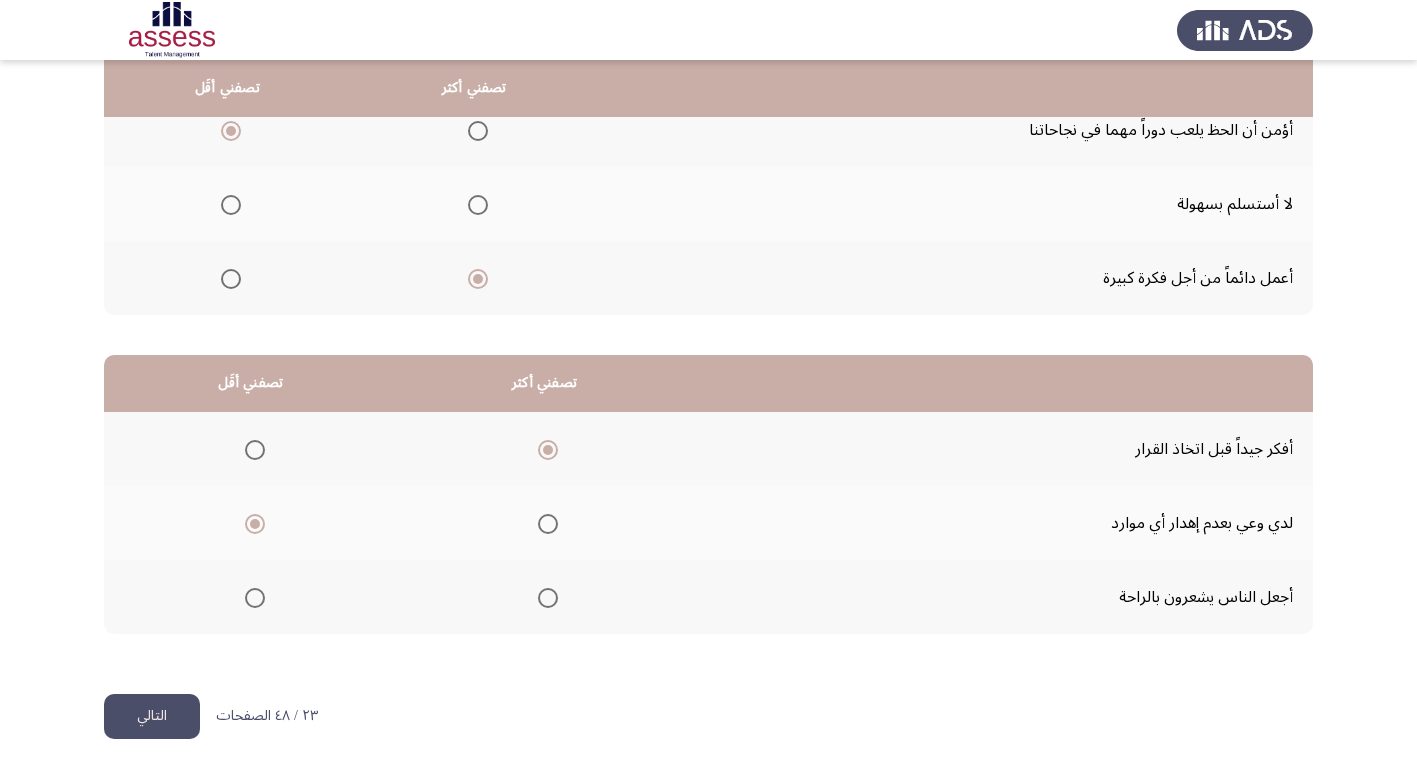 click on "التالي" 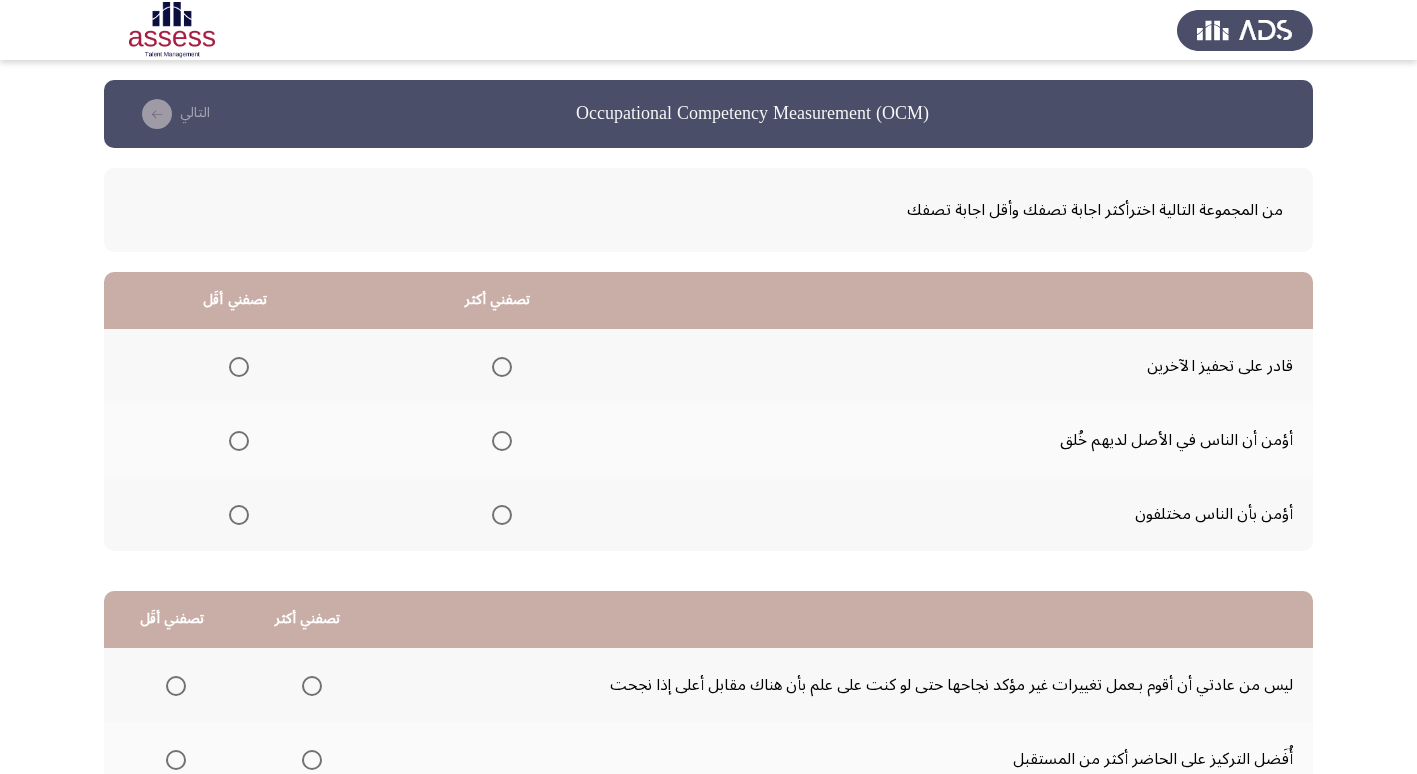 click at bounding box center (502, 367) 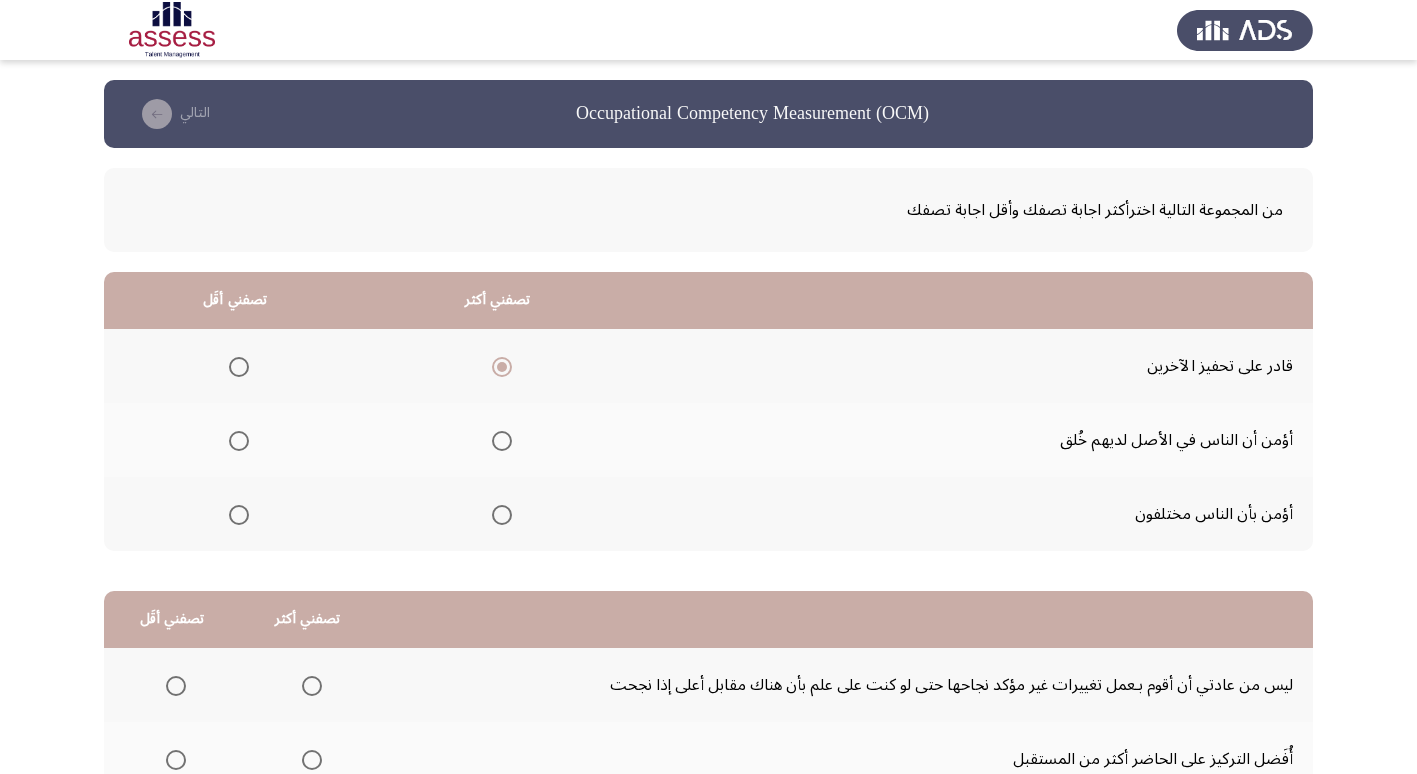 click at bounding box center [502, 441] 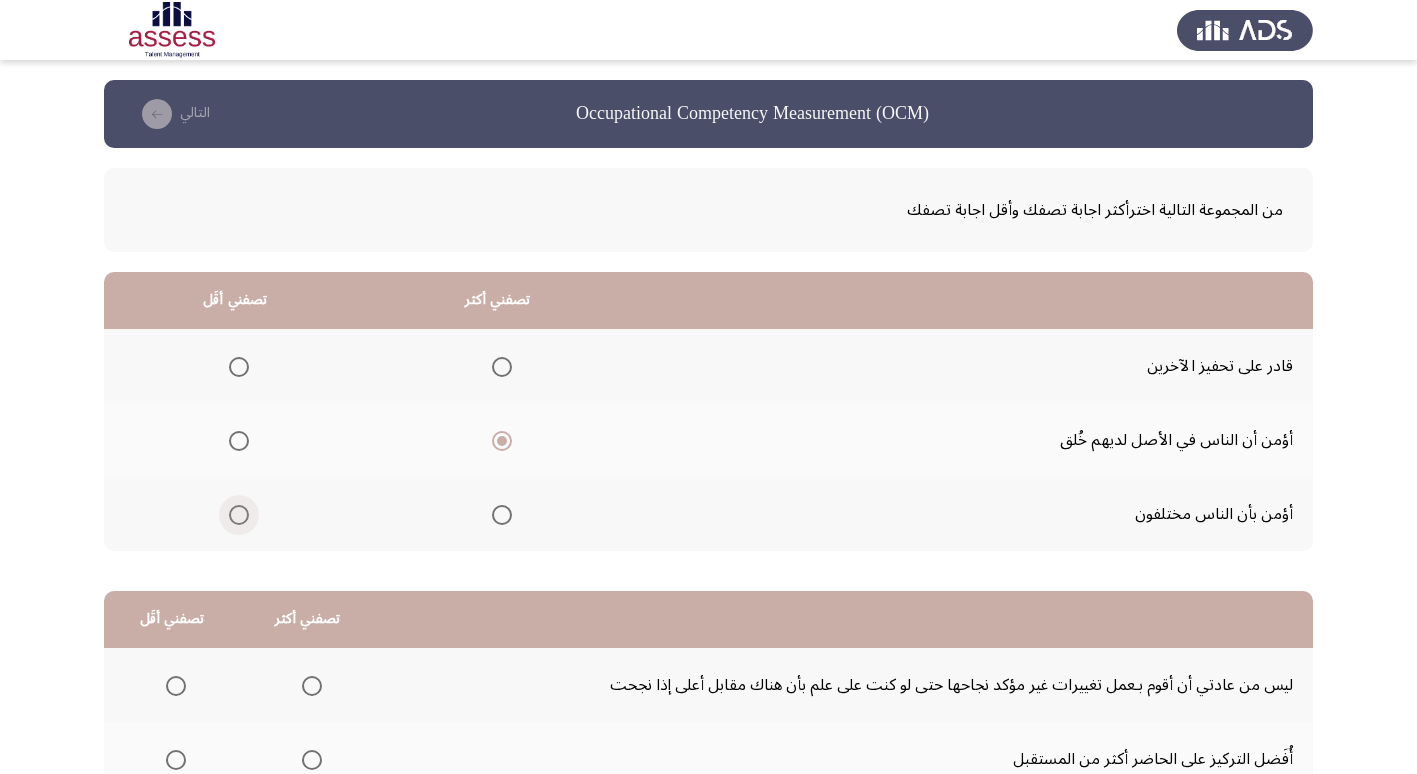click at bounding box center [239, 515] 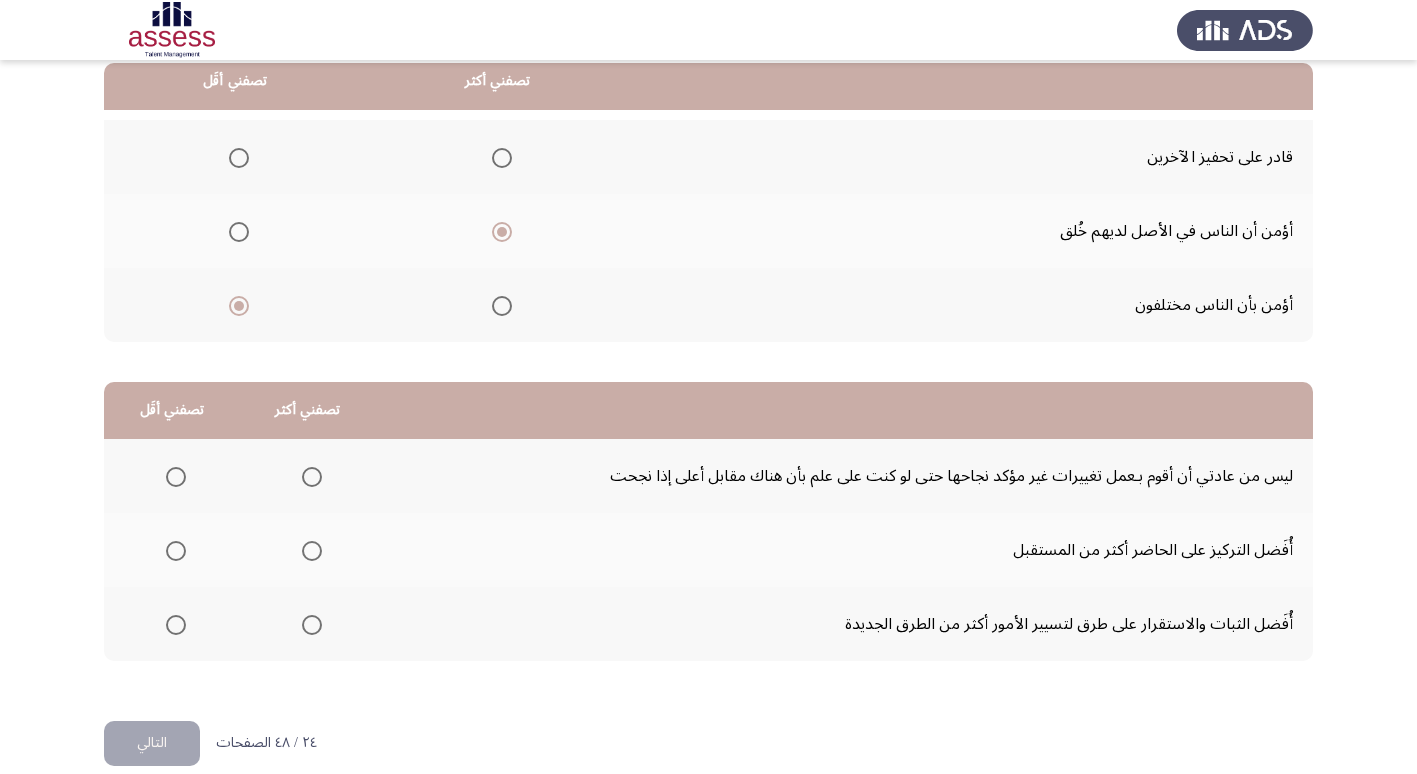 scroll, scrollTop: 236, scrollLeft: 0, axis: vertical 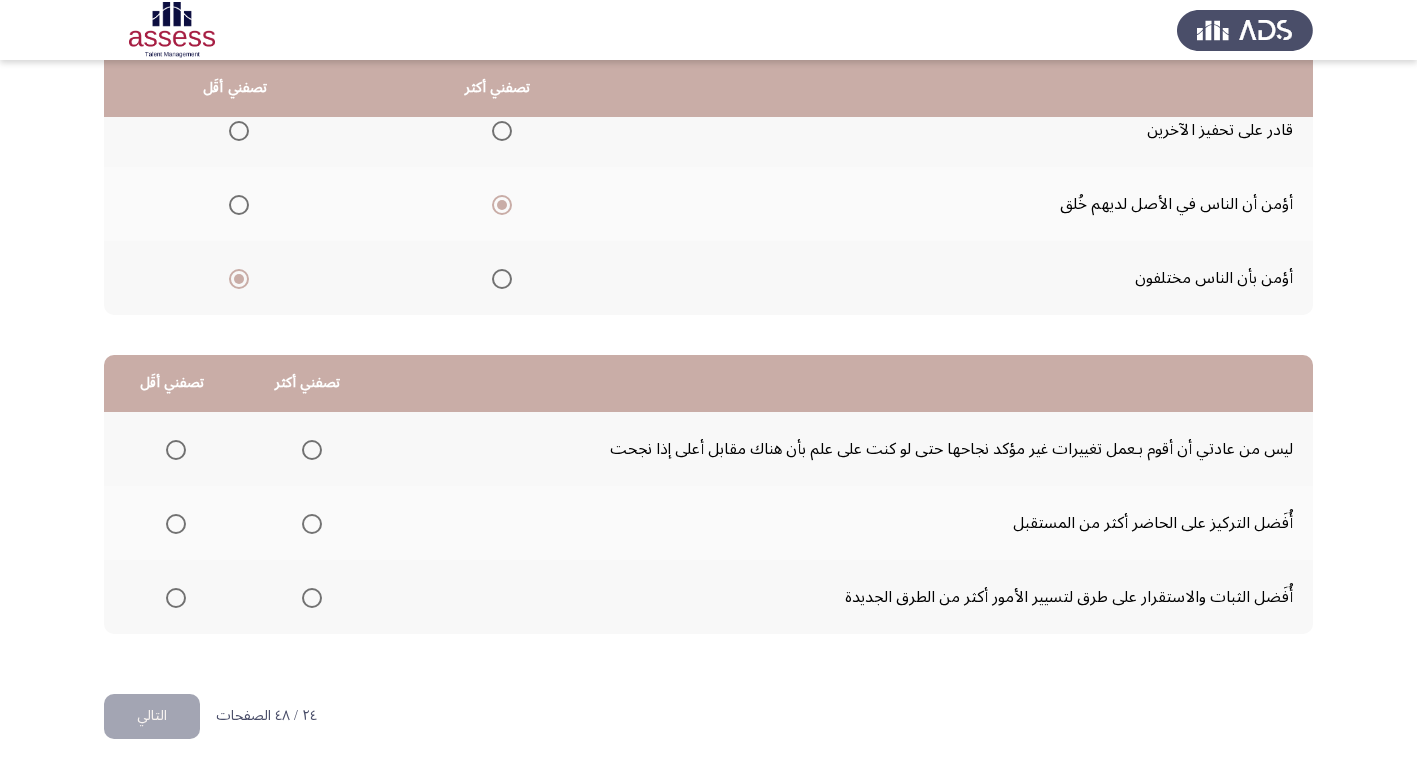 click at bounding box center [312, 524] 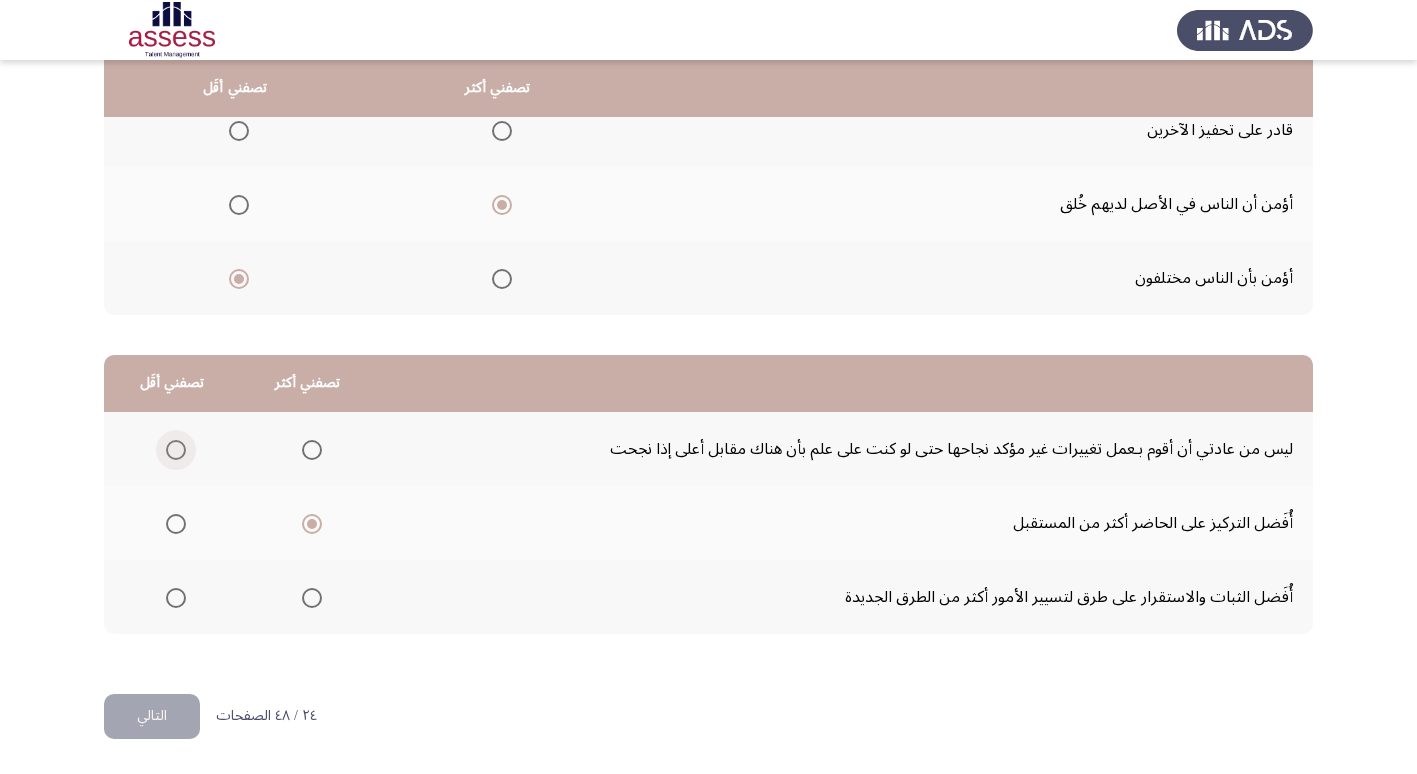 click at bounding box center [176, 450] 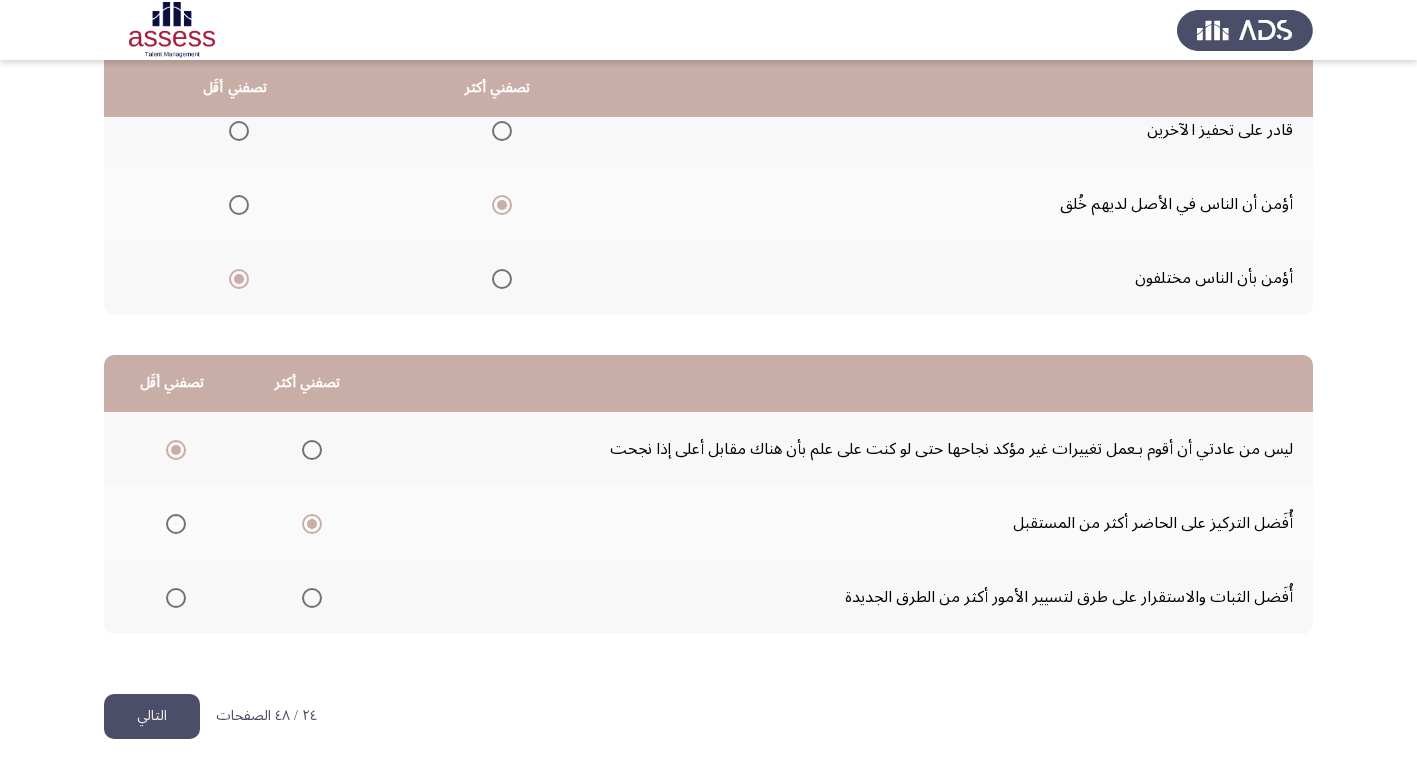 click on "التالي" 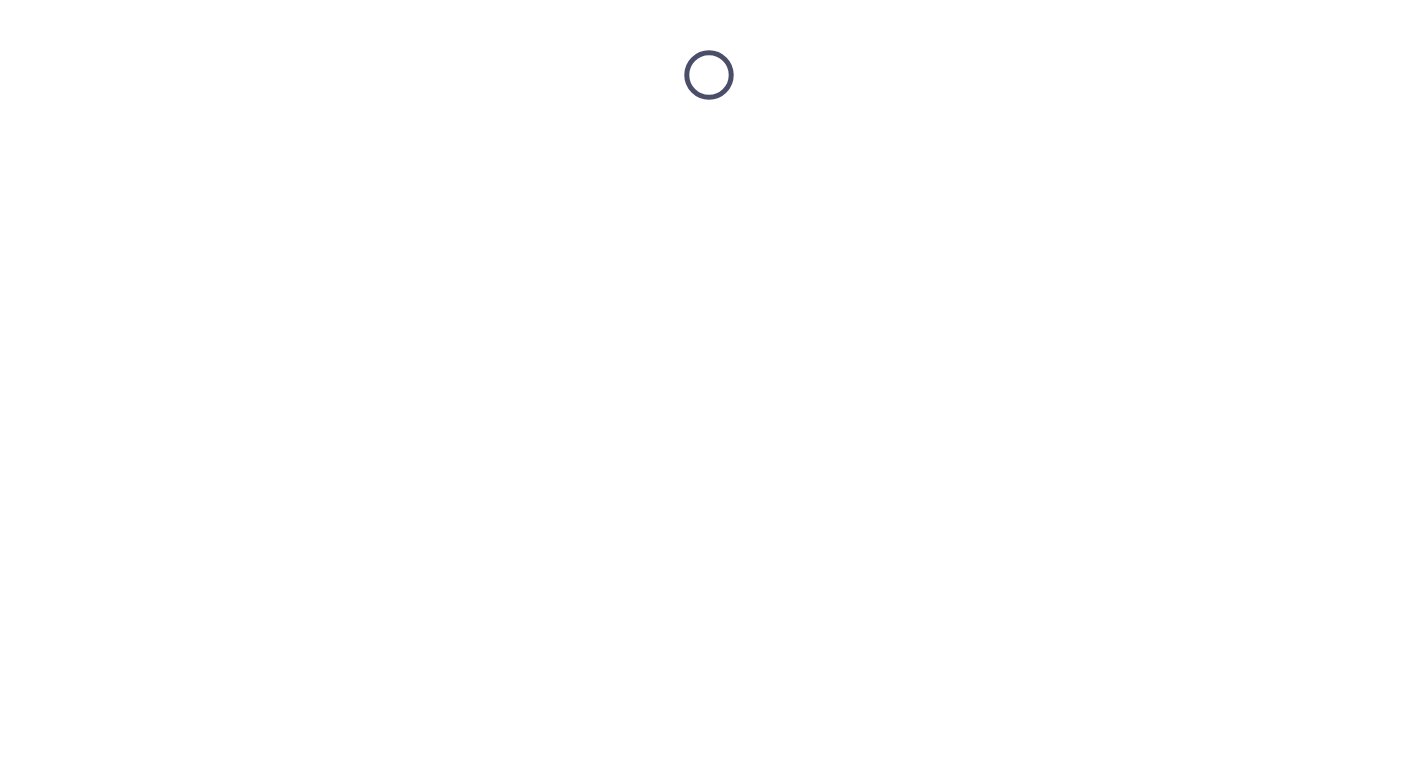 scroll, scrollTop: 0, scrollLeft: 0, axis: both 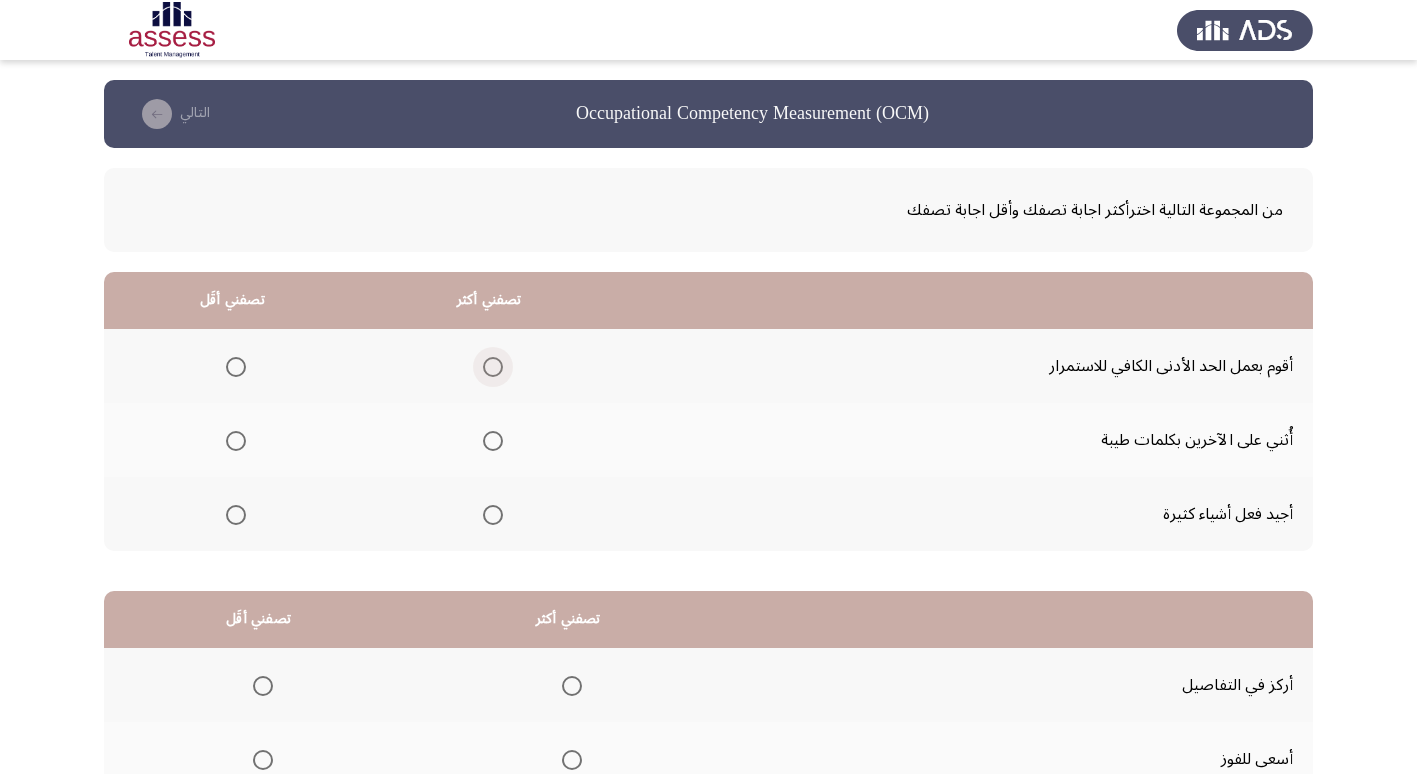 click at bounding box center [493, 367] 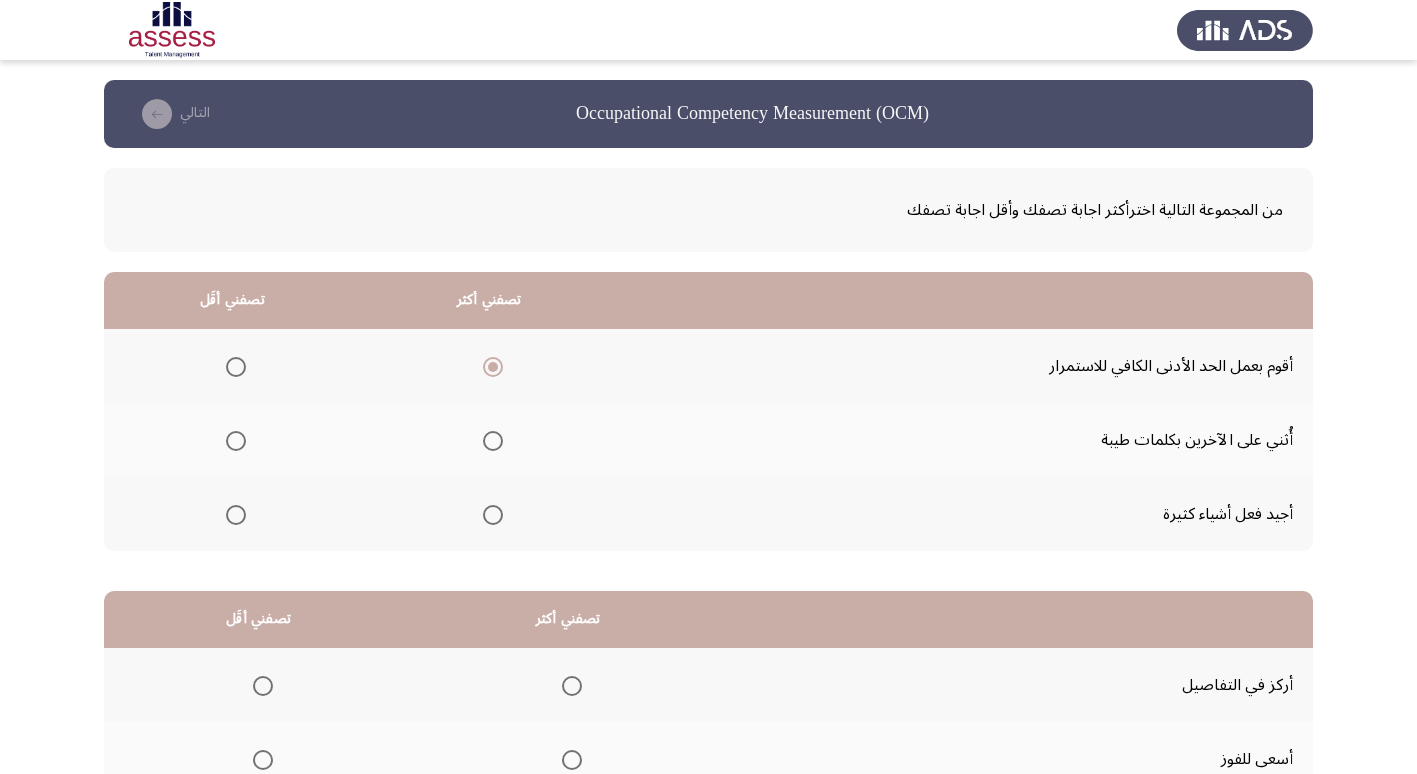 click at bounding box center (493, 441) 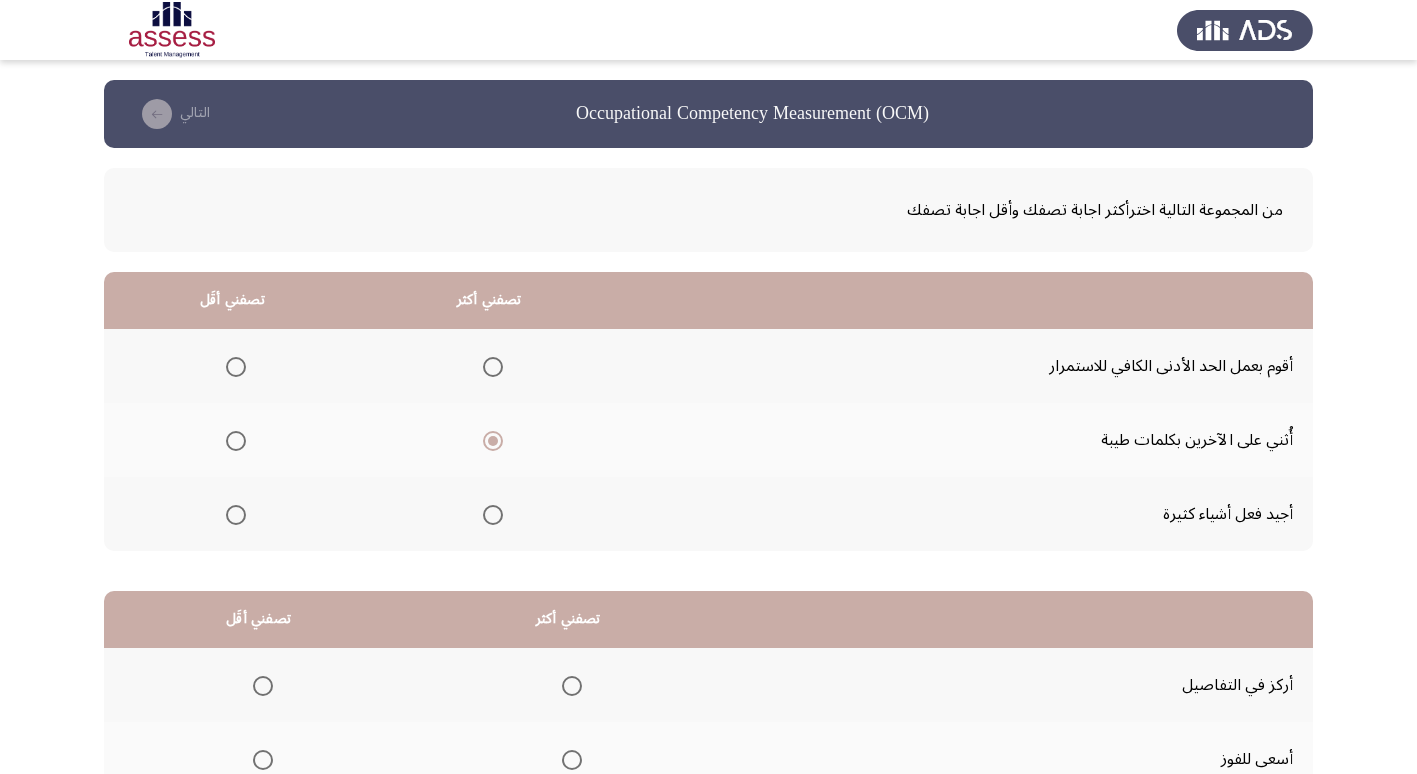 click at bounding box center (236, 367) 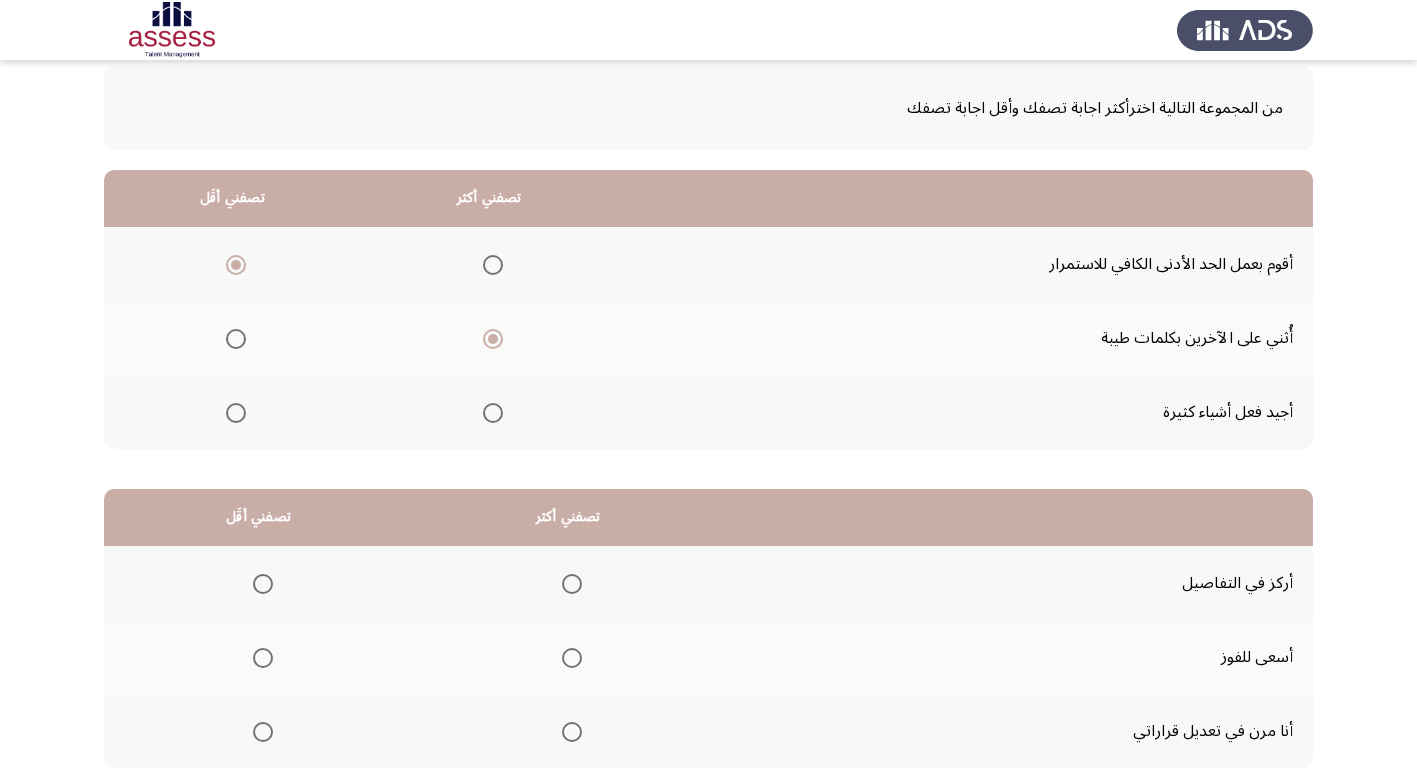 scroll, scrollTop: 236, scrollLeft: 0, axis: vertical 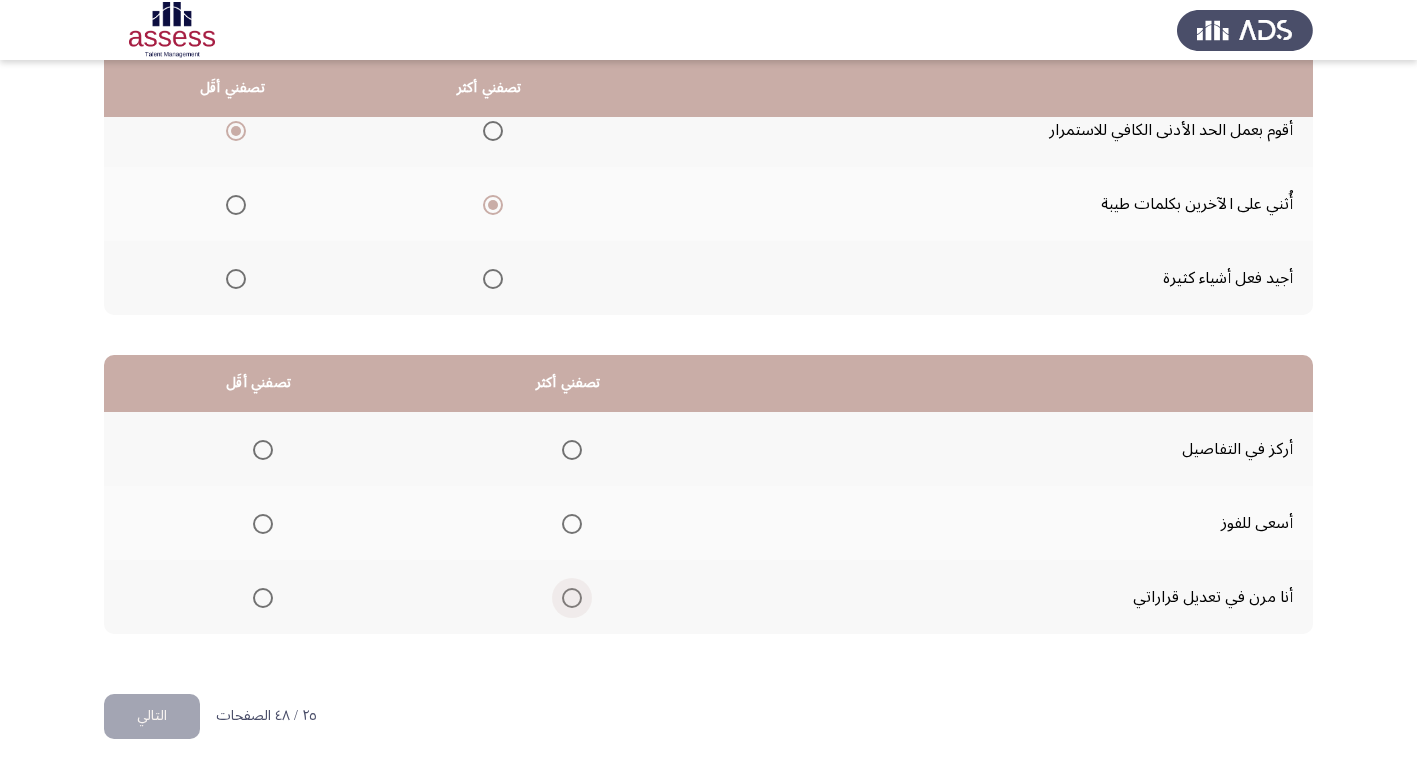 click at bounding box center (572, 598) 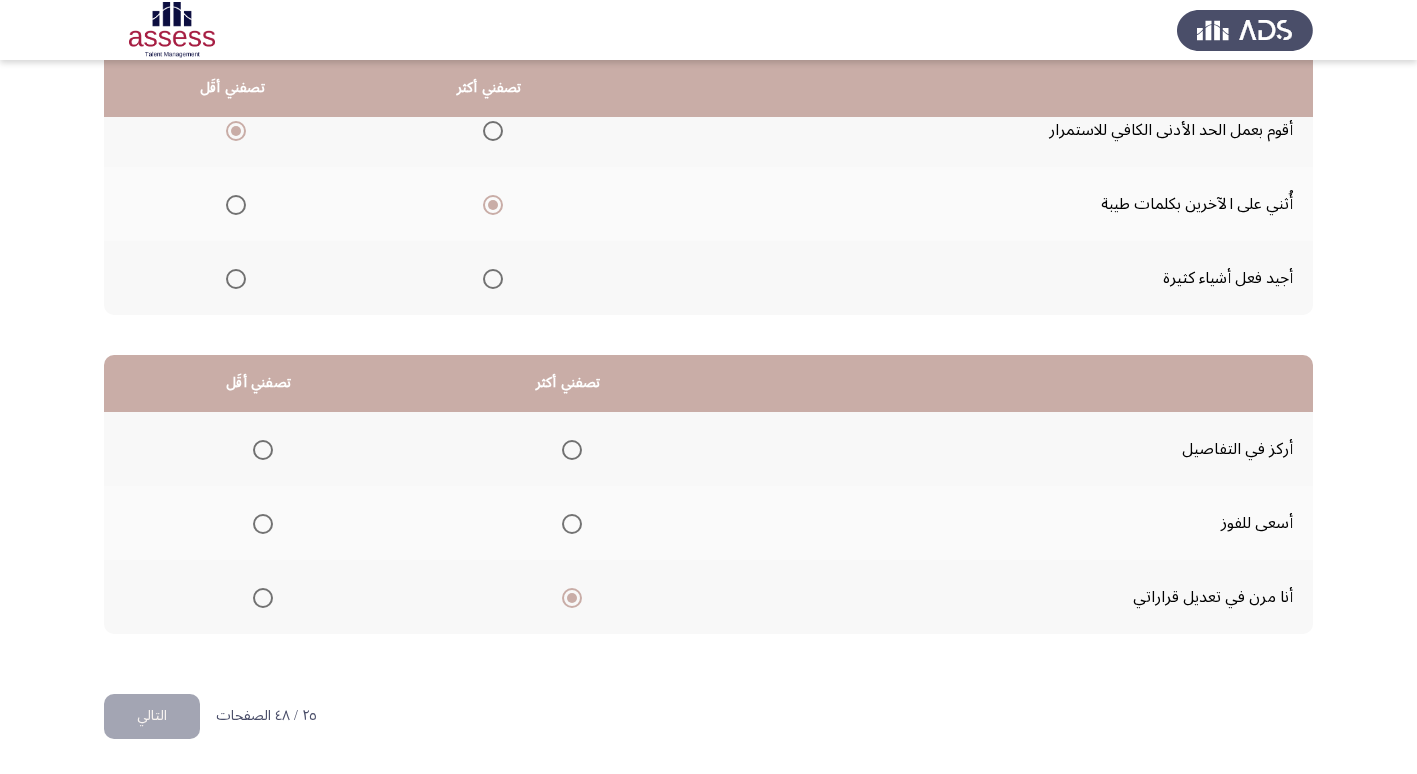 click at bounding box center [263, 450] 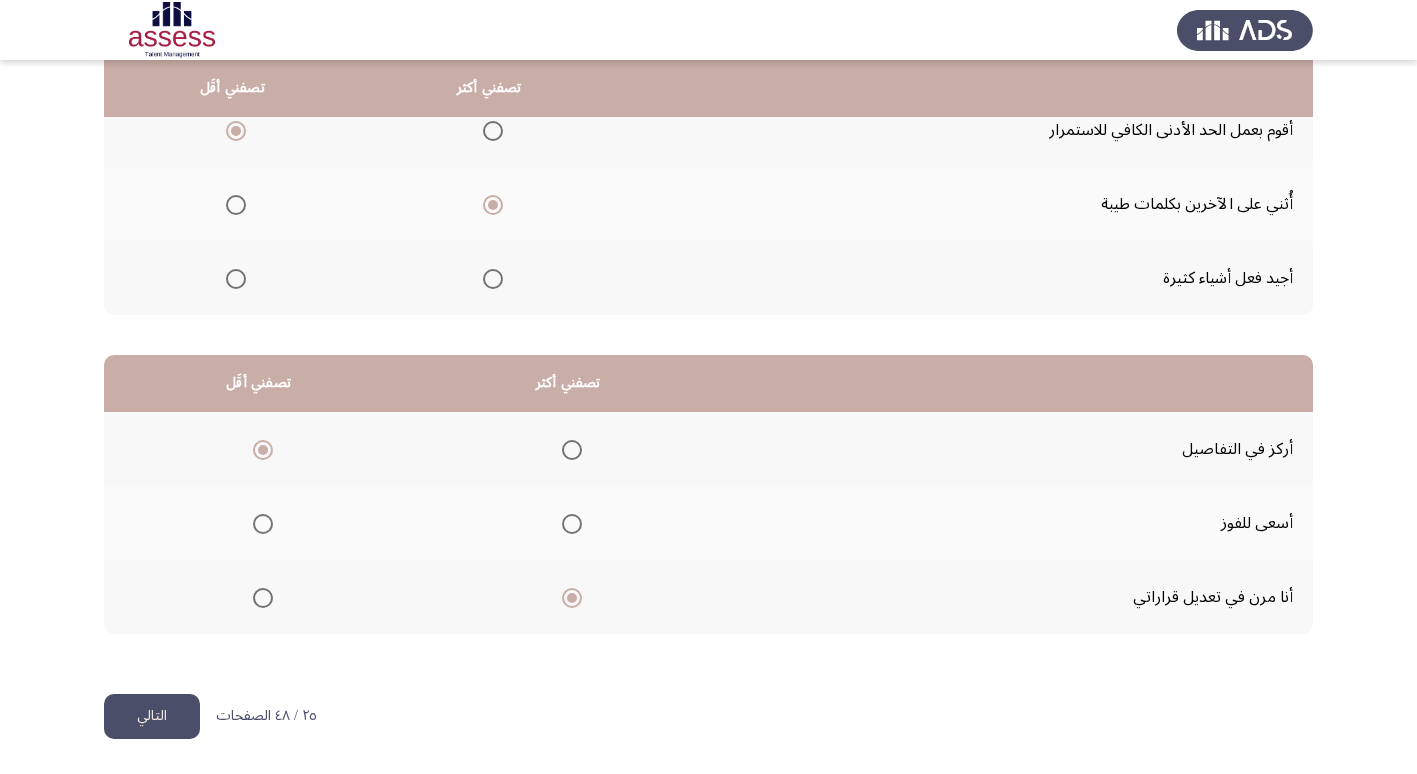 click on "التالي" 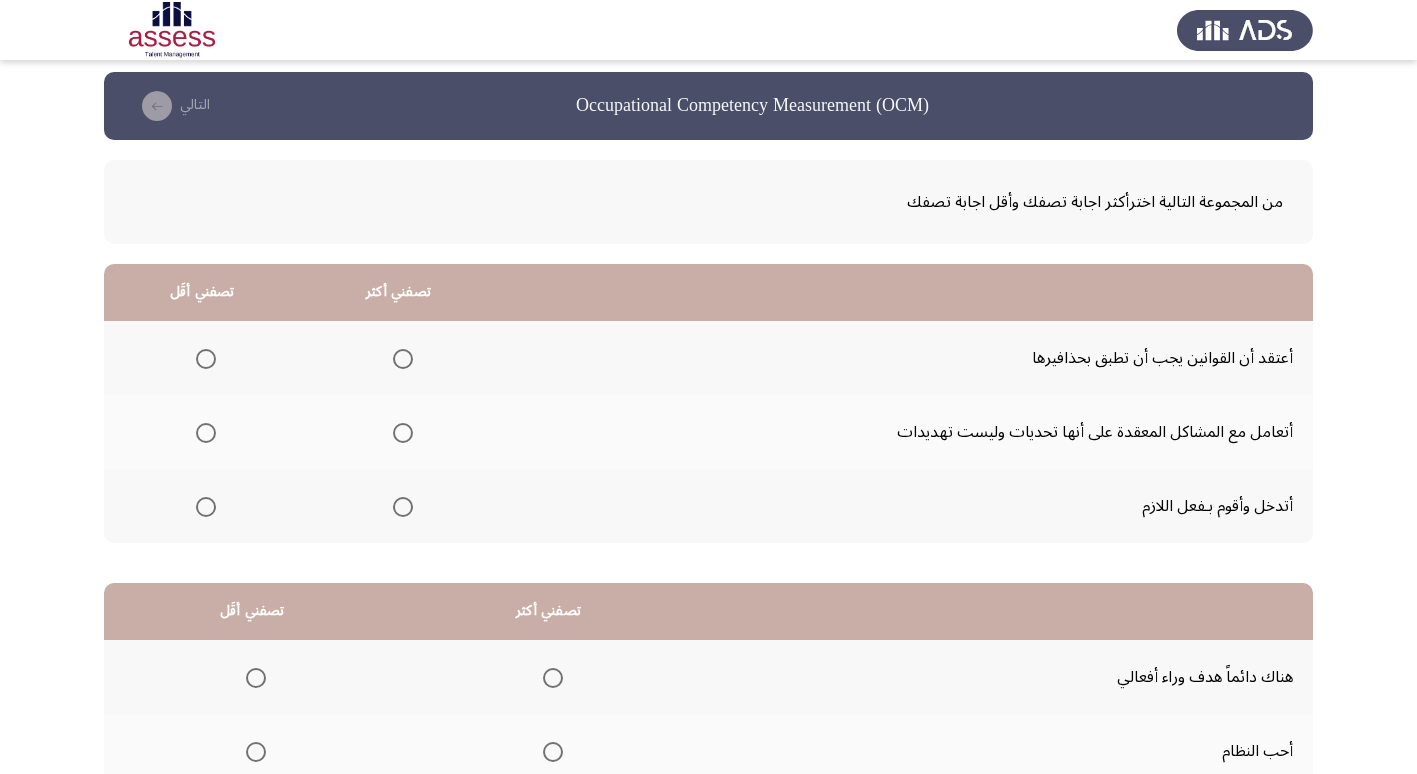 scroll, scrollTop: 0, scrollLeft: 0, axis: both 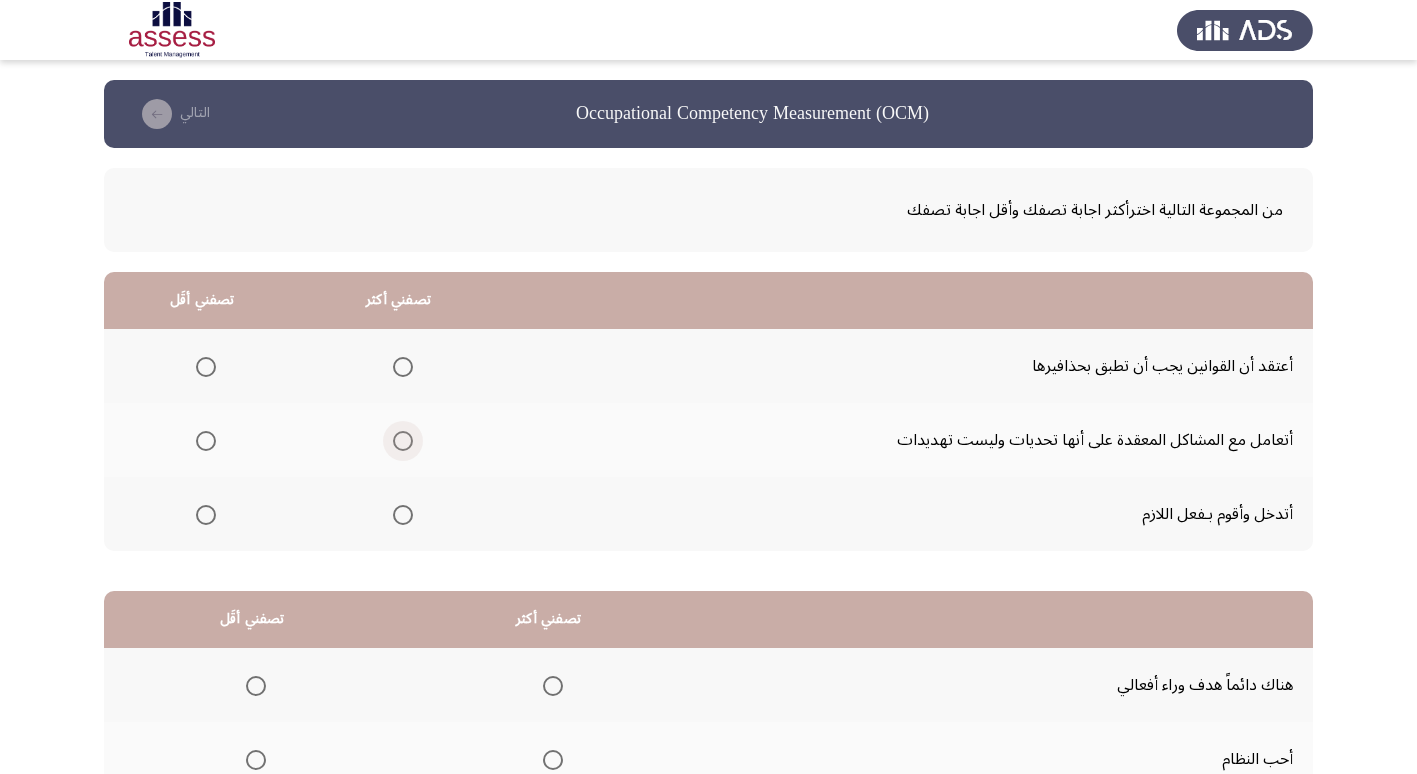 click at bounding box center [403, 441] 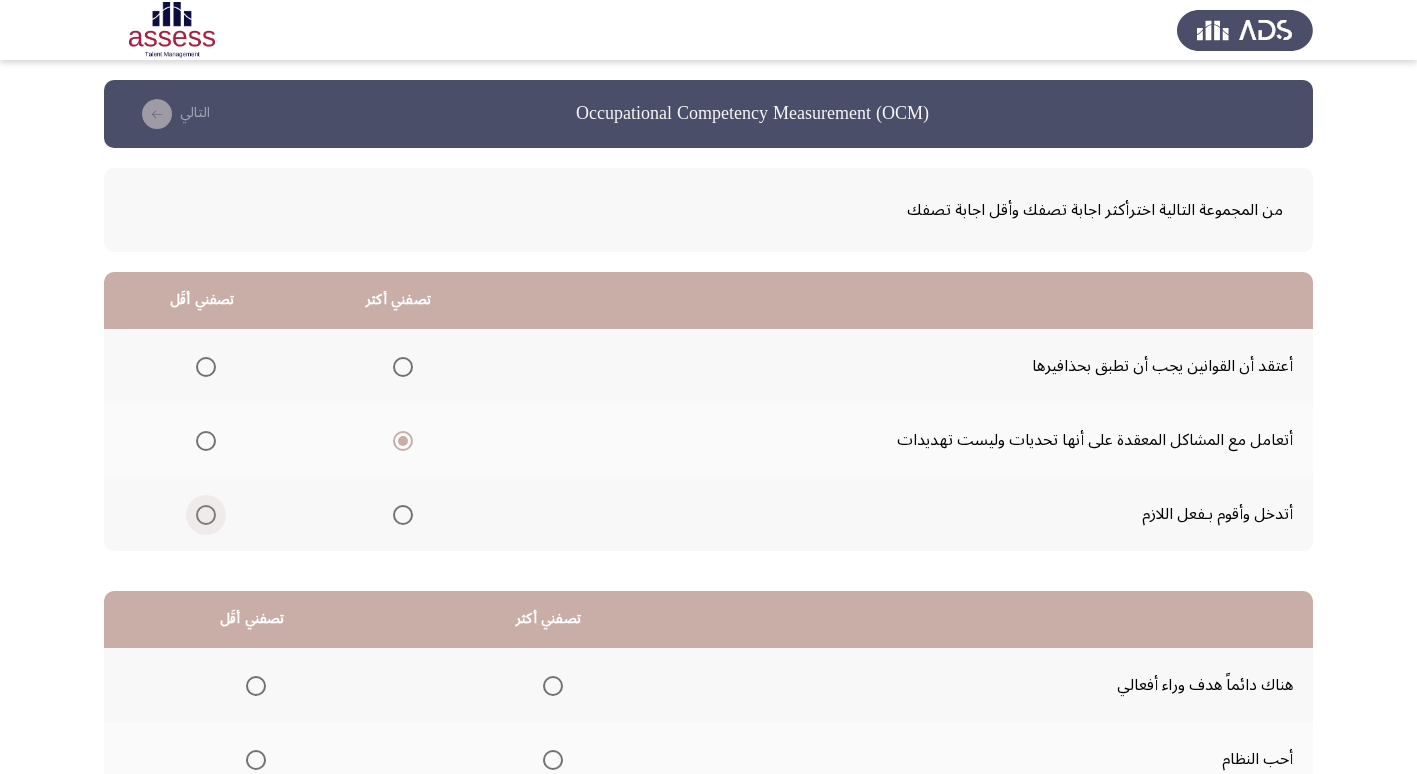 click at bounding box center [206, 515] 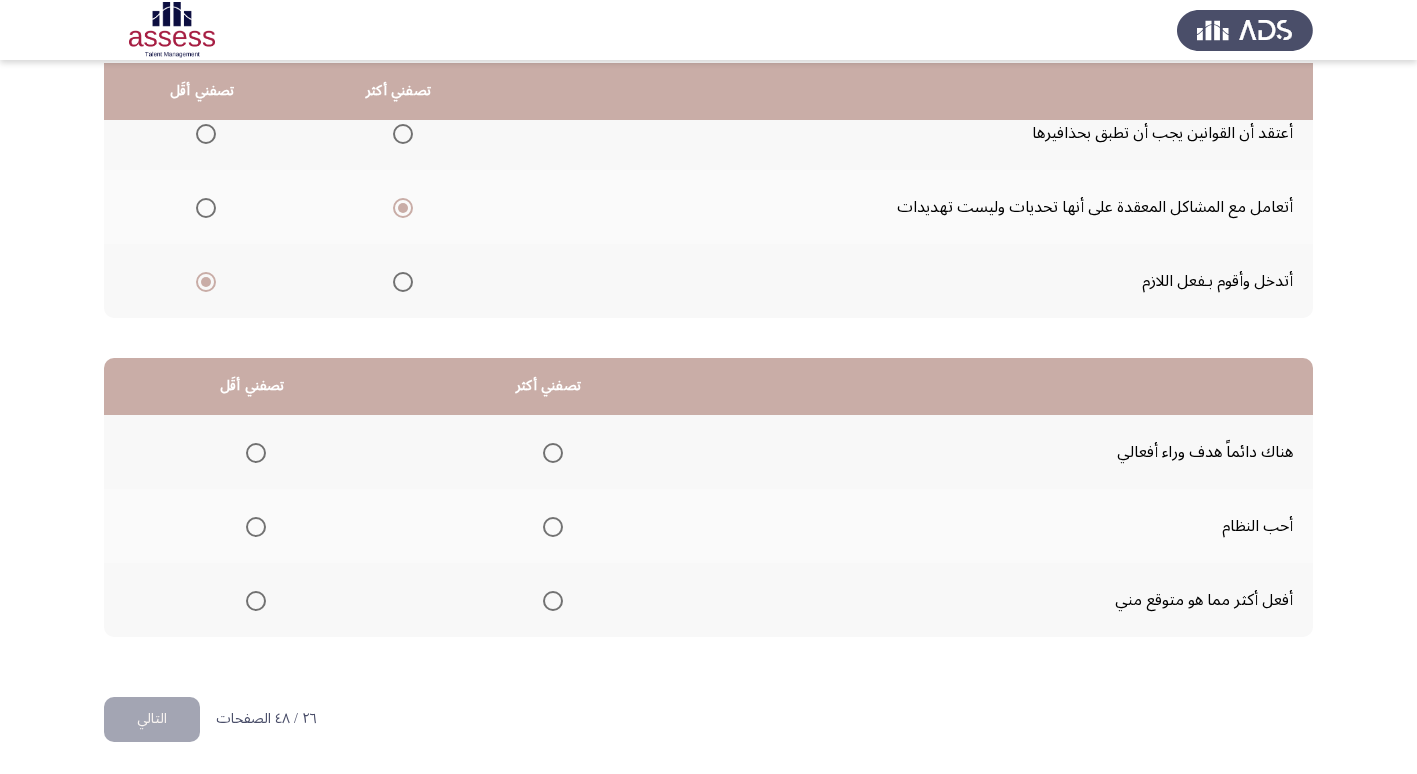 scroll, scrollTop: 236, scrollLeft: 0, axis: vertical 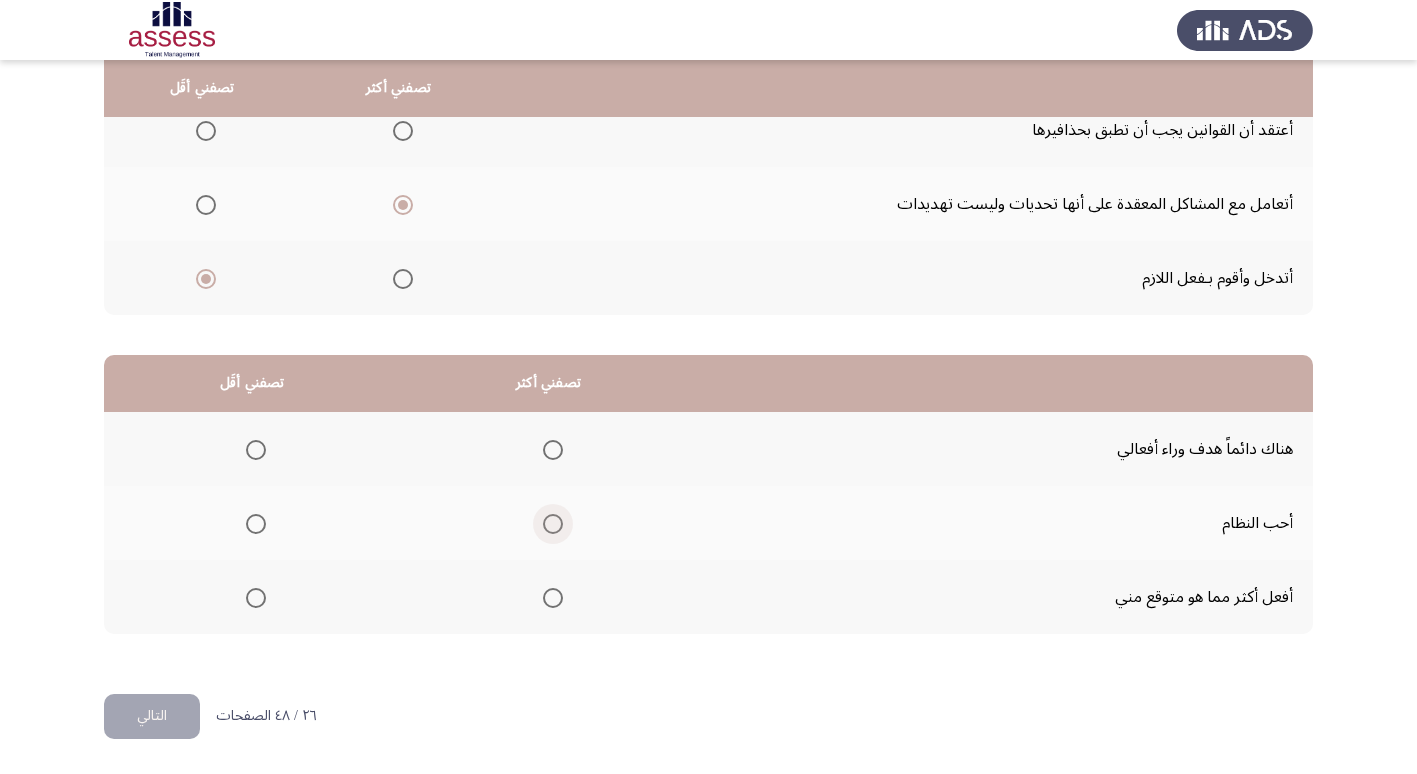 click at bounding box center (553, 524) 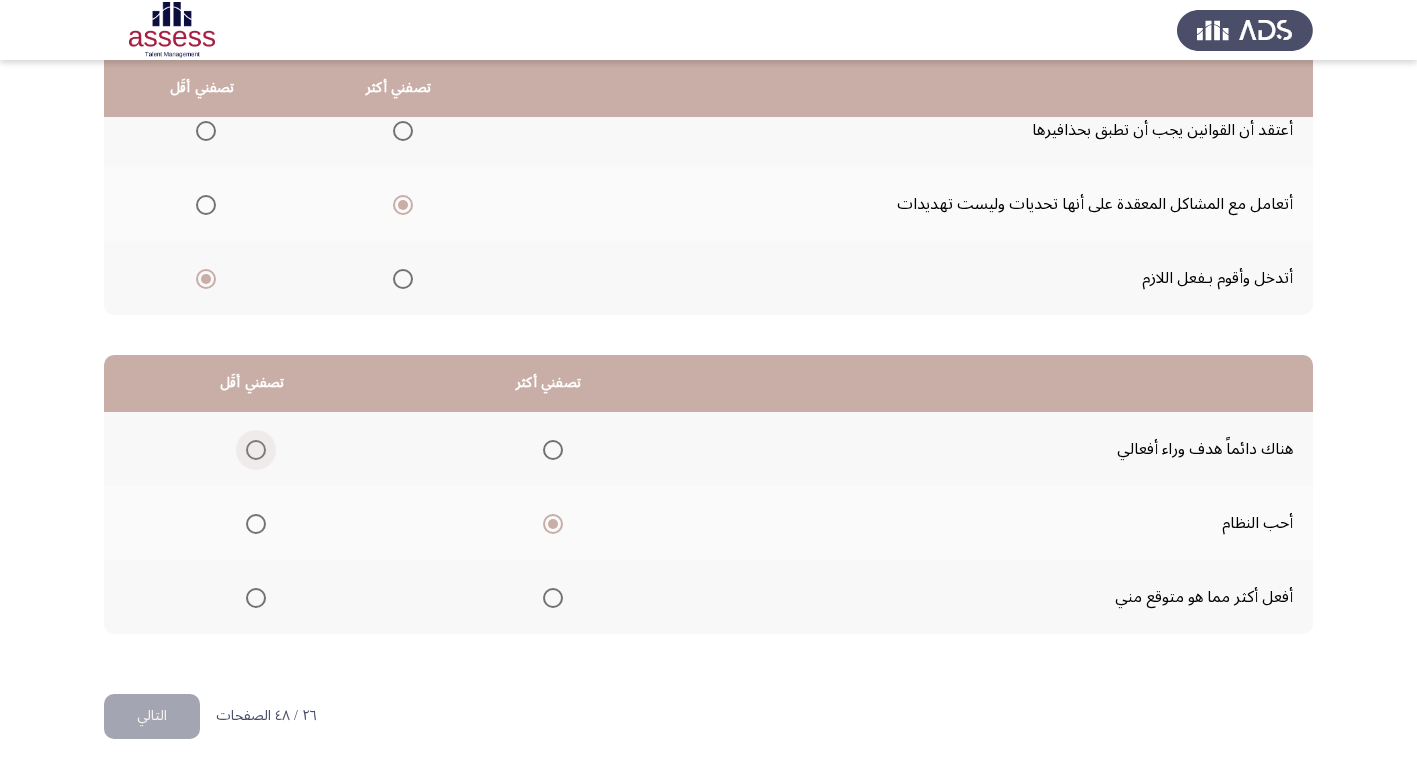 click at bounding box center (256, 450) 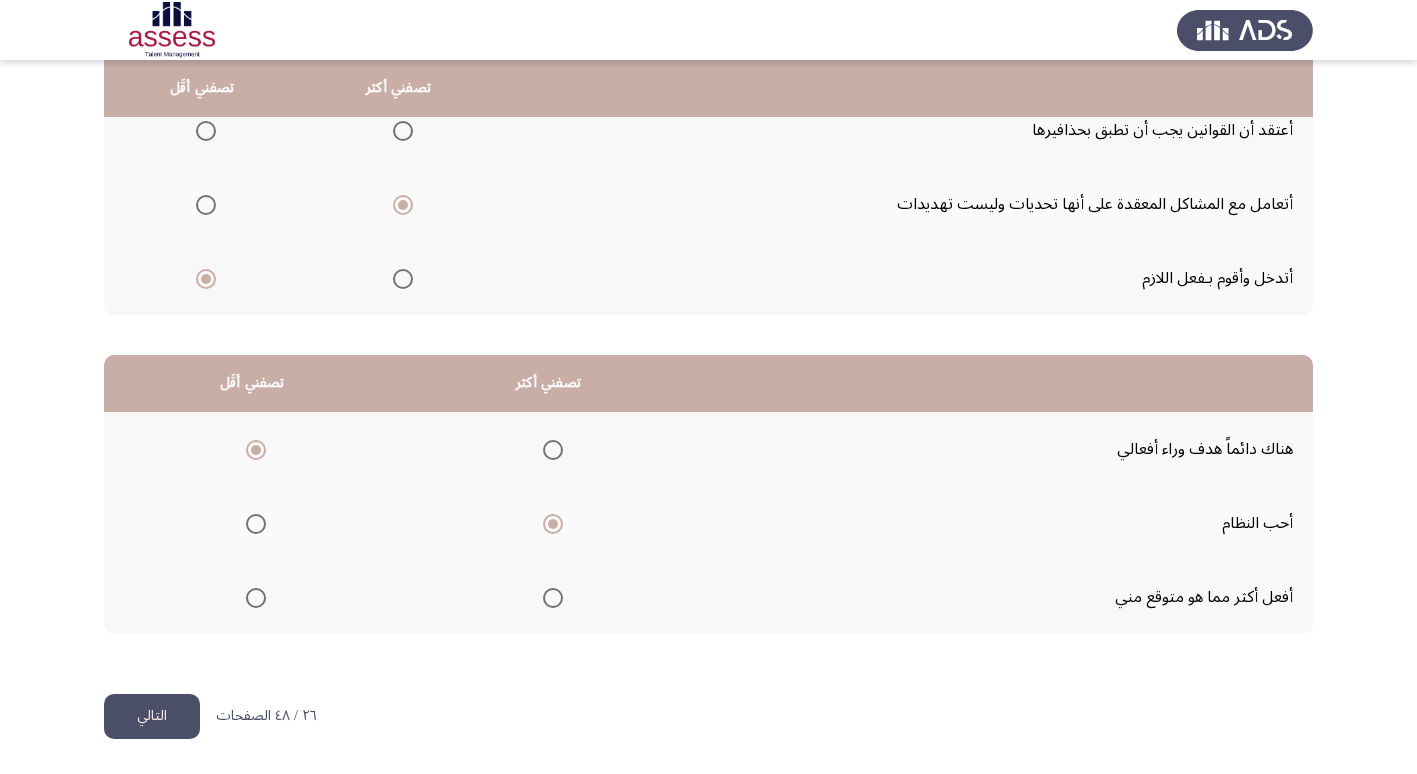 click on "التالي" 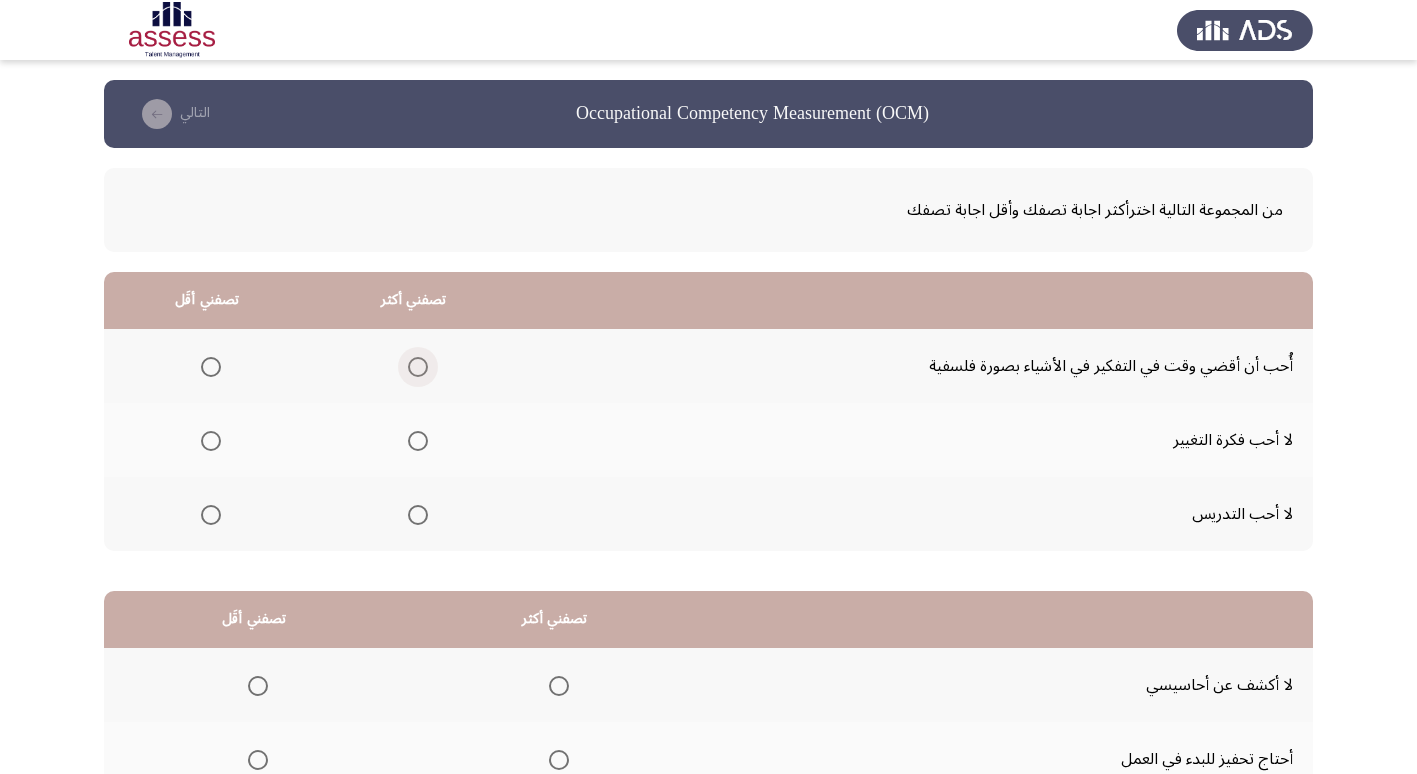 click at bounding box center [418, 367] 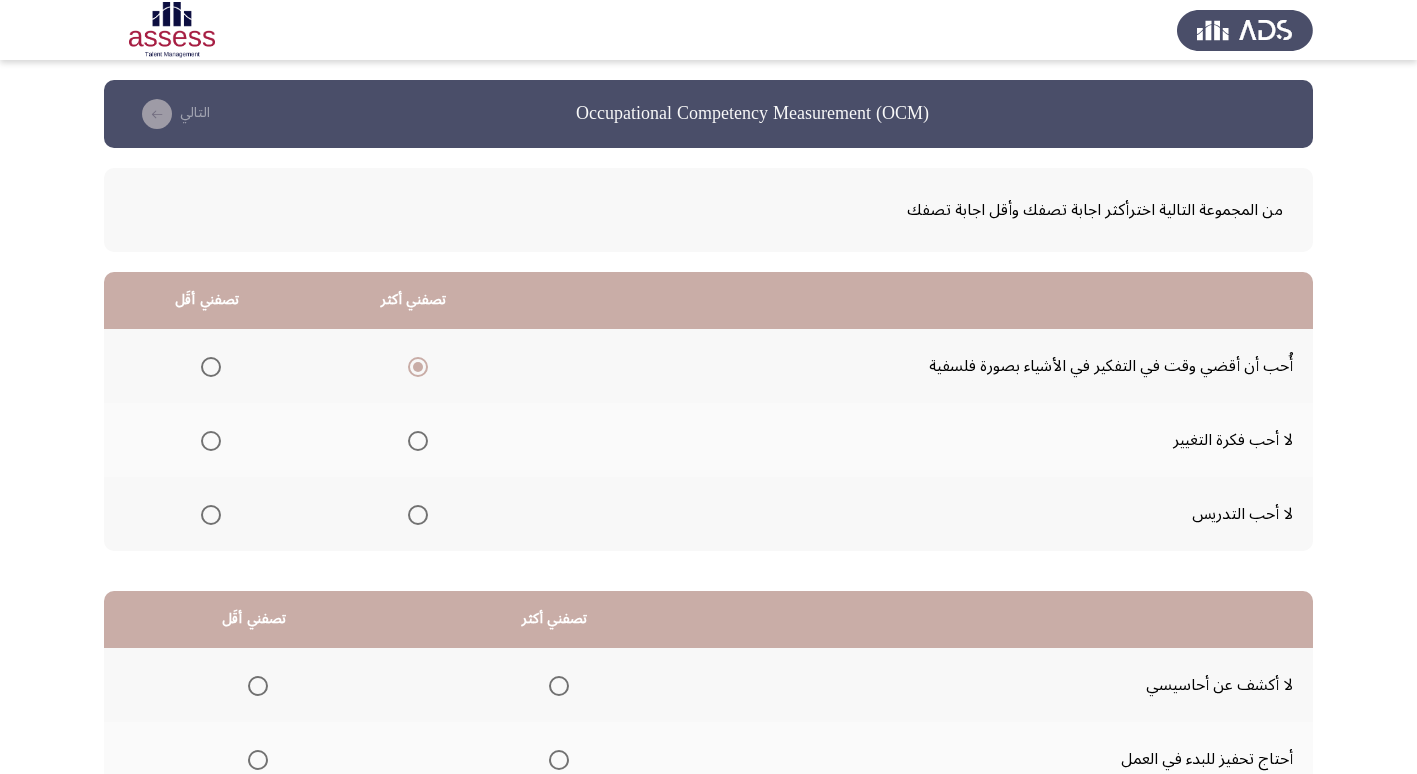 click at bounding box center (211, 515) 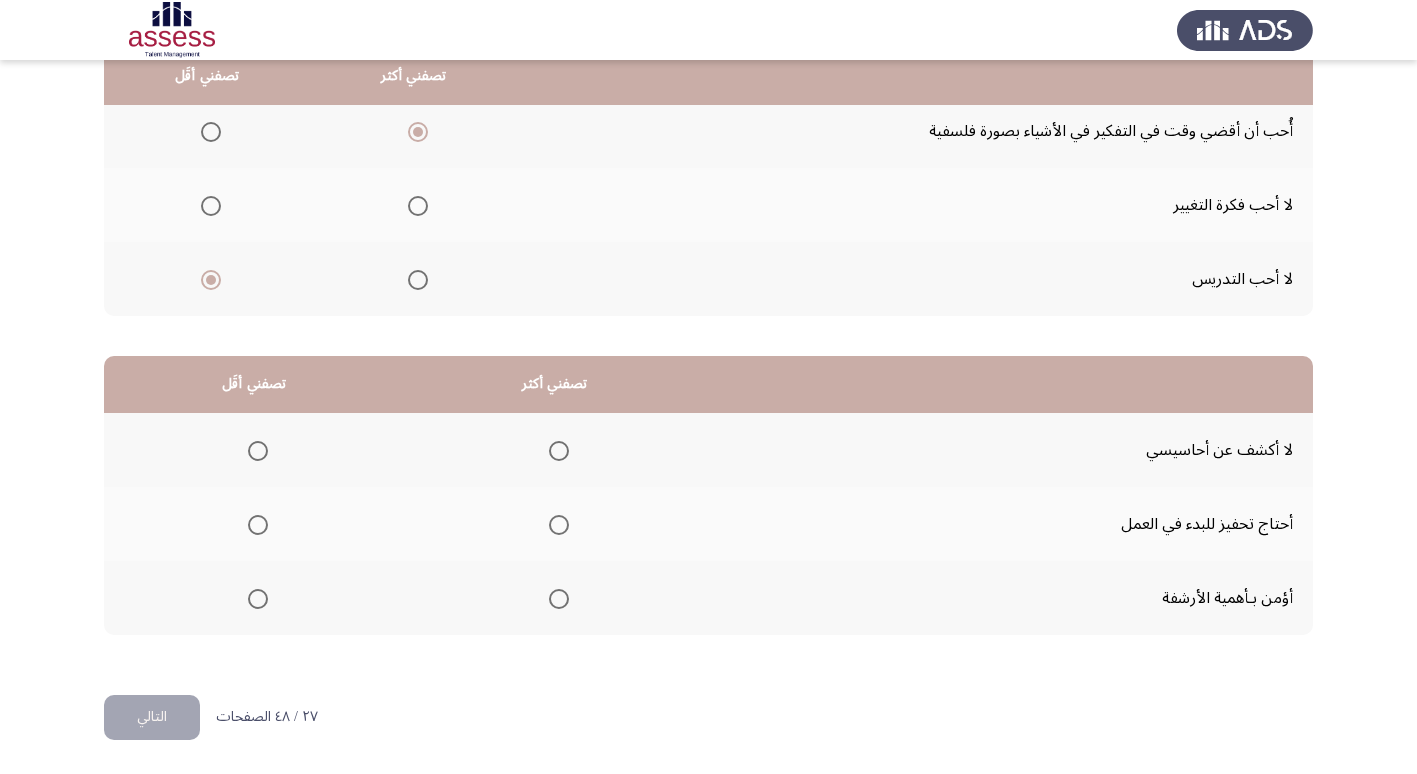 scroll, scrollTop: 236, scrollLeft: 0, axis: vertical 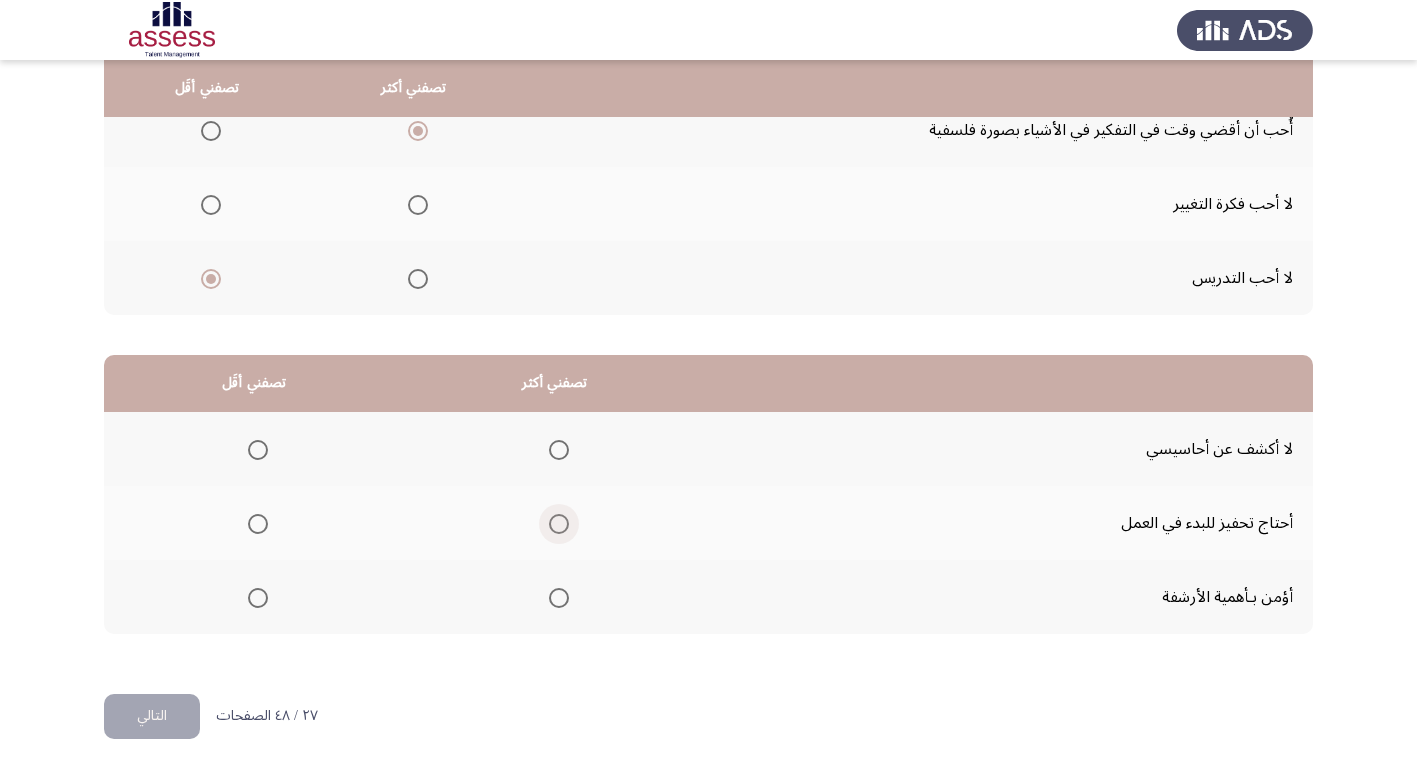click at bounding box center (559, 524) 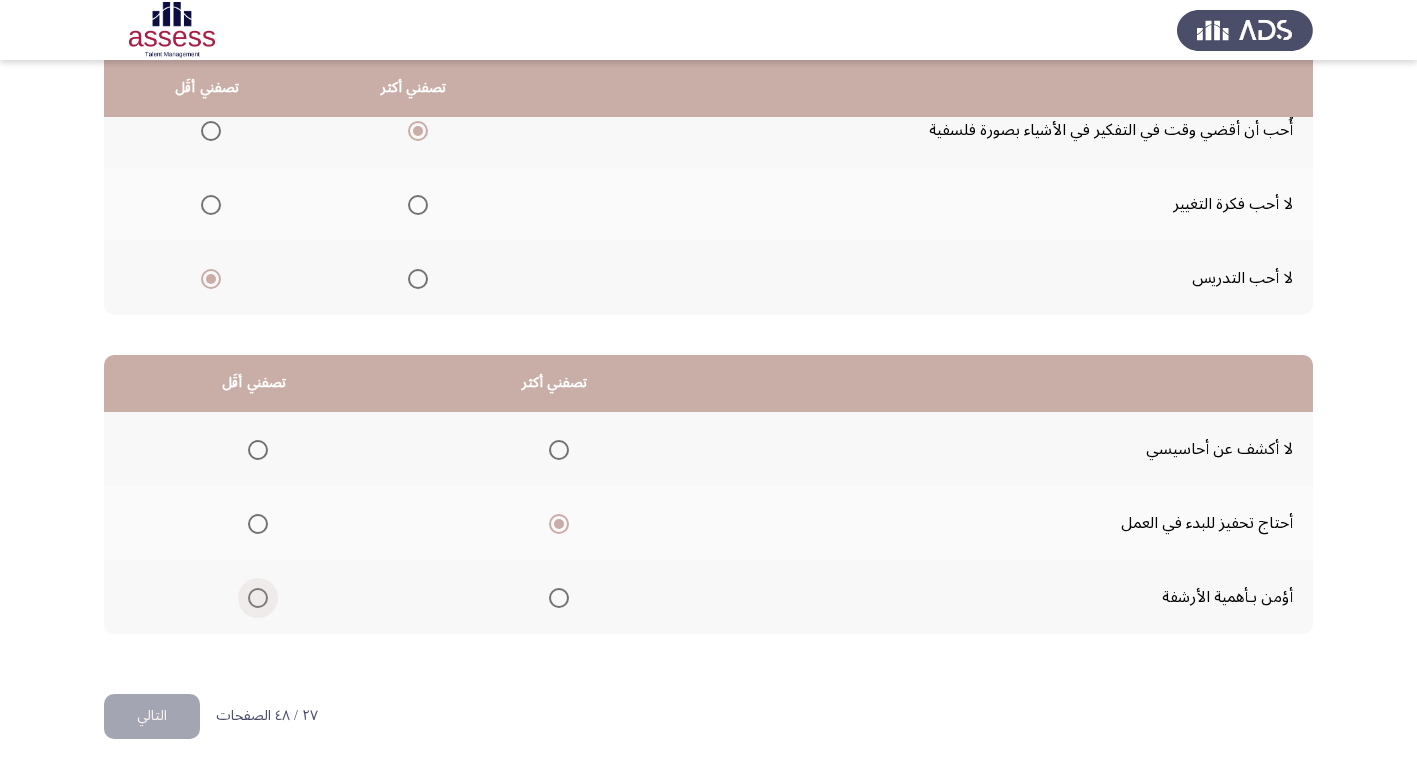 click at bounding box center [258, 598] 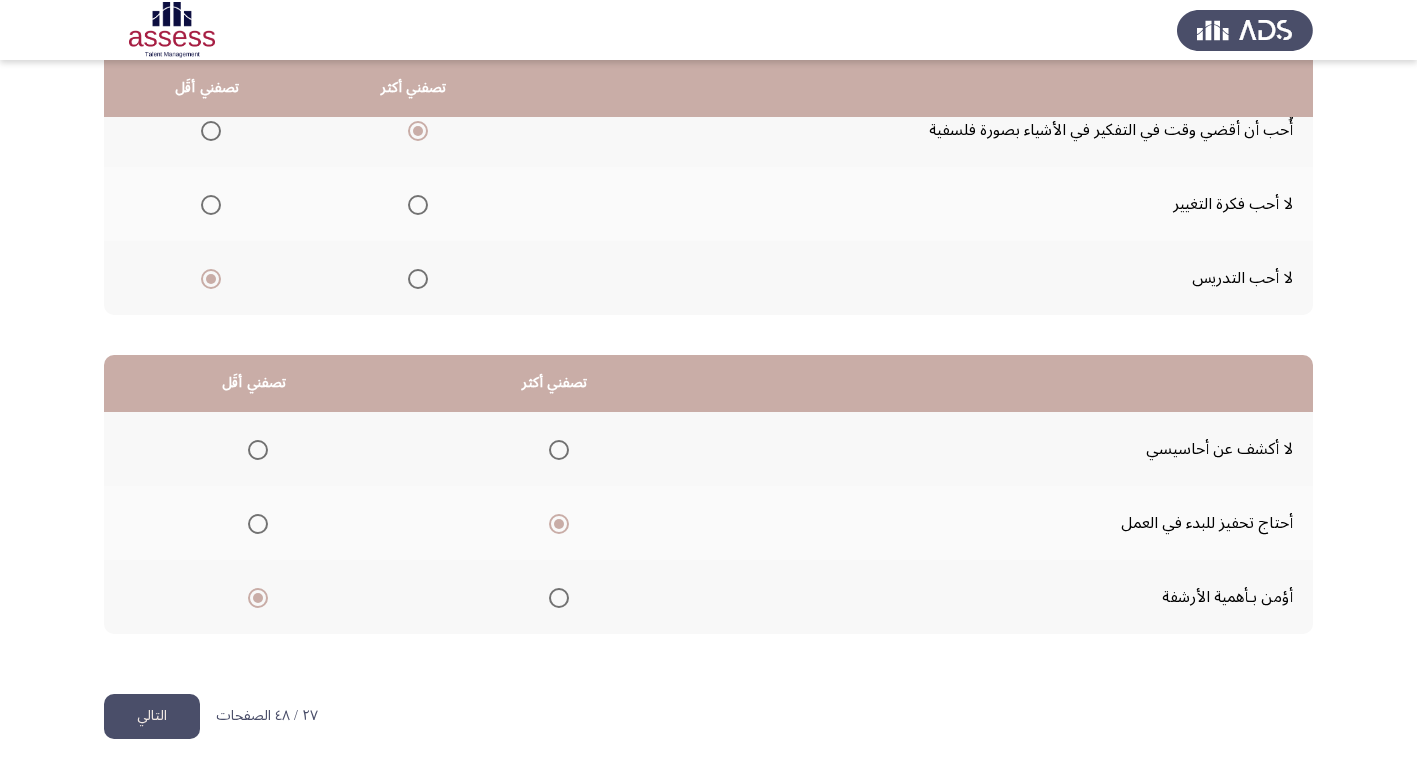 click on "التالي" 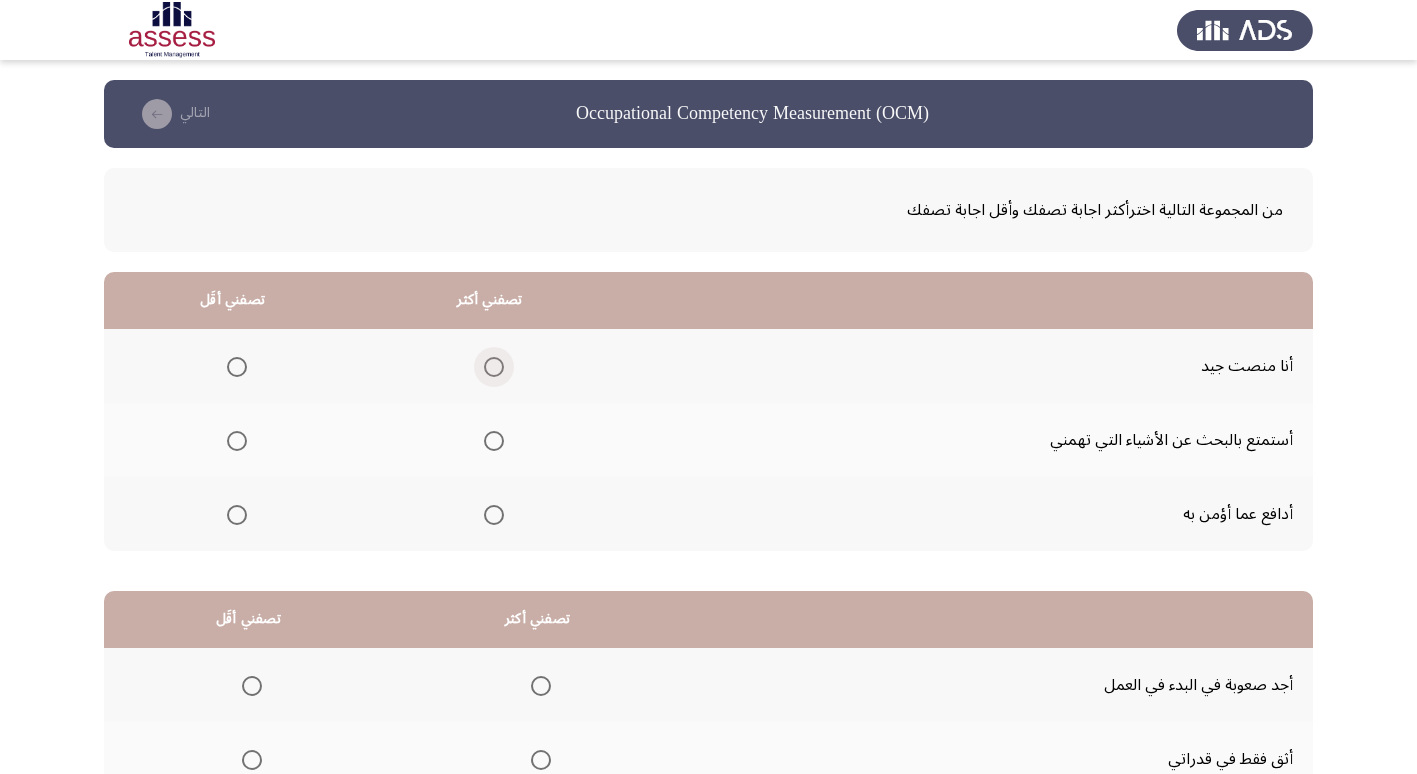 click at bounding box center [494, 367] 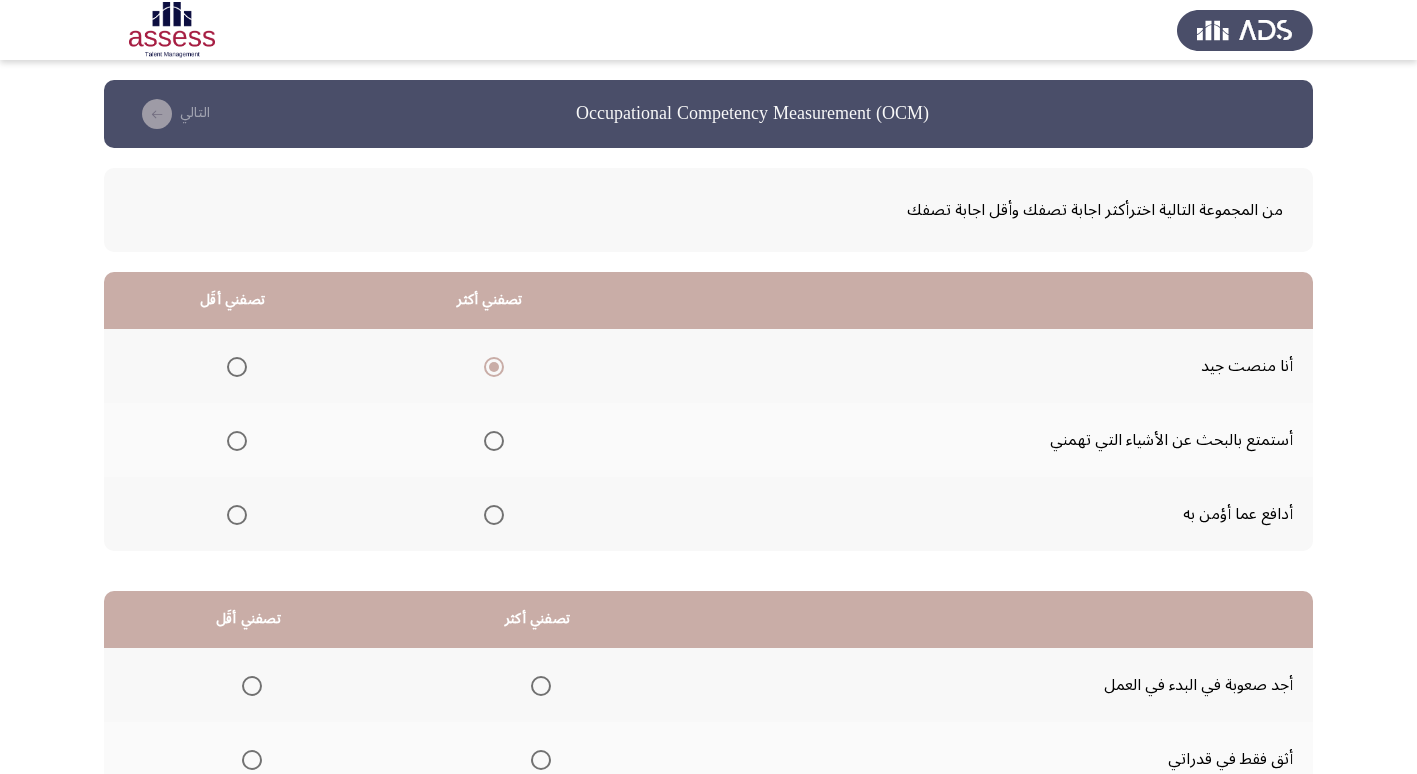 click at bounding box center [237, 515] 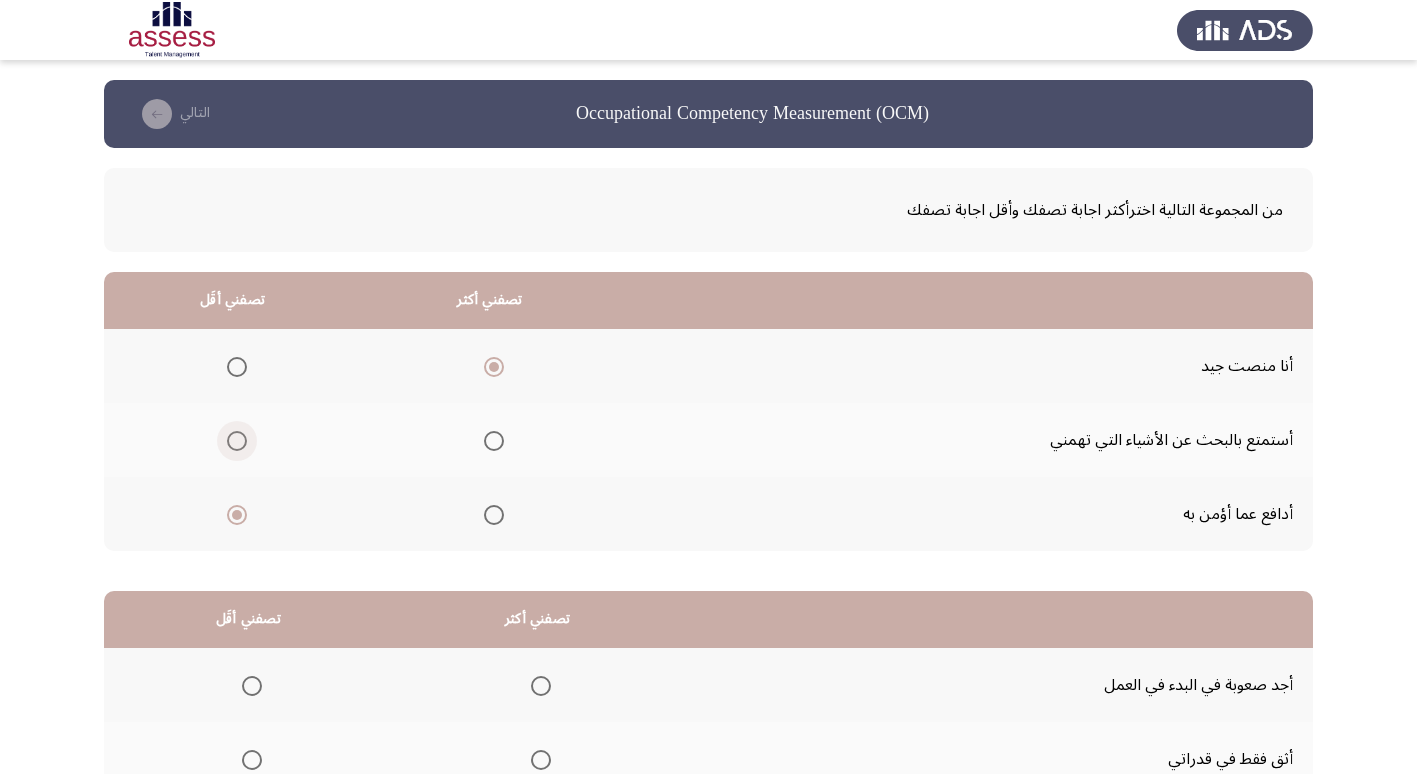click at bounding box center (237, 441) 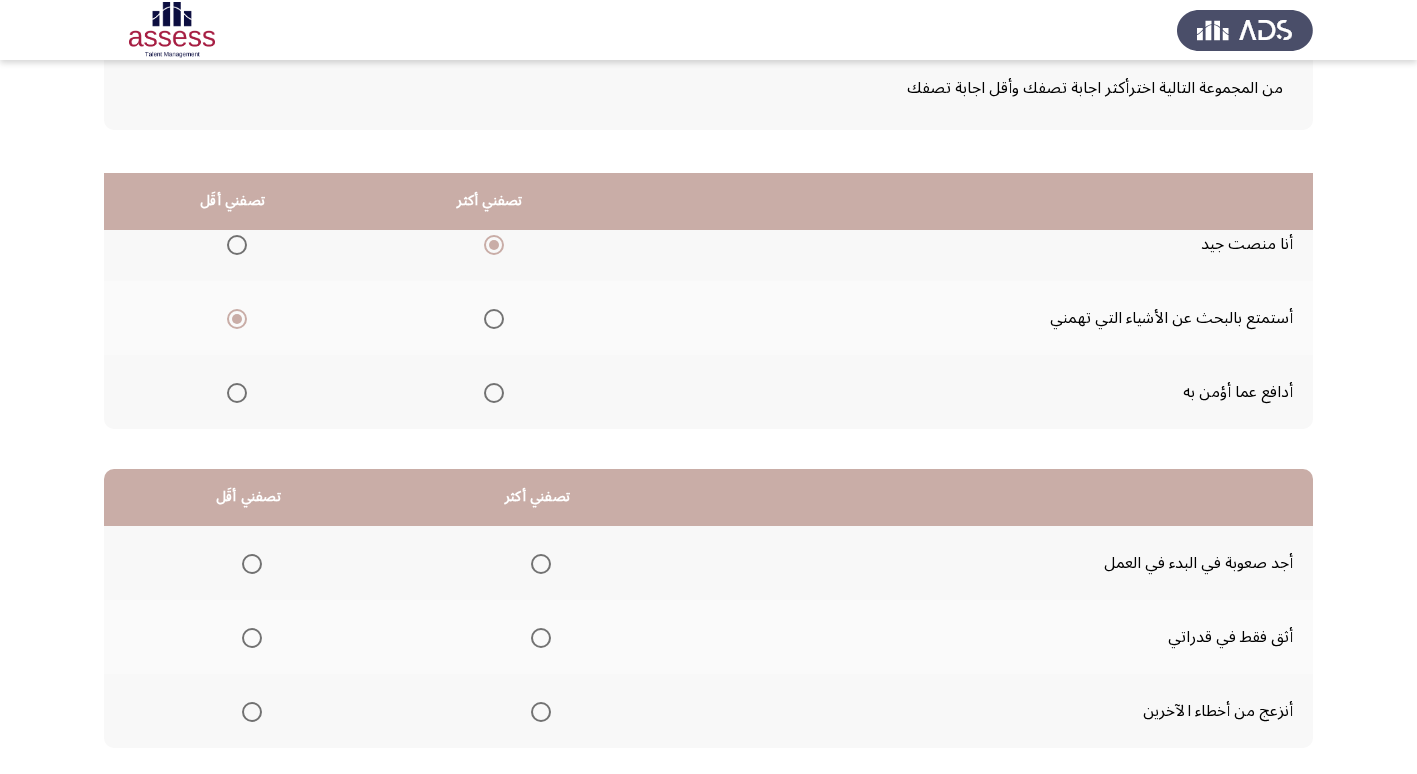 scroll, scrollTop: 236, scrollLeft: 0, axis: vertical 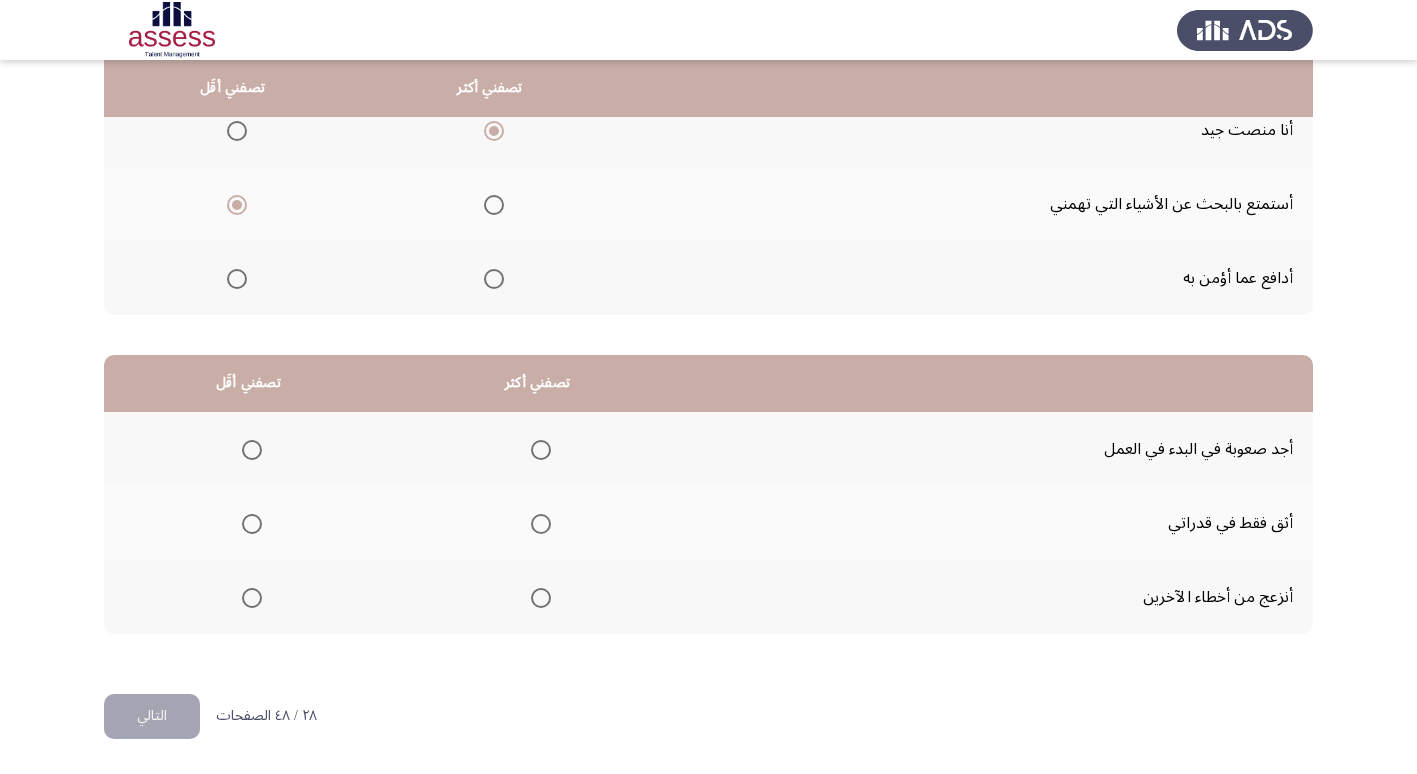 click at bounding box center [541, 524] 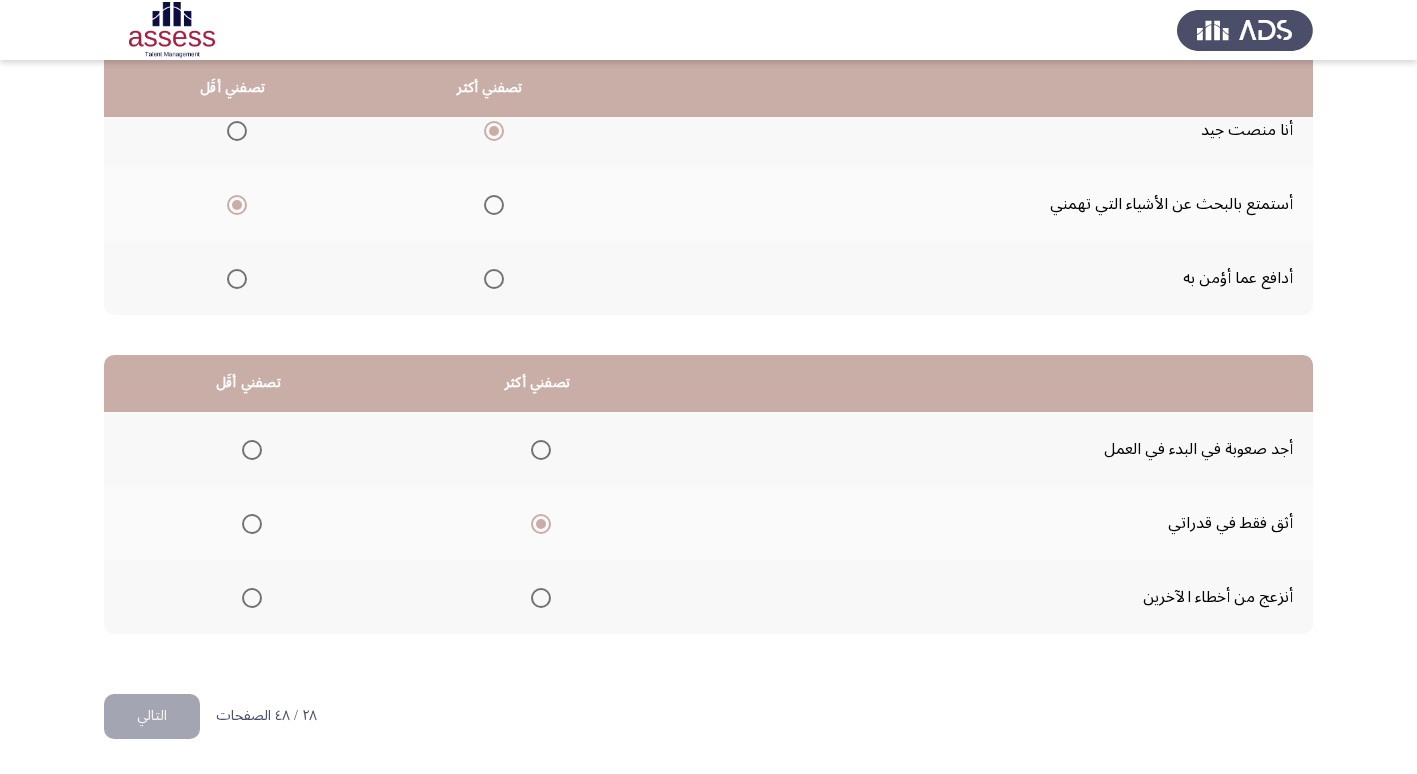 click at bounding box center [252, 450] 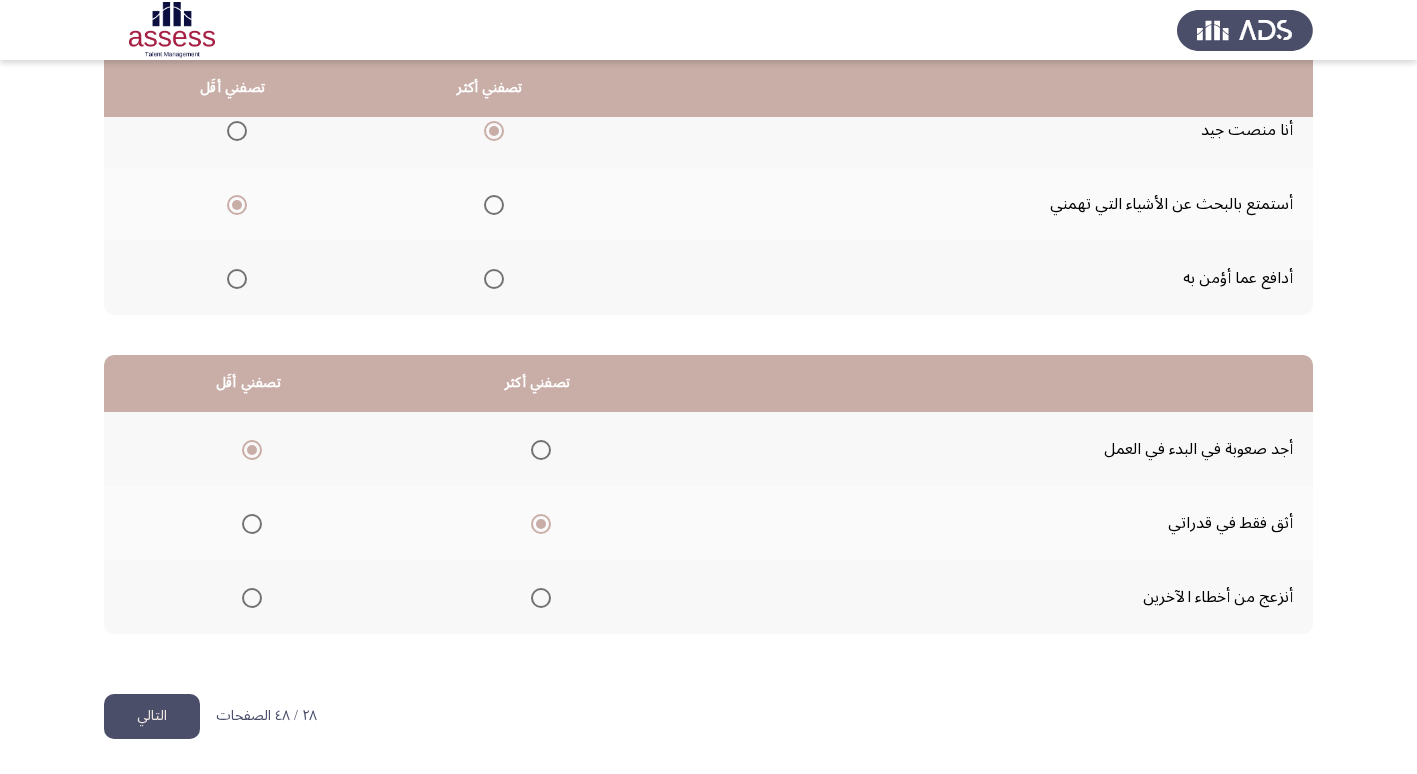 click on "التالي" 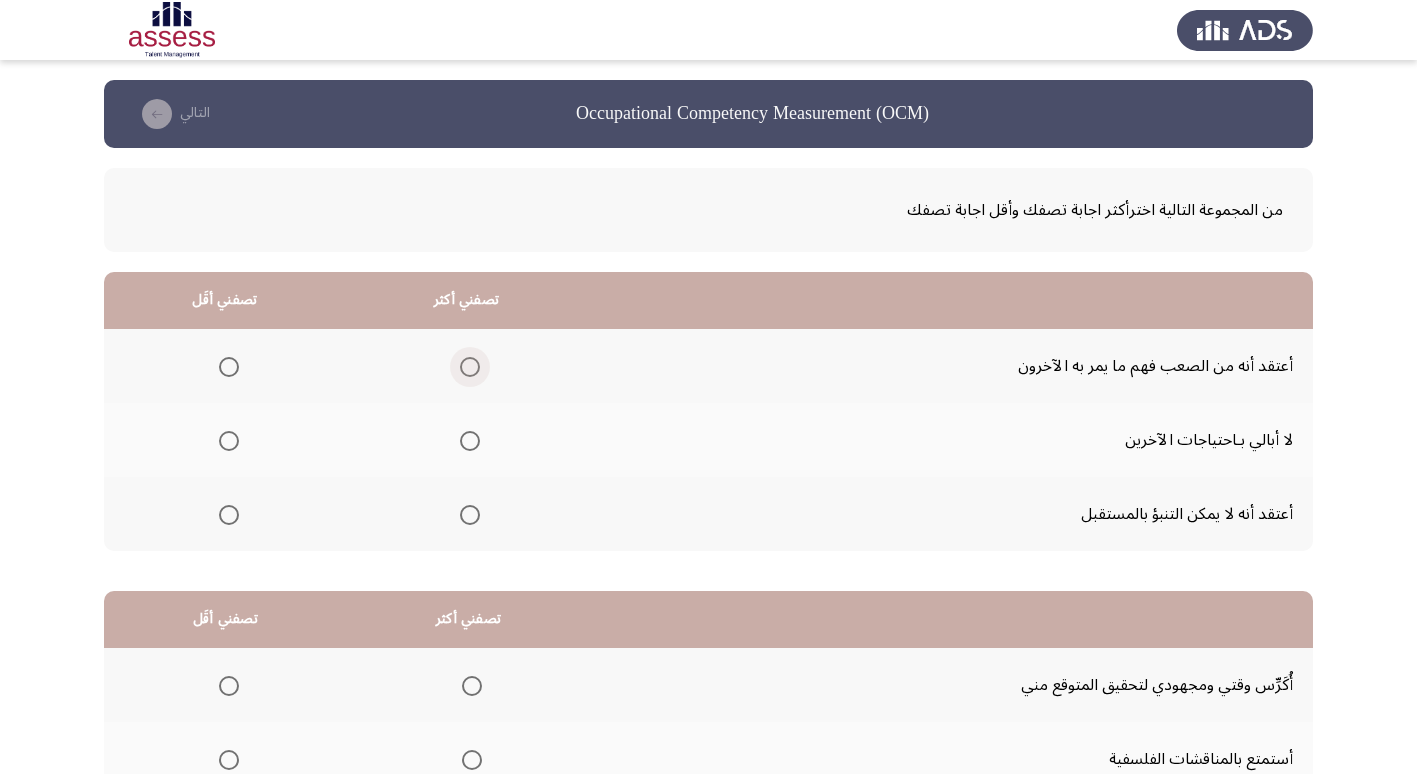 click at bounding box center [470, 367] 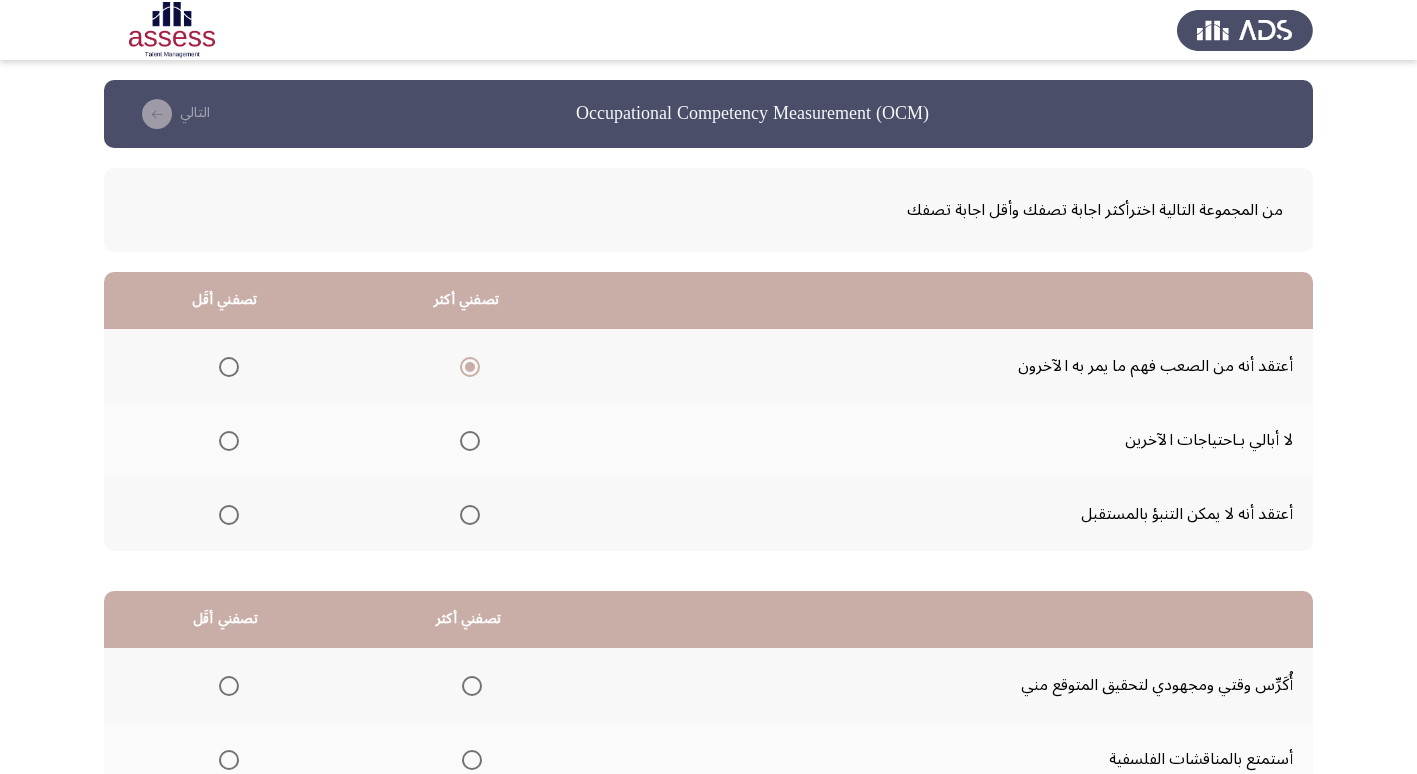 click at bounding box center (229, 515) 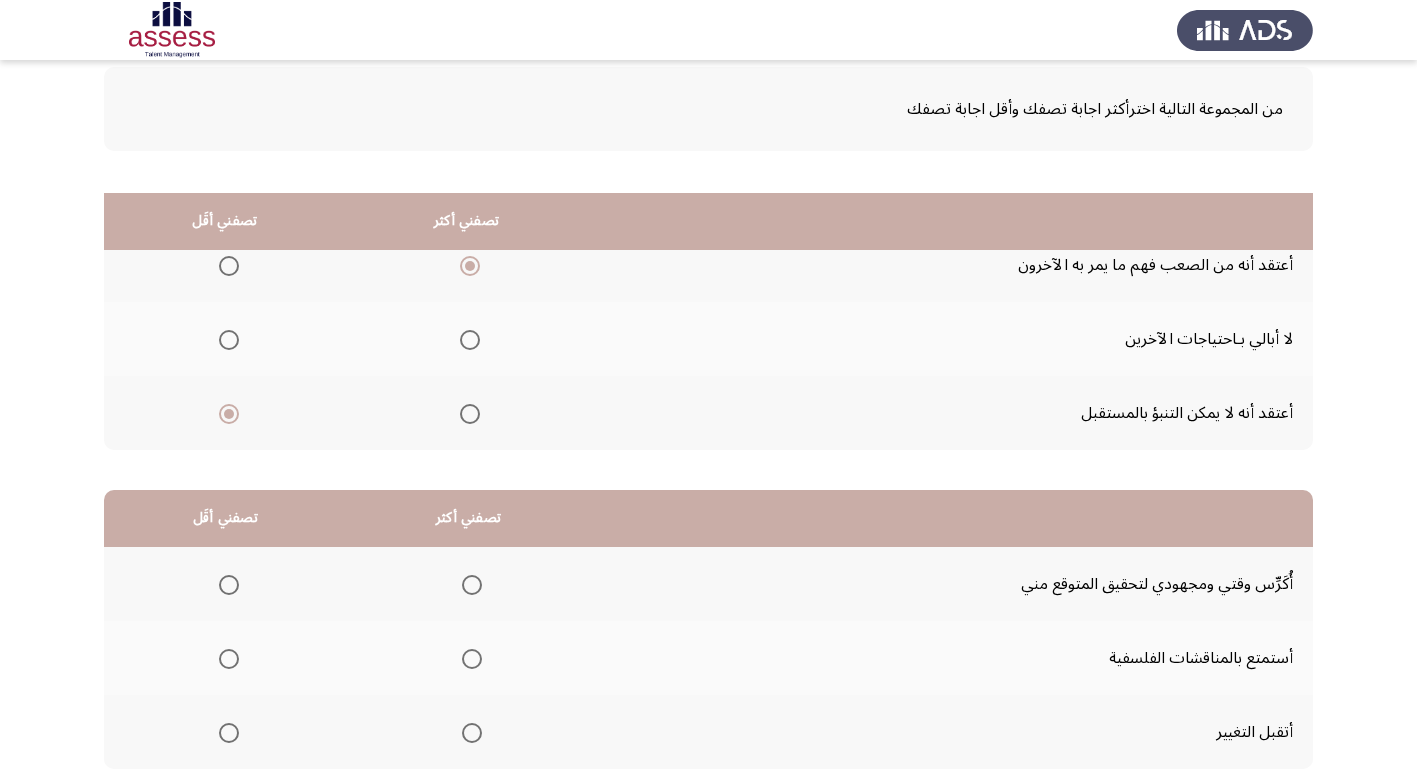 scroll, scrollTop: 236, scrollLeft: 0, axis: vertical 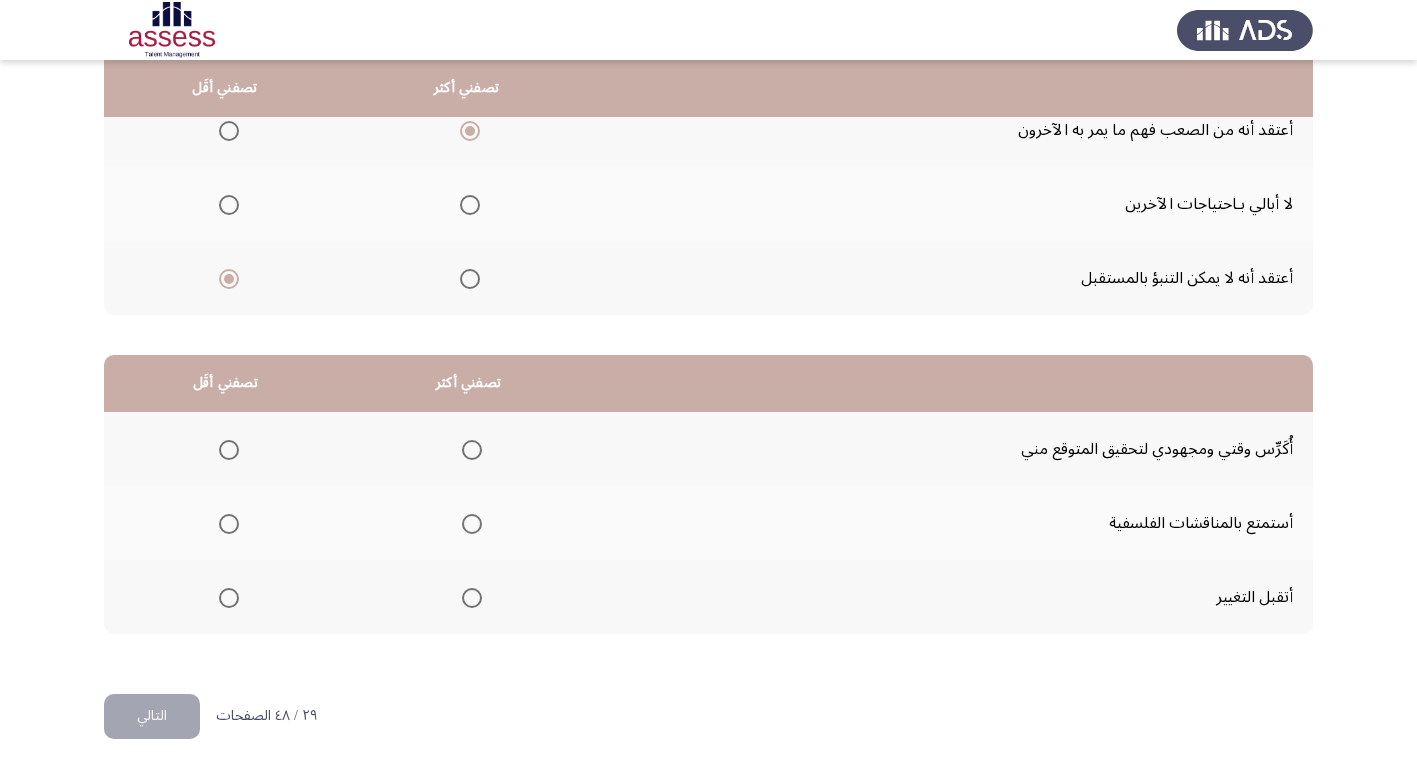click at bounding box center [472, 450] 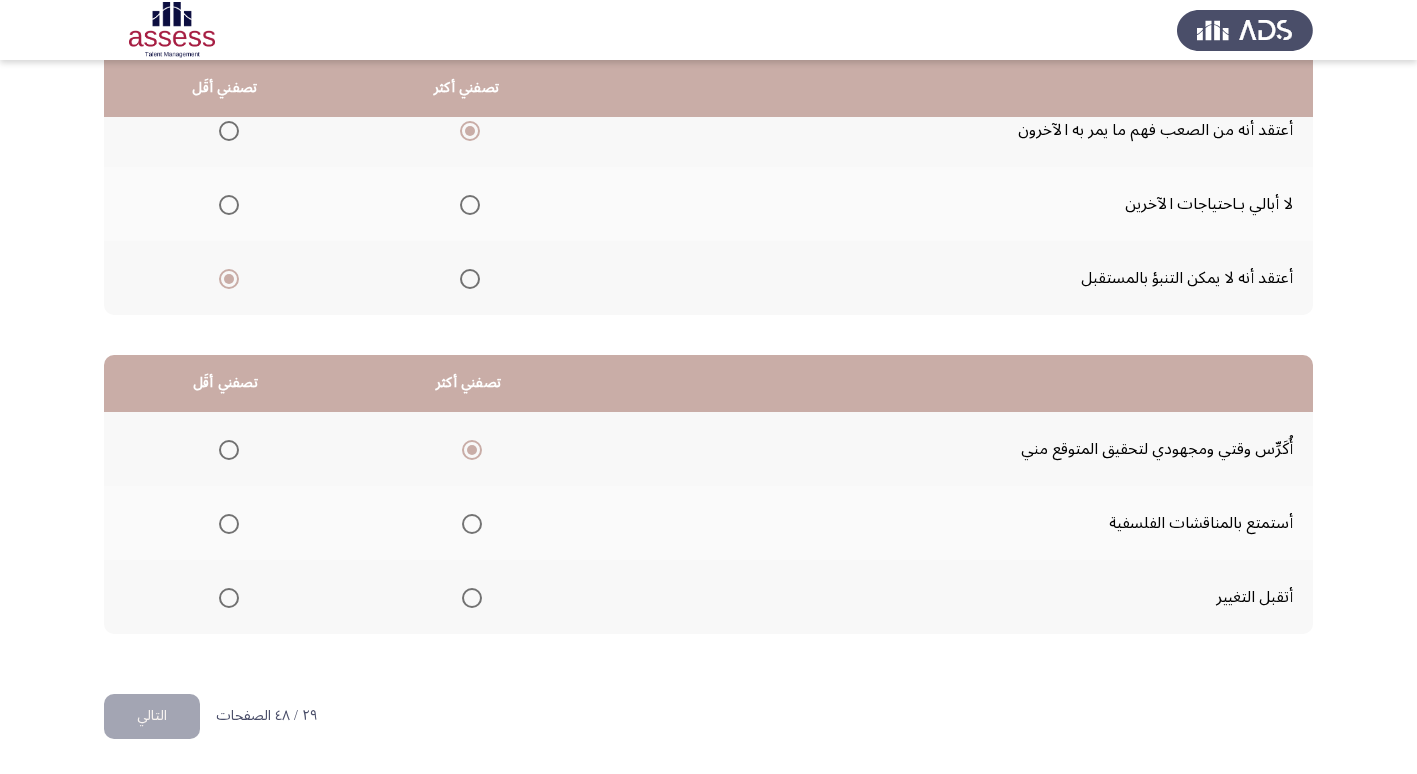 click at bounding box center (229, 524) 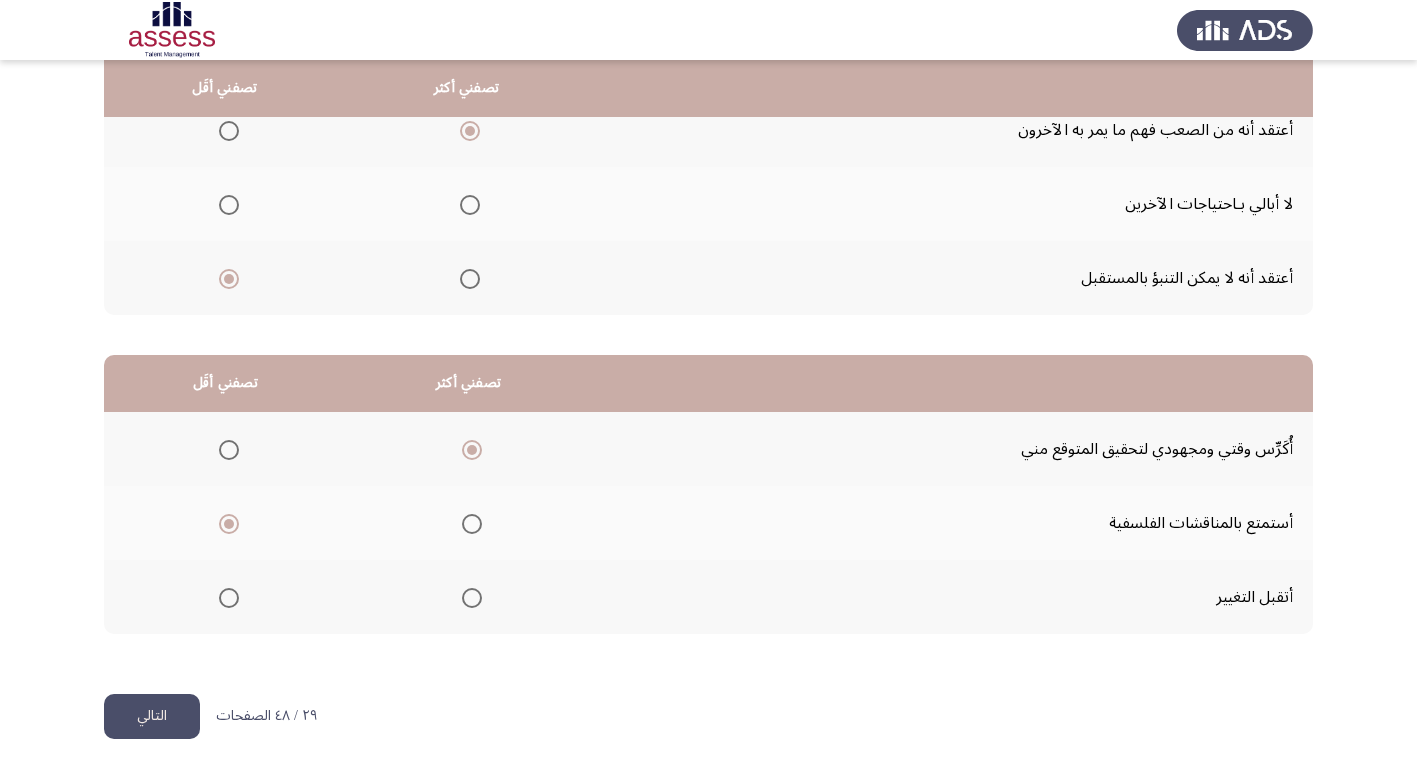 click on "التالي" 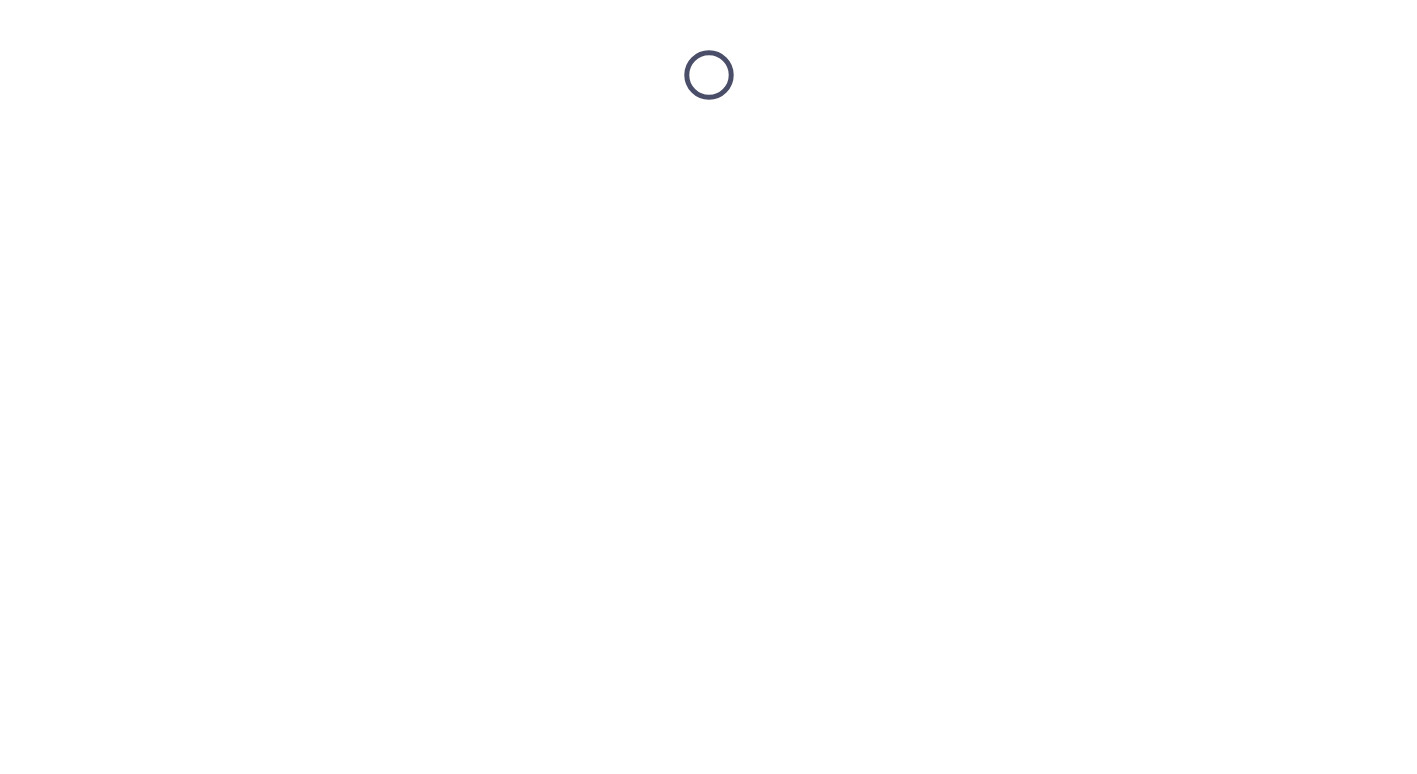 scroll, scrollTop: 0, scrollLeft: 0, axis: both 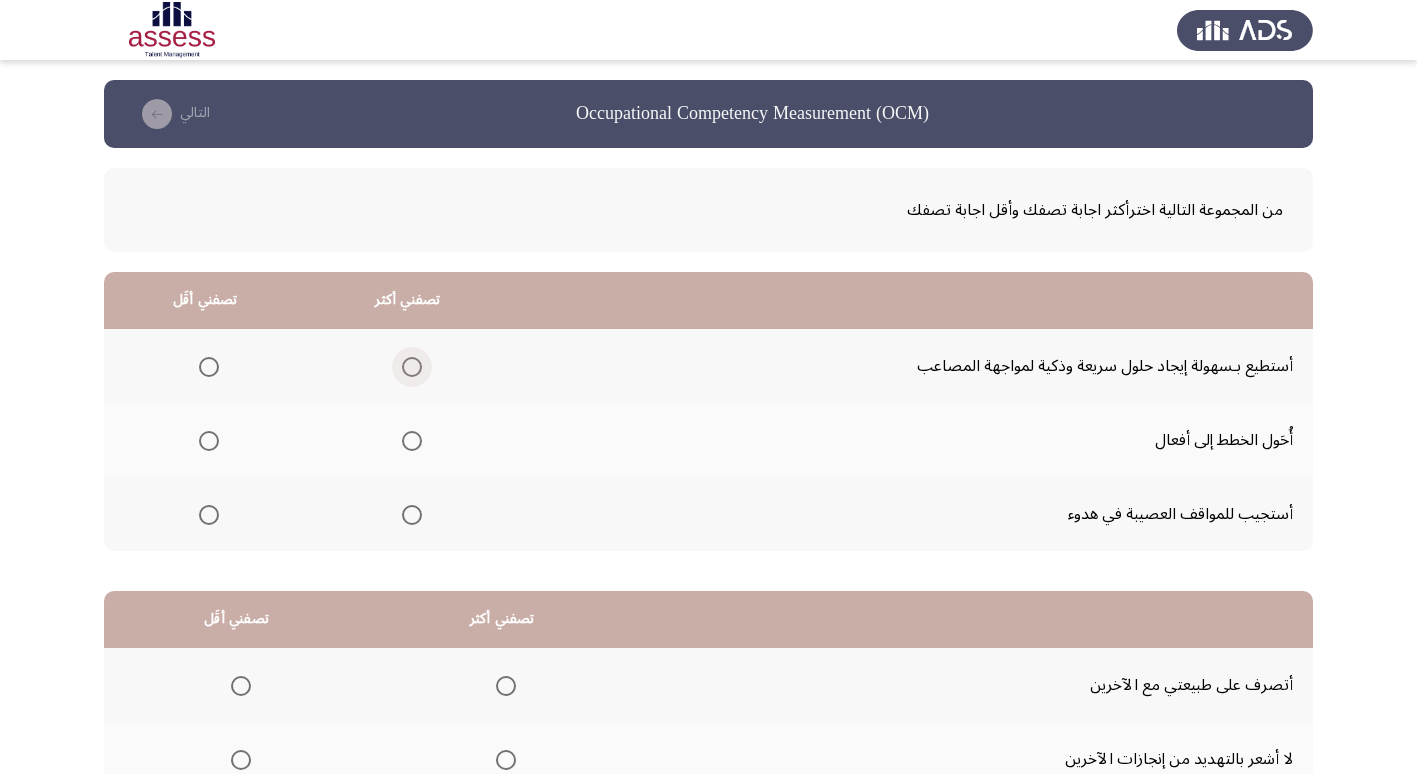 click at bounding box center [412, 367] 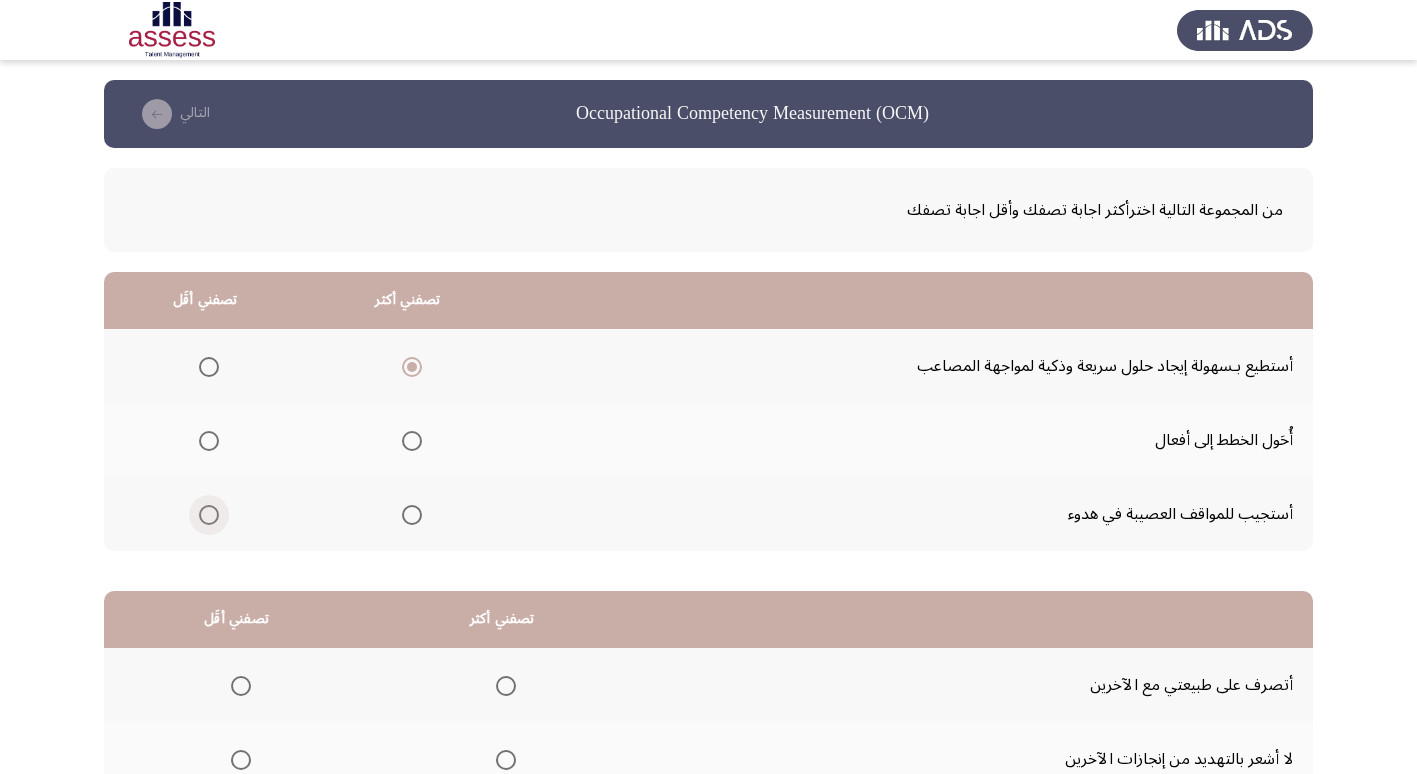click at bounding box center (209, 515) 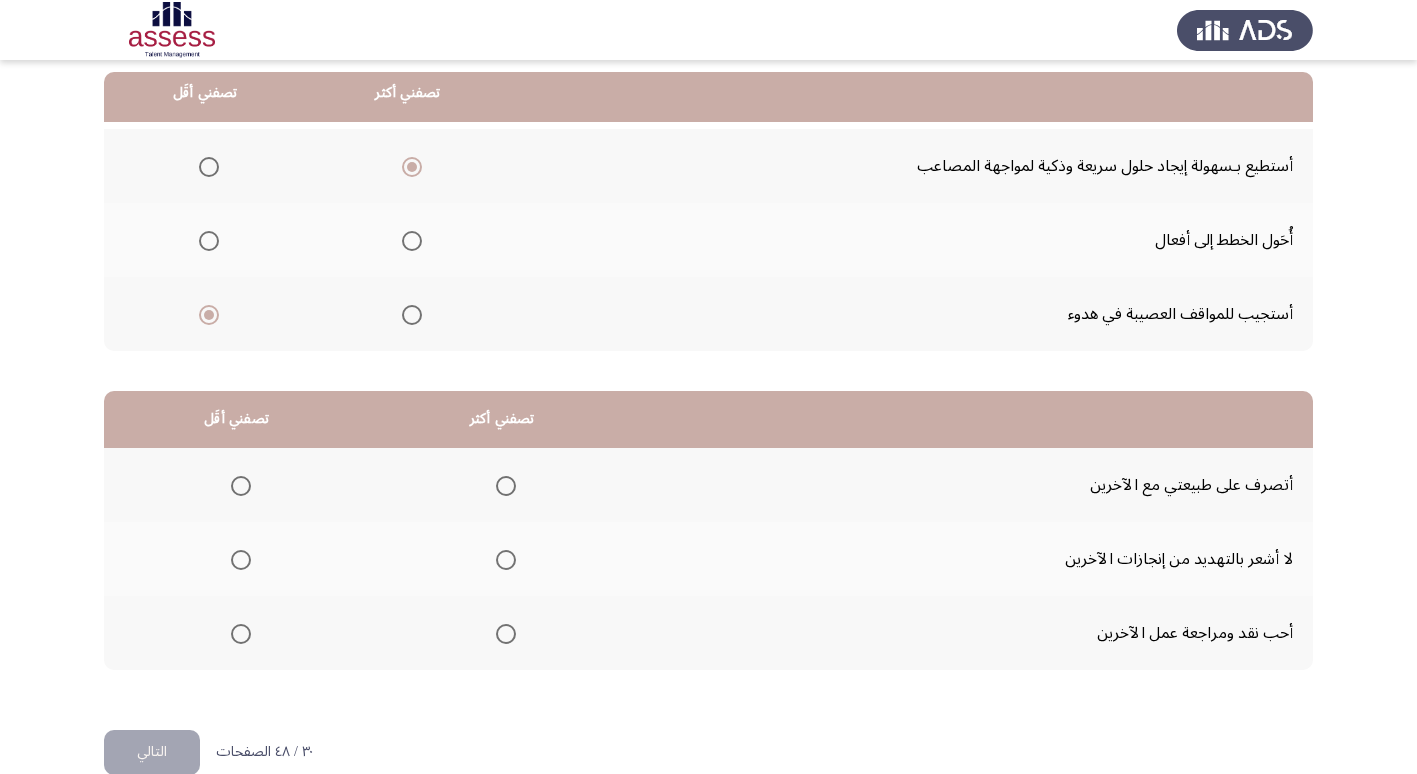scroll, scrollTop: 236, scrollLeft: 0, axis: vertical 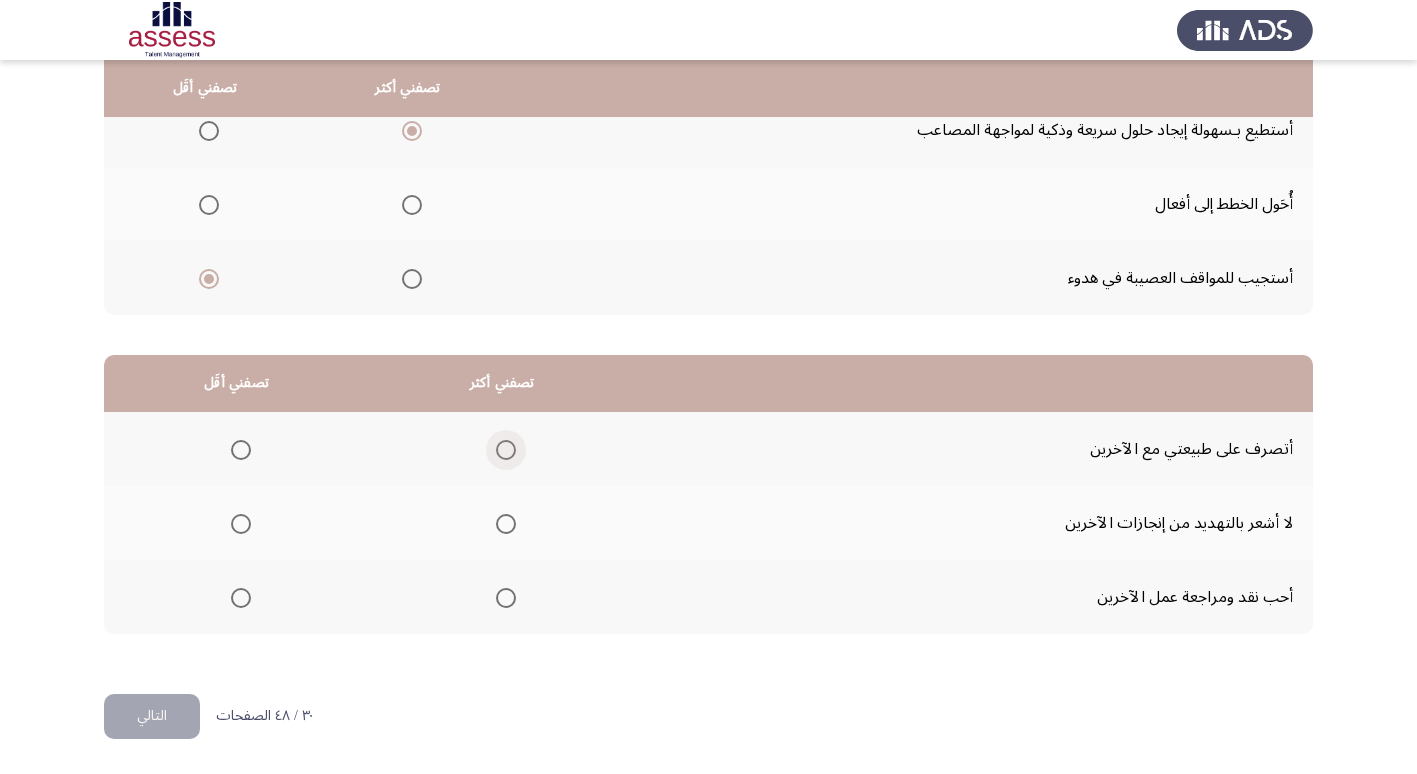 click at bounding box center (506, 450) 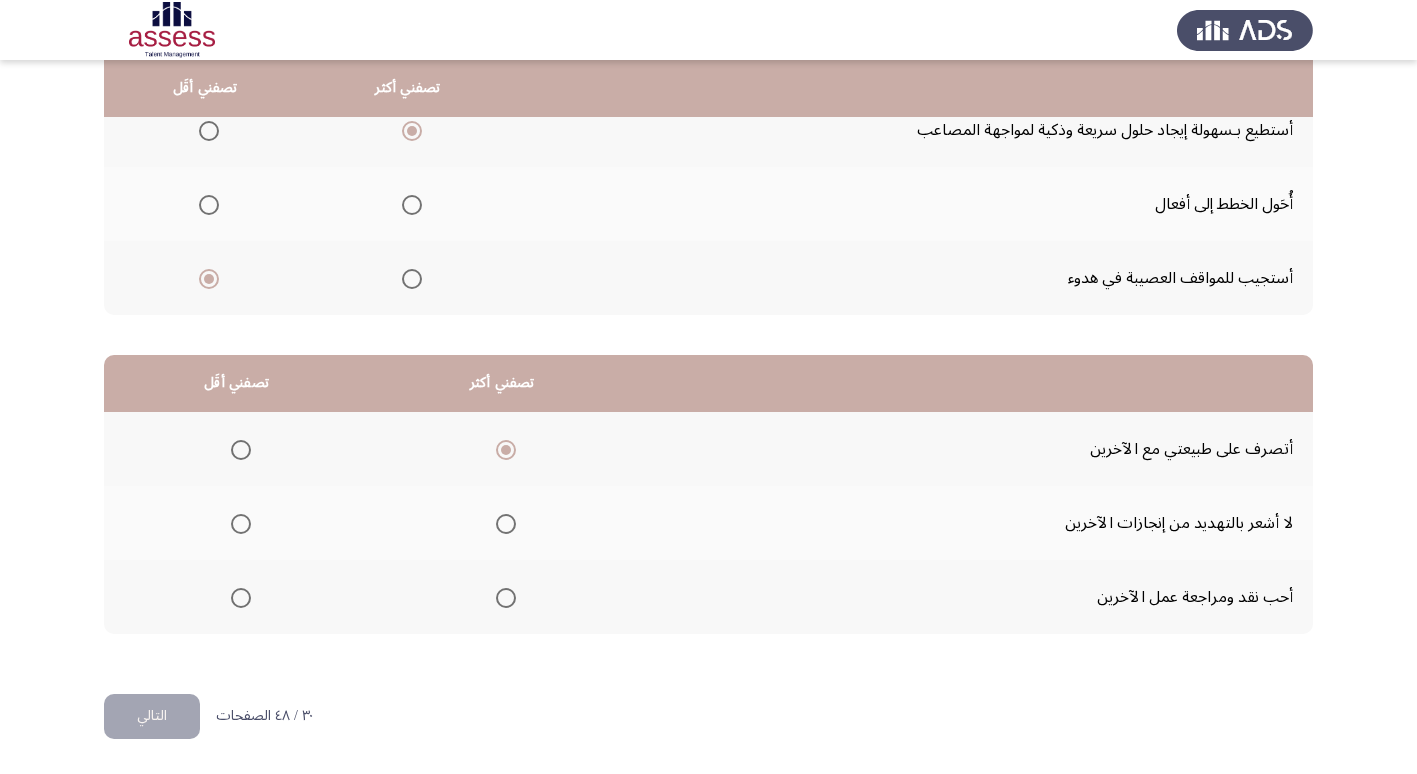 click at bounding box center [241, 598] 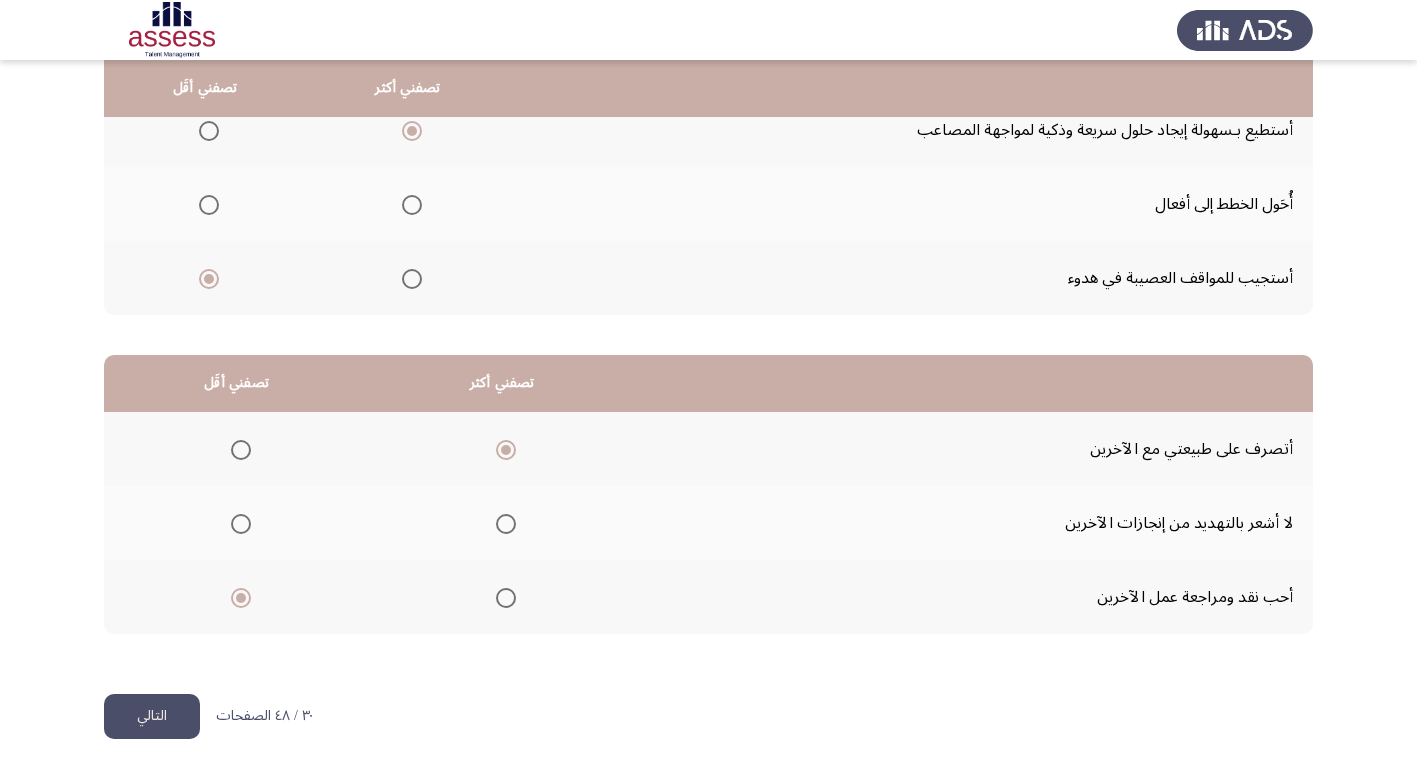 click on "التالي" 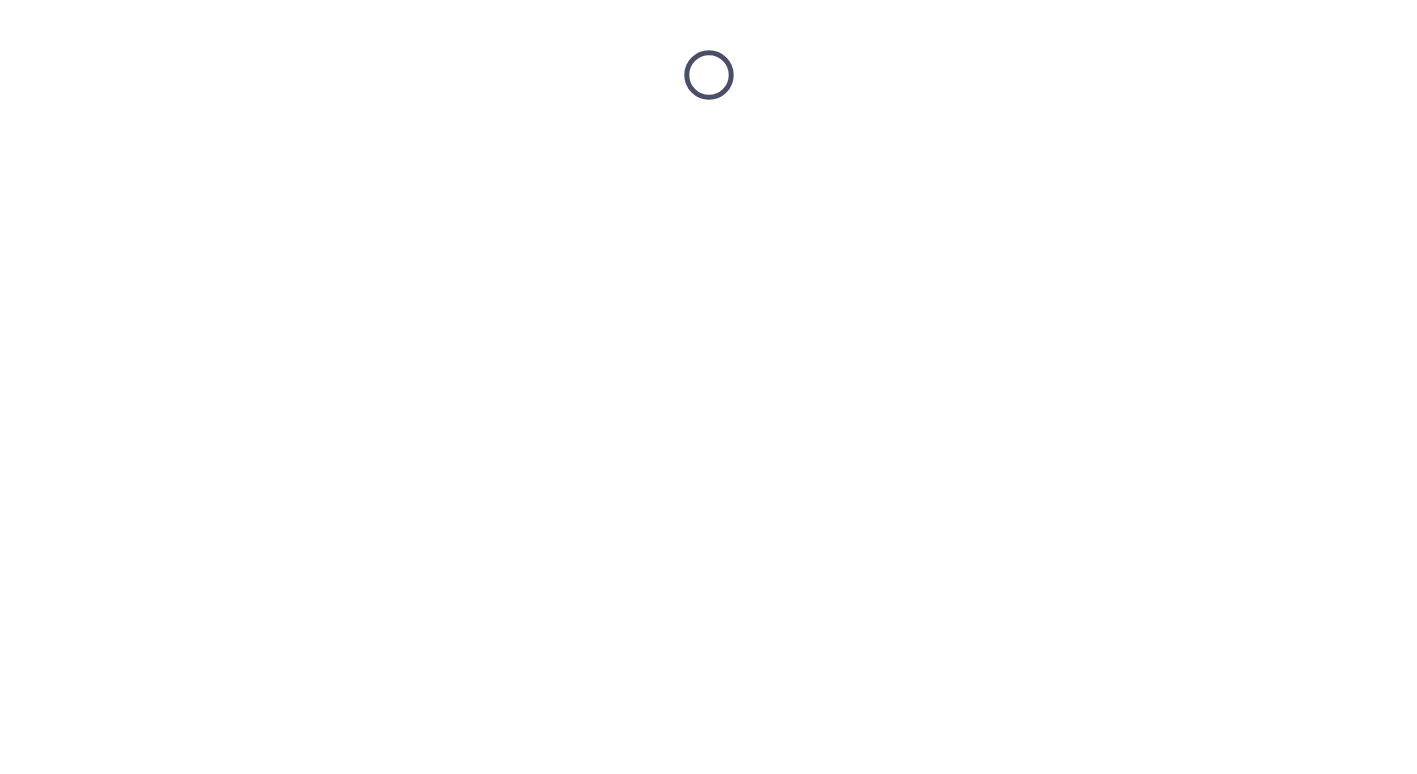 scroll, scrollTop: 0, scrollLeft: 0, axis: both 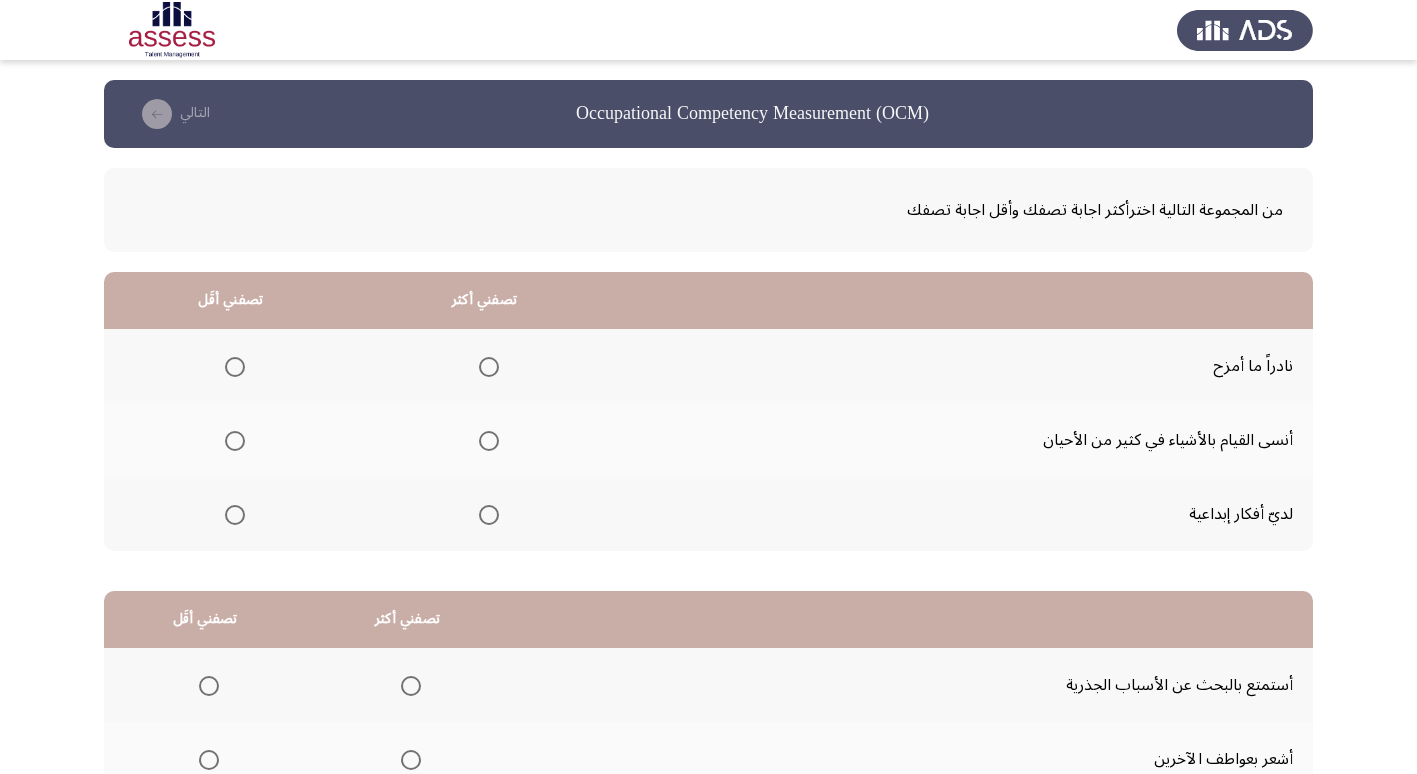 click at bounding box center (489, 515) 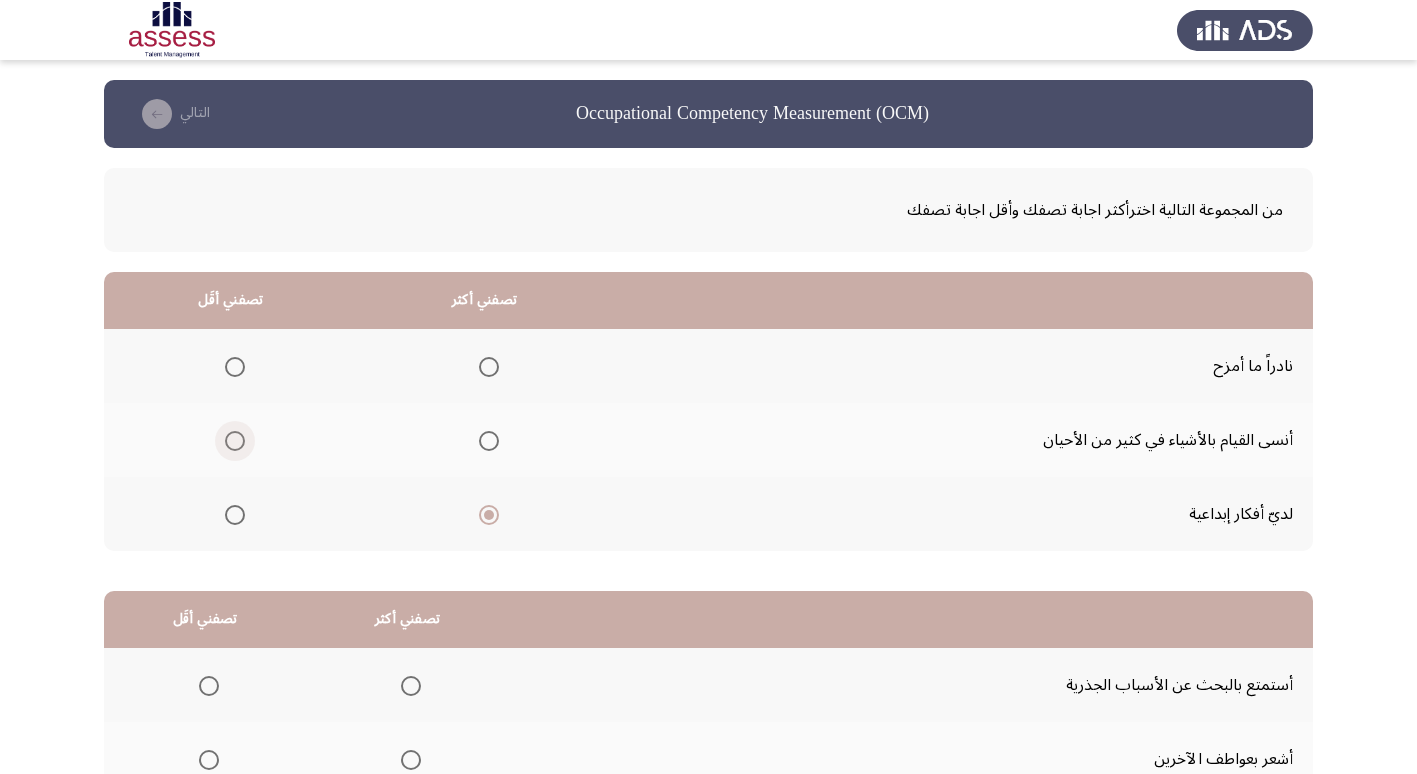 click at bounding box center (235, 441) 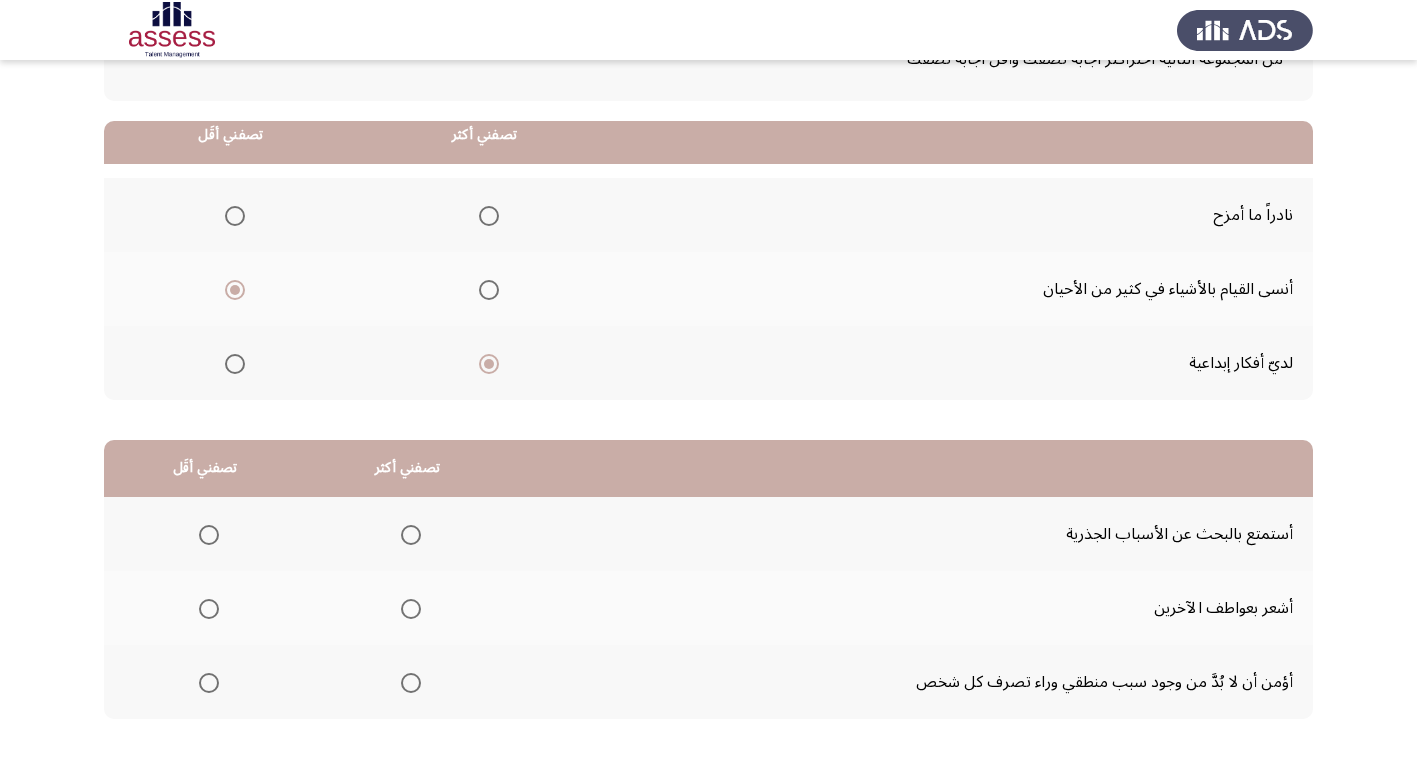 scroll, scrollTop: 200, scrollLeft: 0, axis: vertical 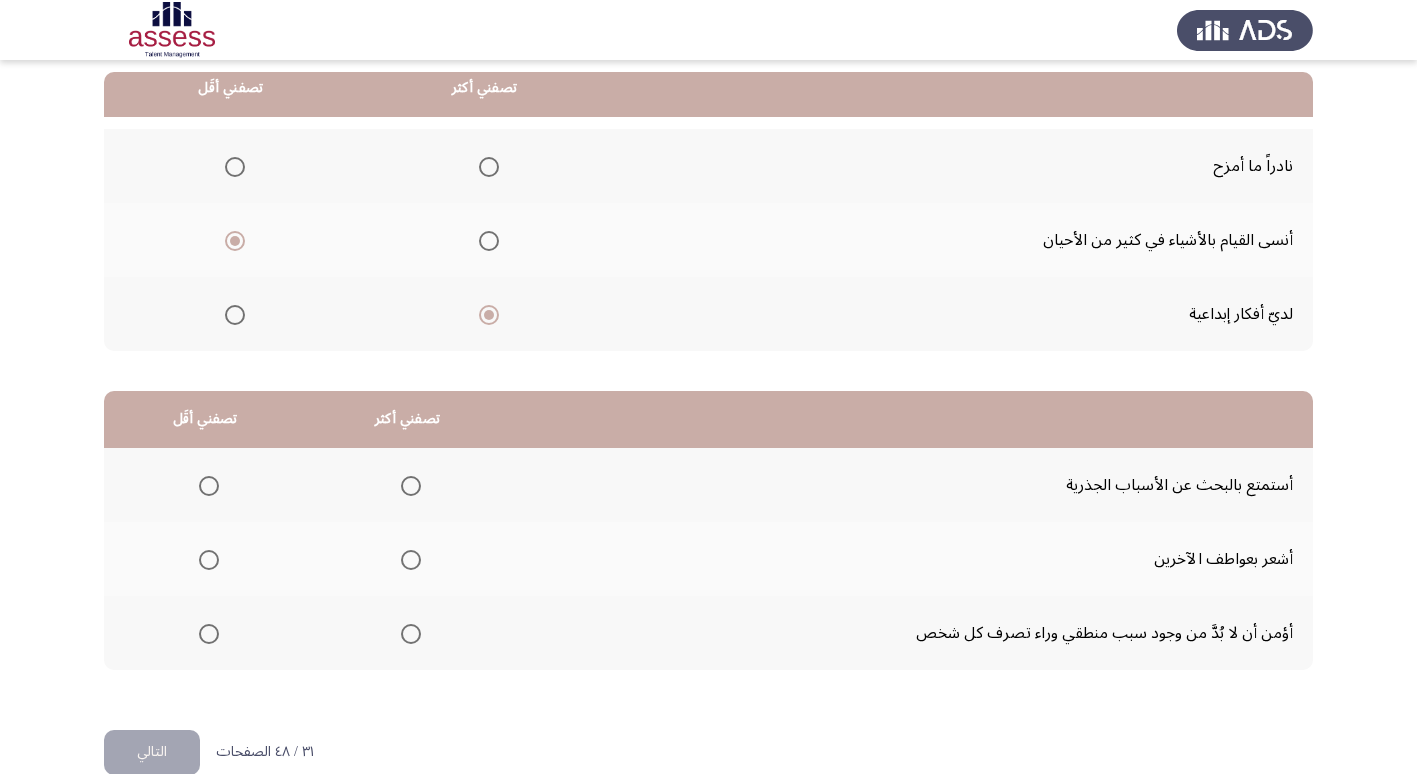 click at bounding box center (411, 560) 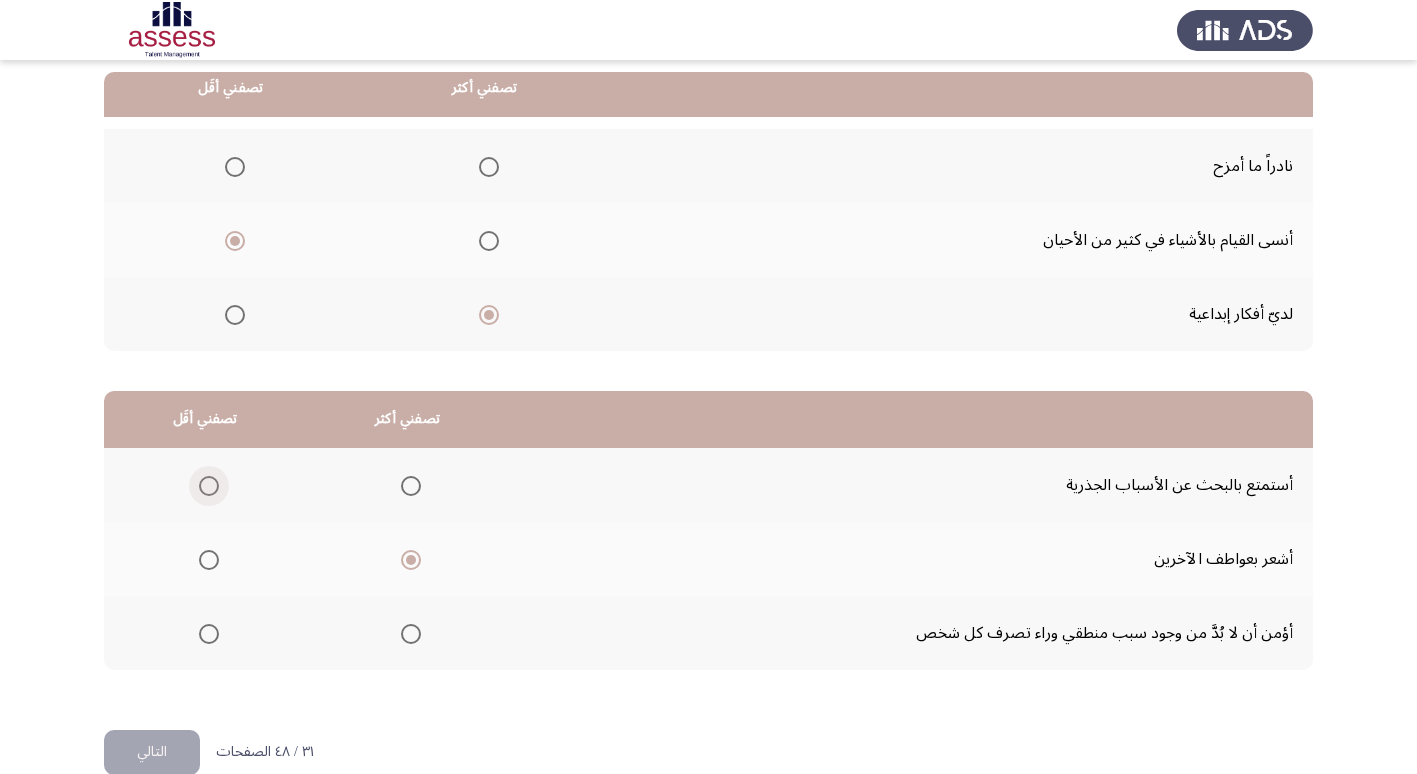 click at bounding box center [209, 486] 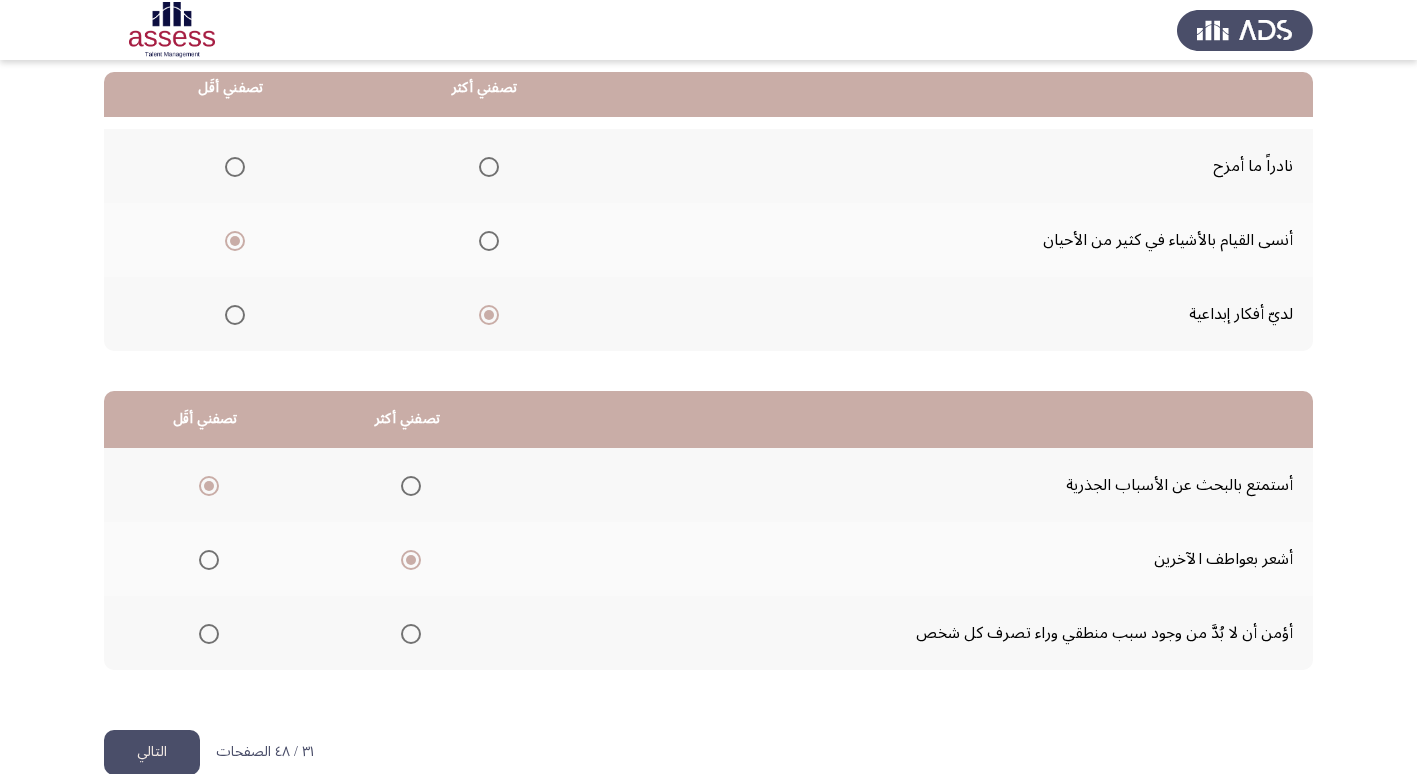 click on "التالي" 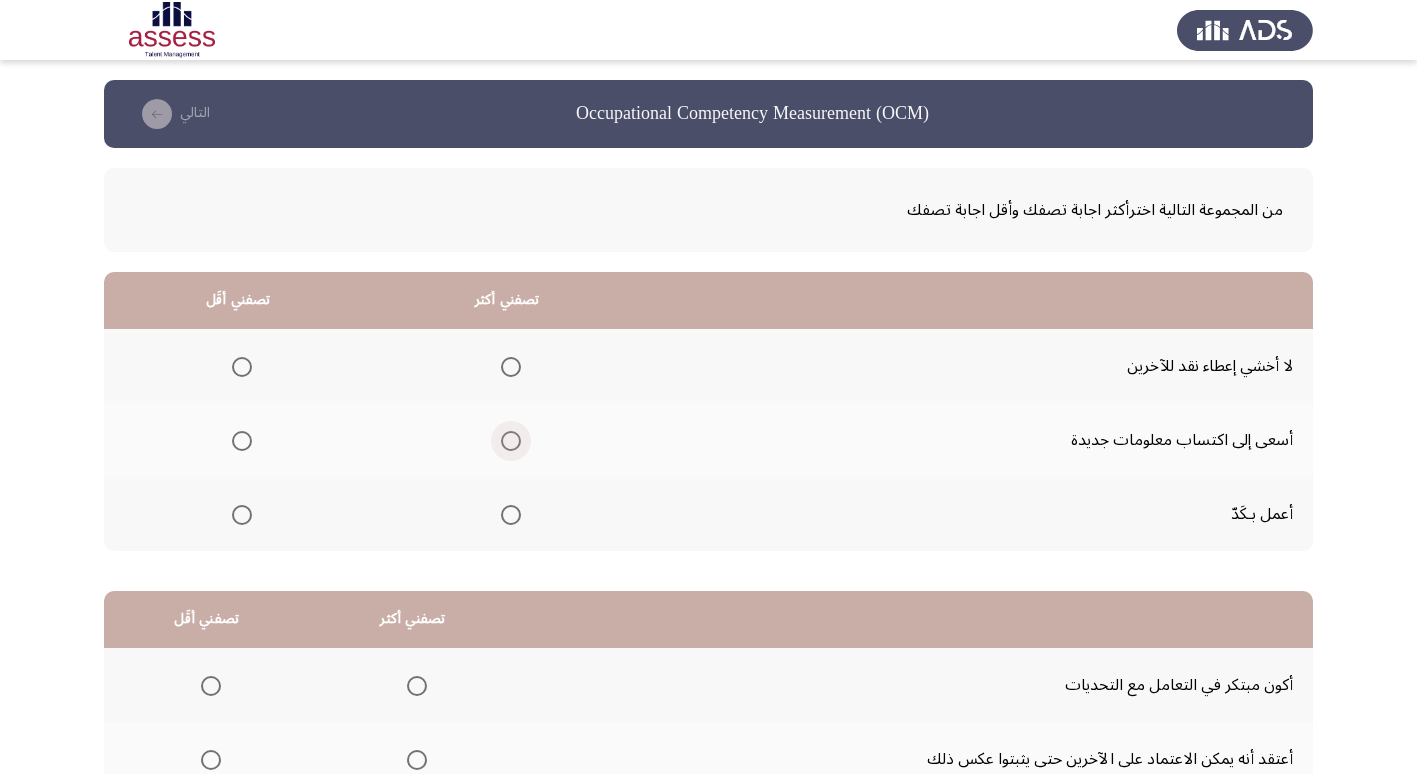 click at bounding box center (511, 441) 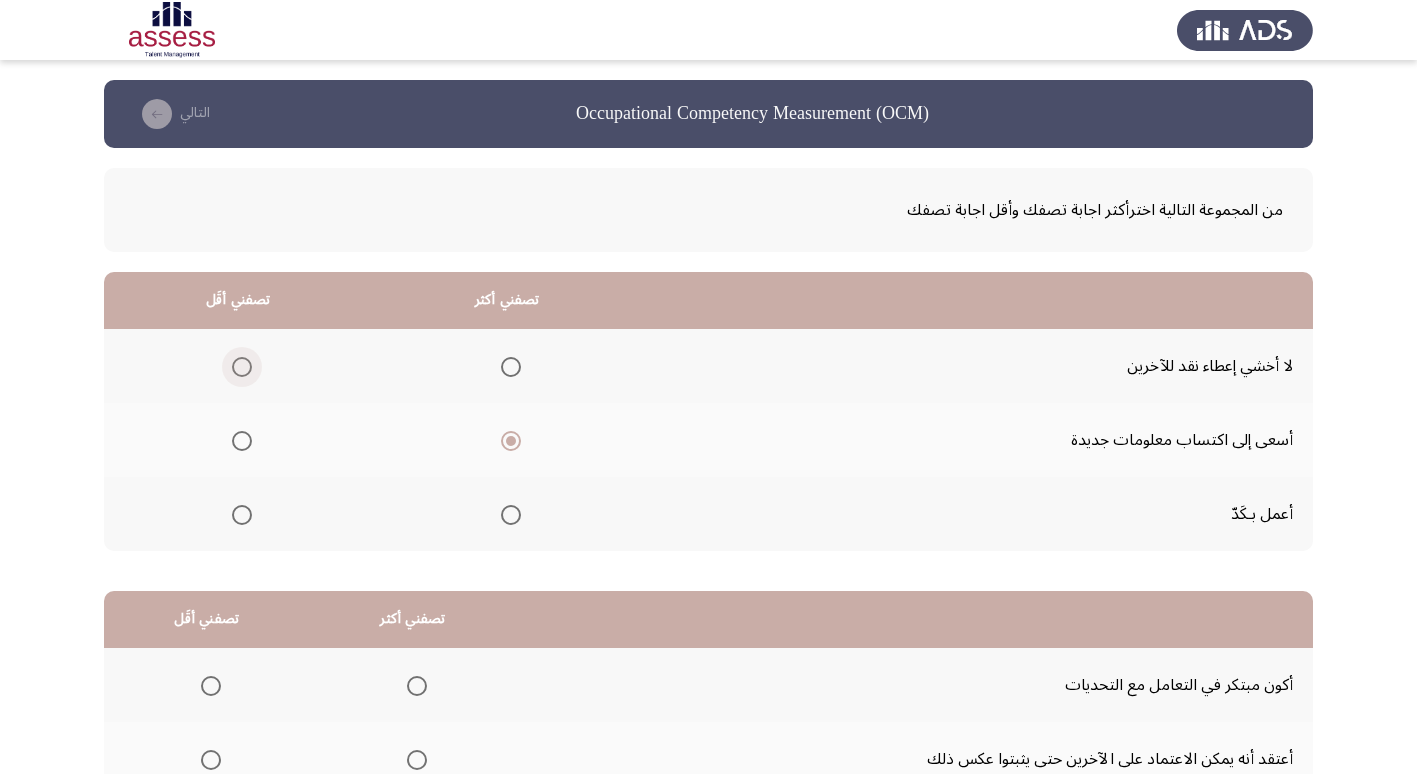 click at bounding box center [242, 367] 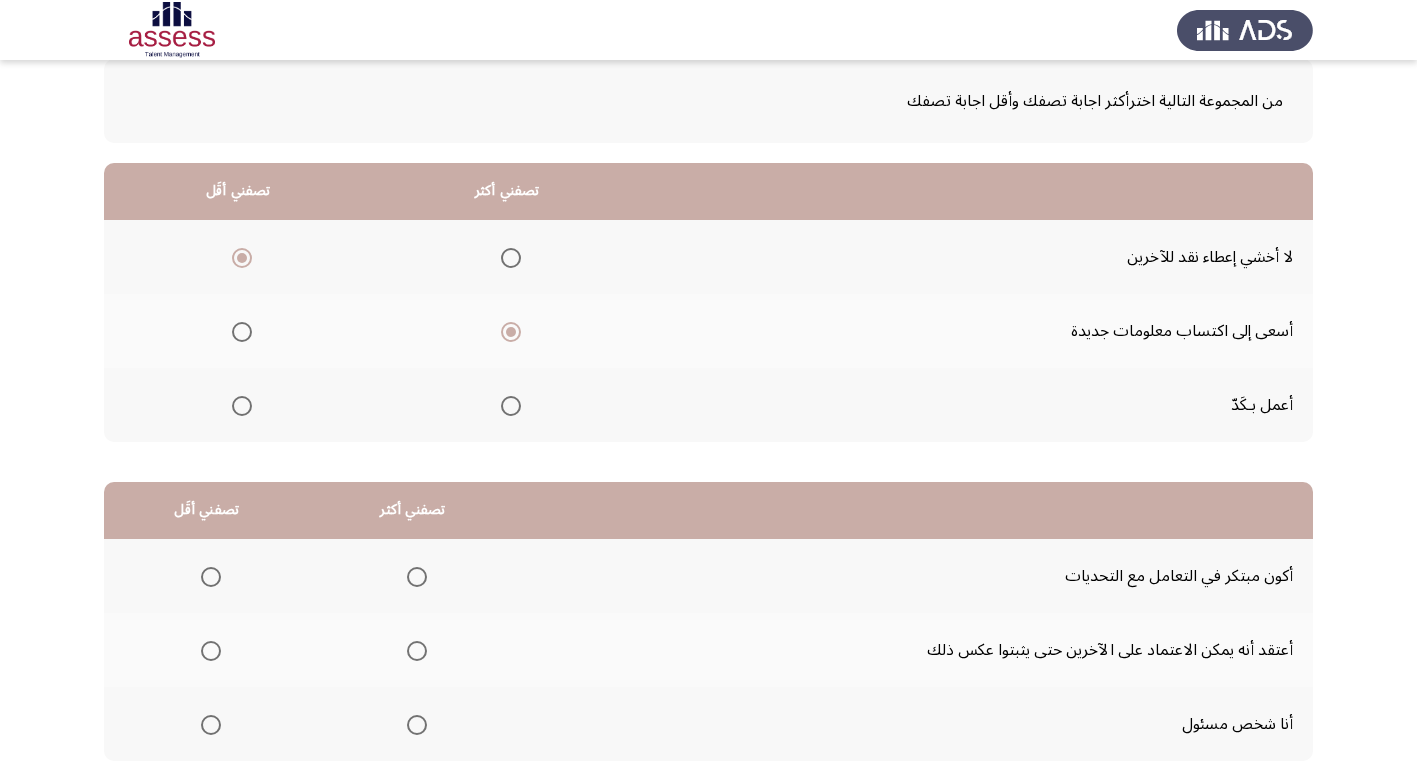 scroll, scrollTop: 236, scrollLeft: 0, axis: vertical 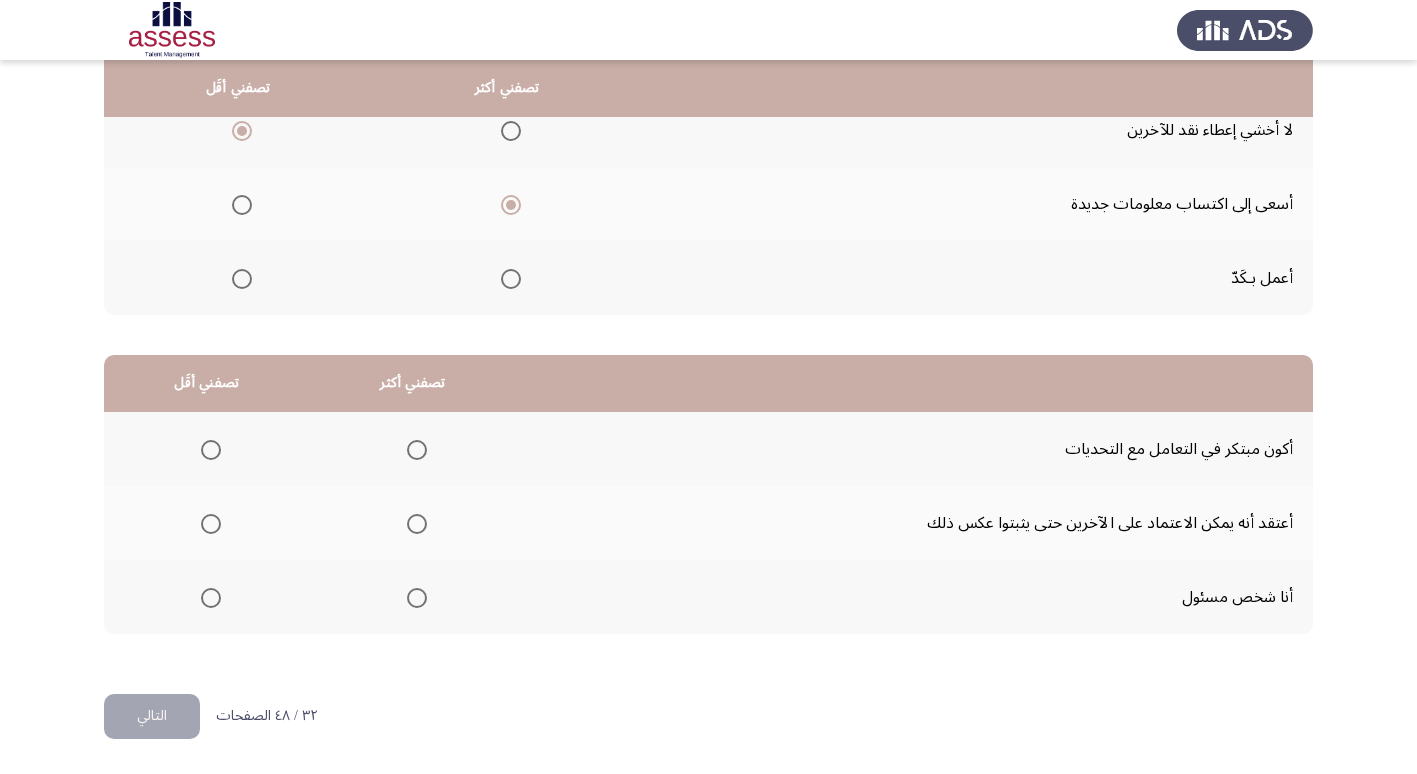 click on "أنا شخص مسئول" 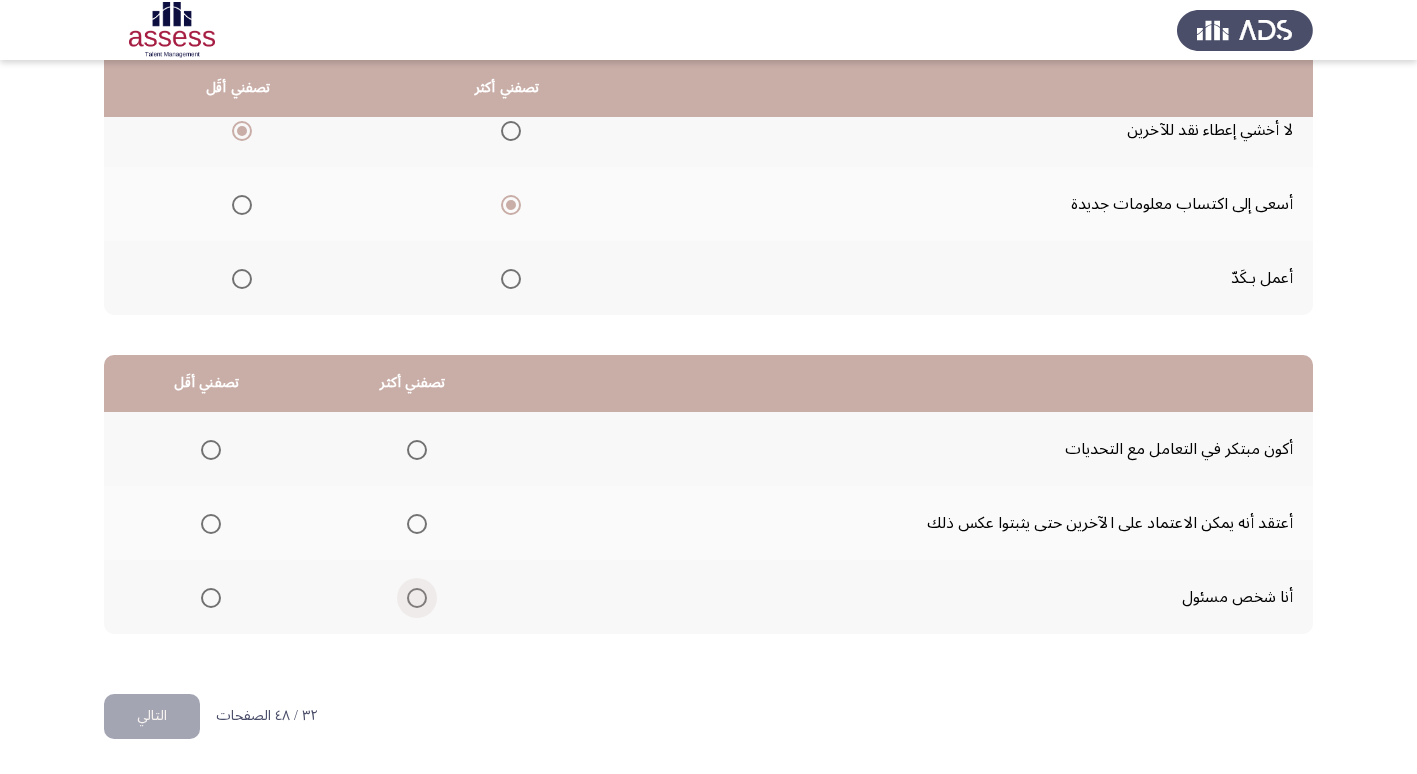 click at bounding box center [417, 598] 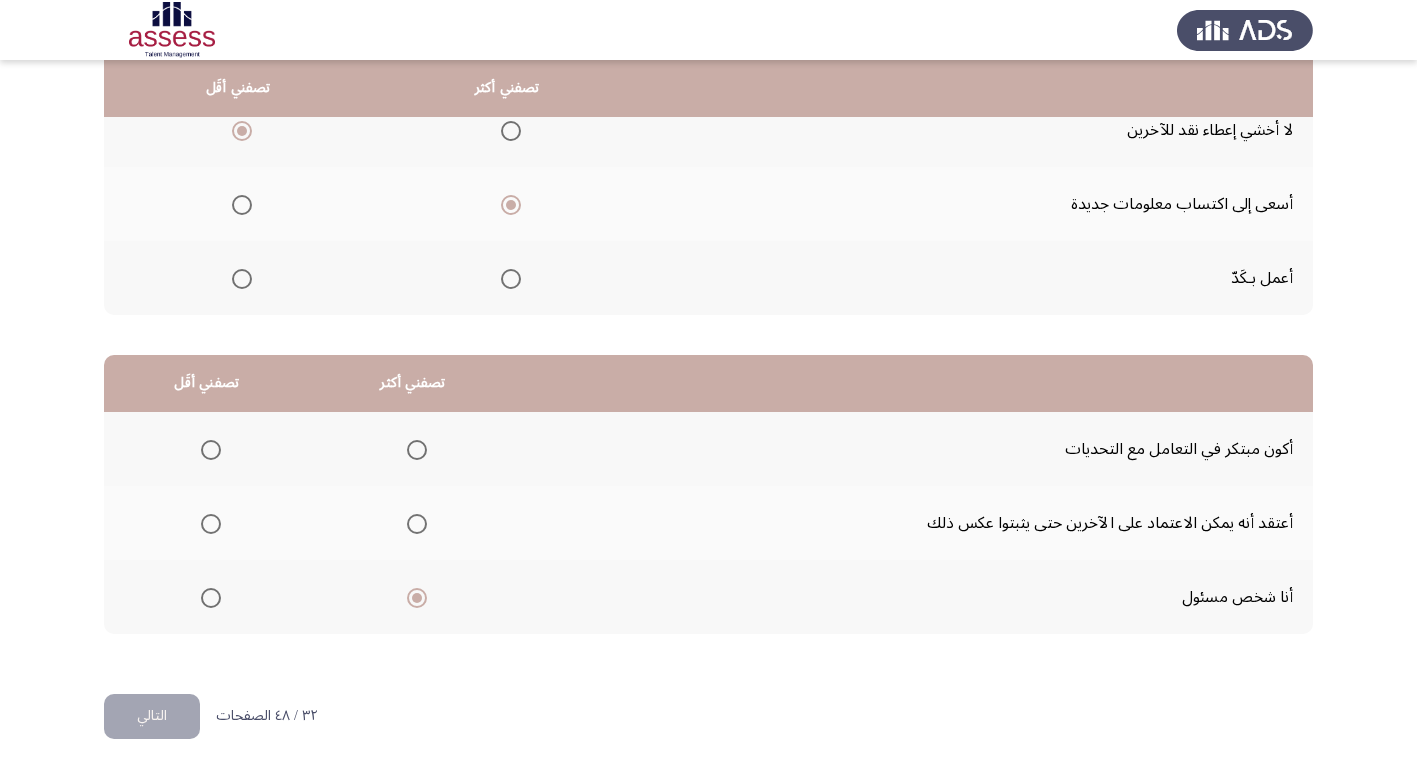 click at bounding box center [211, 450] 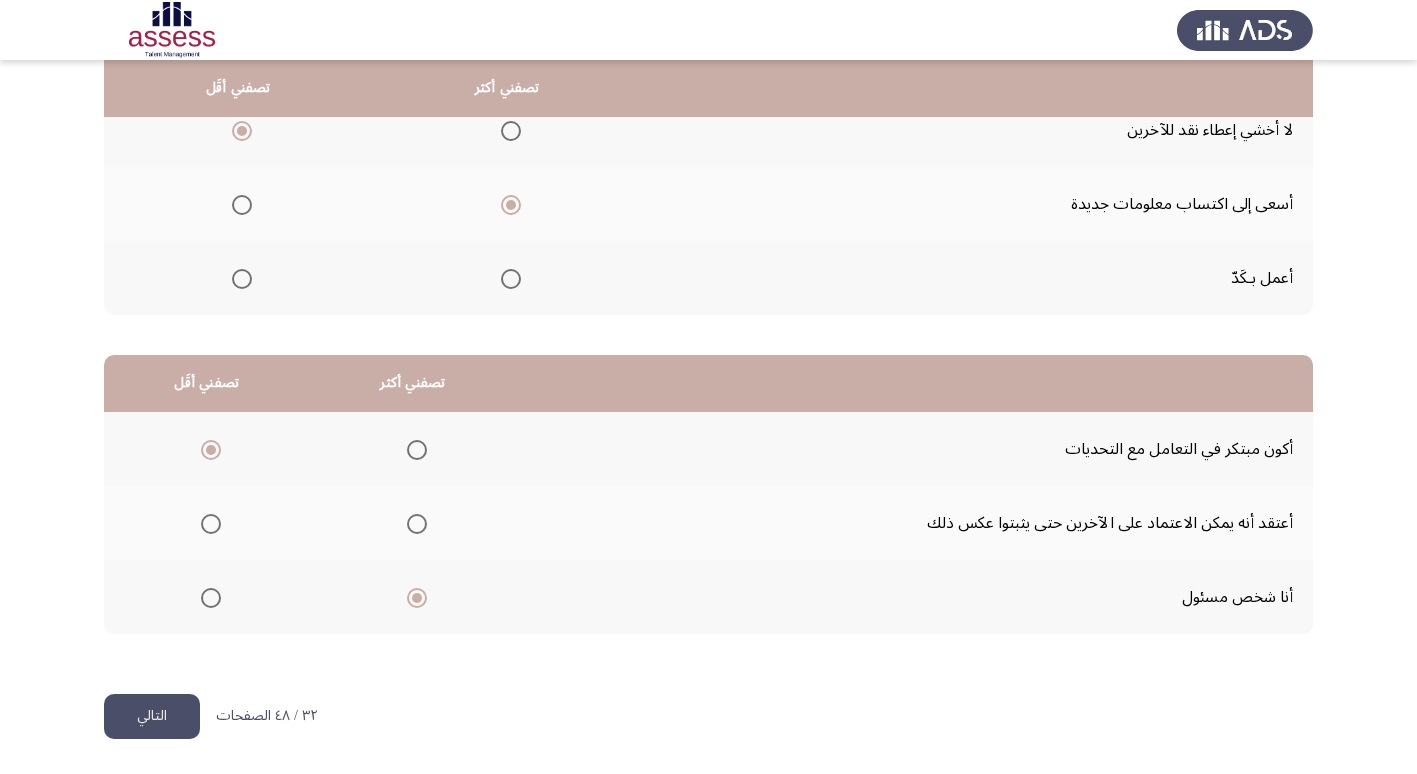 click on "التالي" 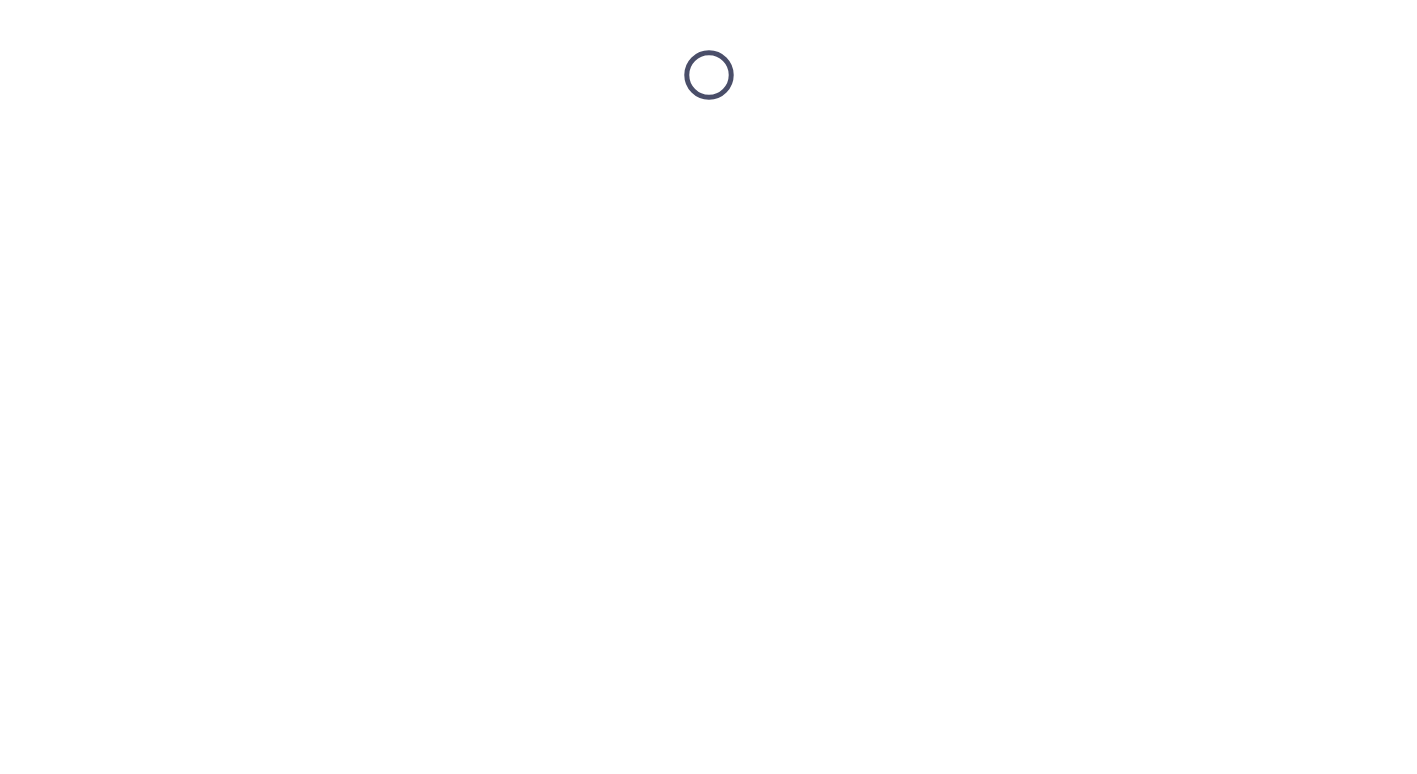 scroll, scrollTop: 0, scrollLeft: 0, axis: both 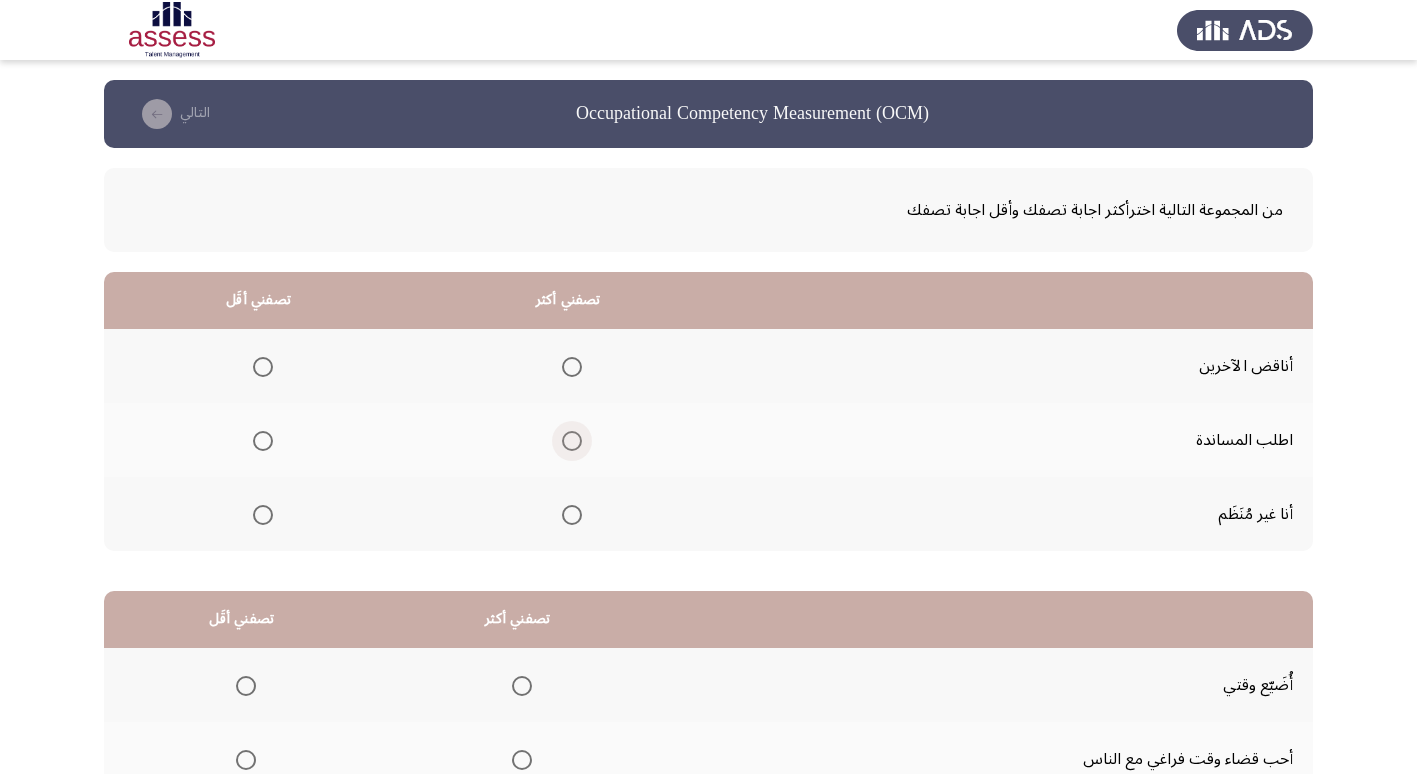 click at bounding box center [572, 441] 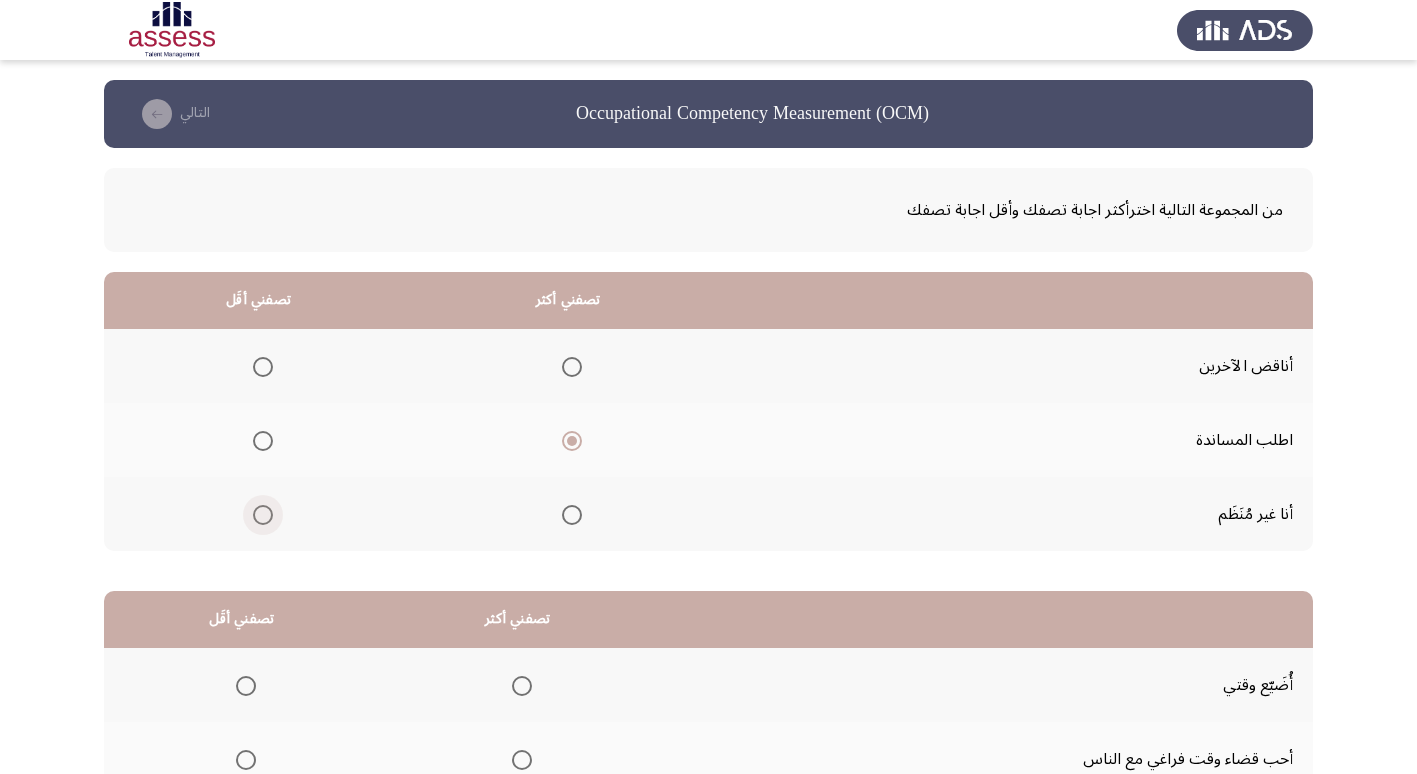 click at bounding box center (263, 515) 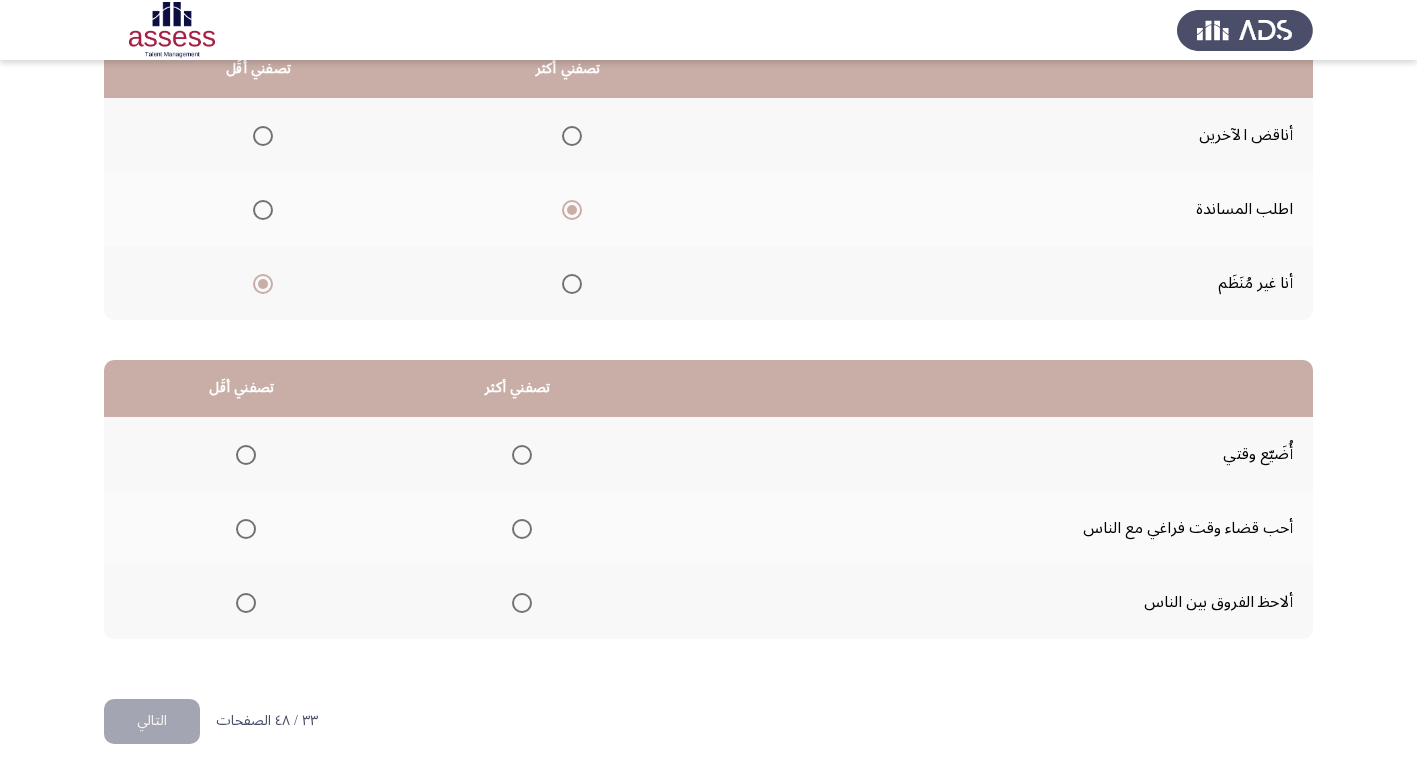 scroll, scrollTop: 236, scrollLeft: 0, axis: vertical 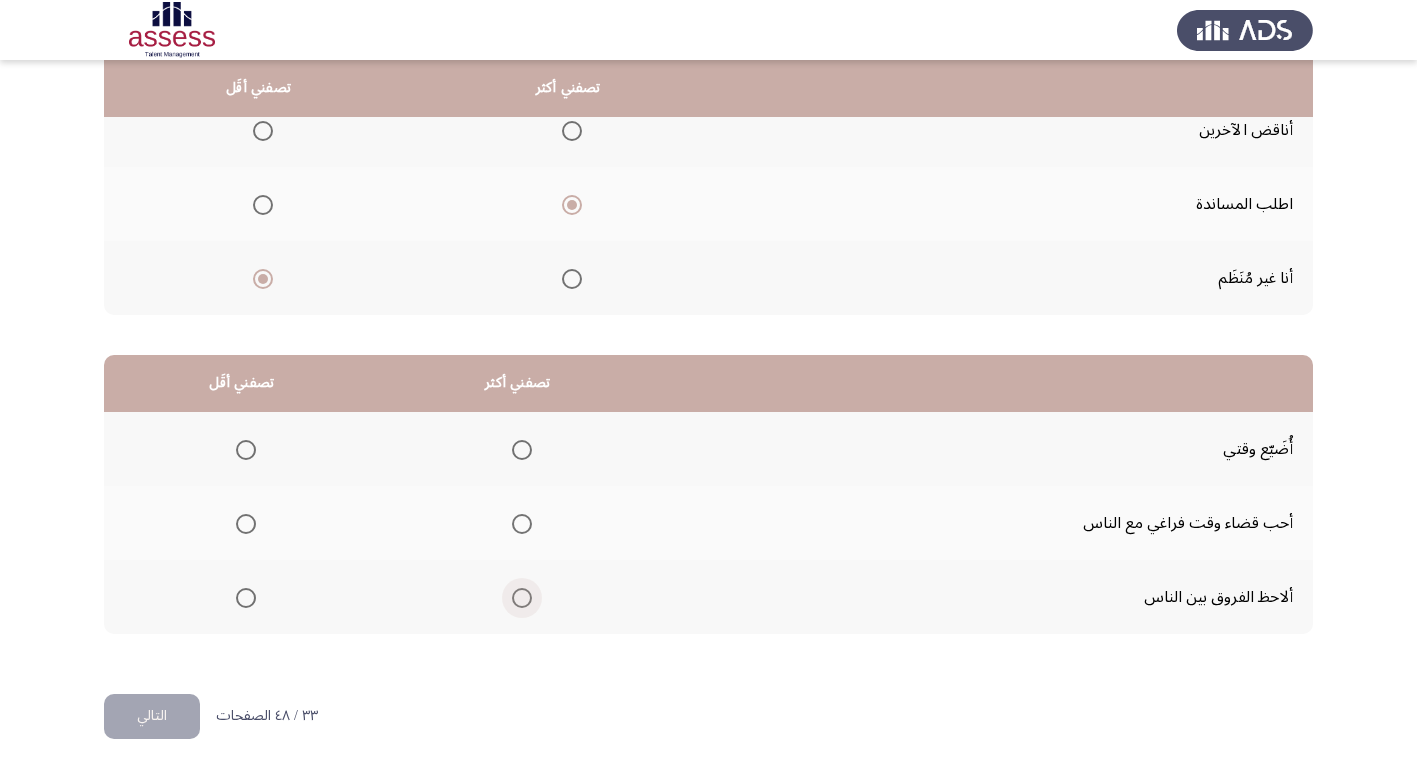 click at bounding box center (522, 598) 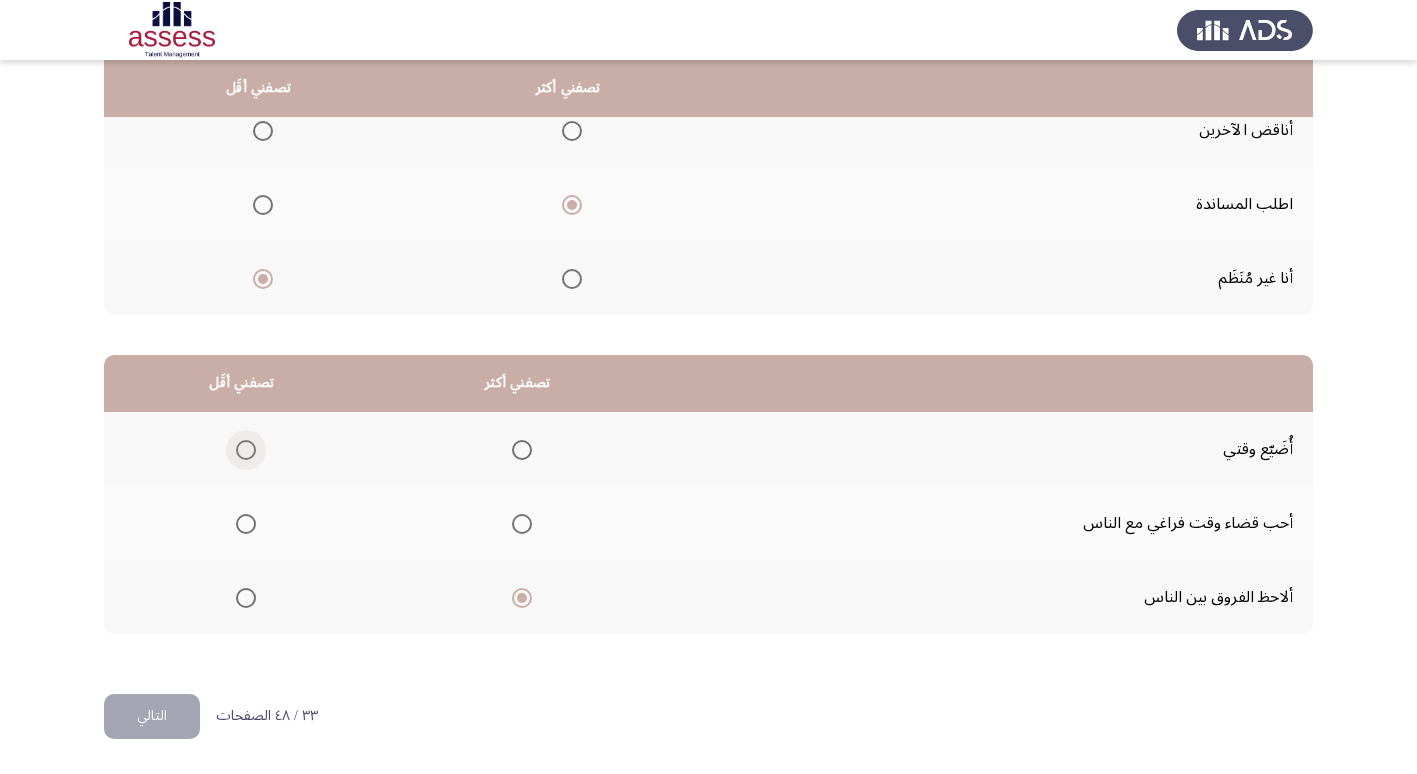 click at bounding box center (246, 450) 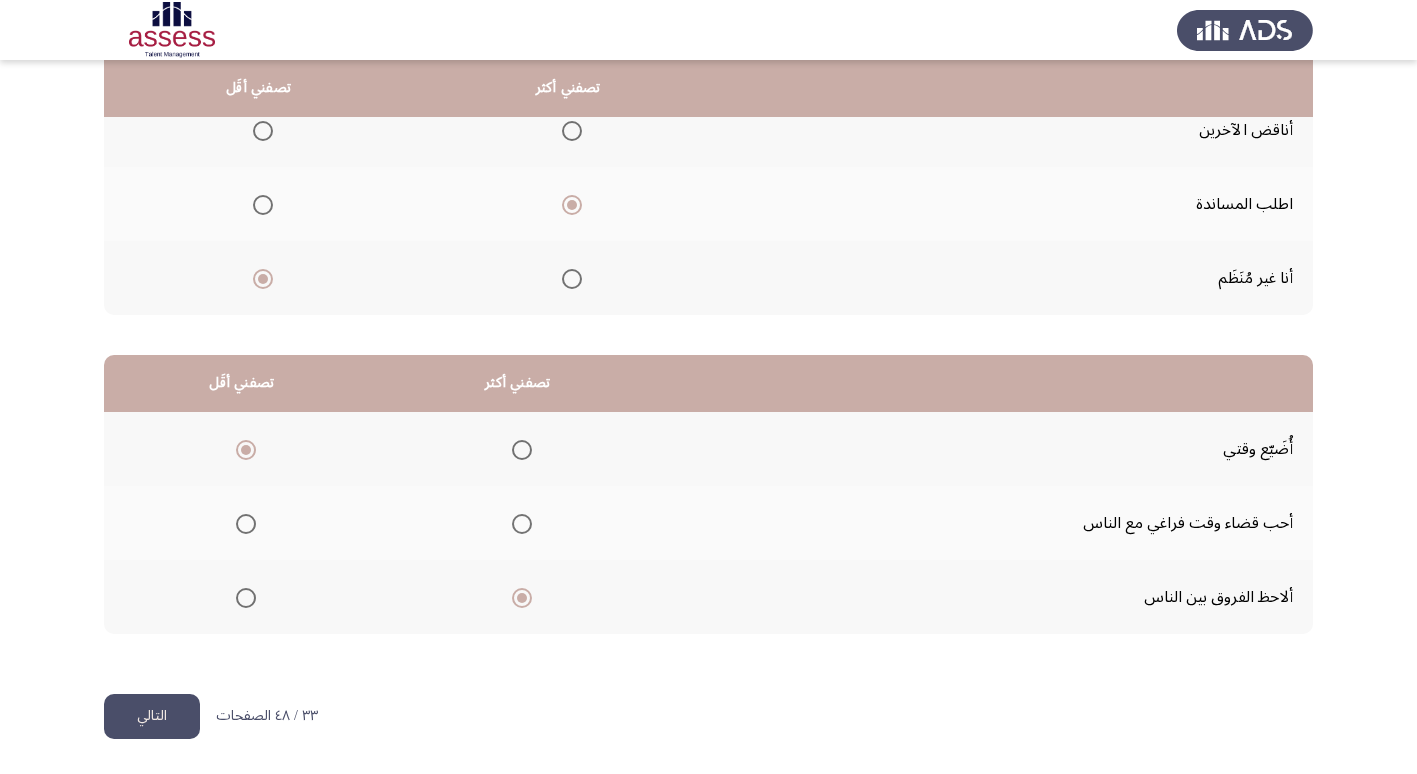 click on "التالي" 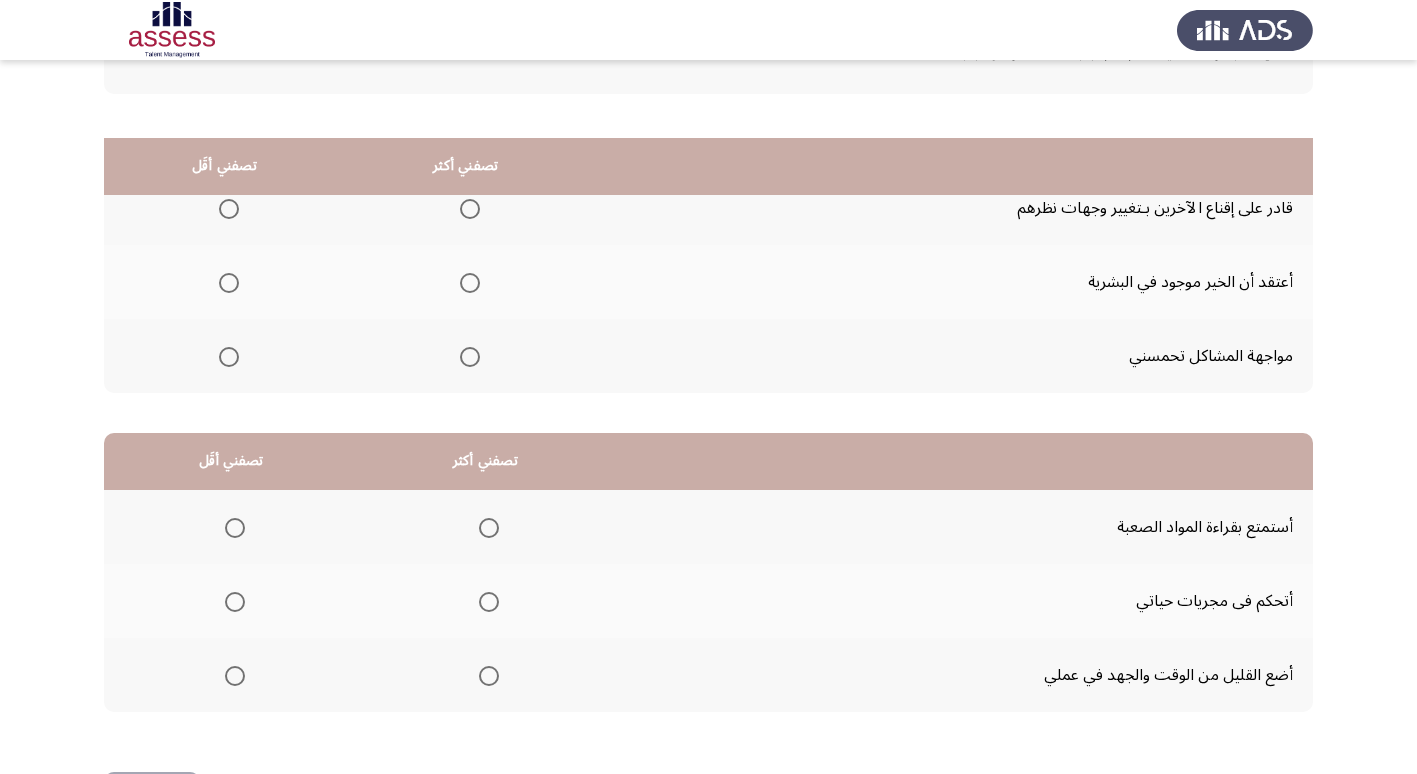 scroll, scrollTop: 0, scrollLeft: 0, axis: both 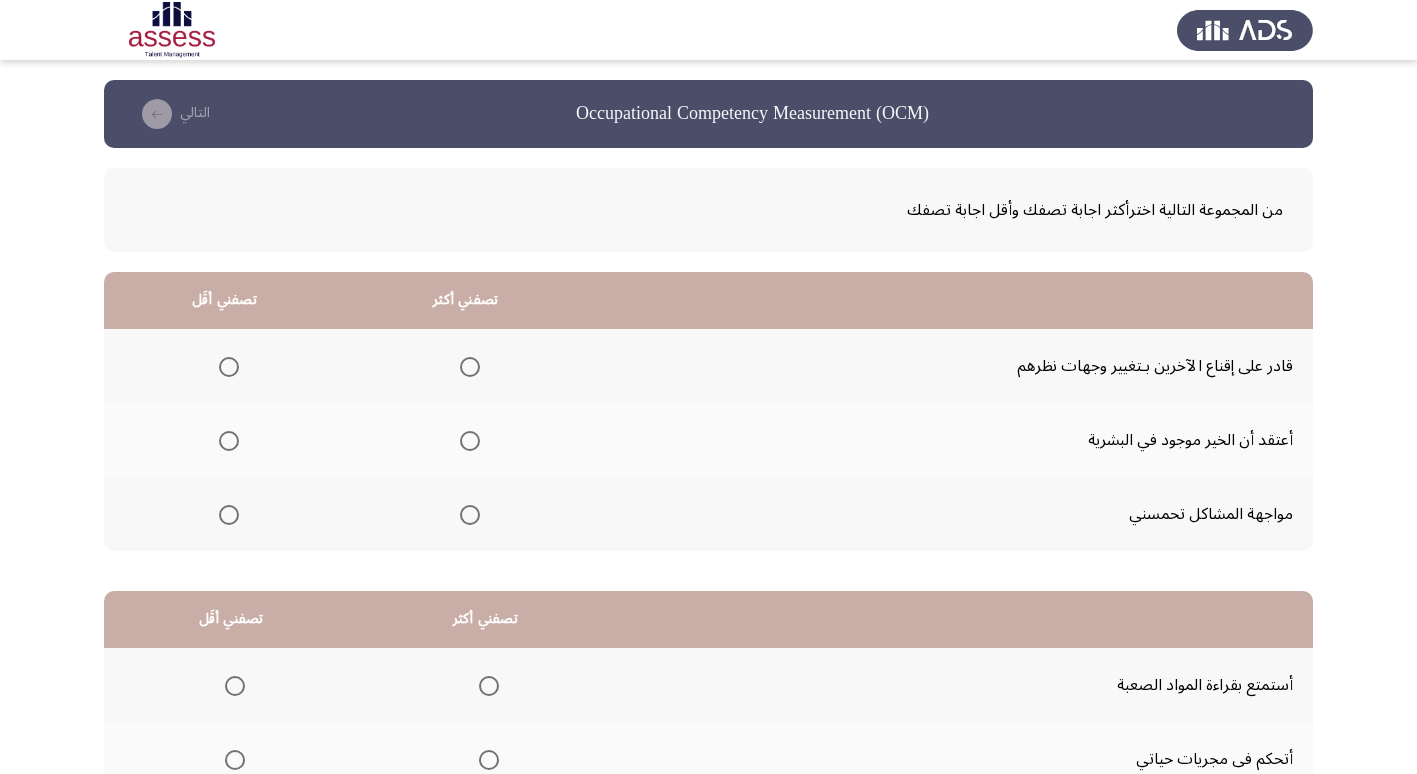 click on "أعتقد أن الخير موجود في البشرية" 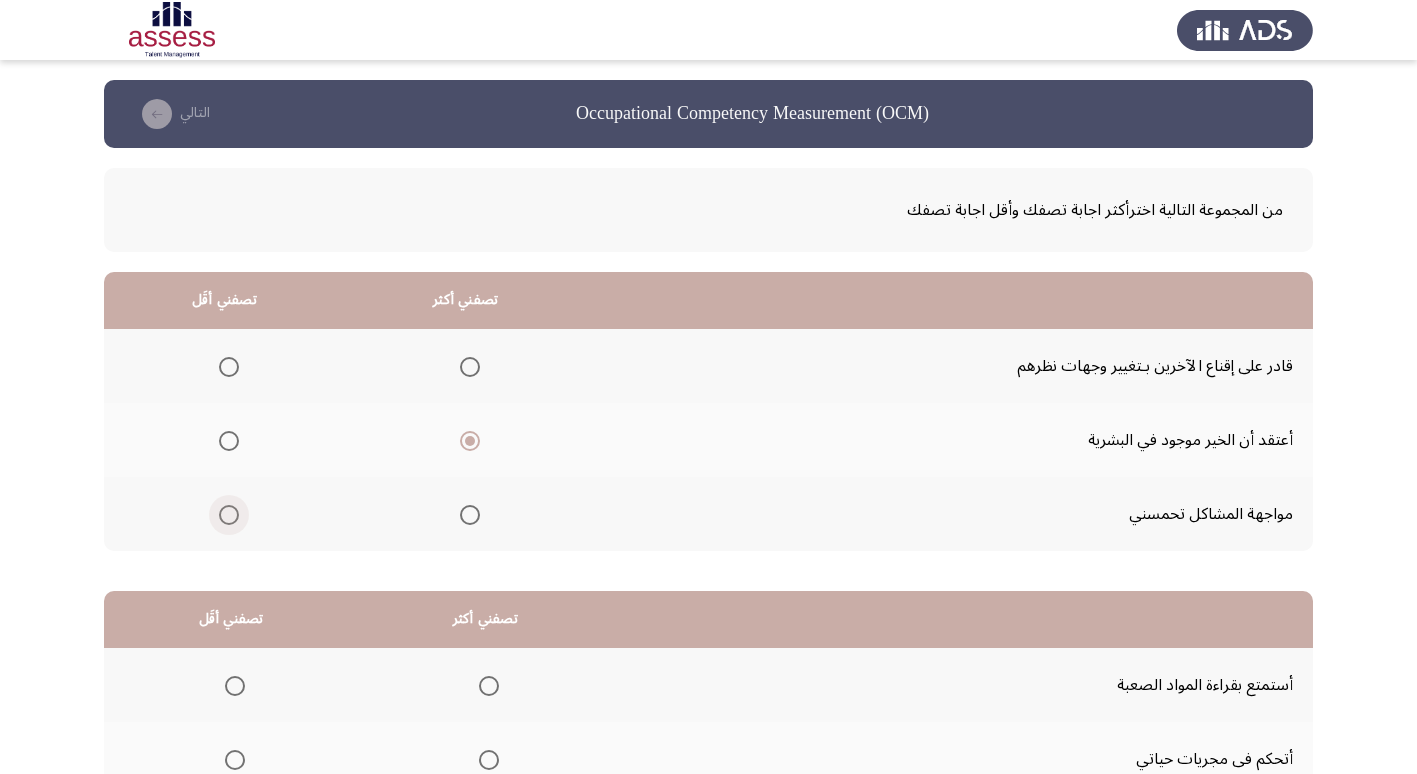 click at bounding box center [229, 515] 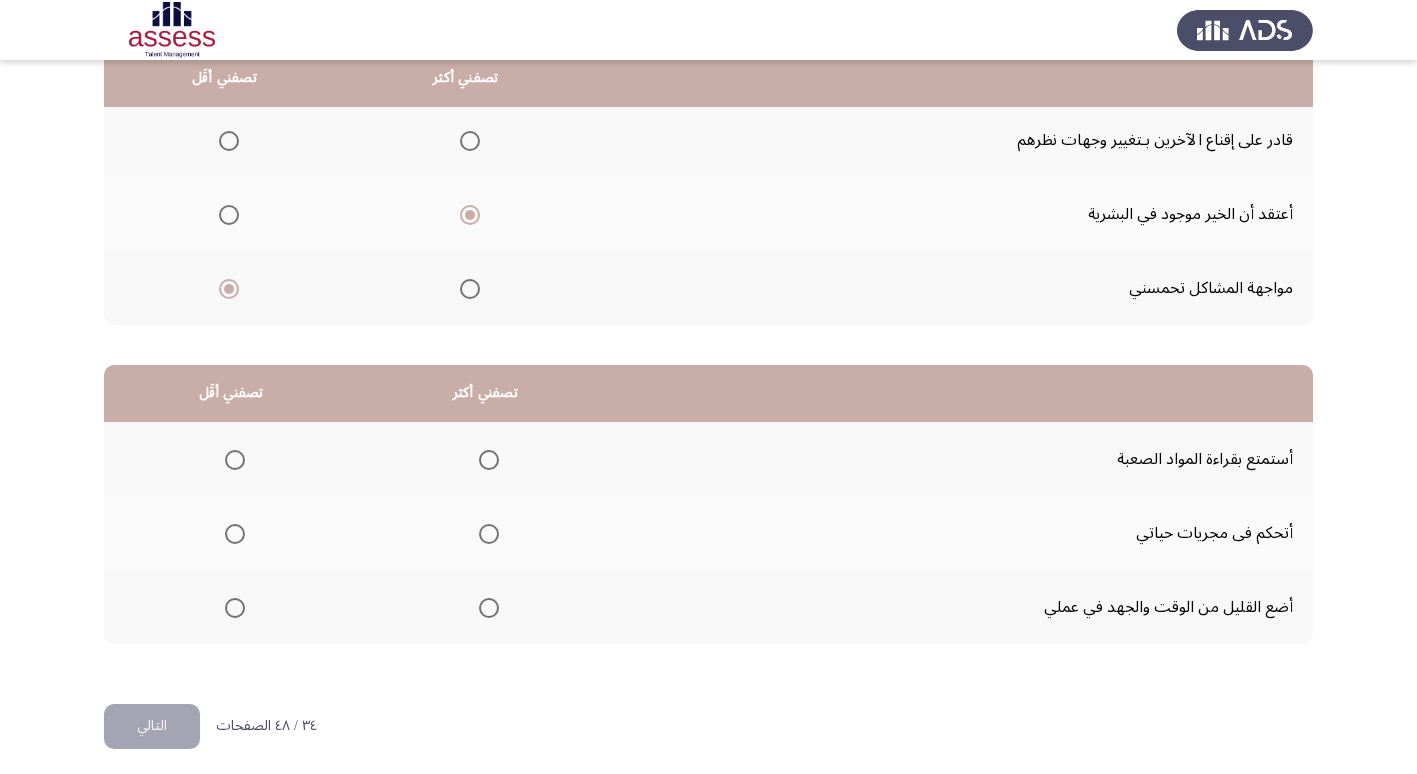 scroll, scrollTop: 236, scrollLeft: 0, axis: vertical 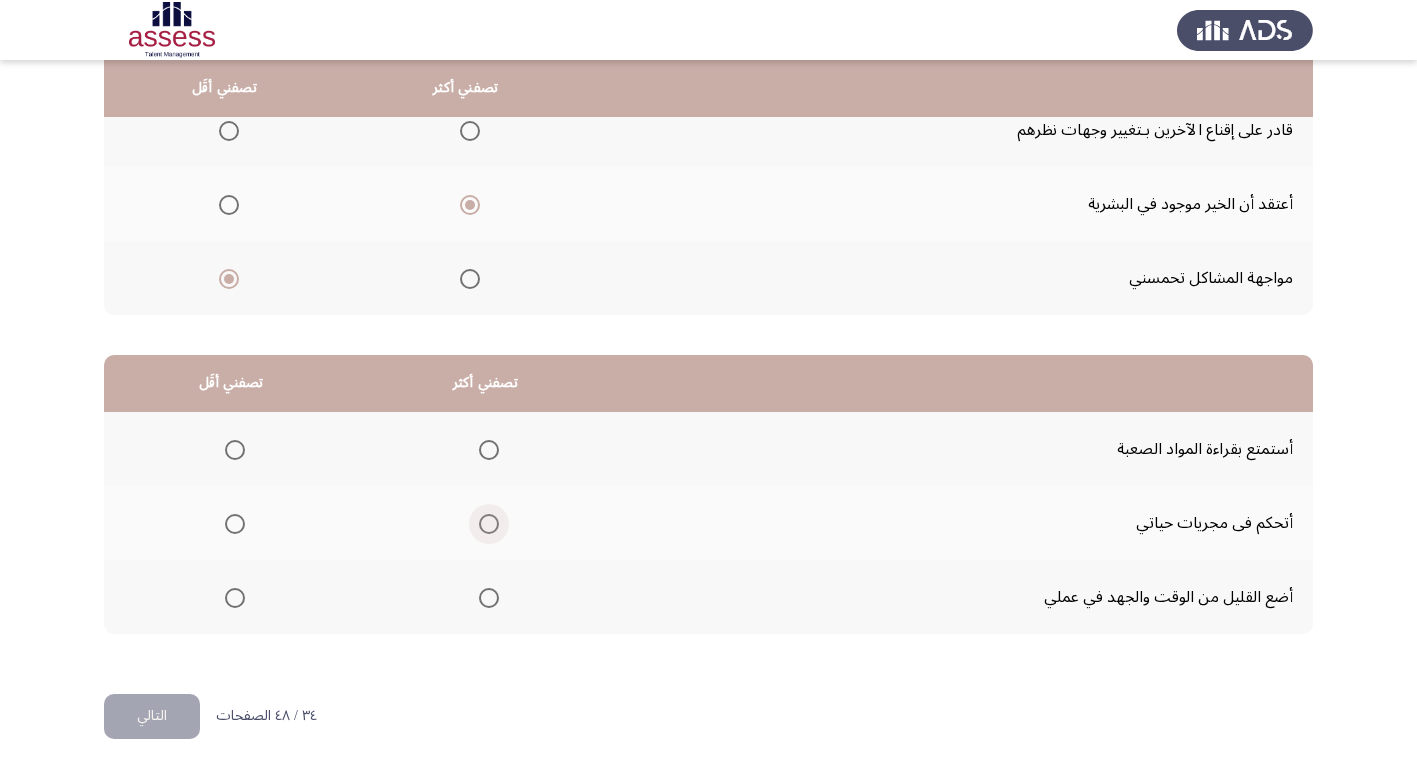 click at bounding box center (489, 524) 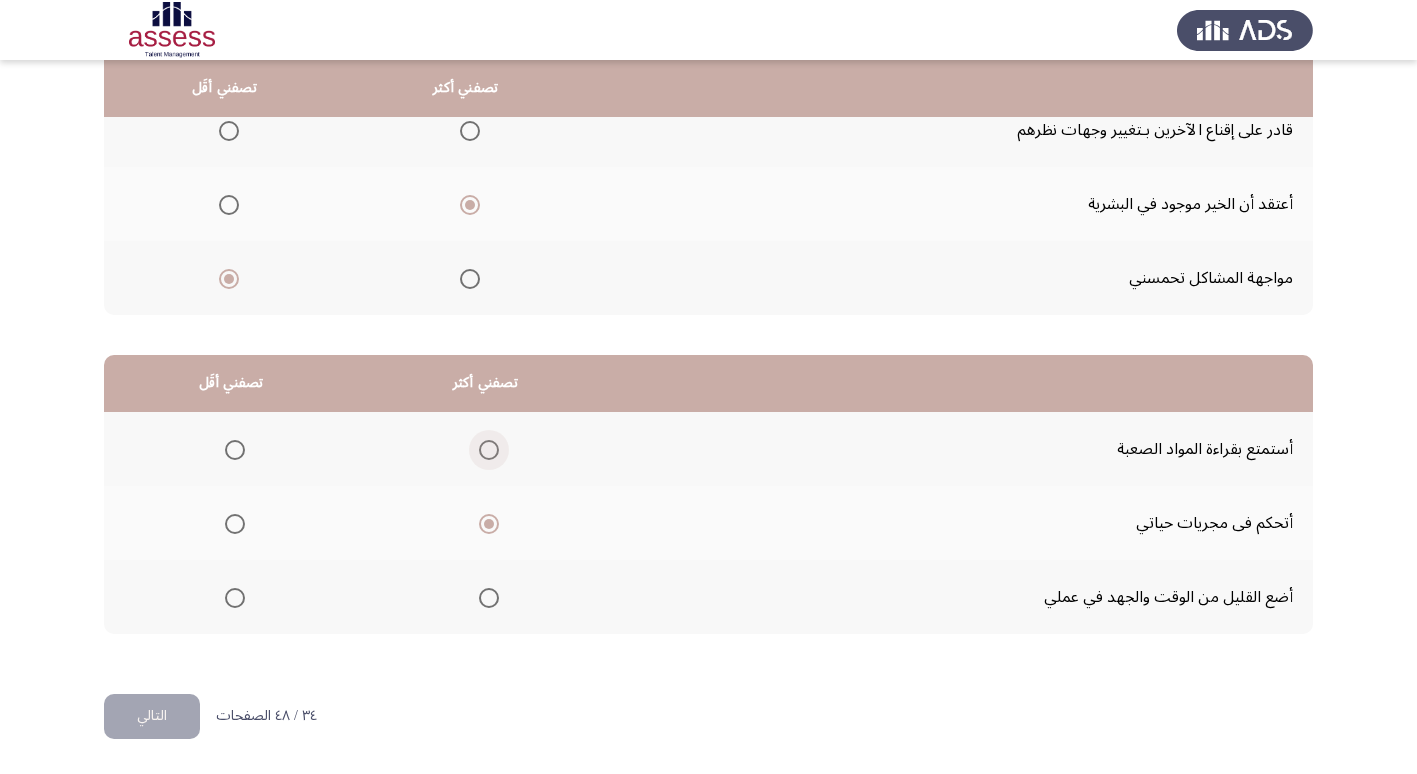 click at bounding box center [489, 450] 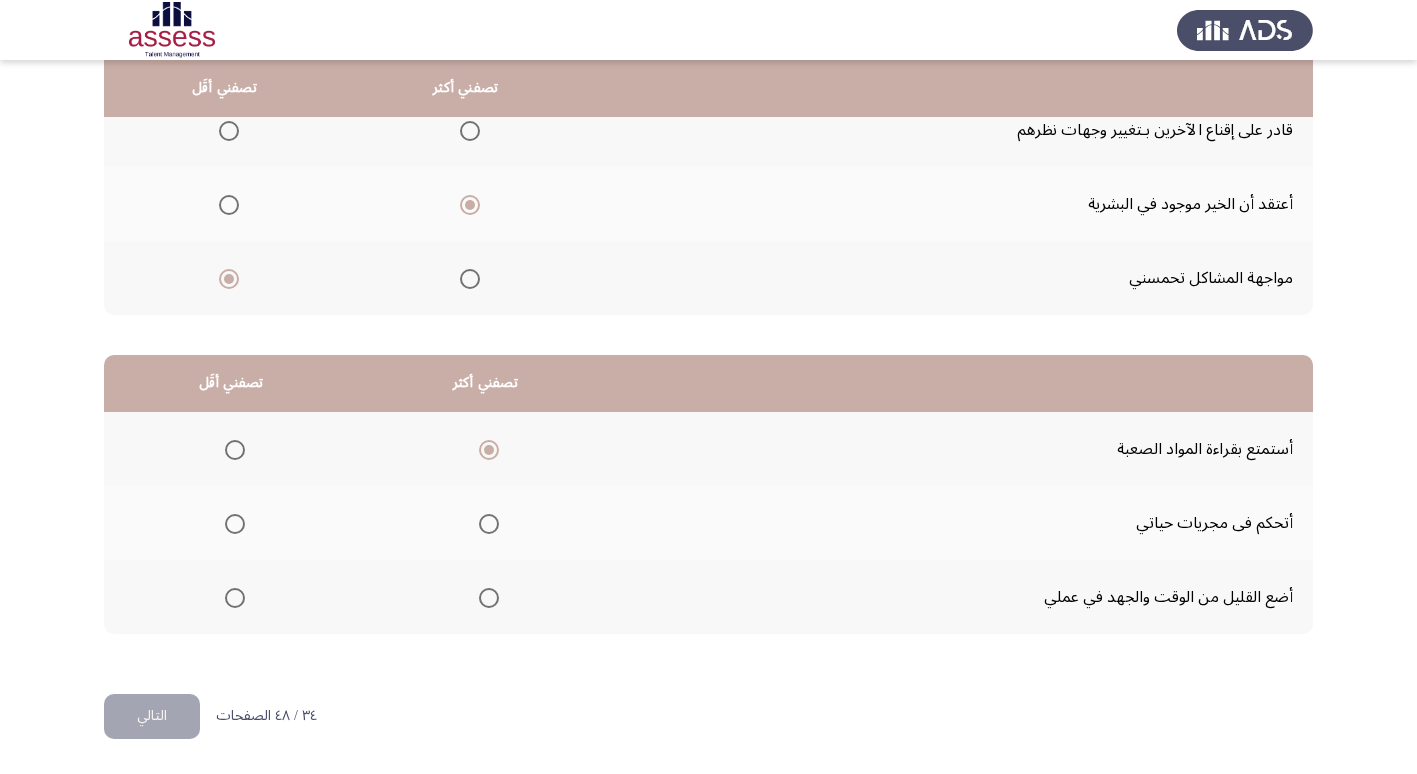 click at bounding box center [235, 524] 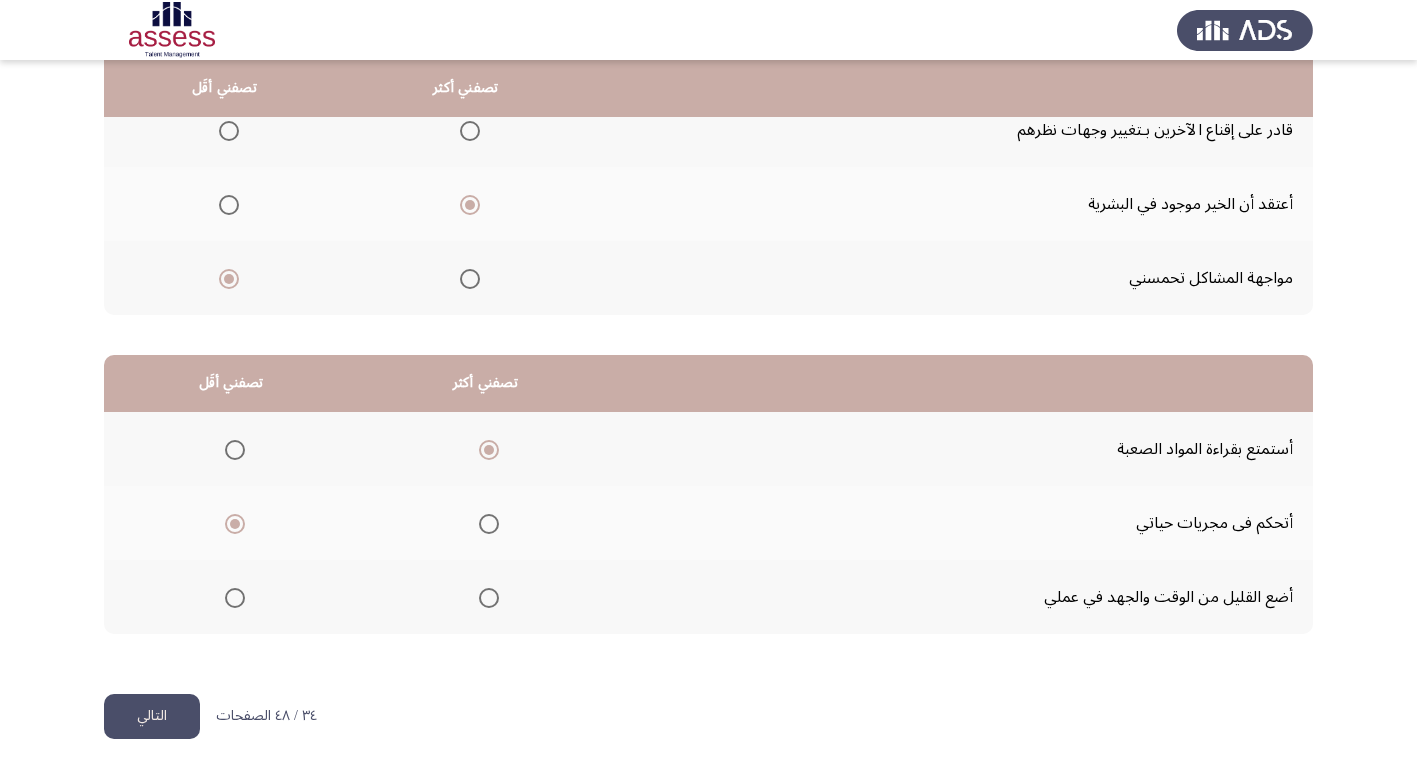 click on "التالي" 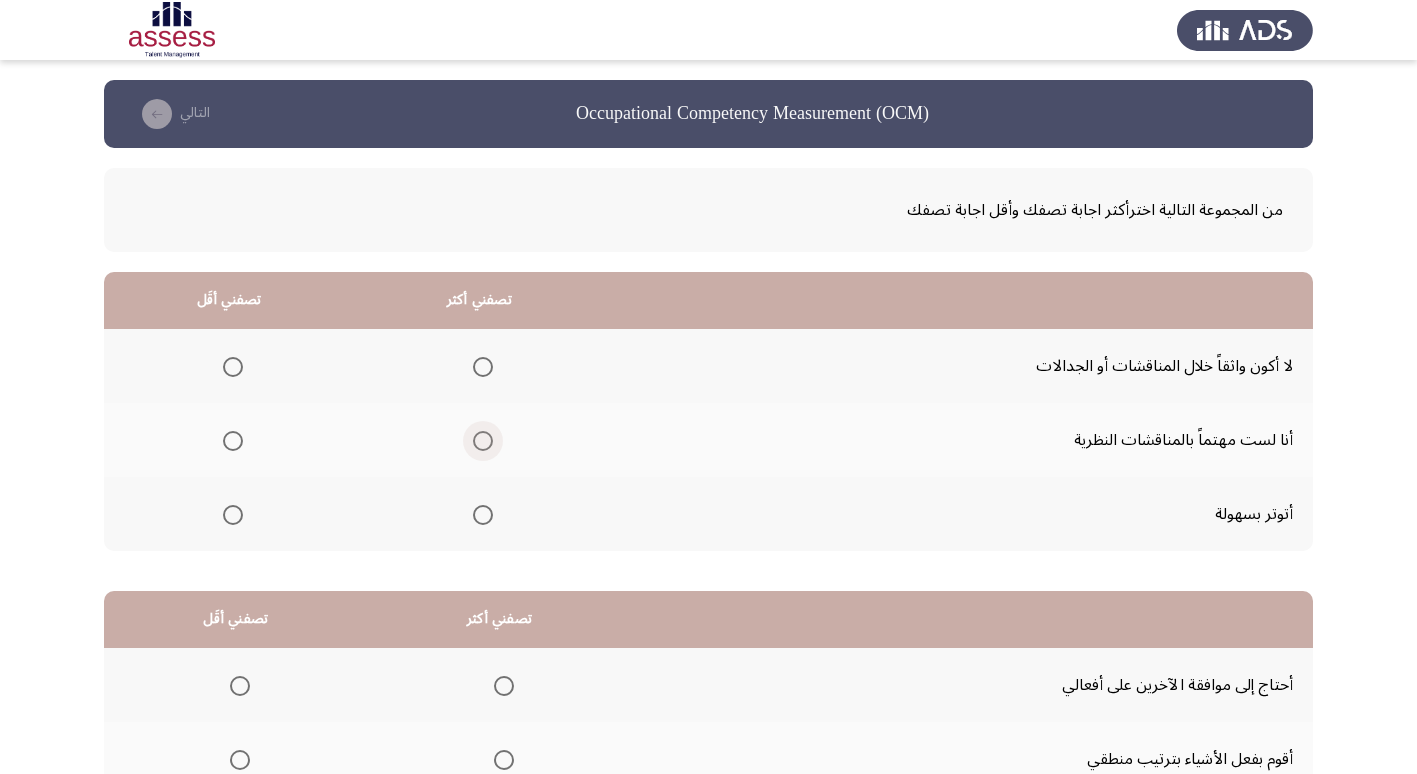 click at bounding box center (483, 441) 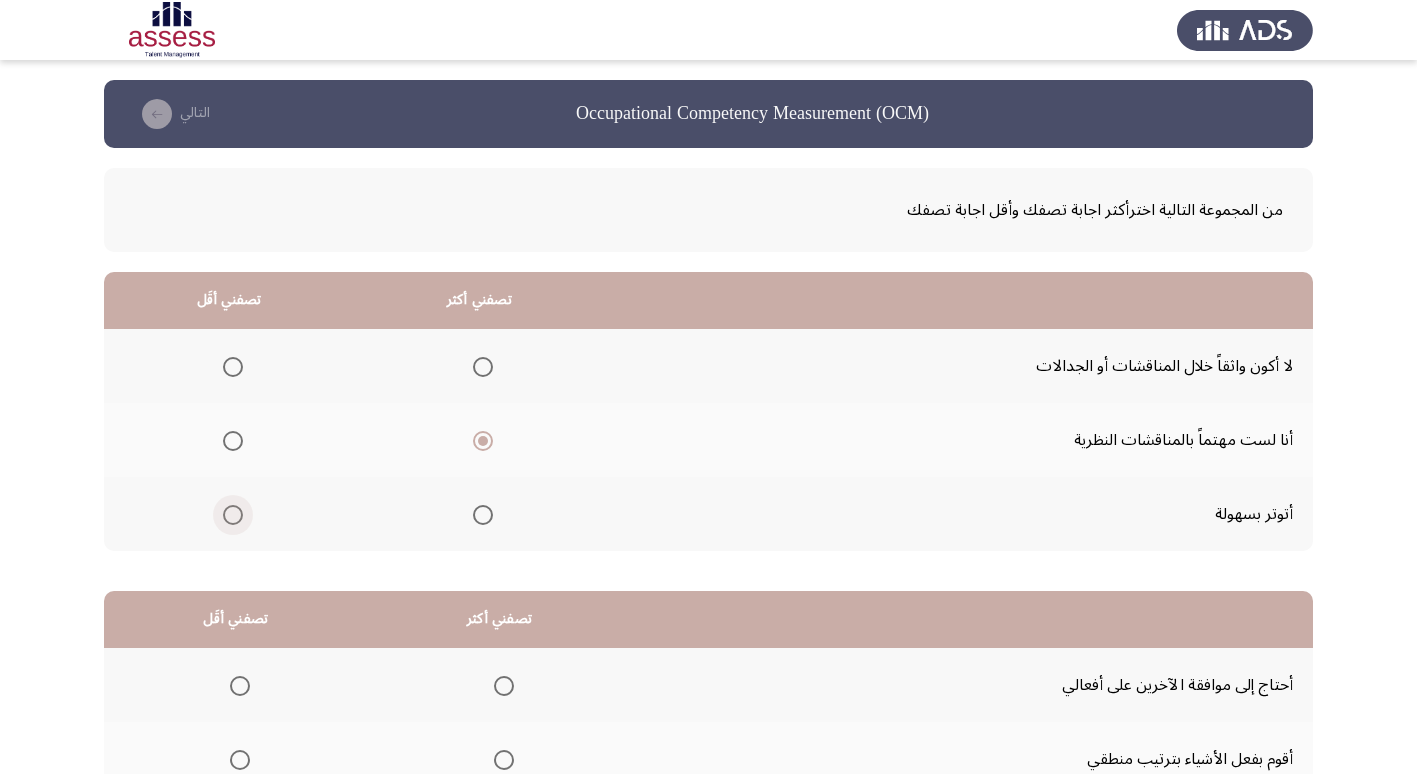 click at bounding box center (233, 515) 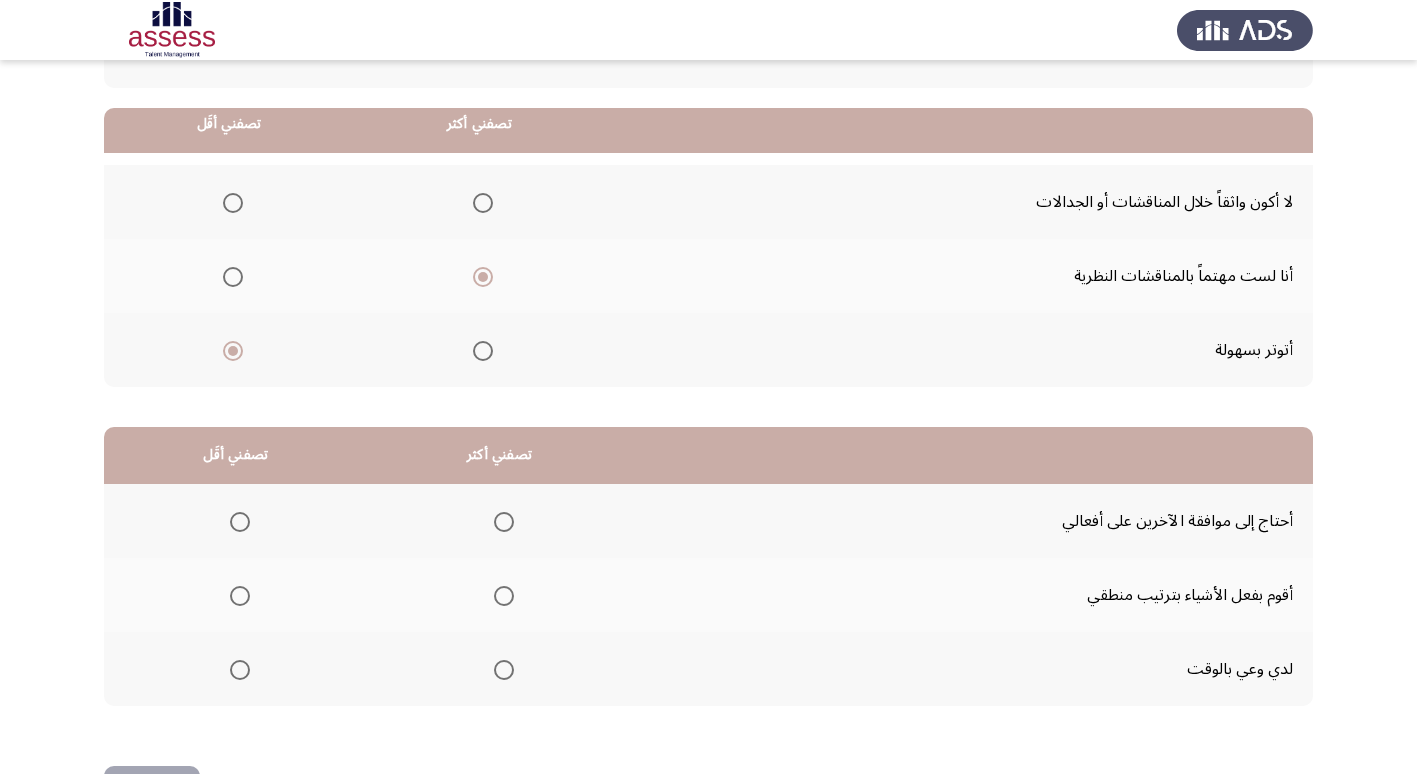 scroll, scrollTop: 200, scrollLeft: 0, axis: vertical 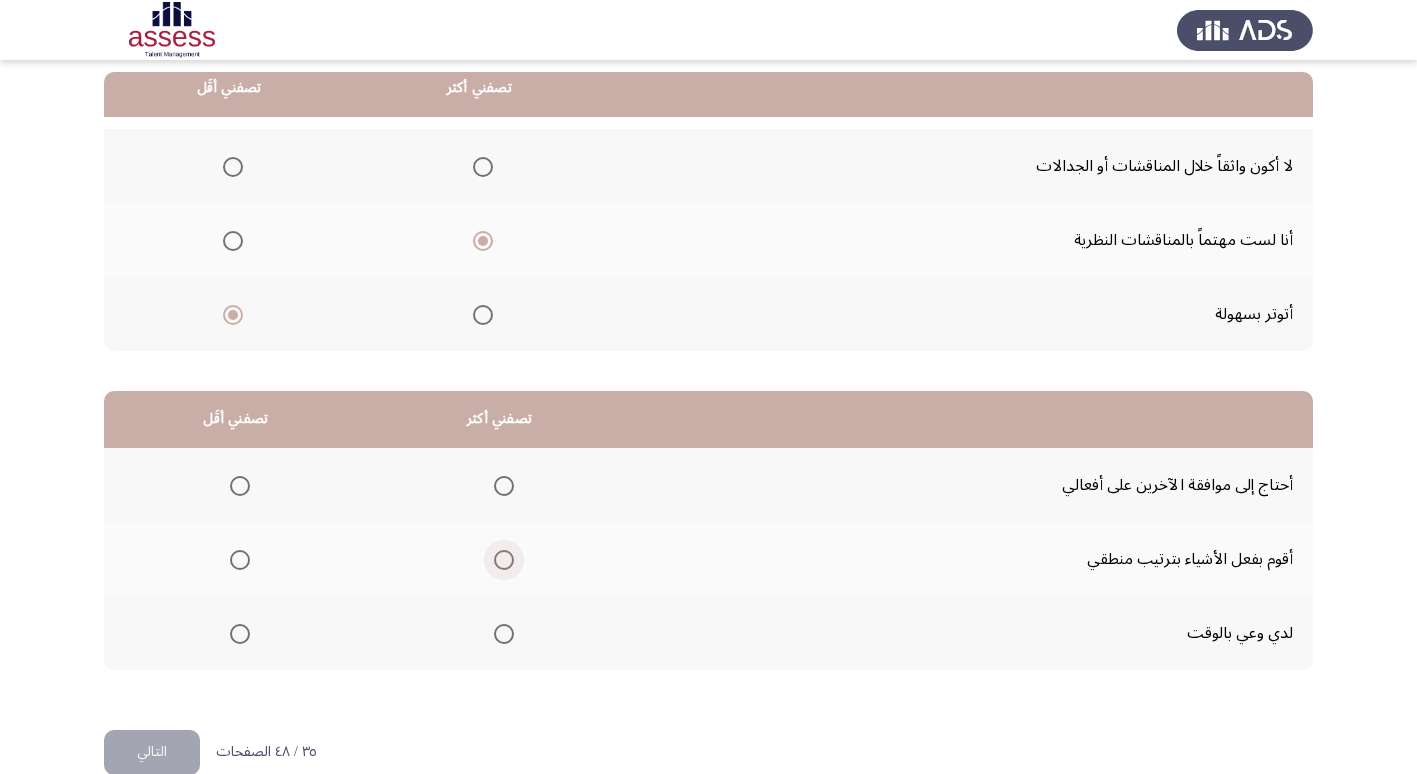click at bounding box center (504, 560) 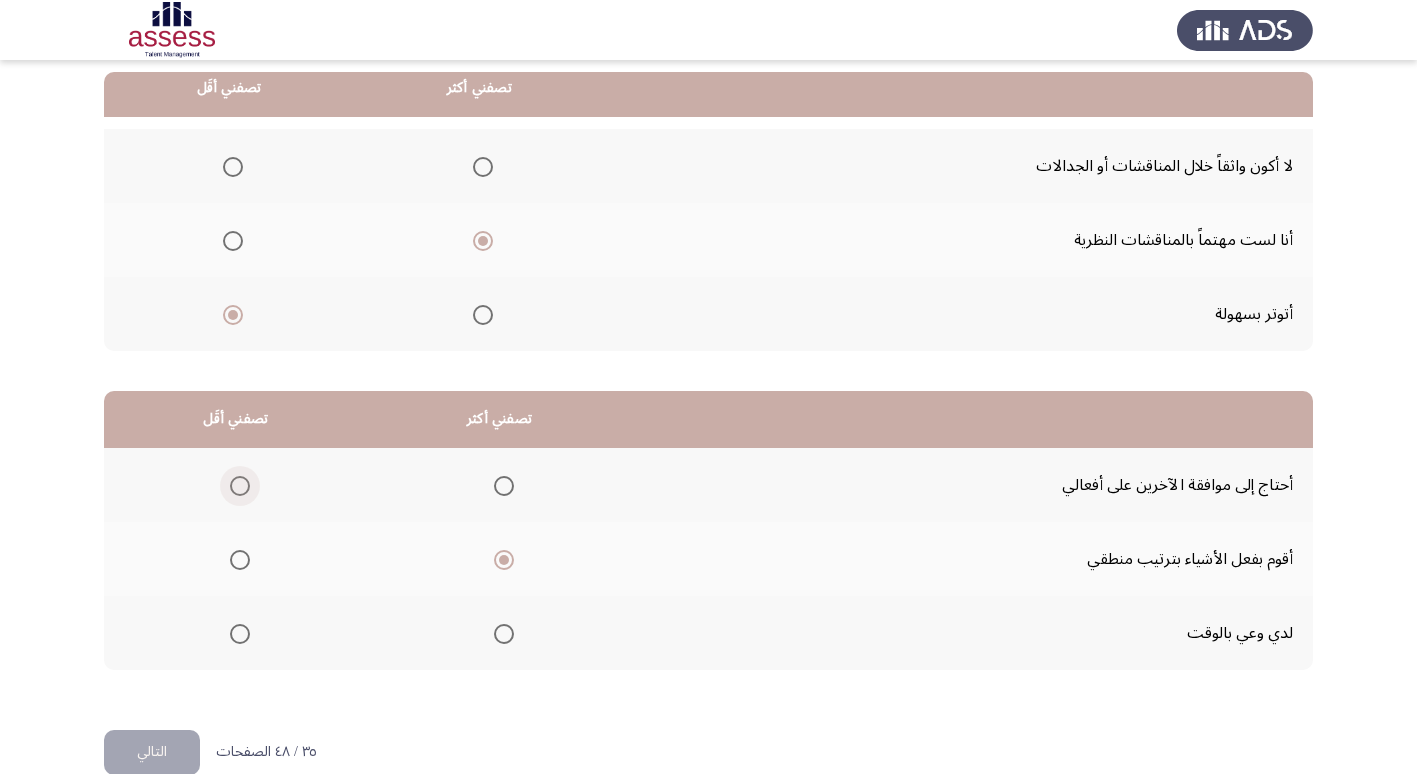 click at bounding box center (240, 486) 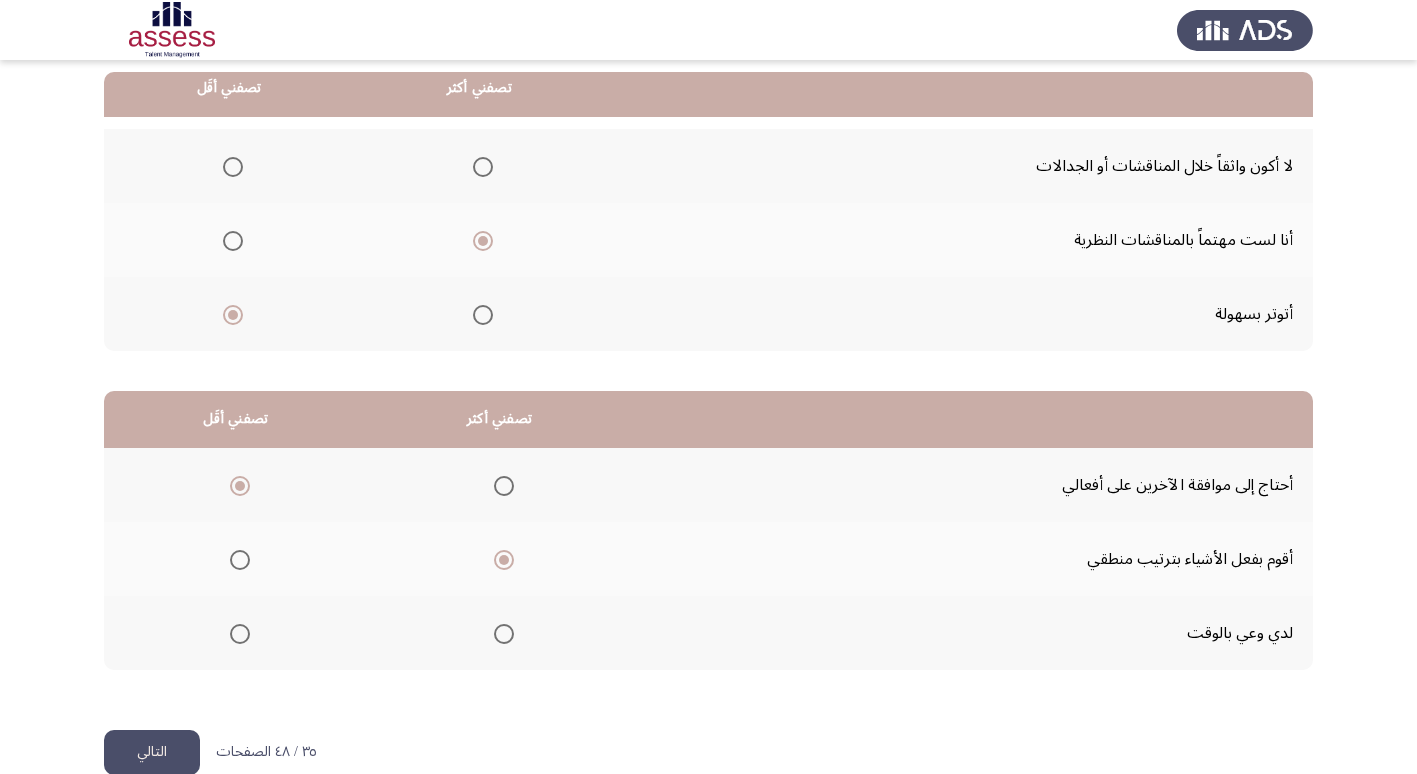 click on "التالي" 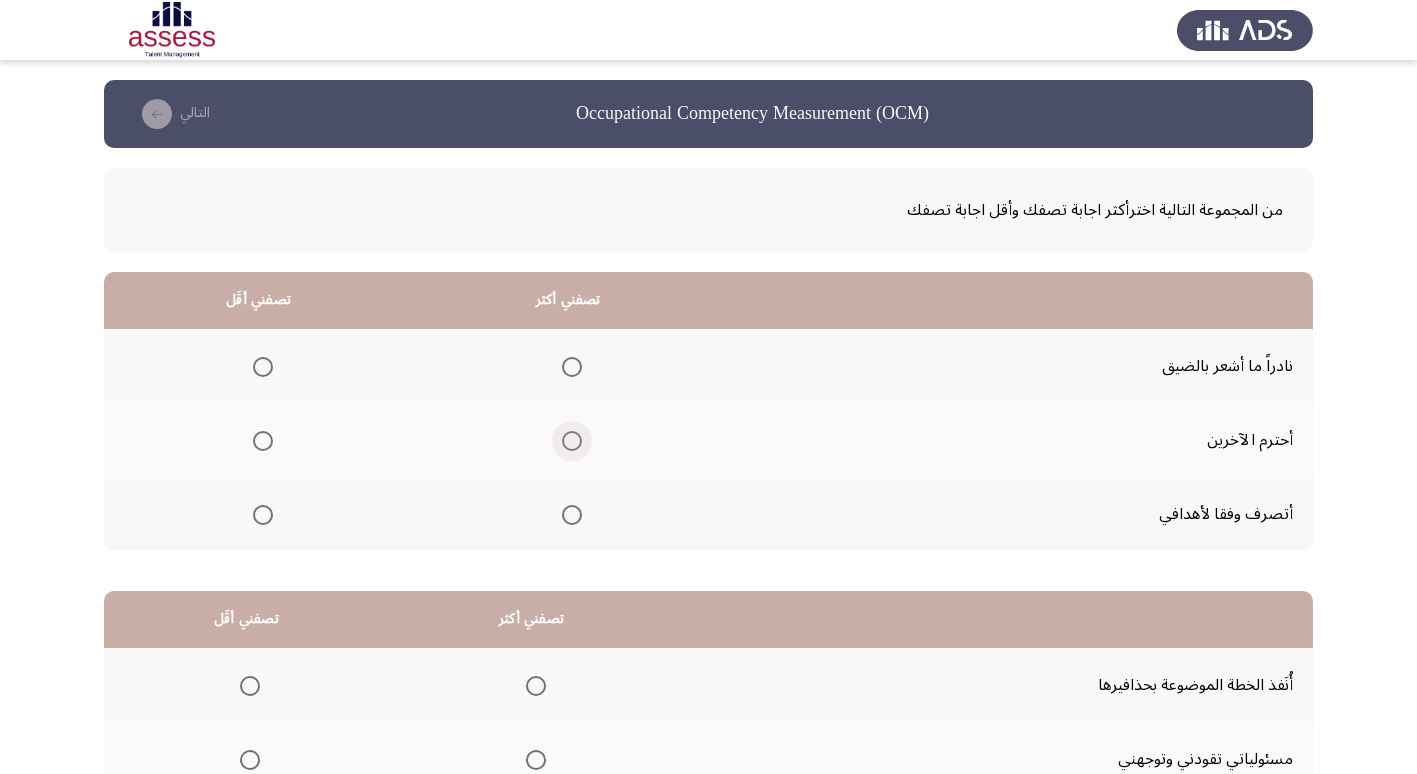 click at bounding box center [572, 441] 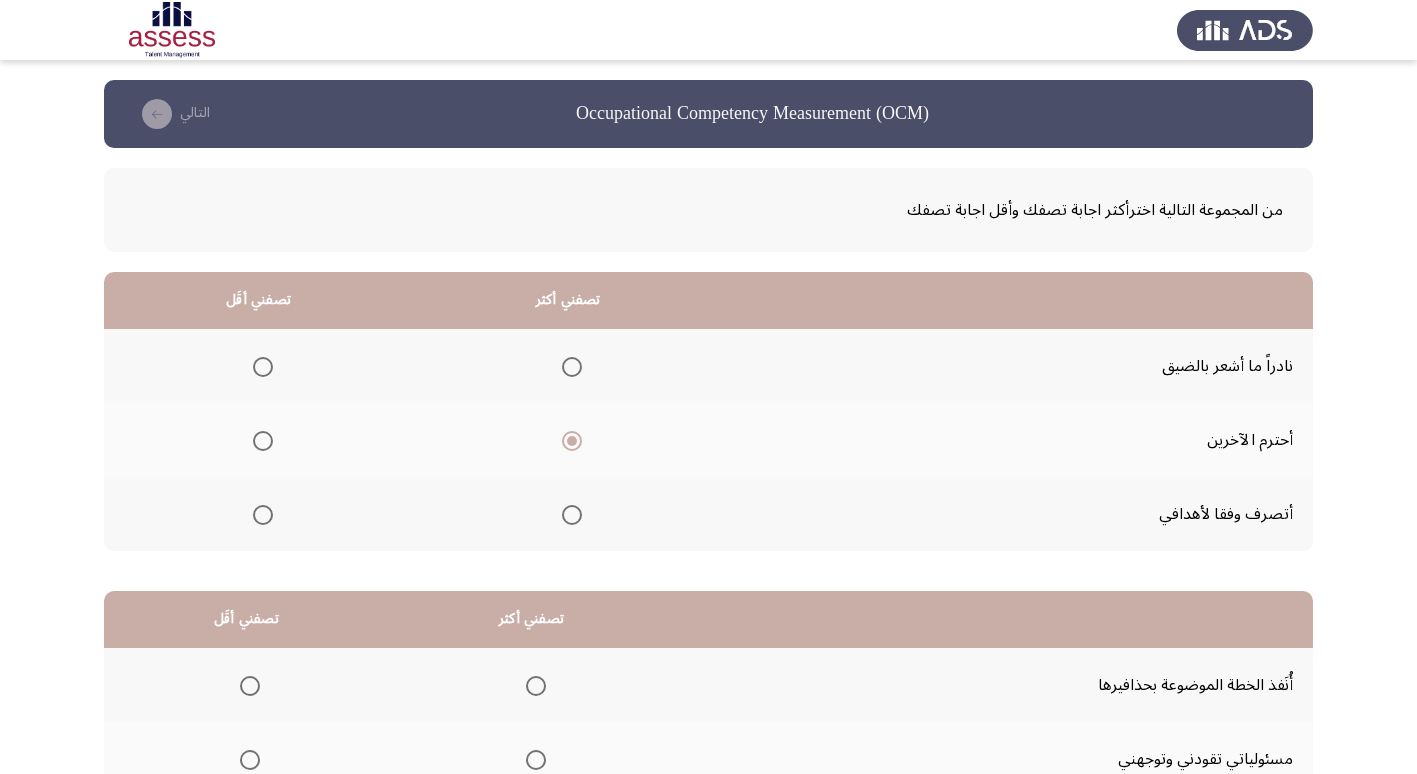 click at bounding box center (263, 515) 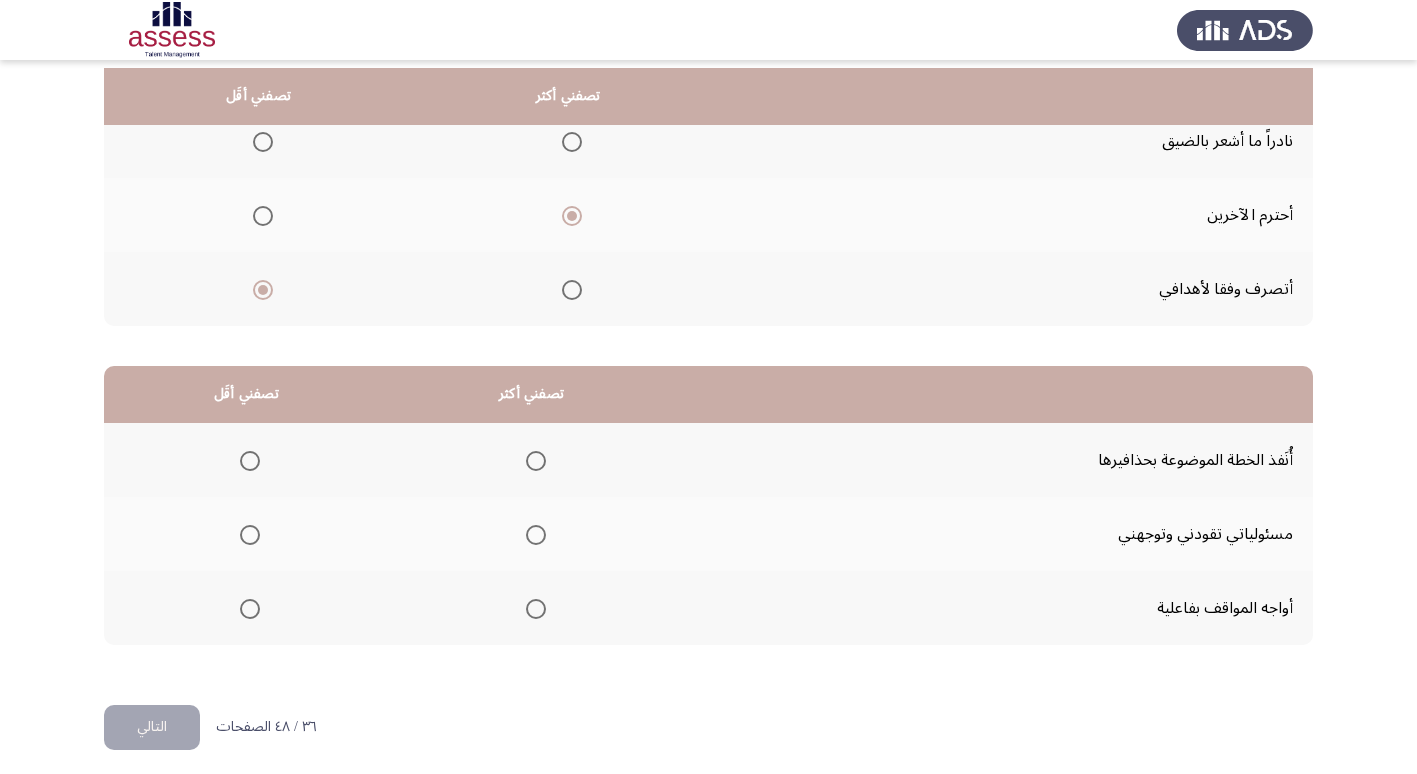 scroll, scrollTop: 236, scrollLeft: 0, axis: vertical 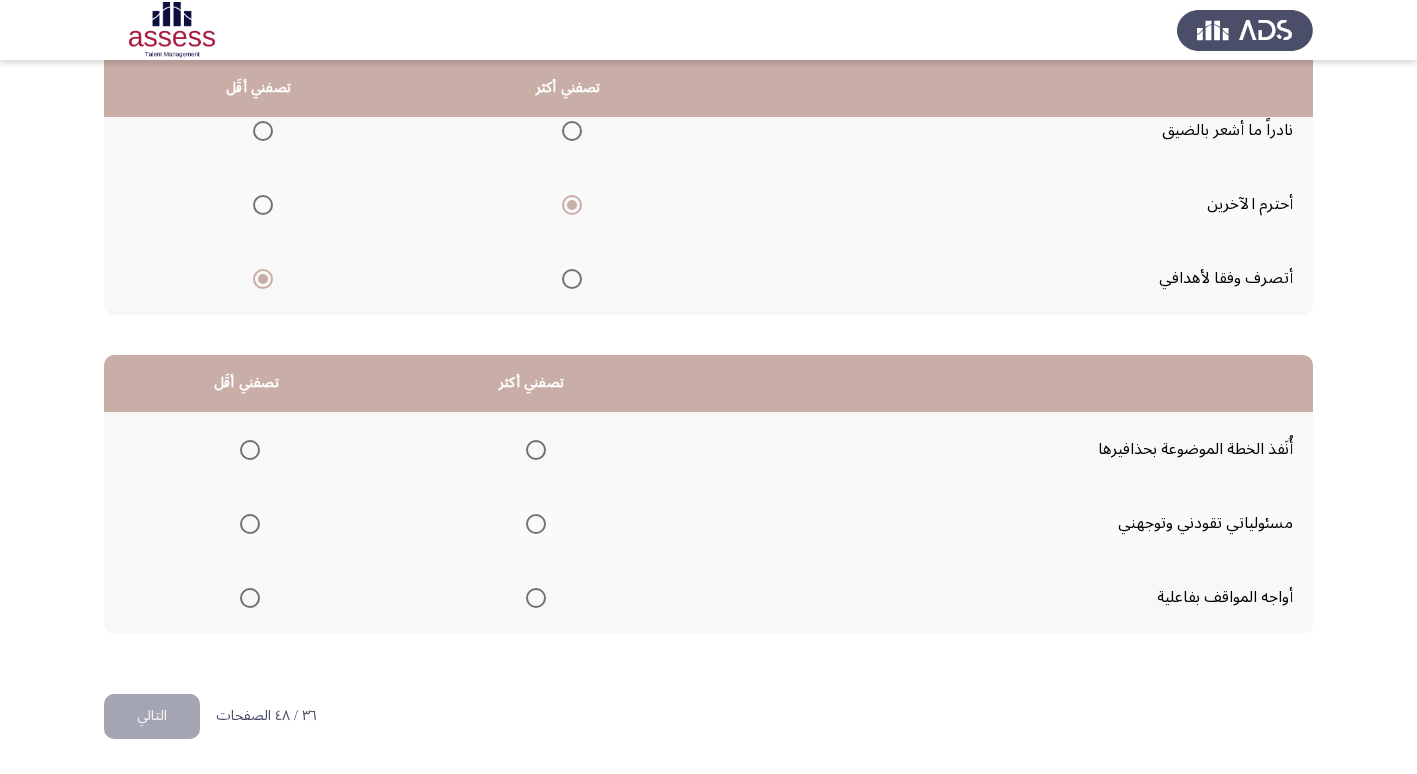 click at bounding box center [532, 449] 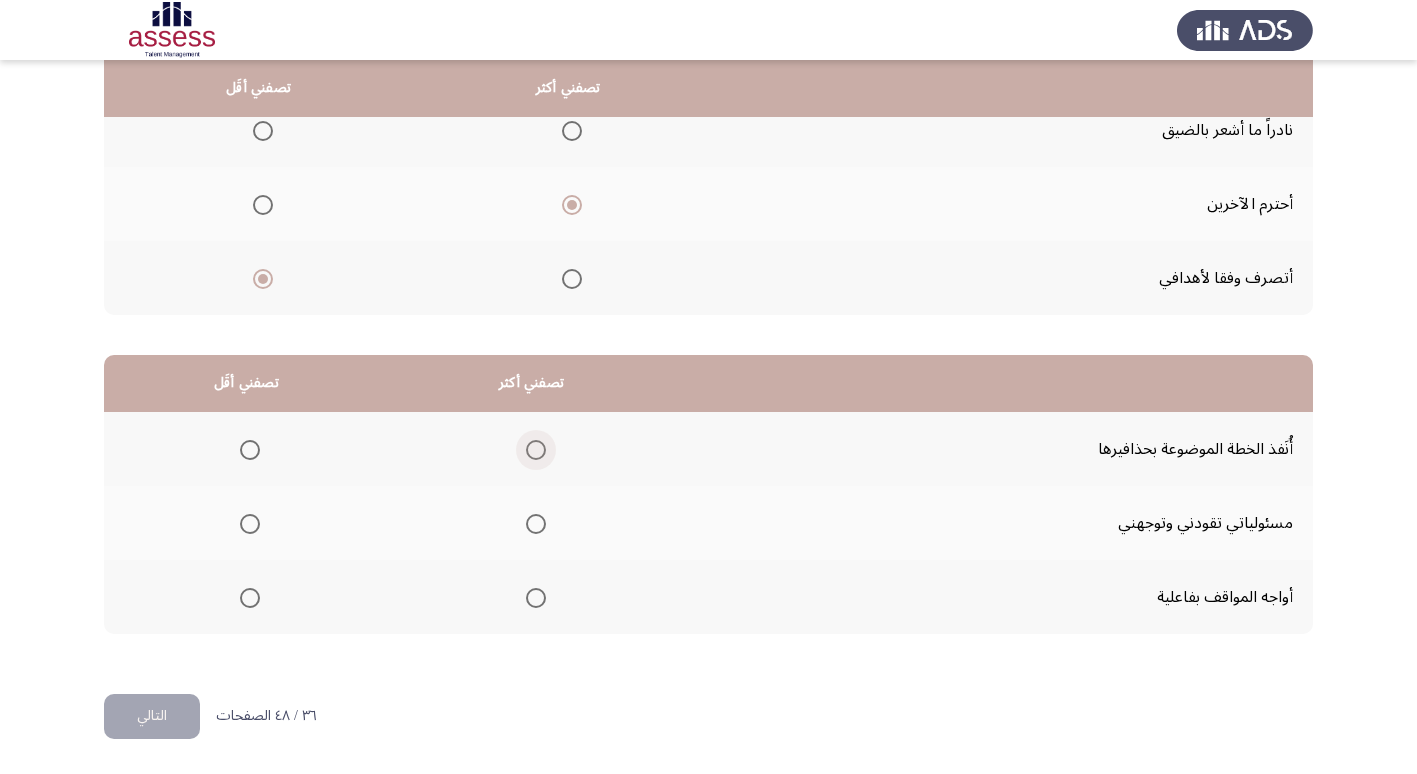 click at bounding box center [536, 450] 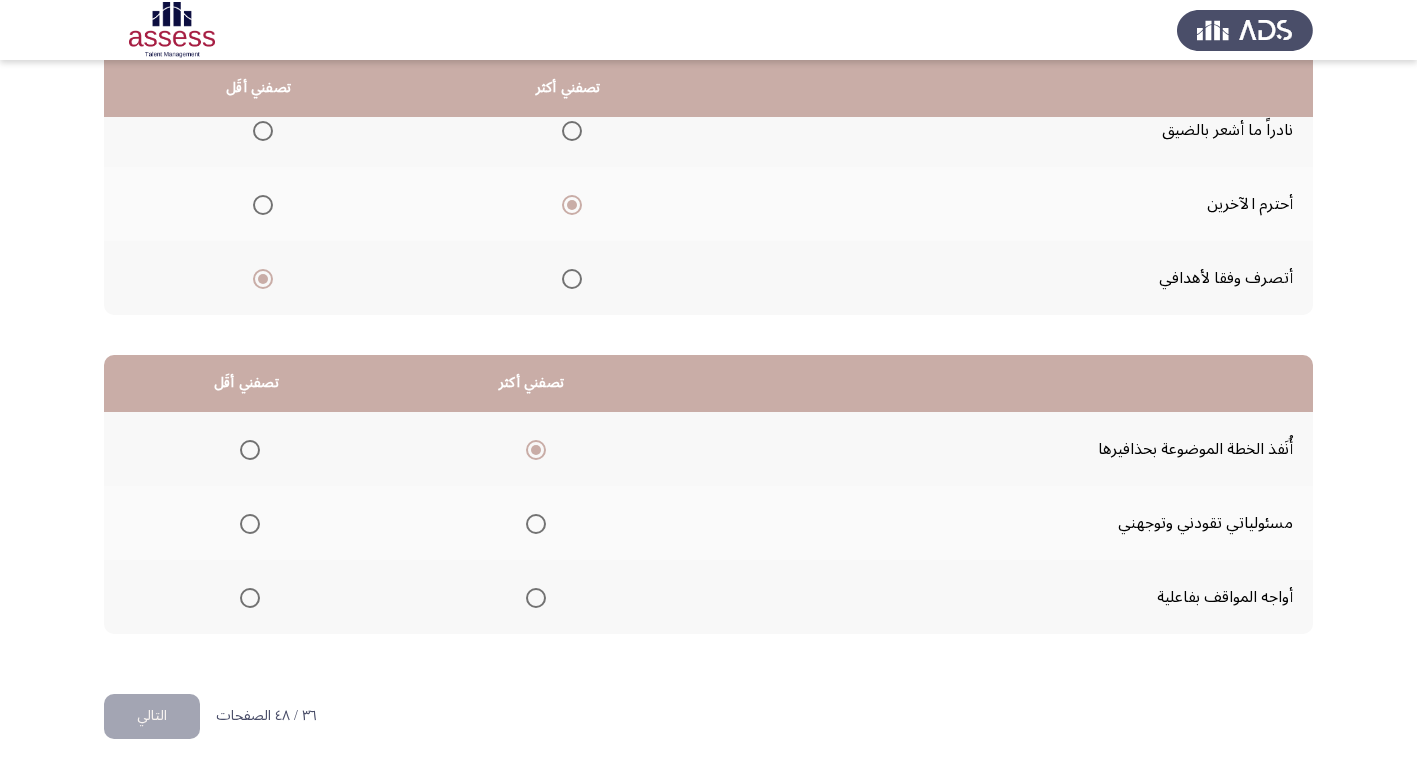 click at bounding box center (250, 598) 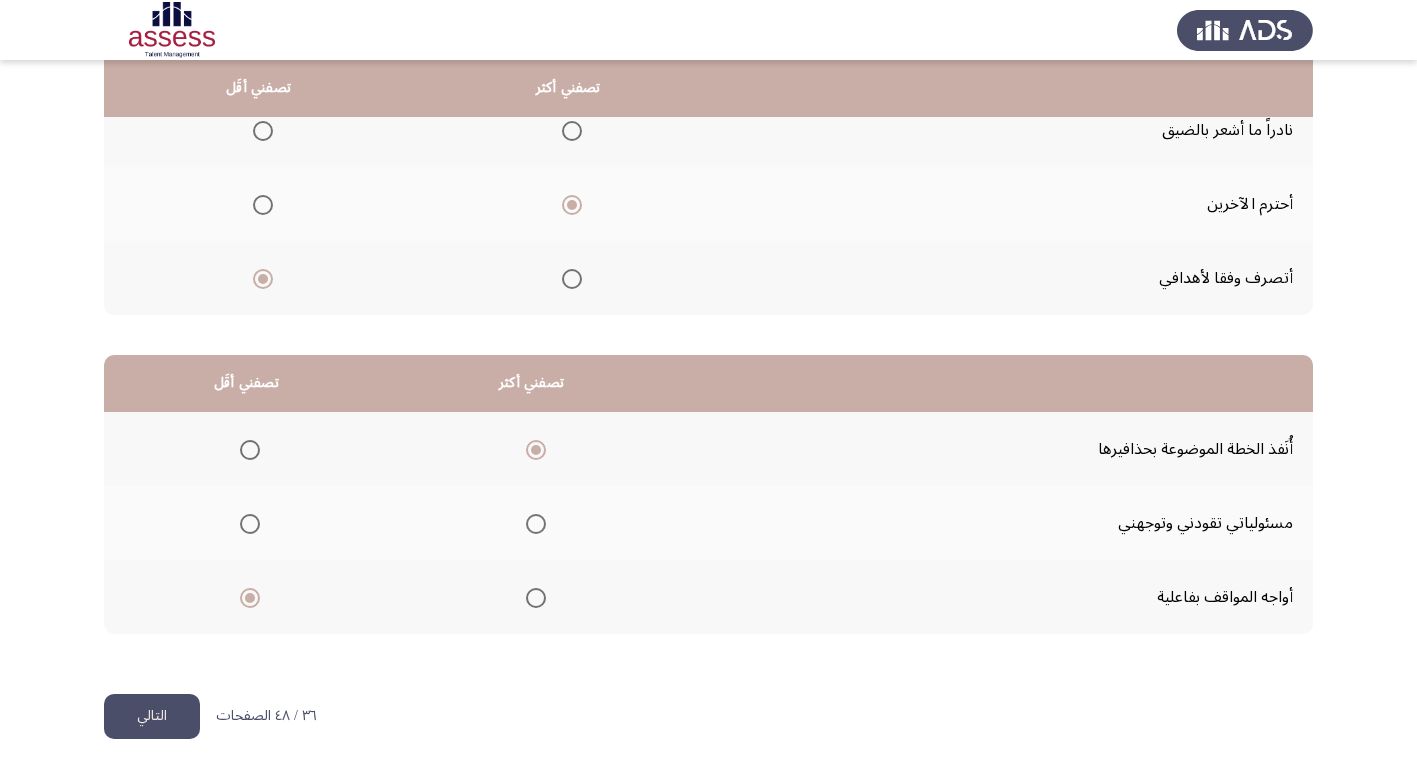 click on "التالي" 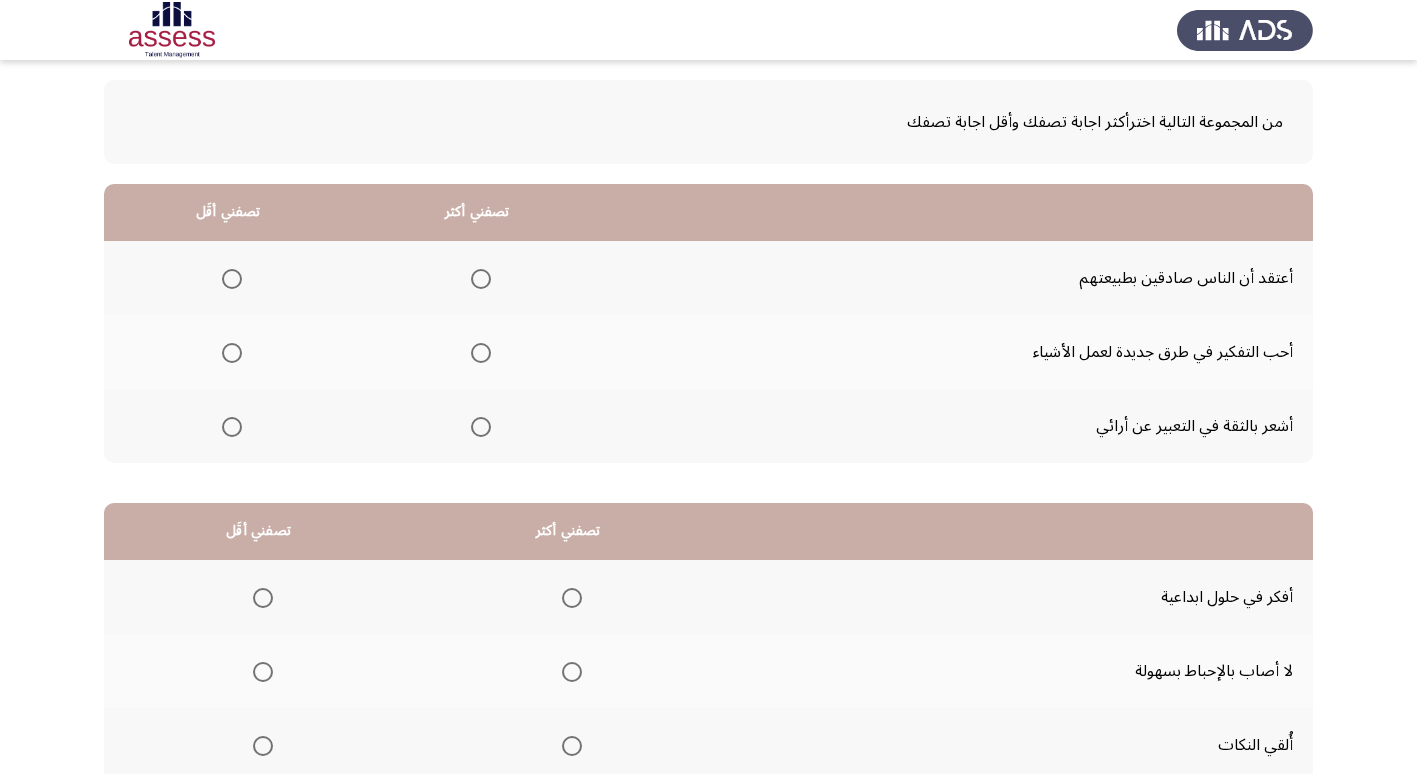 scroll, scrollTop: 236, scrollLeft: 0, axis: vertical 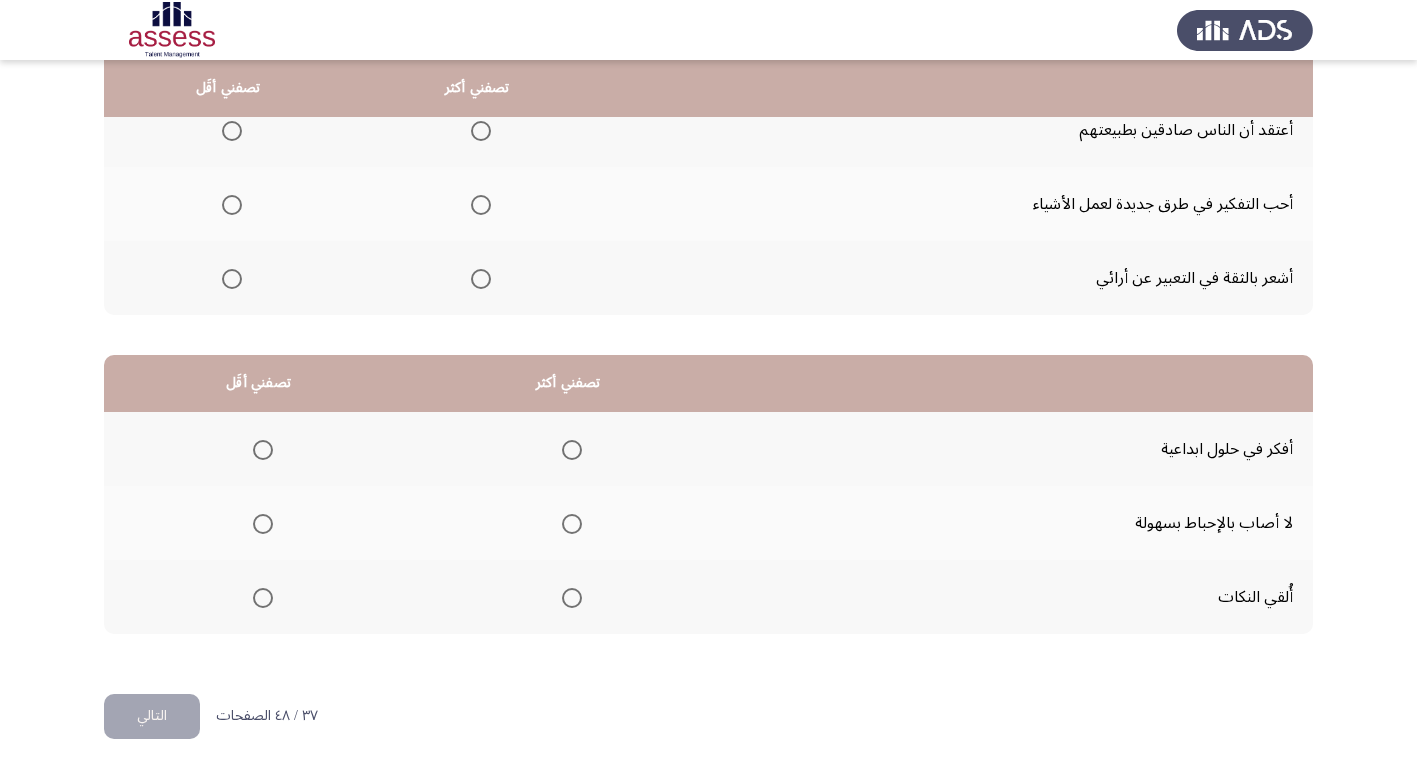 click at bounding box center [481, 131] 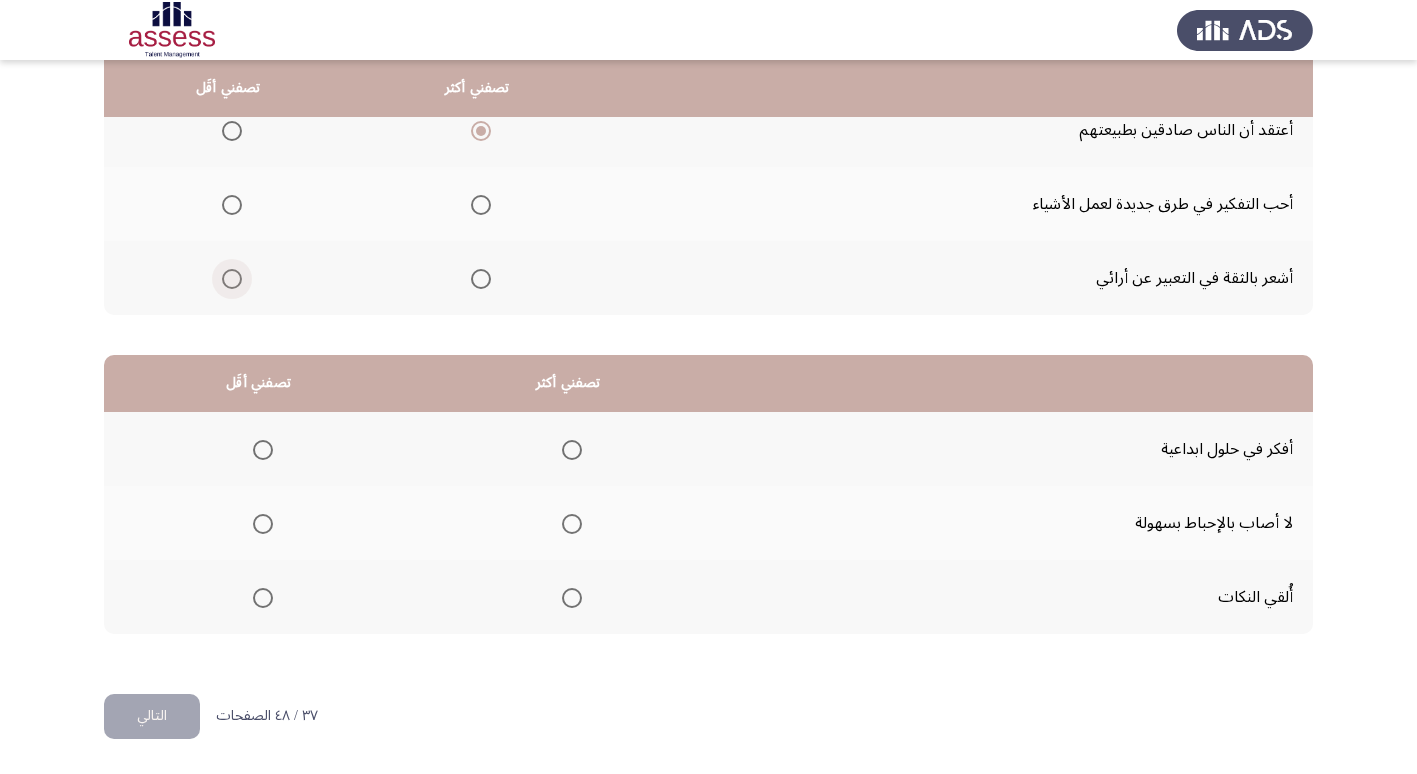 click at bounding box center [232, 279] 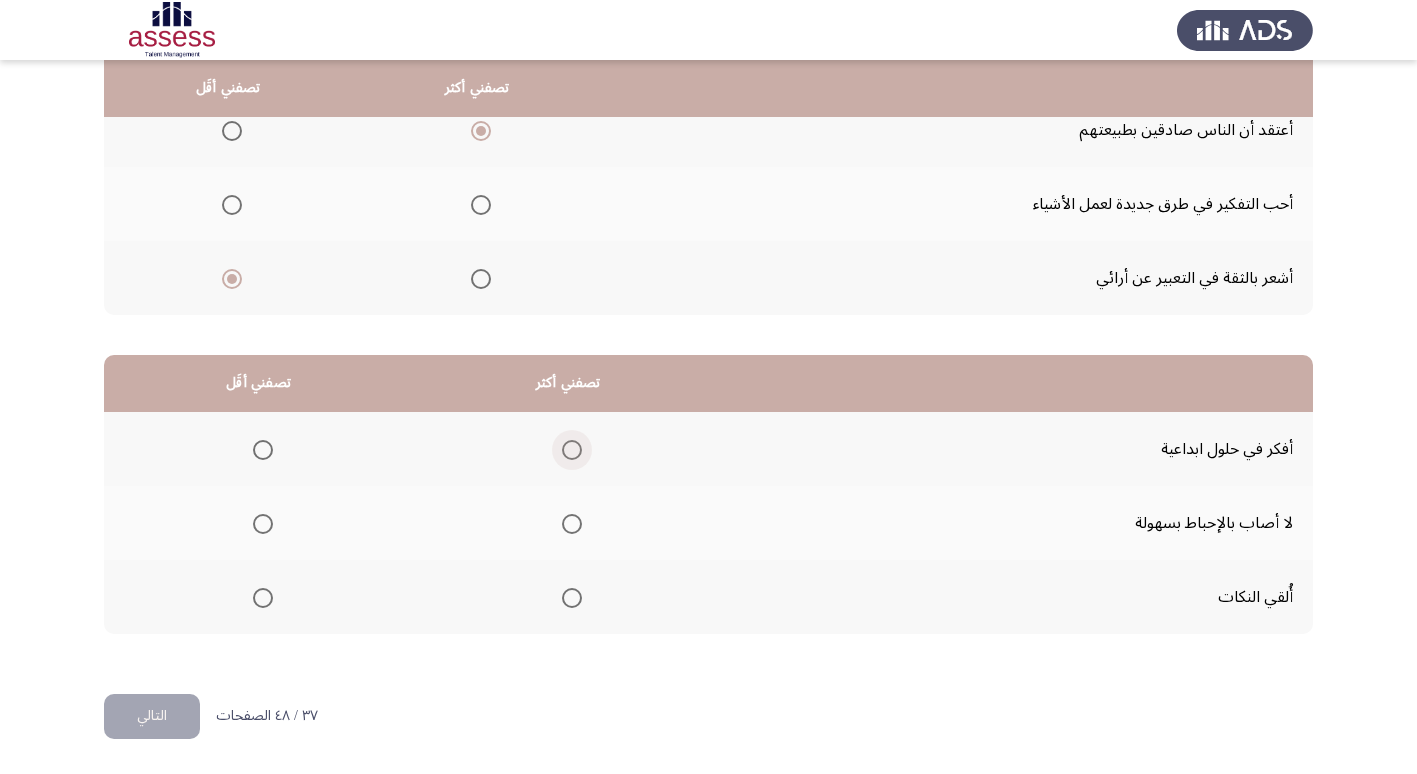 click at bounding box center (572, 450) 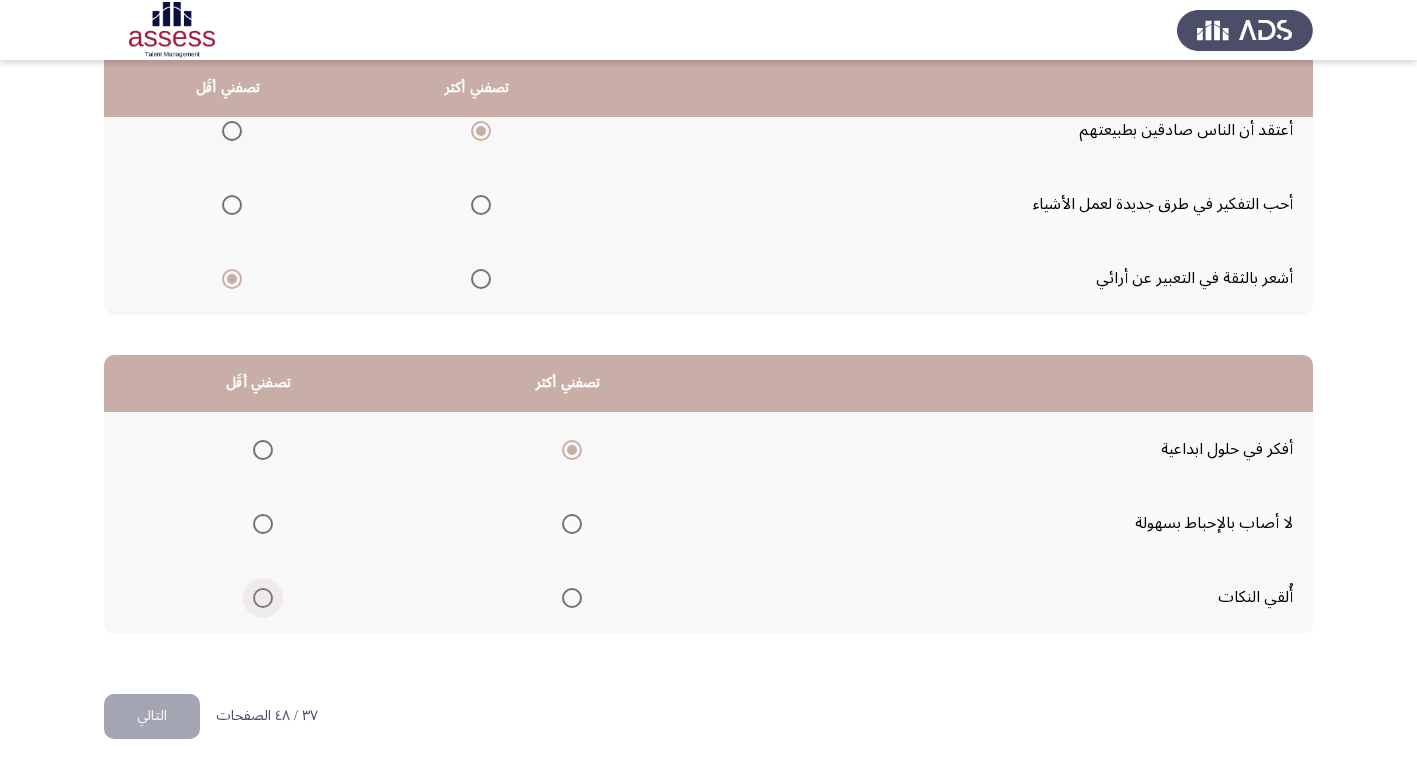 click at bounding box center [263, 598] 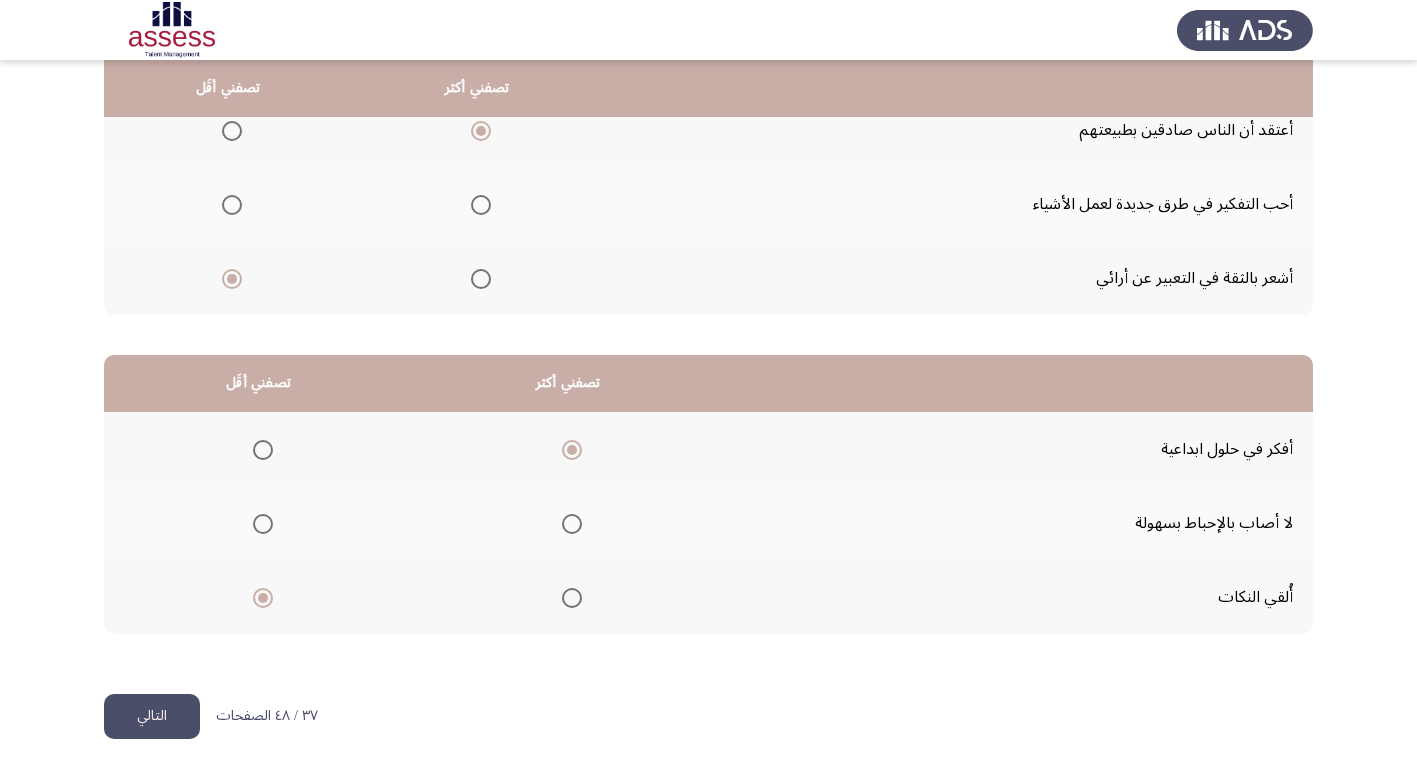 click on "التالي" 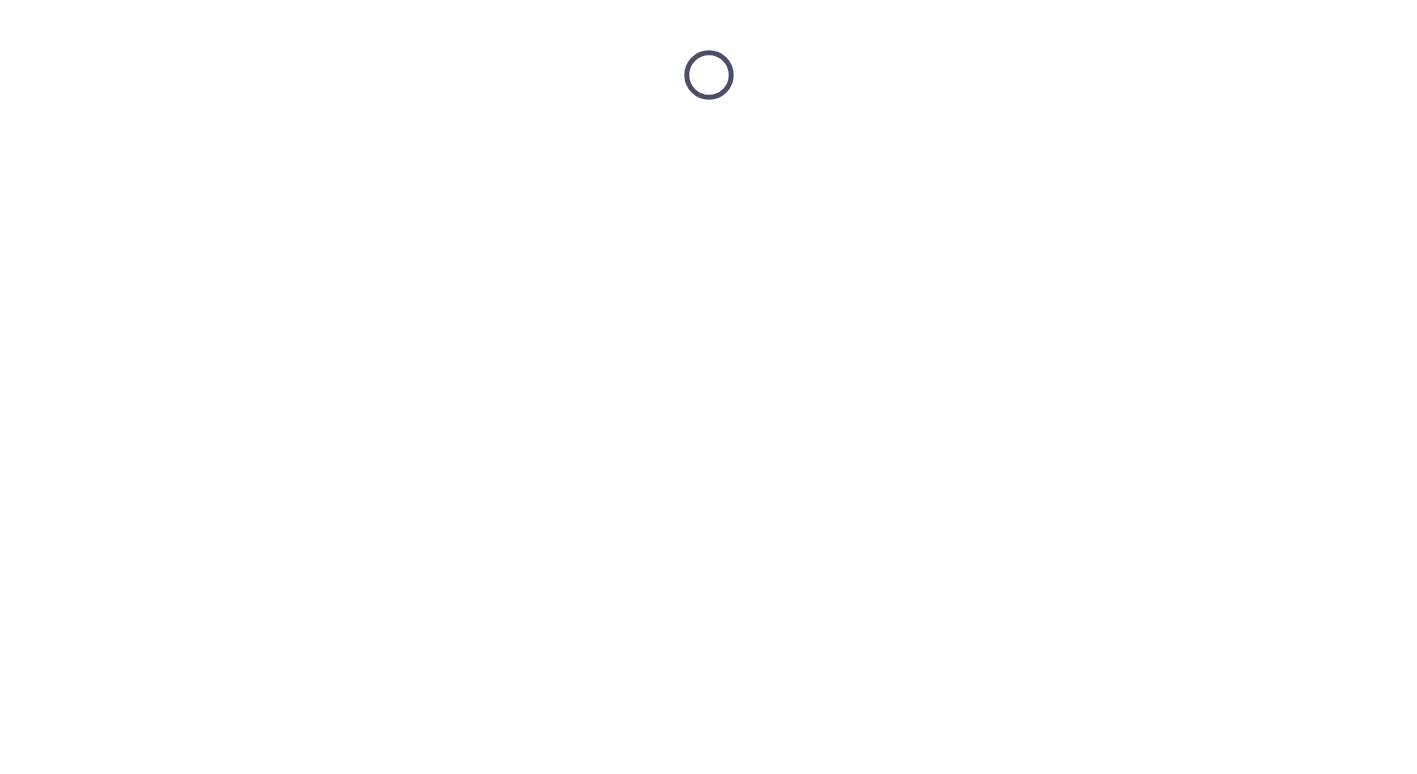 scroll, scrollTop: 0, scrollLeft: 0, axis: both 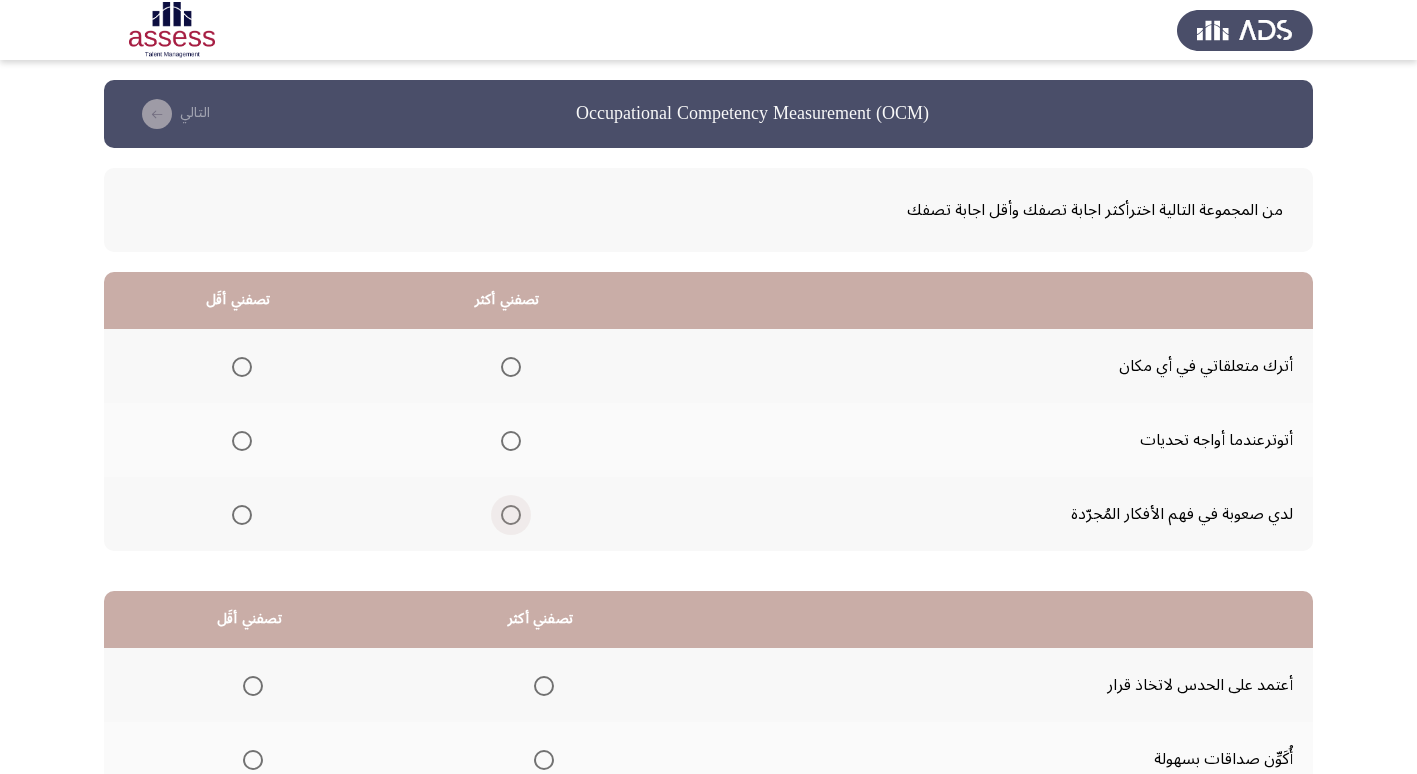 click at bounding box center [511, 515] 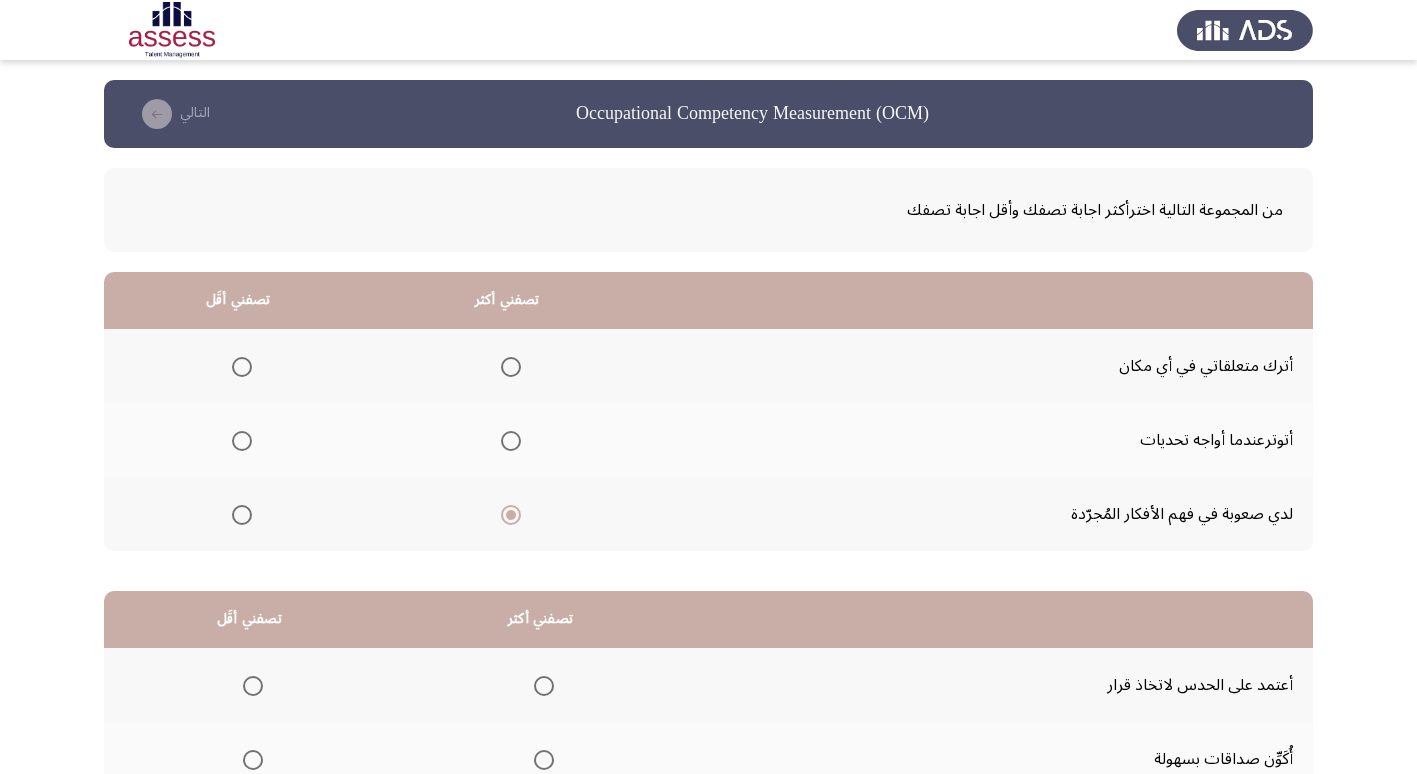 click at bounding box center [242, 367] 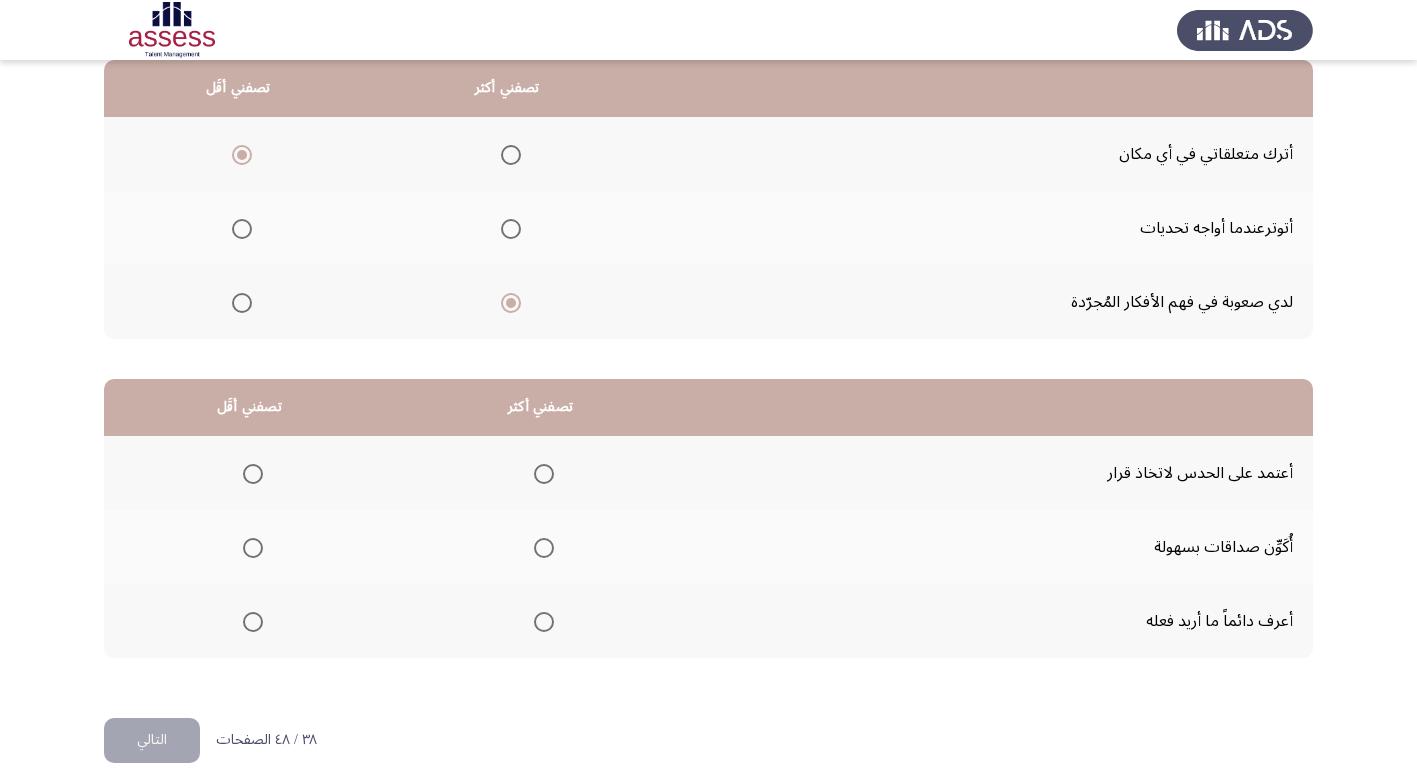 scroll, scrollTop: 236, scrollLeft: 0, axis: vertical 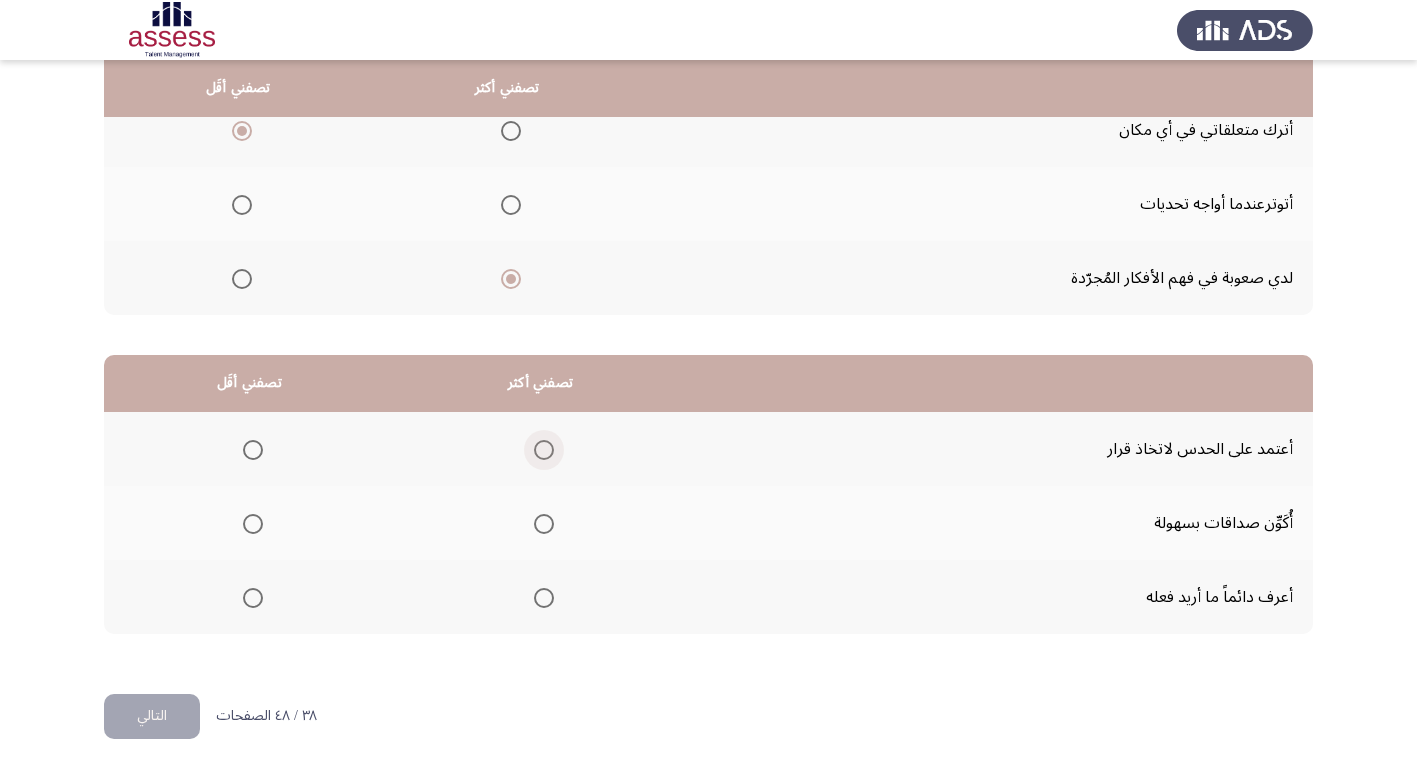 click at bounding box center [544, 450] 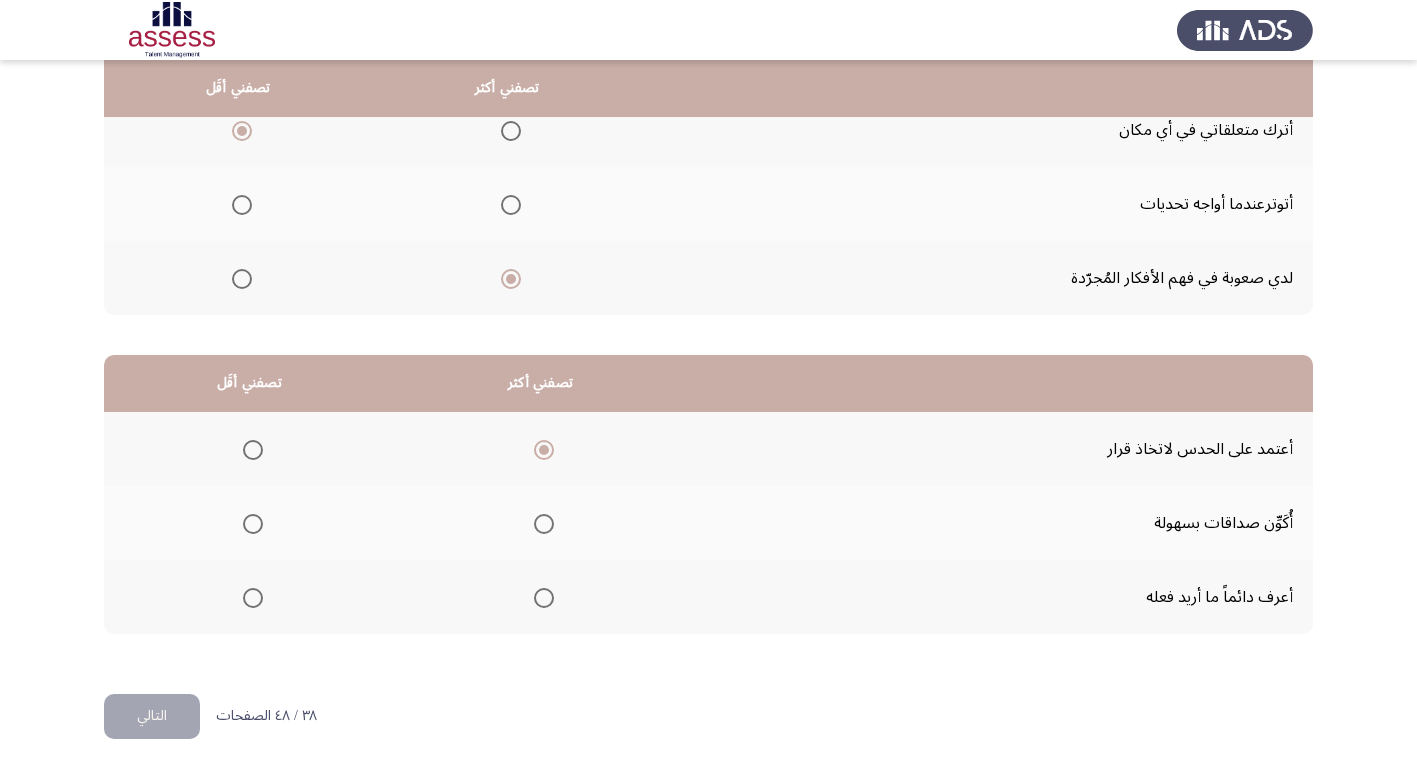 click at bounding box center [544, 524] 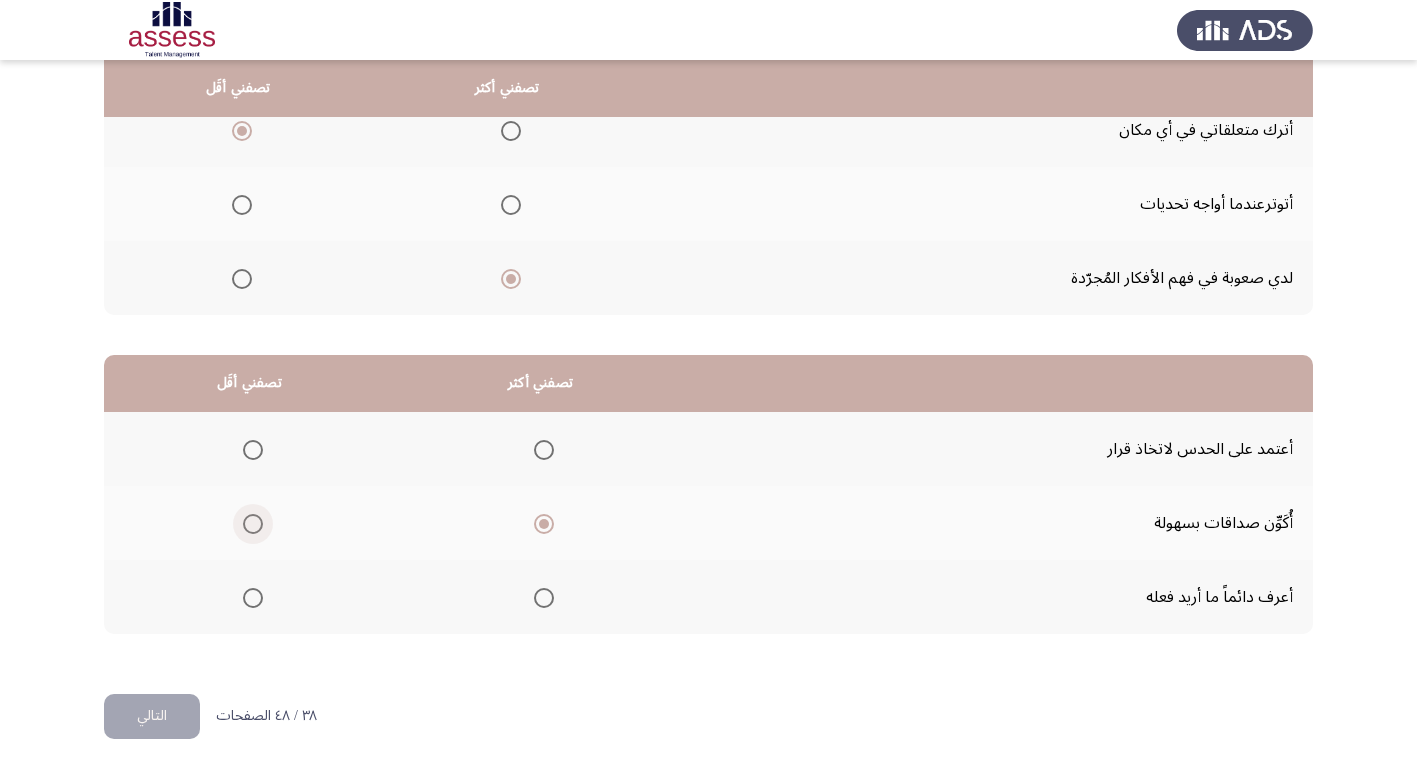 click at bounding box center [253, 524] 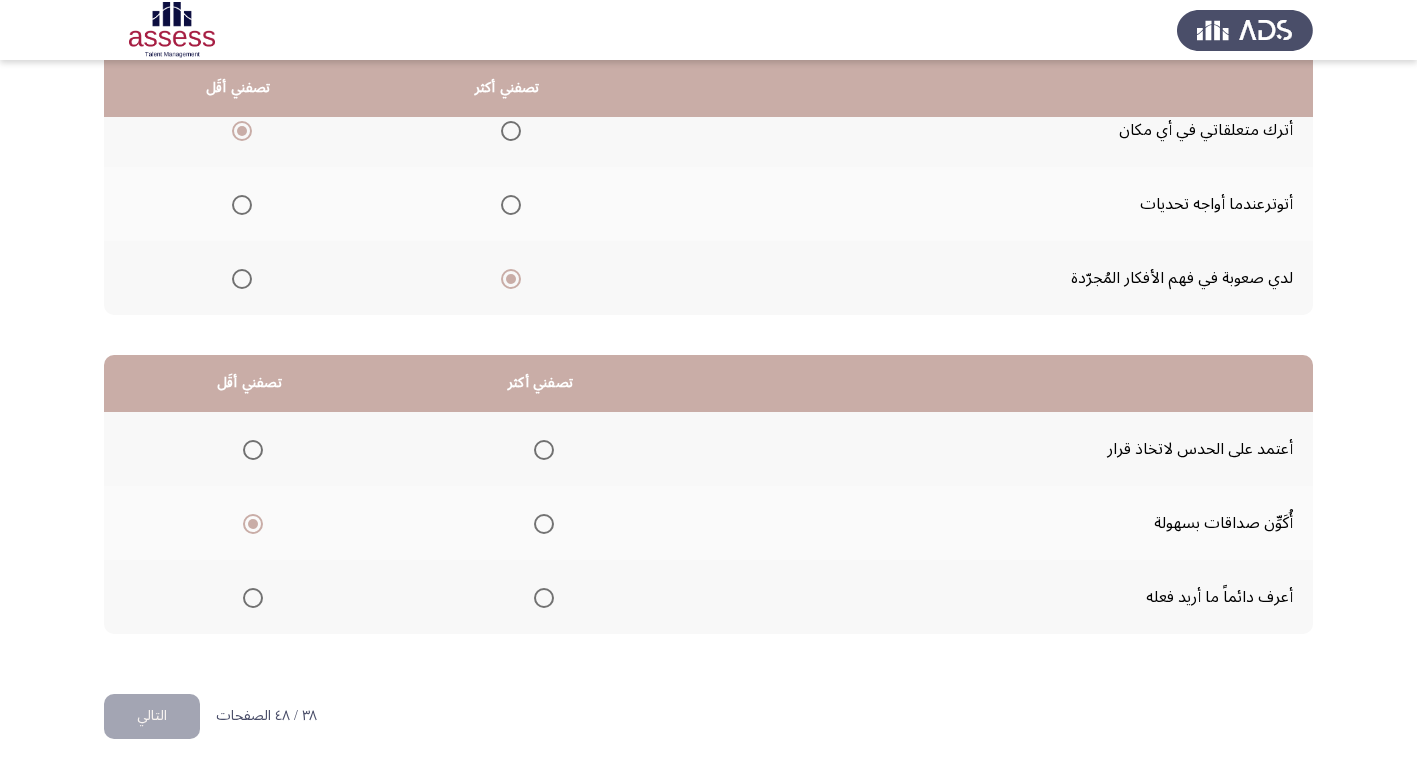 click at bounding box center [544, 524] 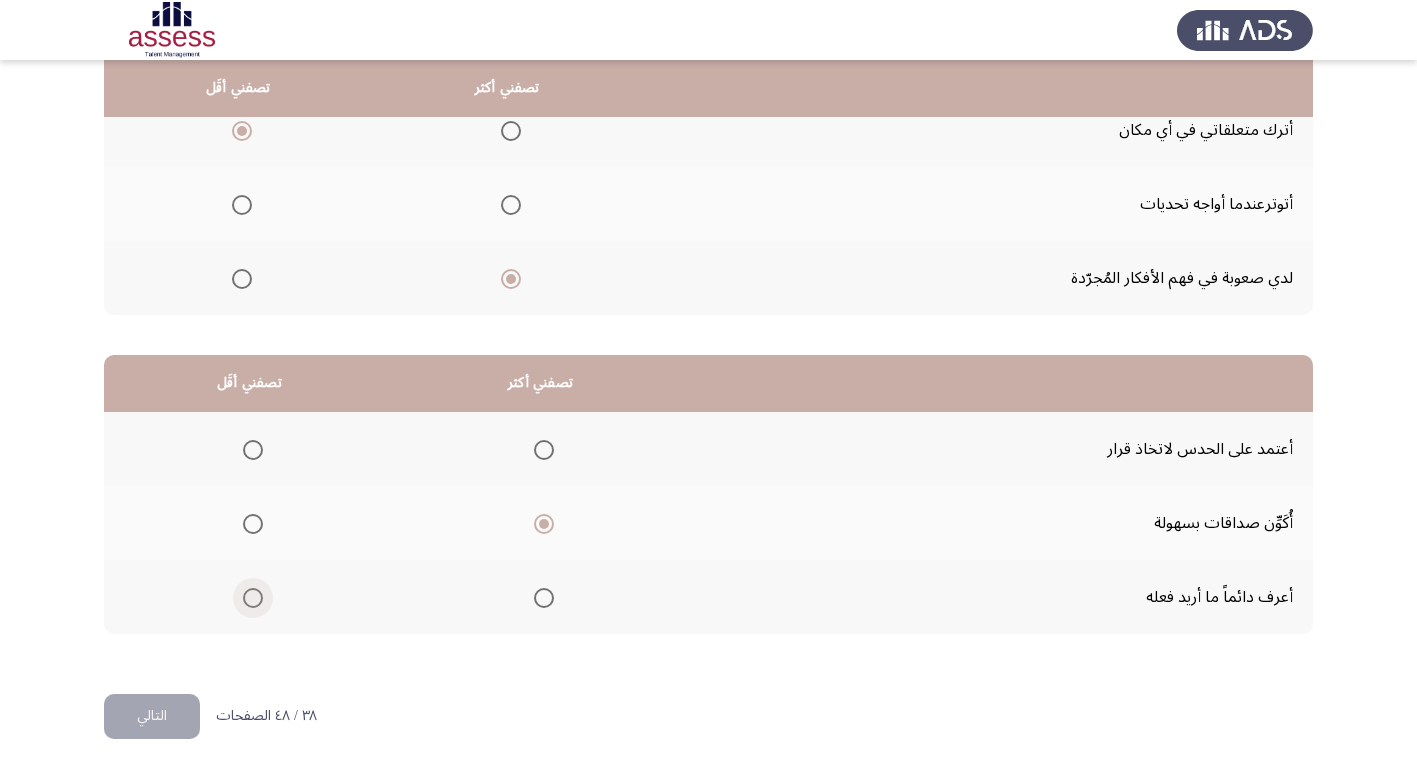 click at bounding box center [253, 598] 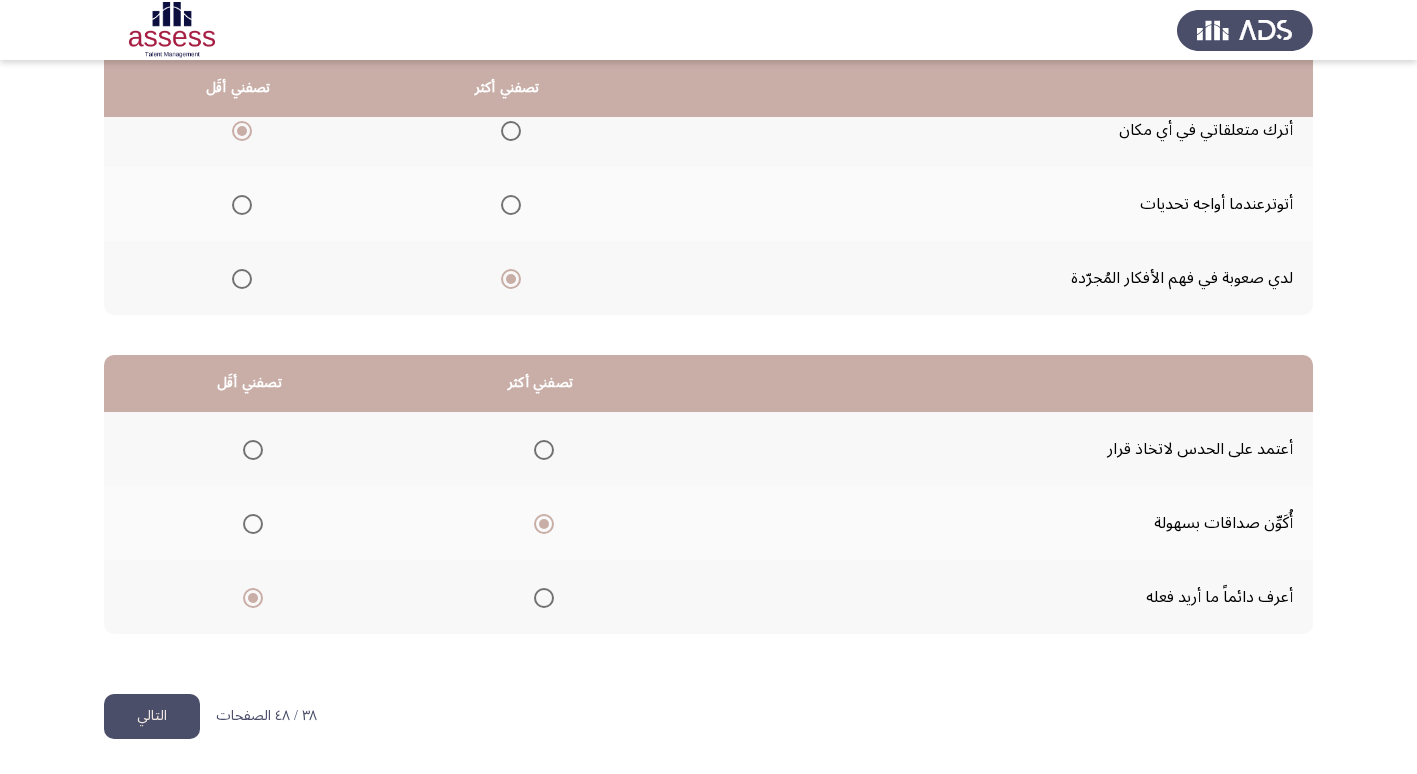 click on "التالي" 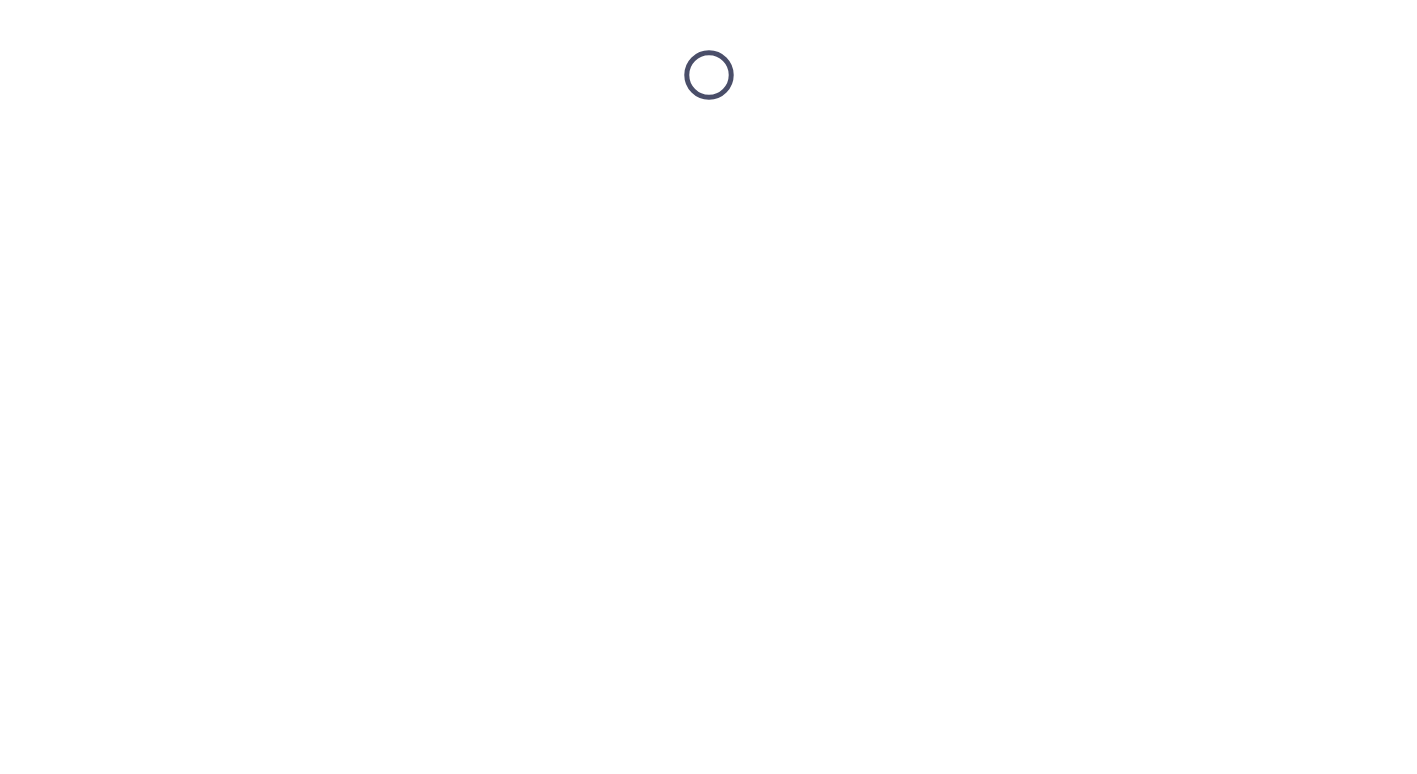 scroll, scrollTop: 0, scrollLeft: 0, axis: both 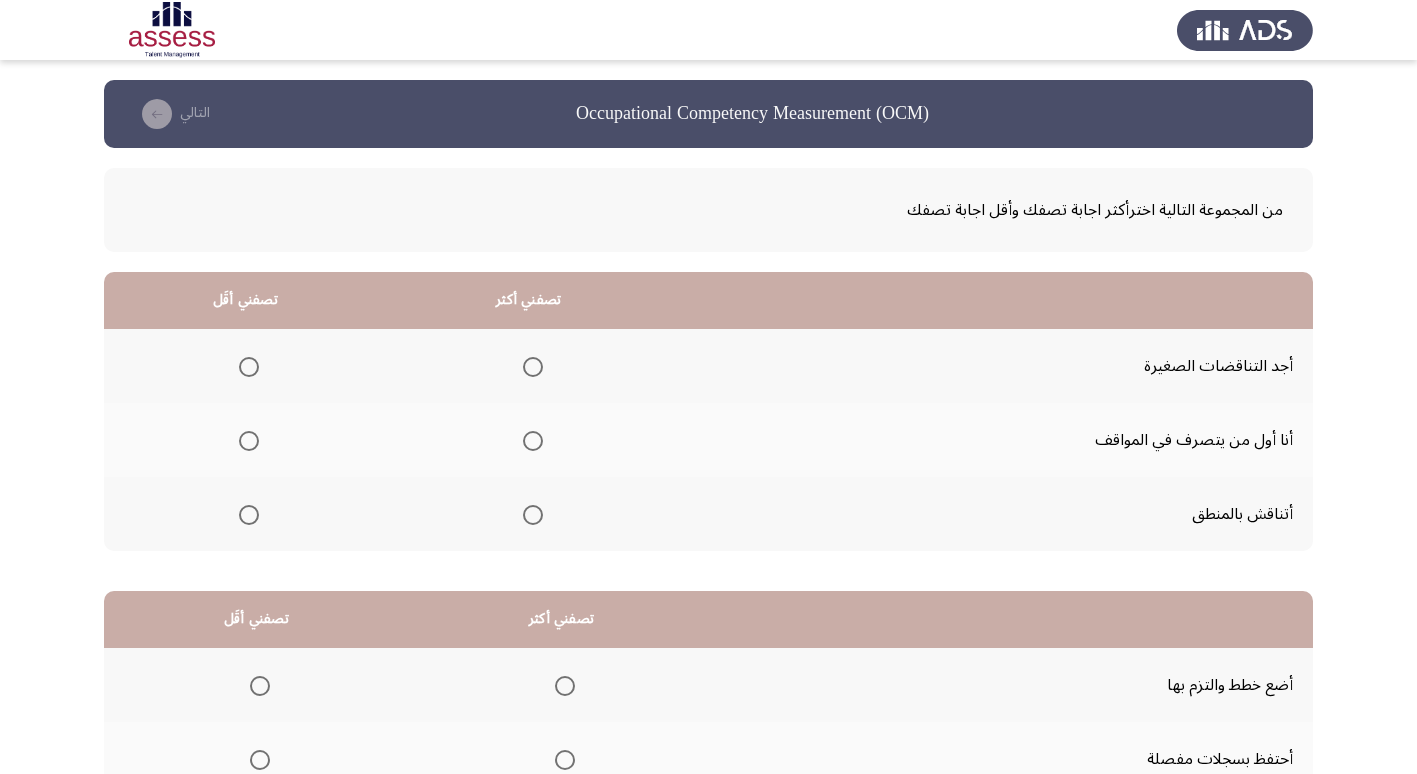 click on "أنا أول من يتصرف في المواقف" 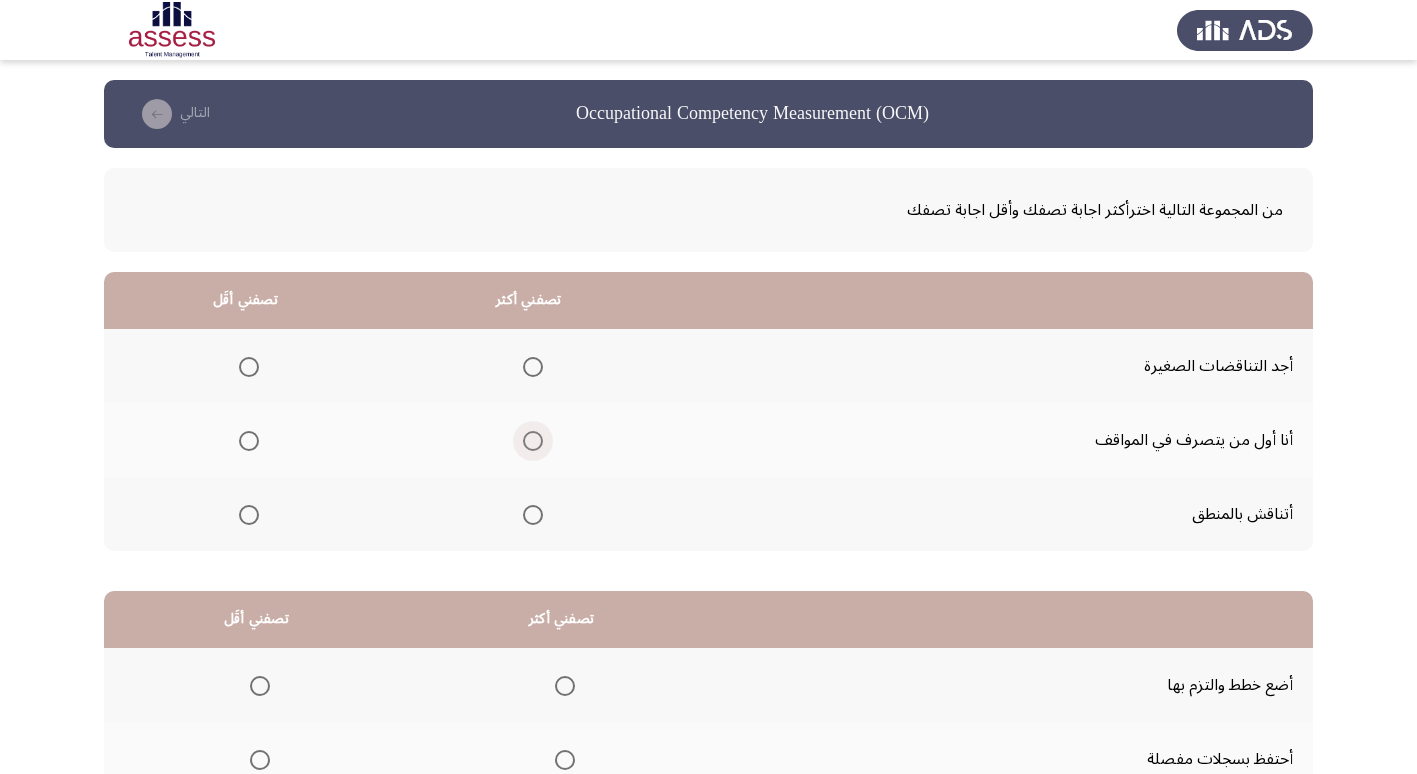 click at bounding box center (533, 441) 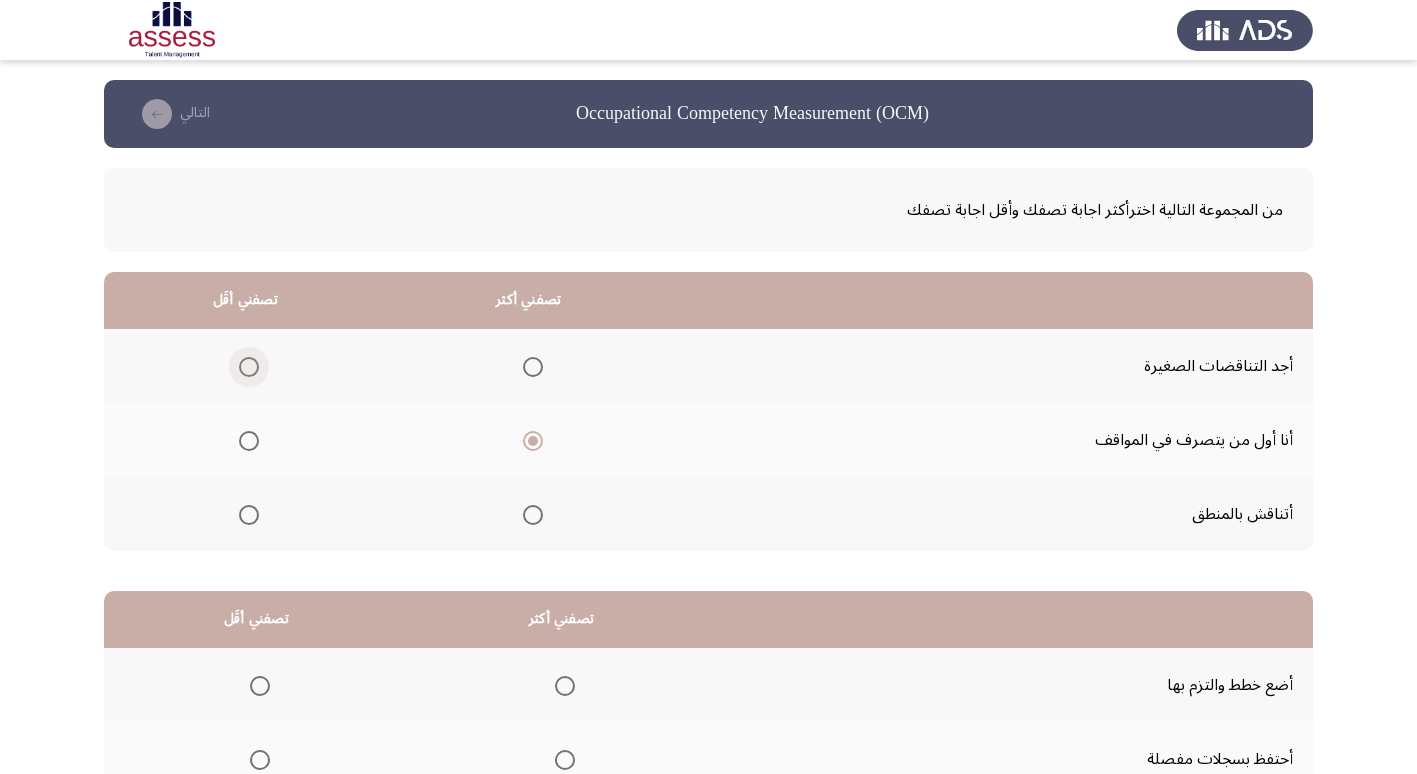 click at bounding box center (249, 367) 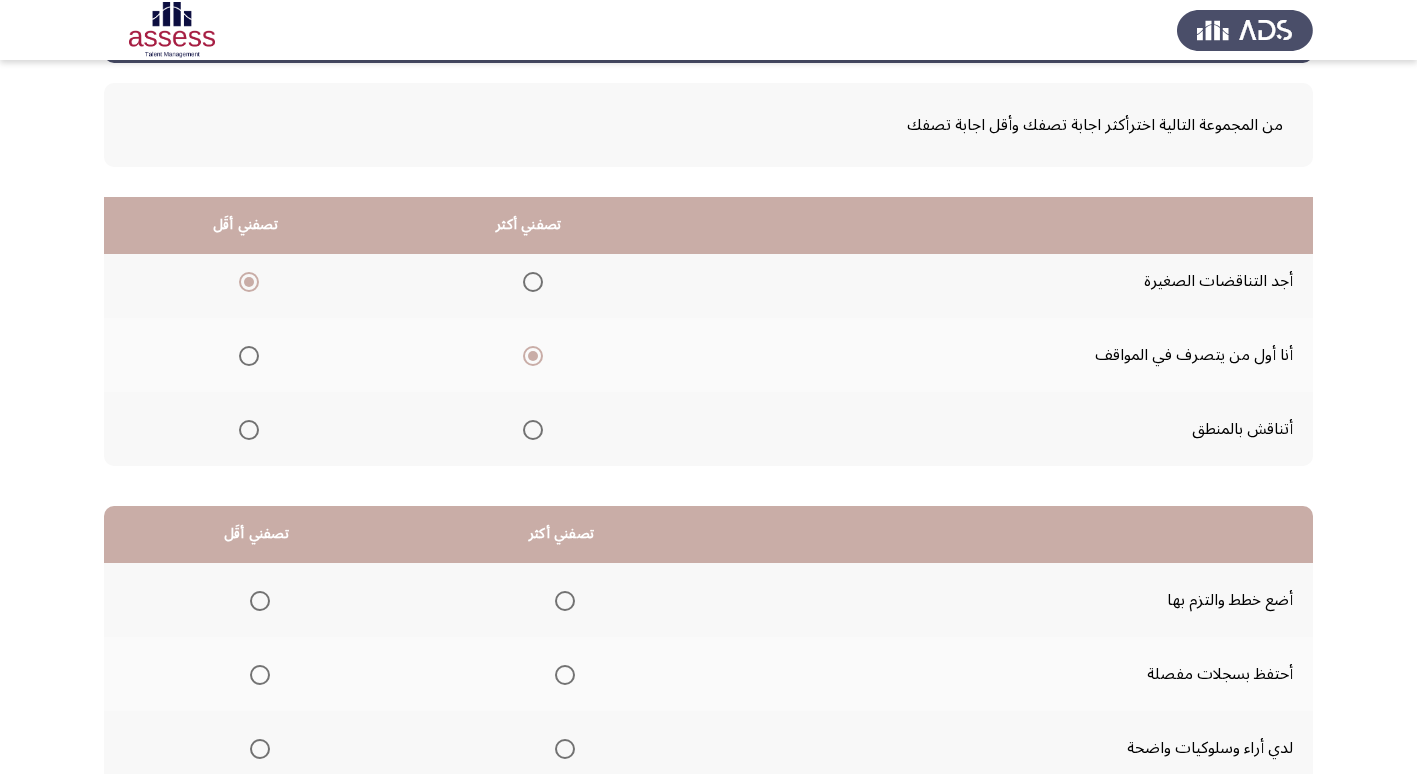 scroll, scrollTop: 236, scrollLeft: 0, axis: vertical 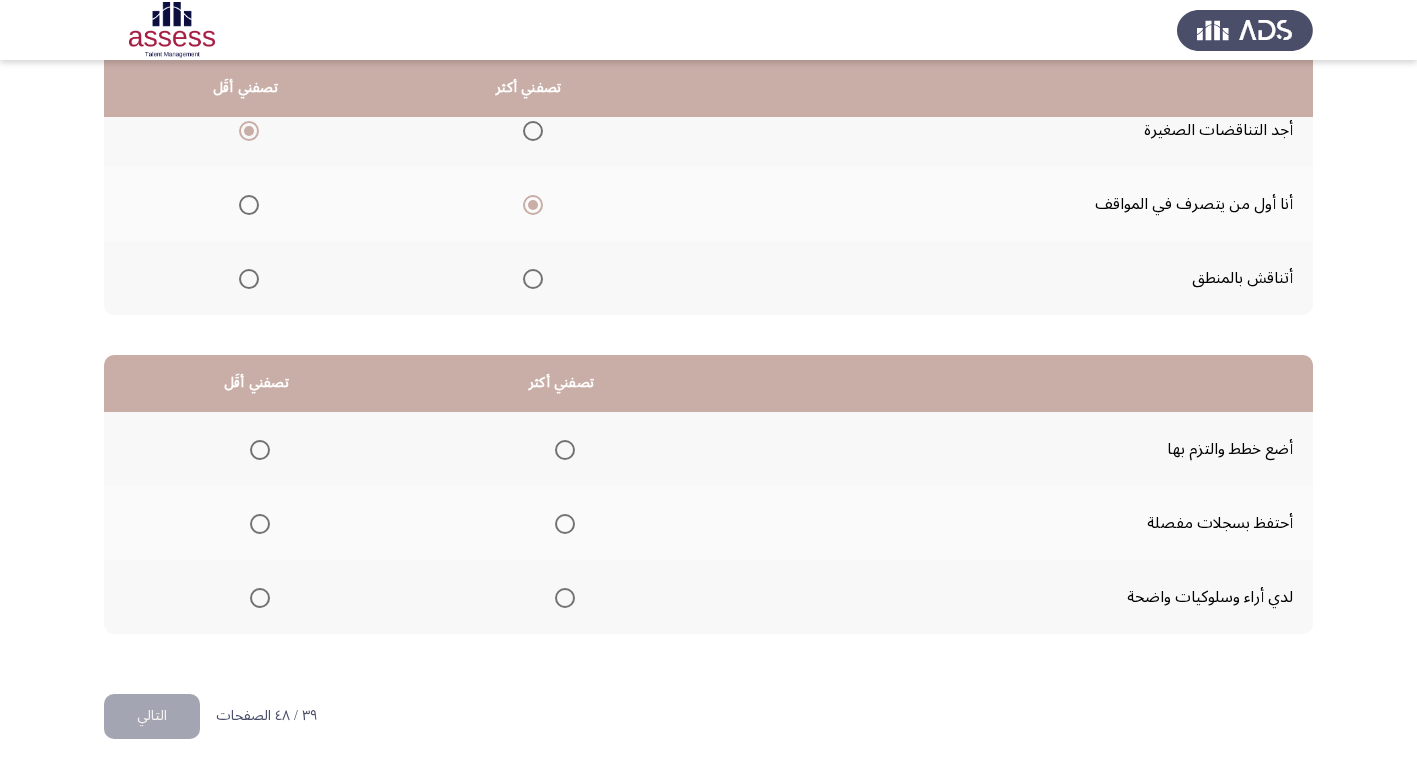 click at bounding box center [565, 450] 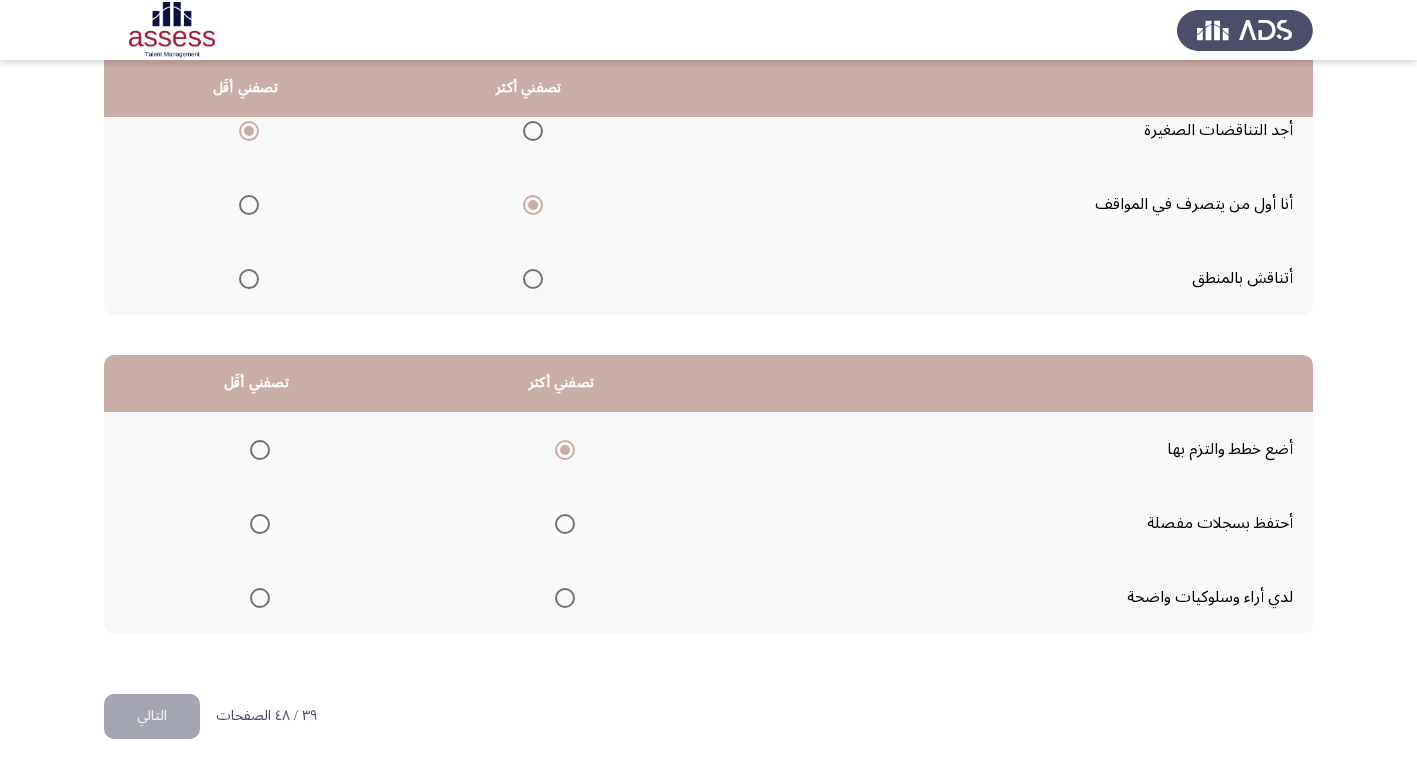 click at bounding box center (260, 598) 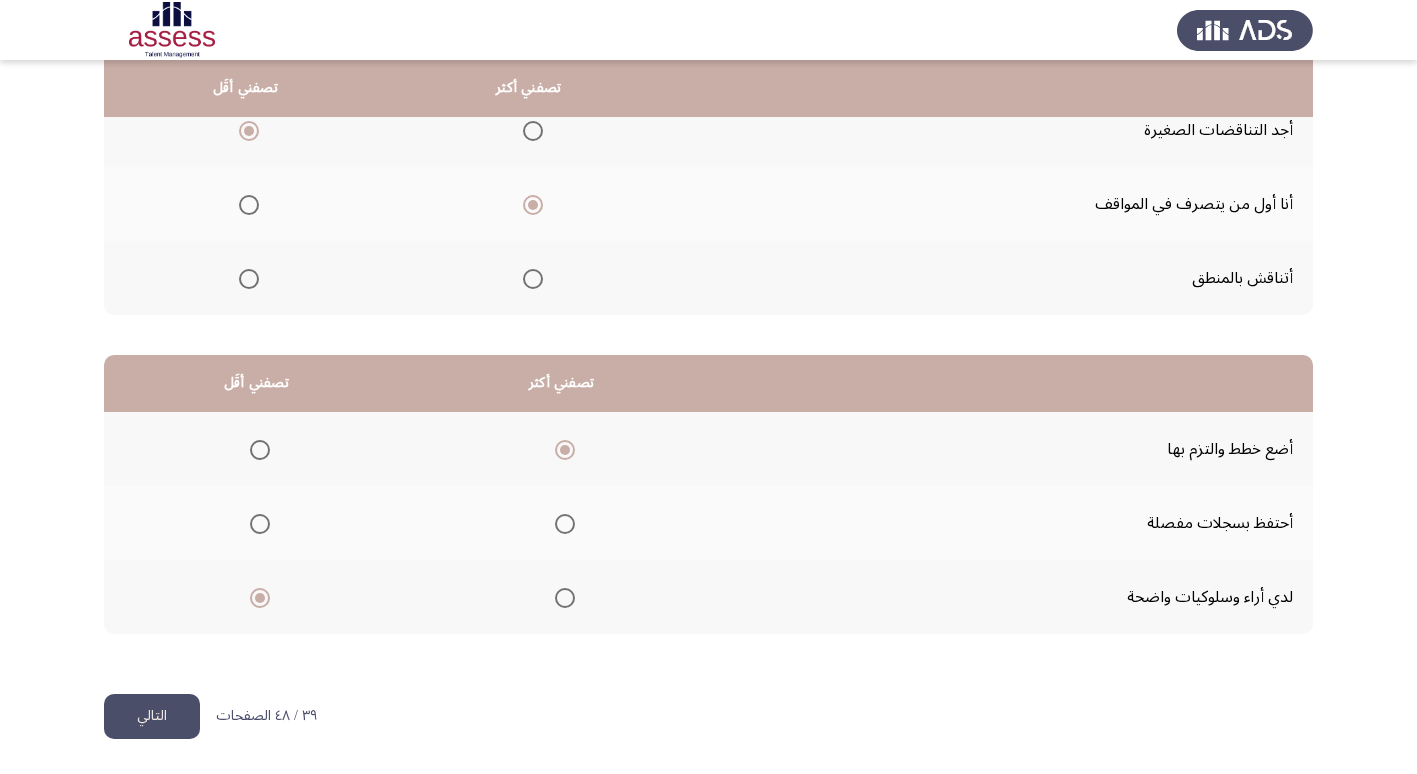 click on "التالي" 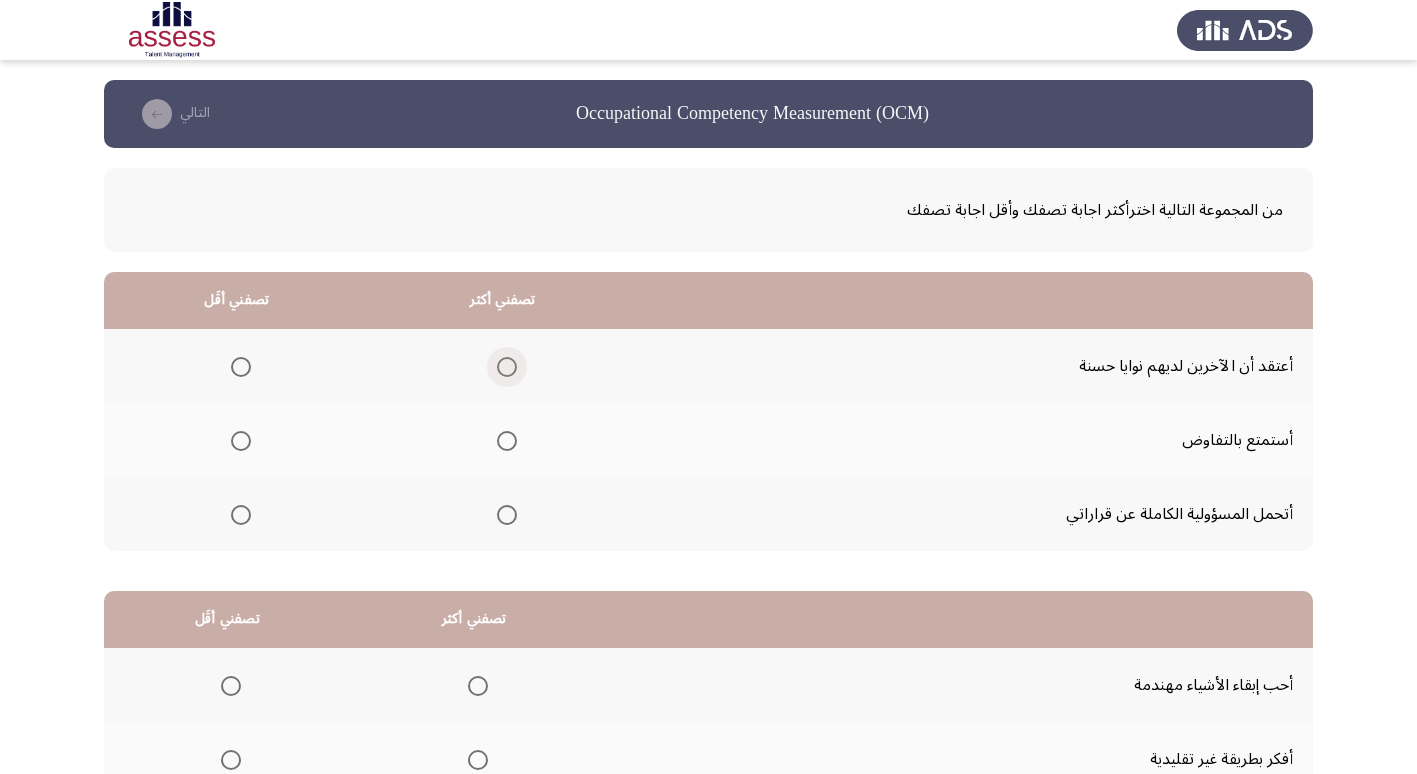 click at bounding box center [507, 367] 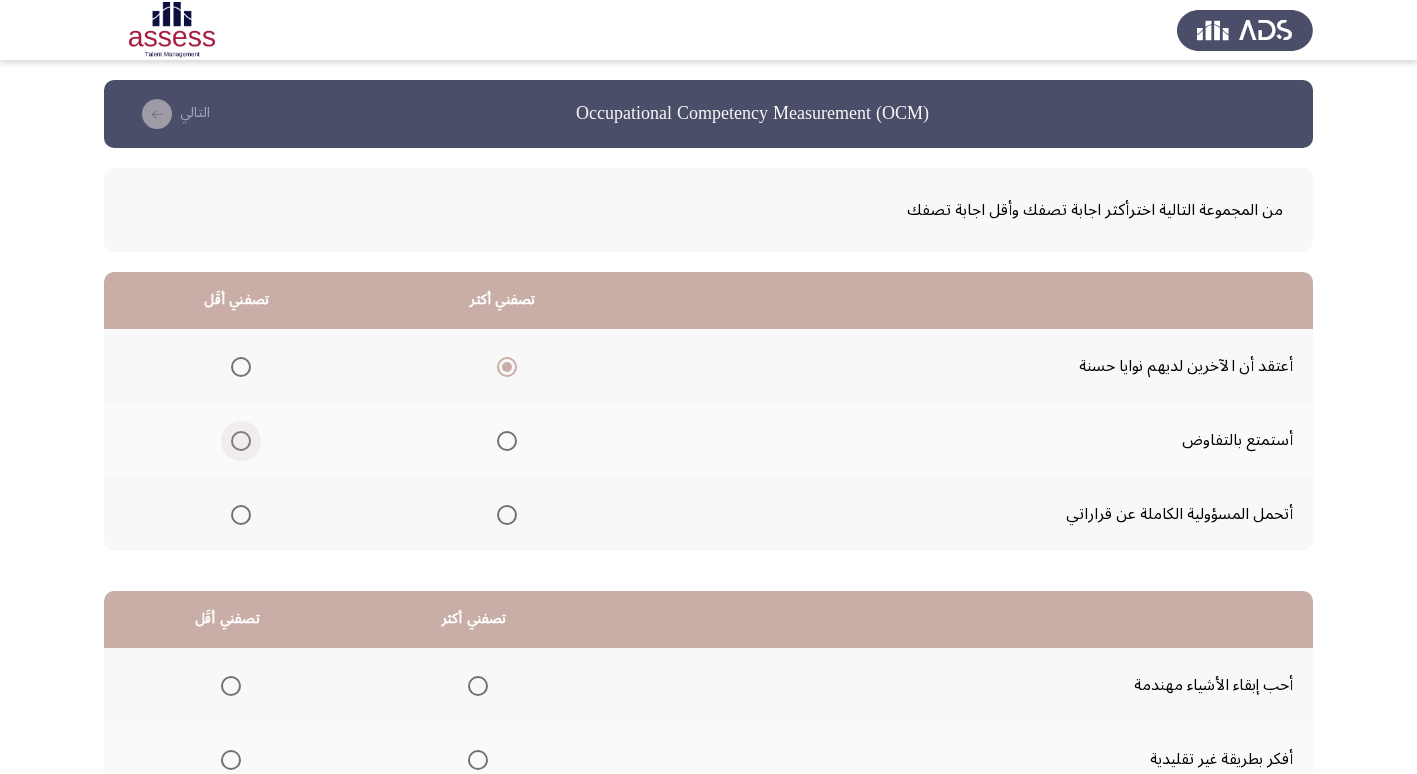 click at bounding box center [241, 441] 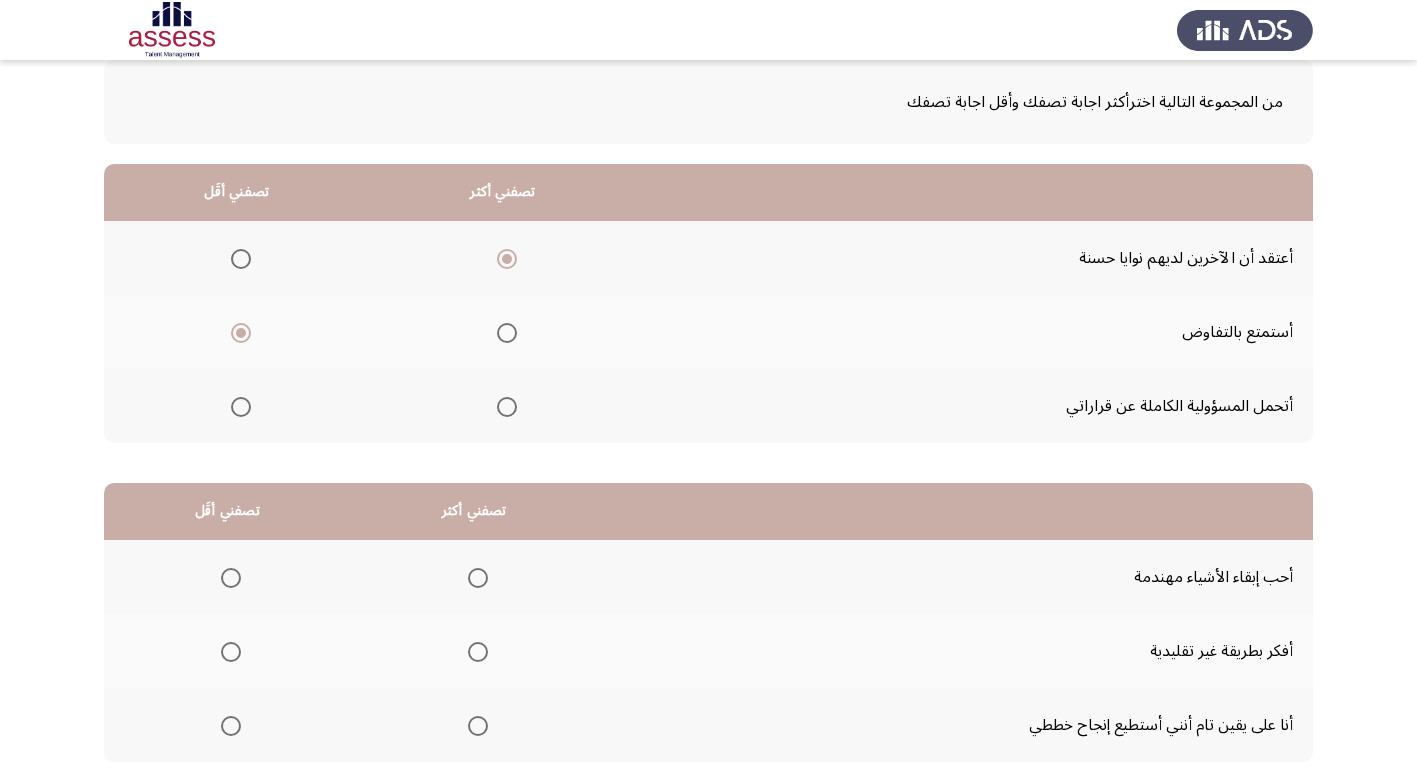 scroll, scrollTop: 236, scrollLeft: 0, axis: vertical 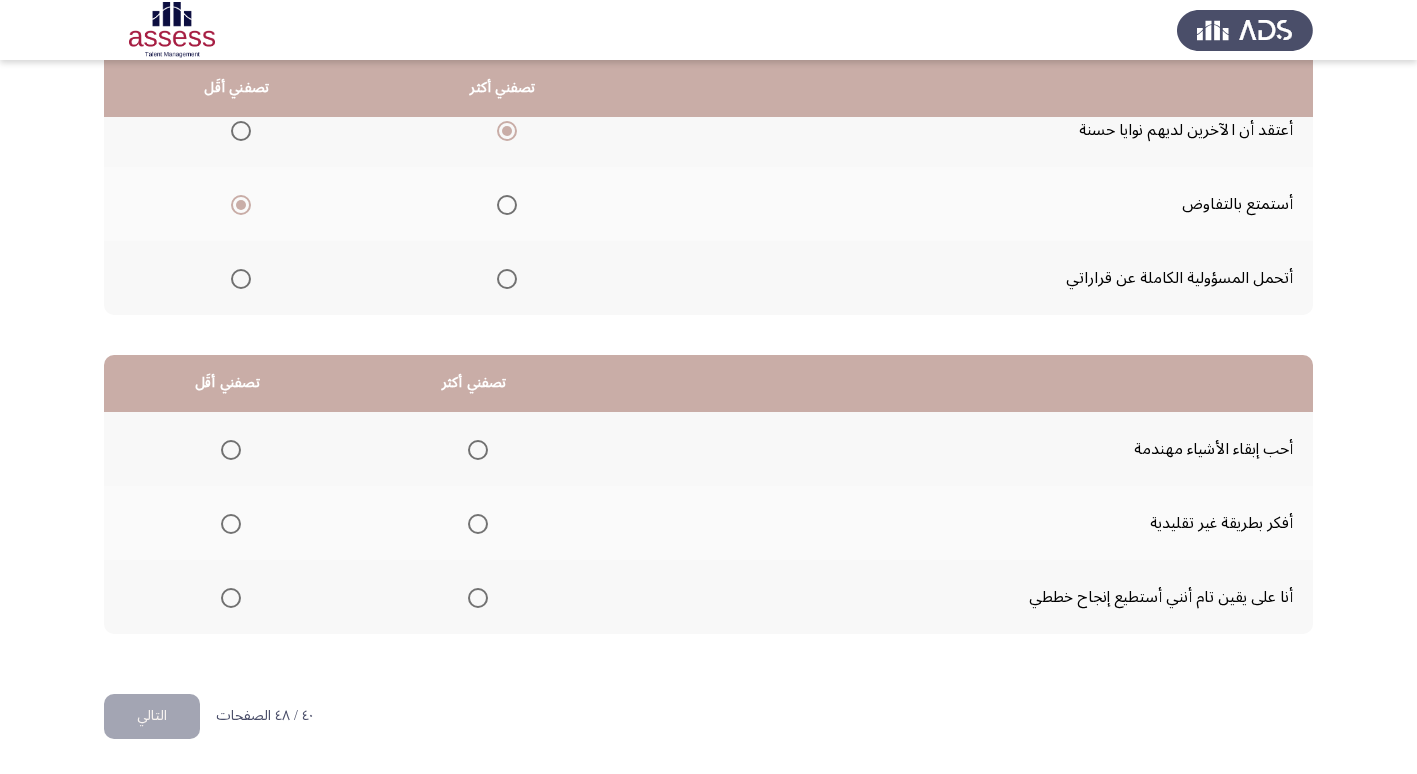click at bounding box center [478, 450] 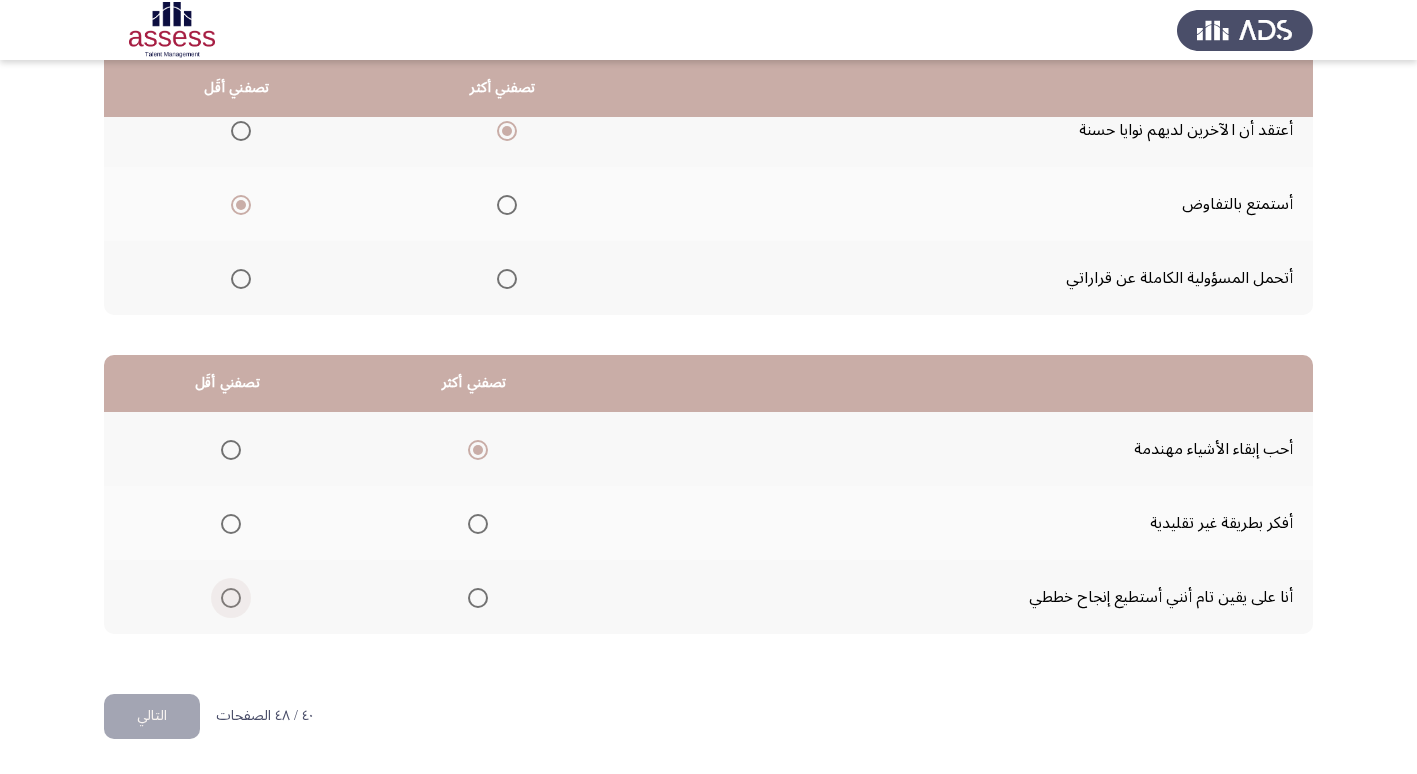 click at bounding box center (231, 598) 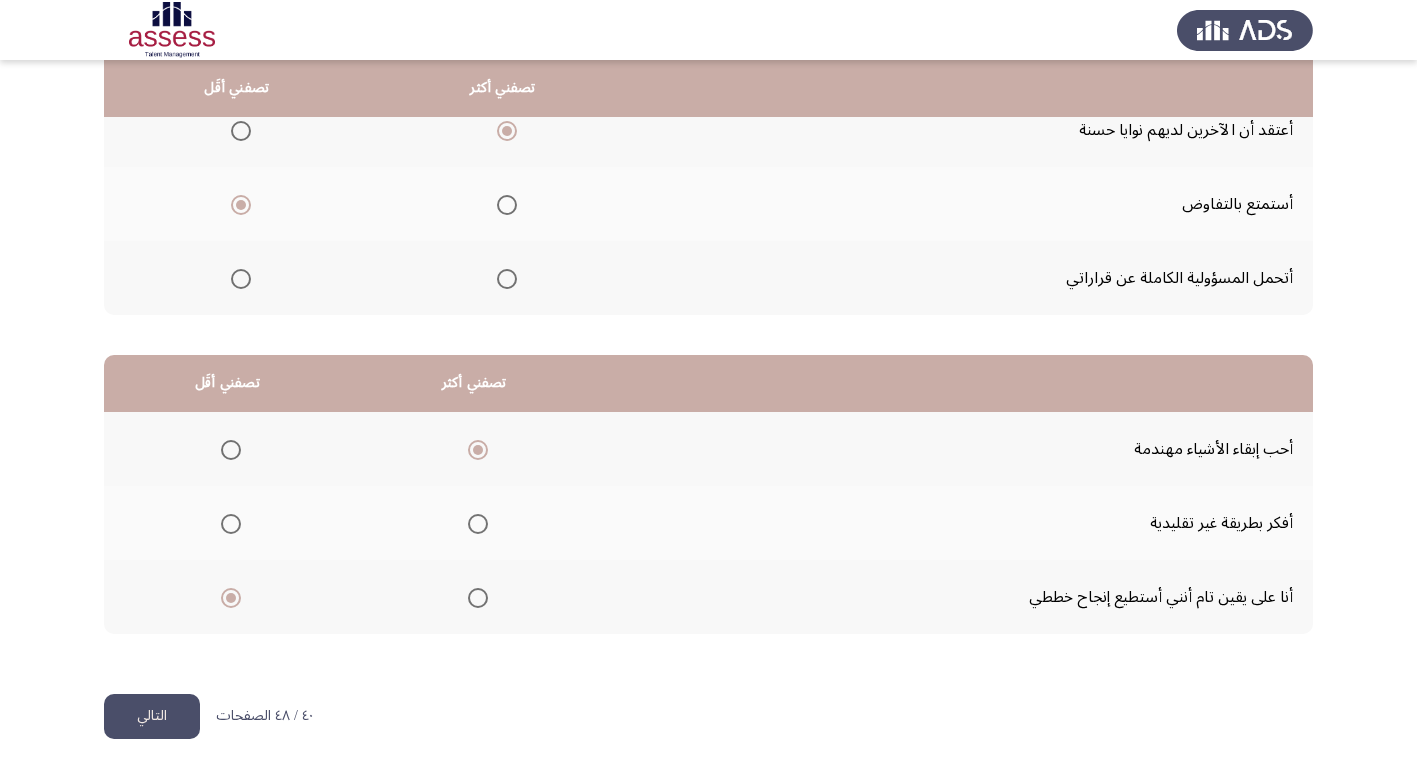 click on "التالي" 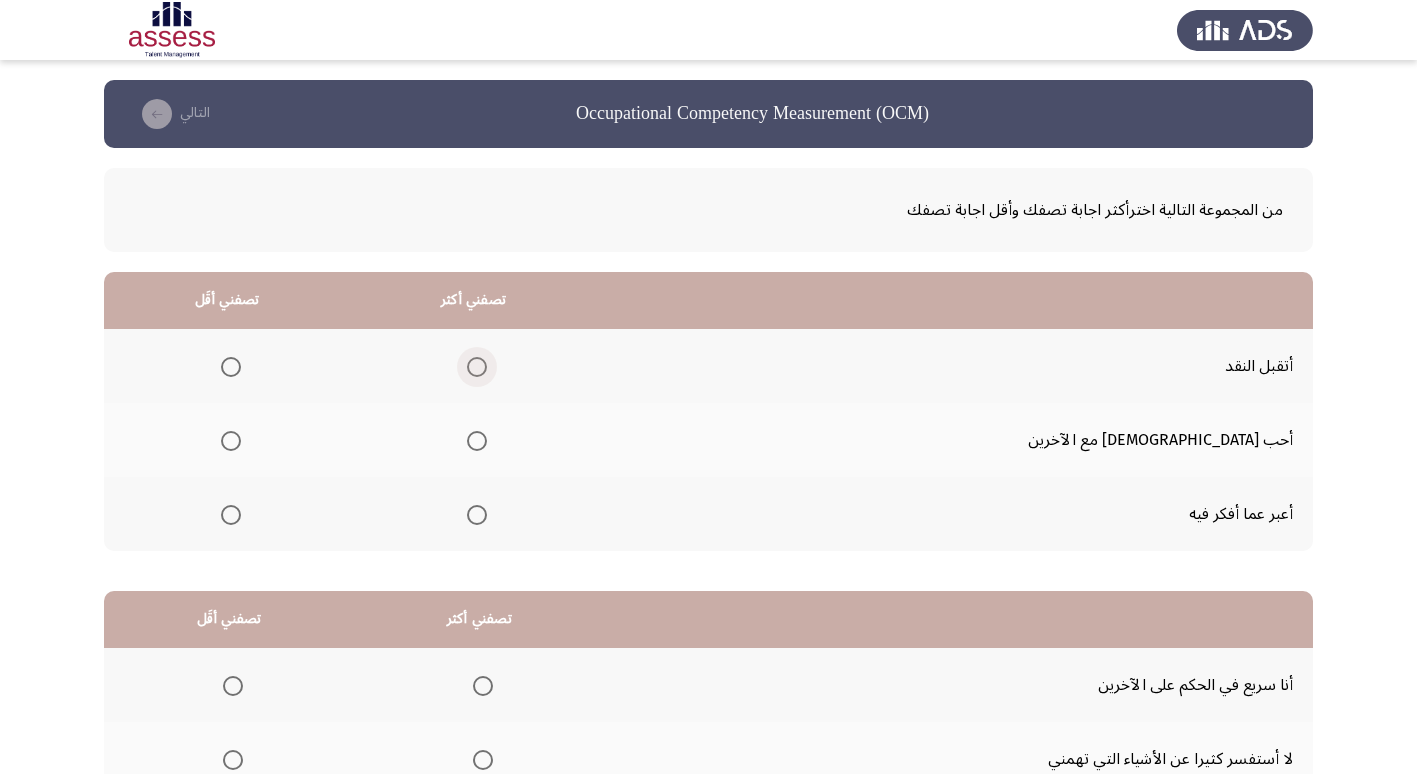 click at bounding box center (477, 367) 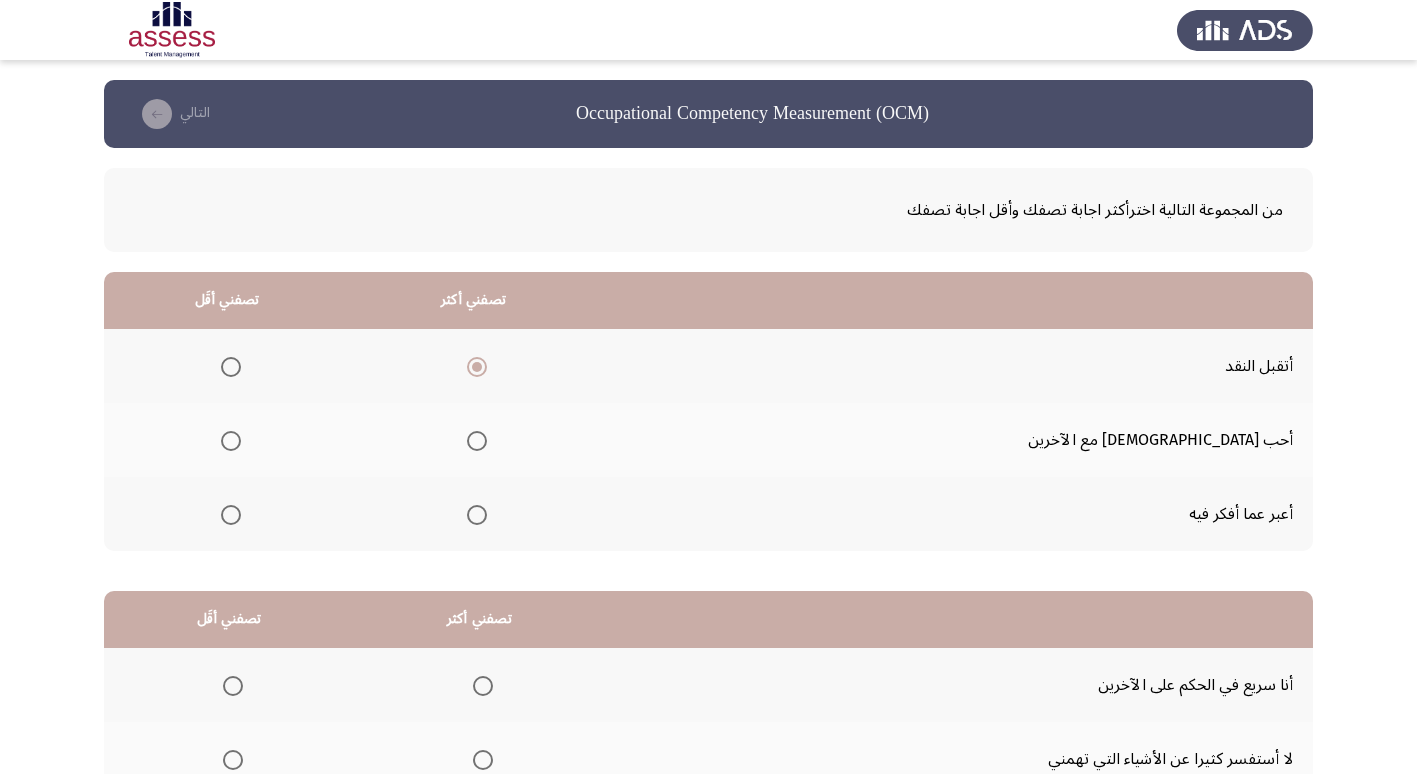 click at bounding box center (477, 441) 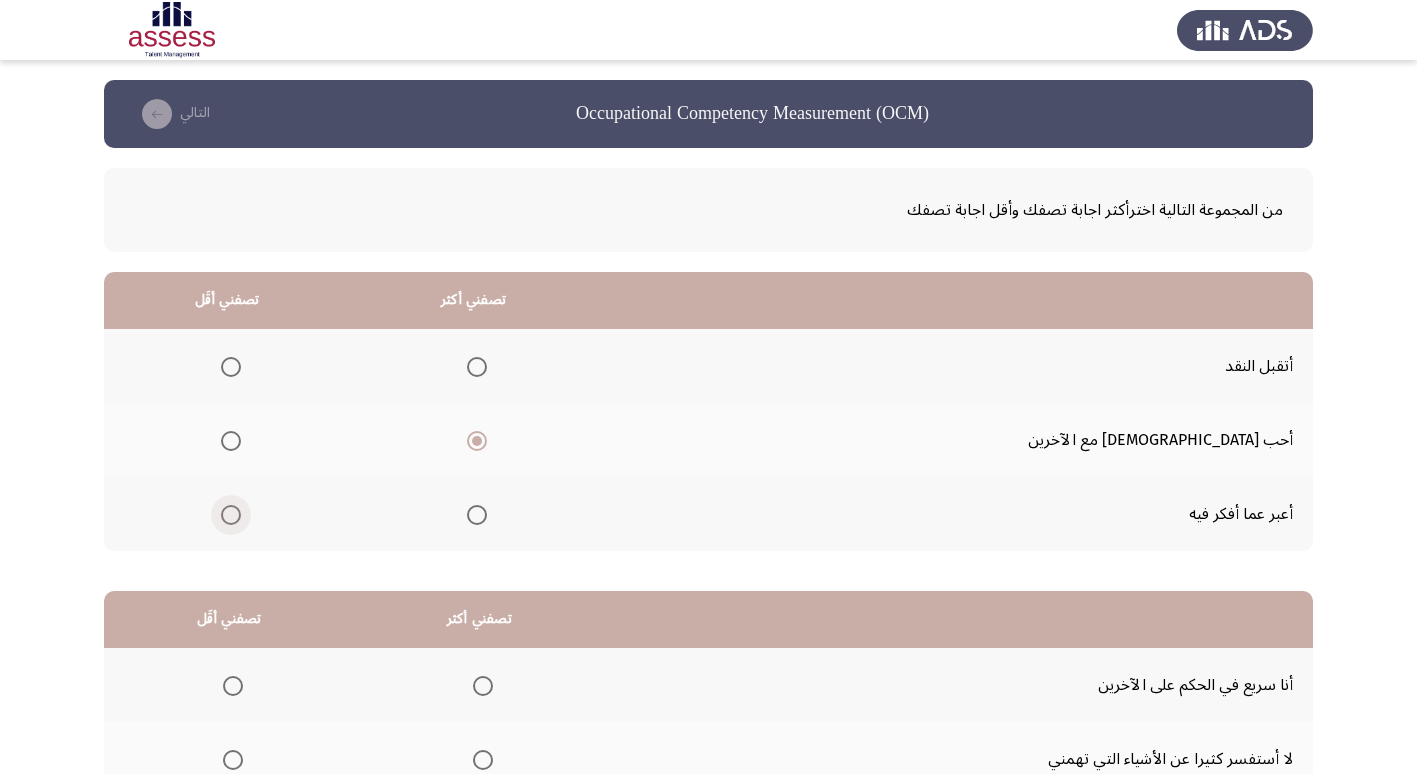 click at bounding box center [231, 515] 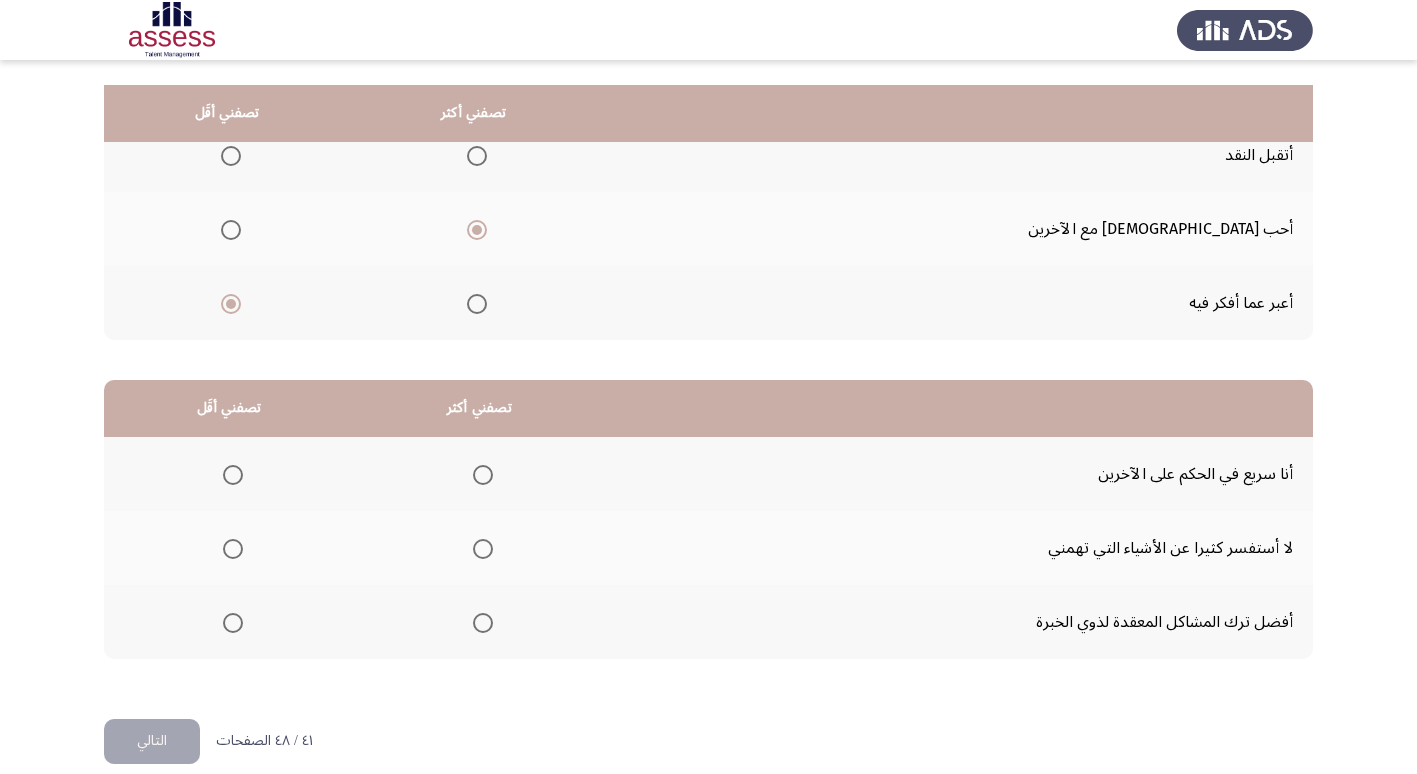 scroll, scrollTop: 236, scrollLeft: 0, axis: vertical 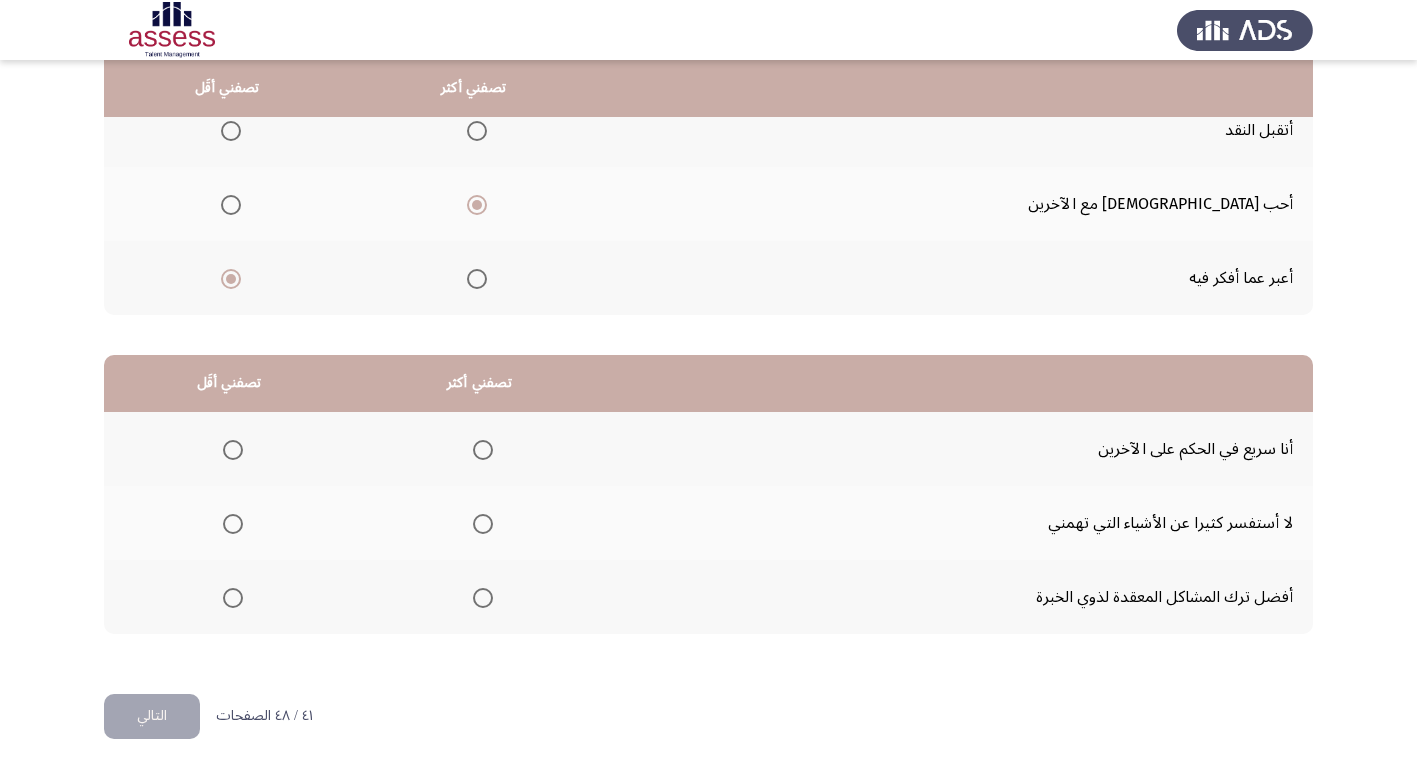 click at bounding box center (483, 598) 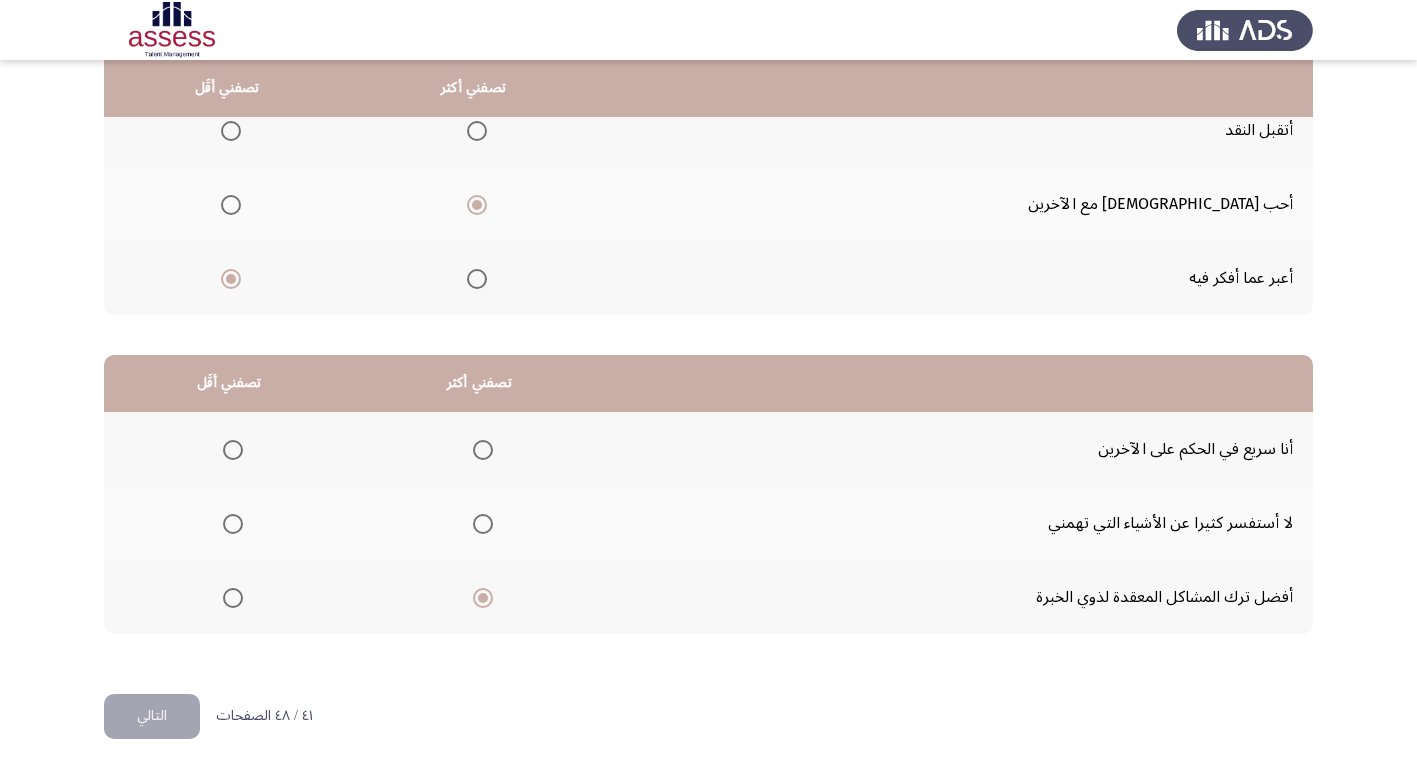 click 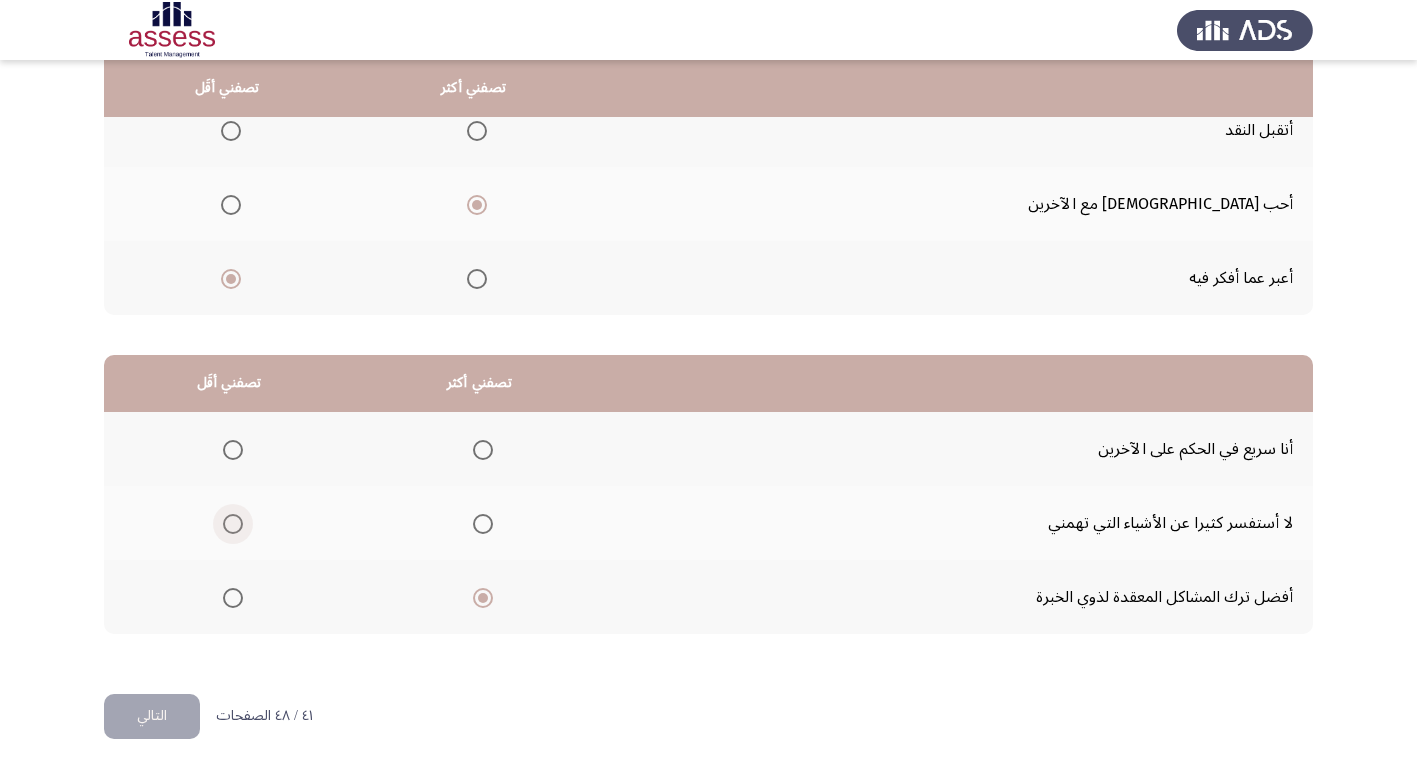 click at bounding box center (233, 524) 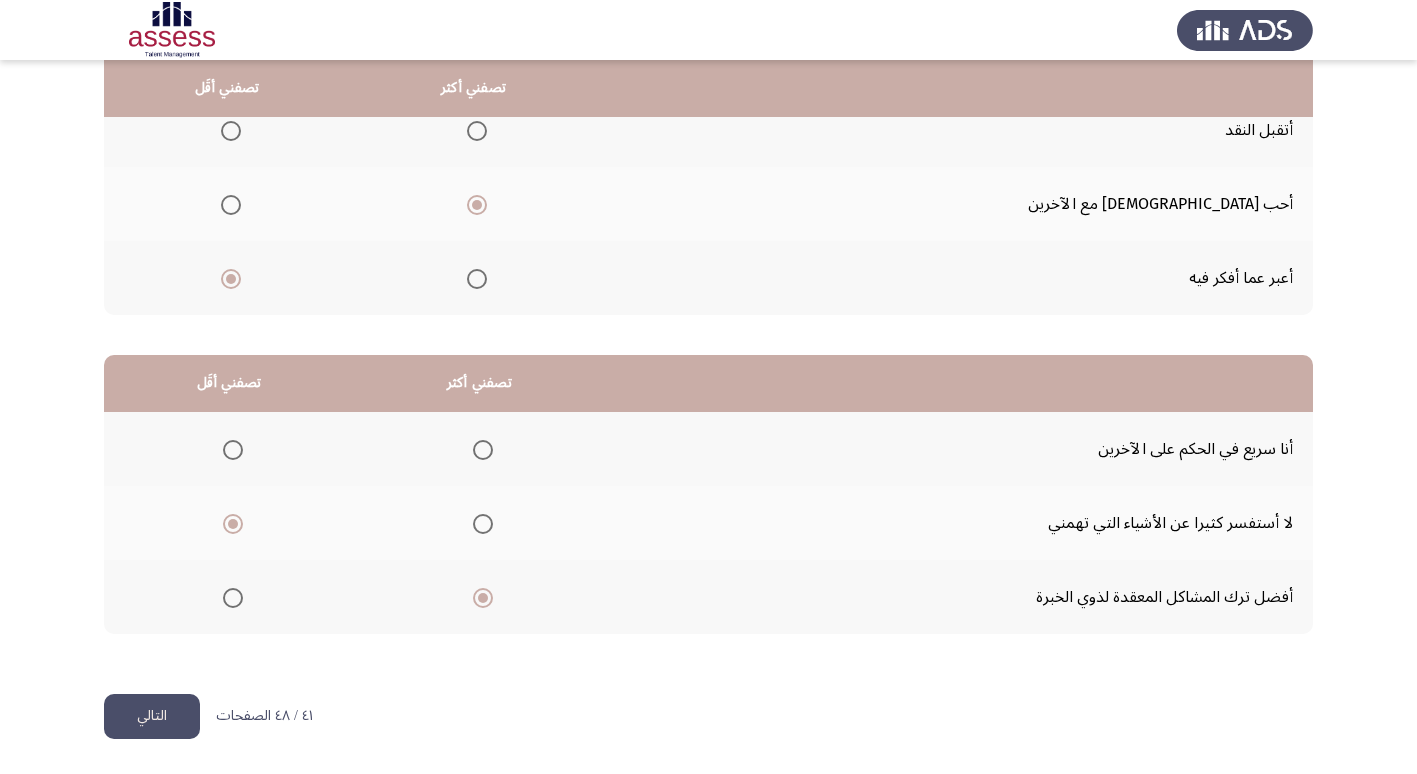 click on "التالي" 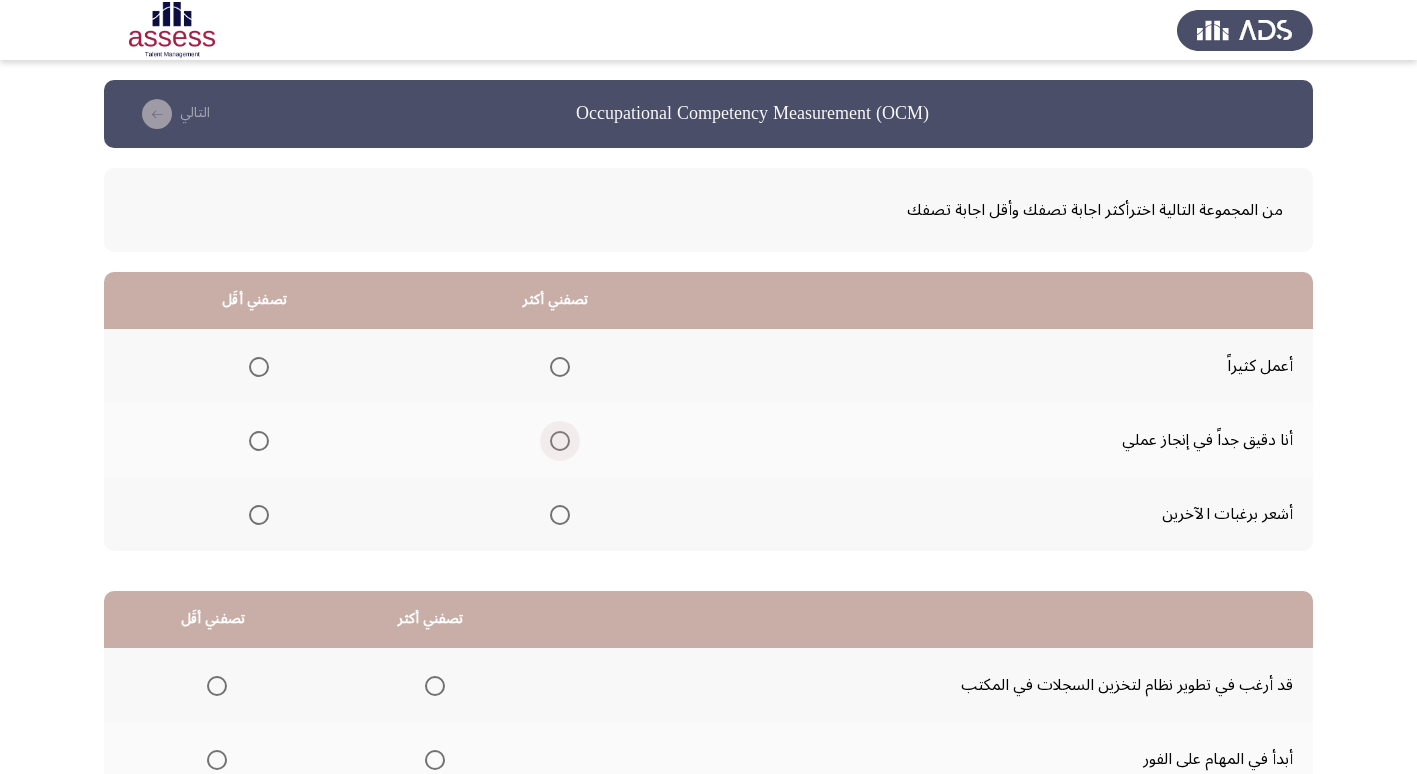 click at bounding box center [560, 441] 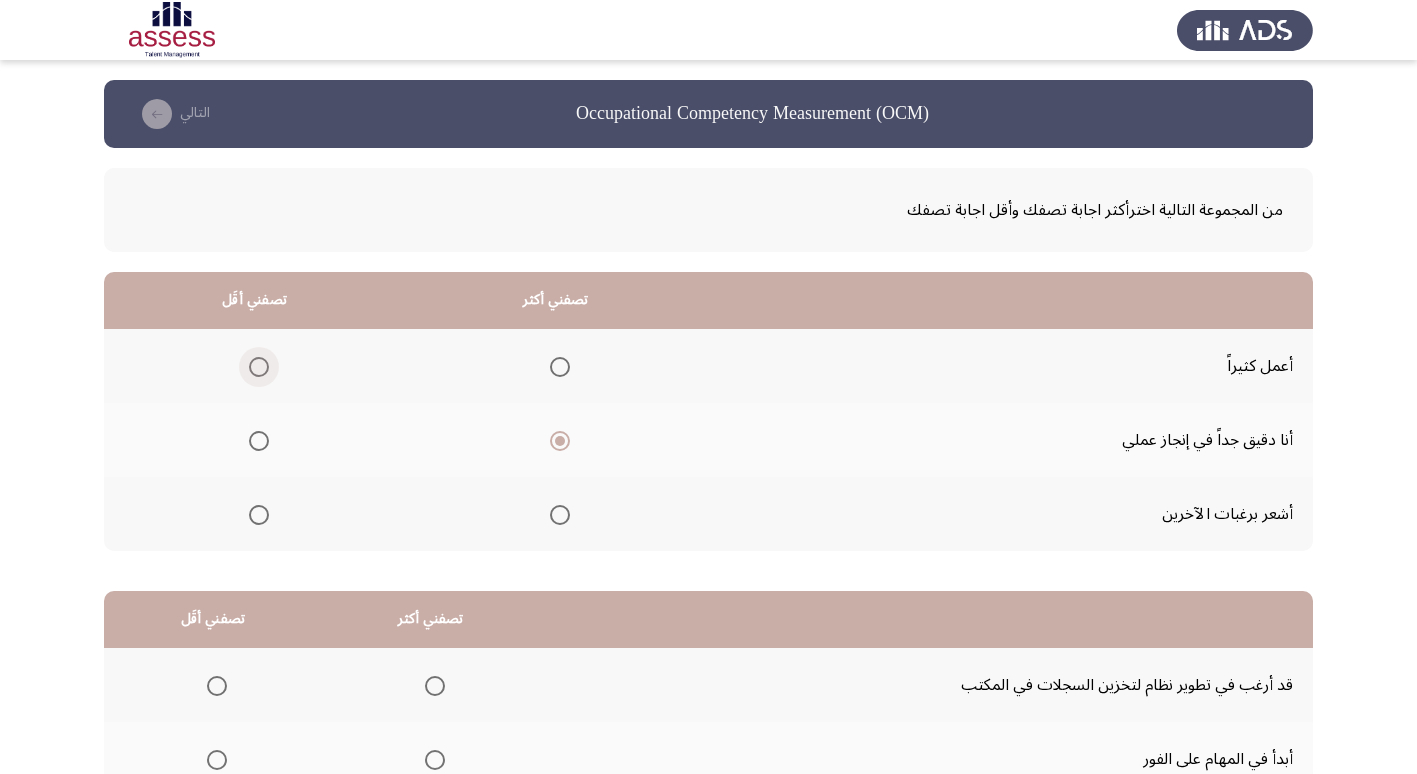 click at bounding box center (259, 367) 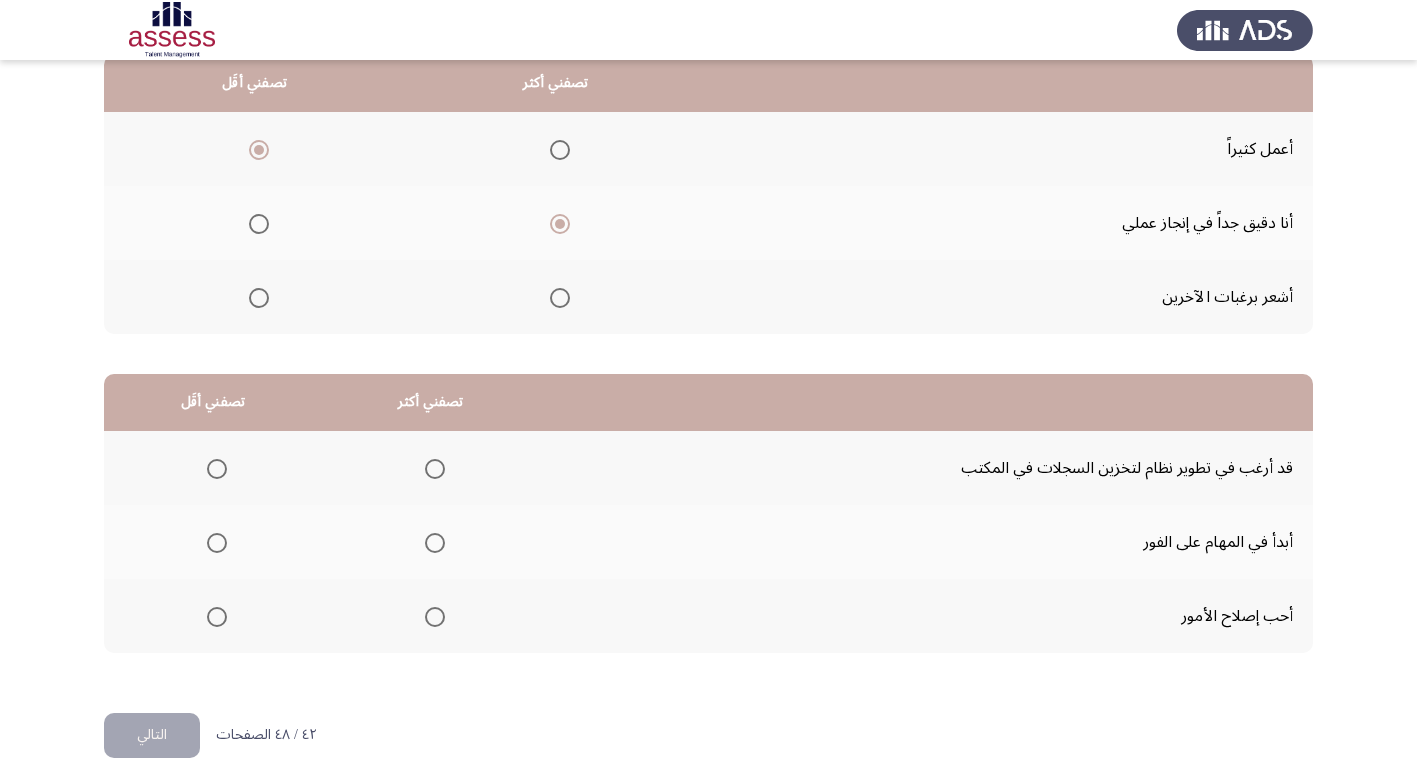 scroll, scrollTop: 236, scrollLeft: 0, axis: vertical 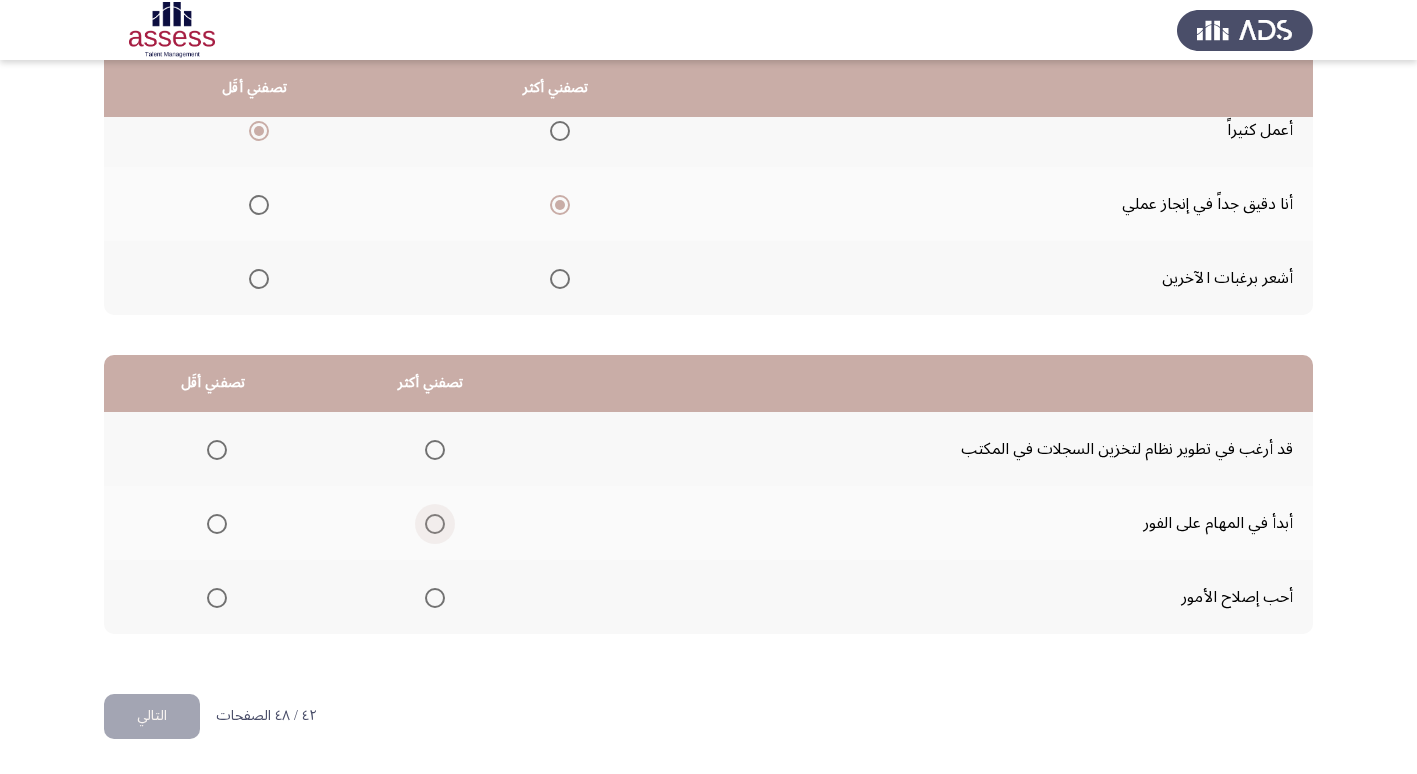click at bounding box center [435, 524] 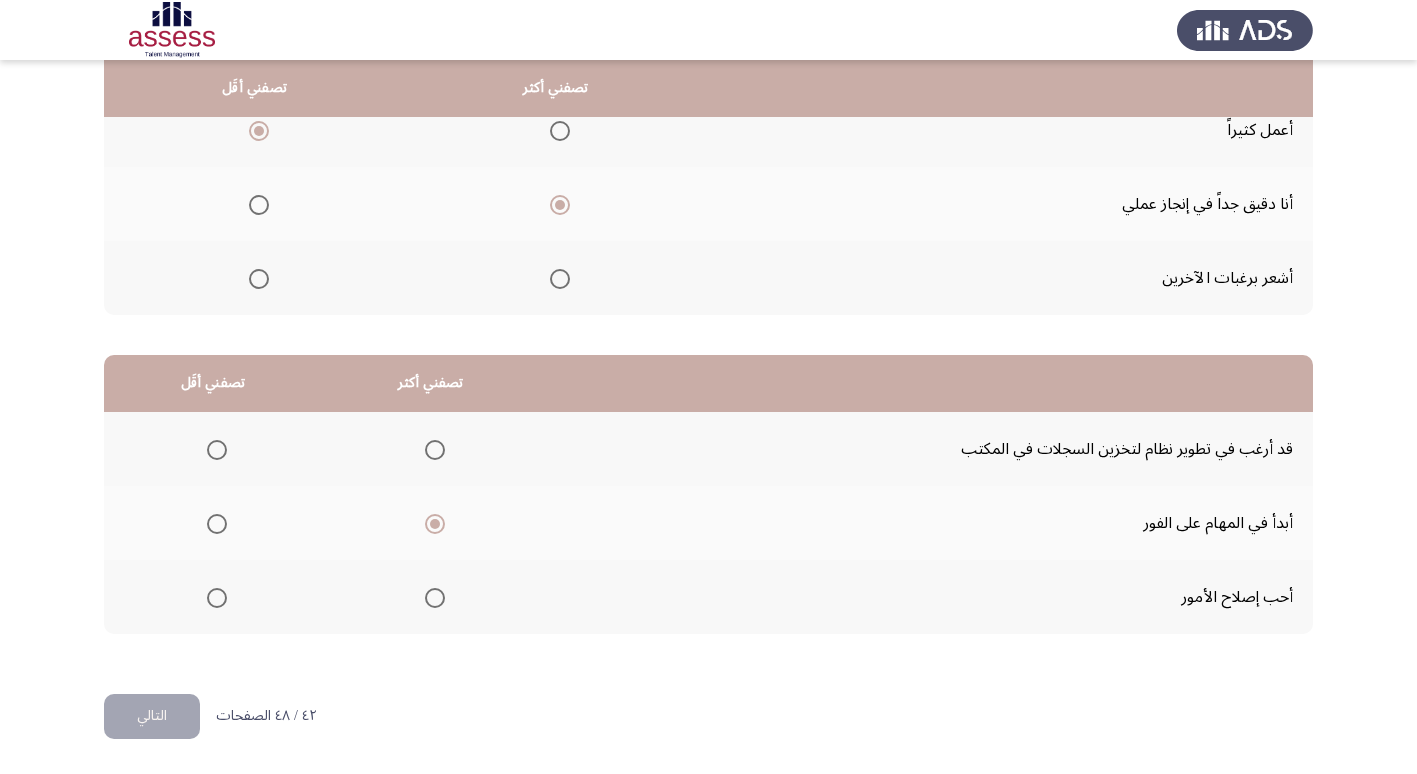 click at bounding box center (217, 598) 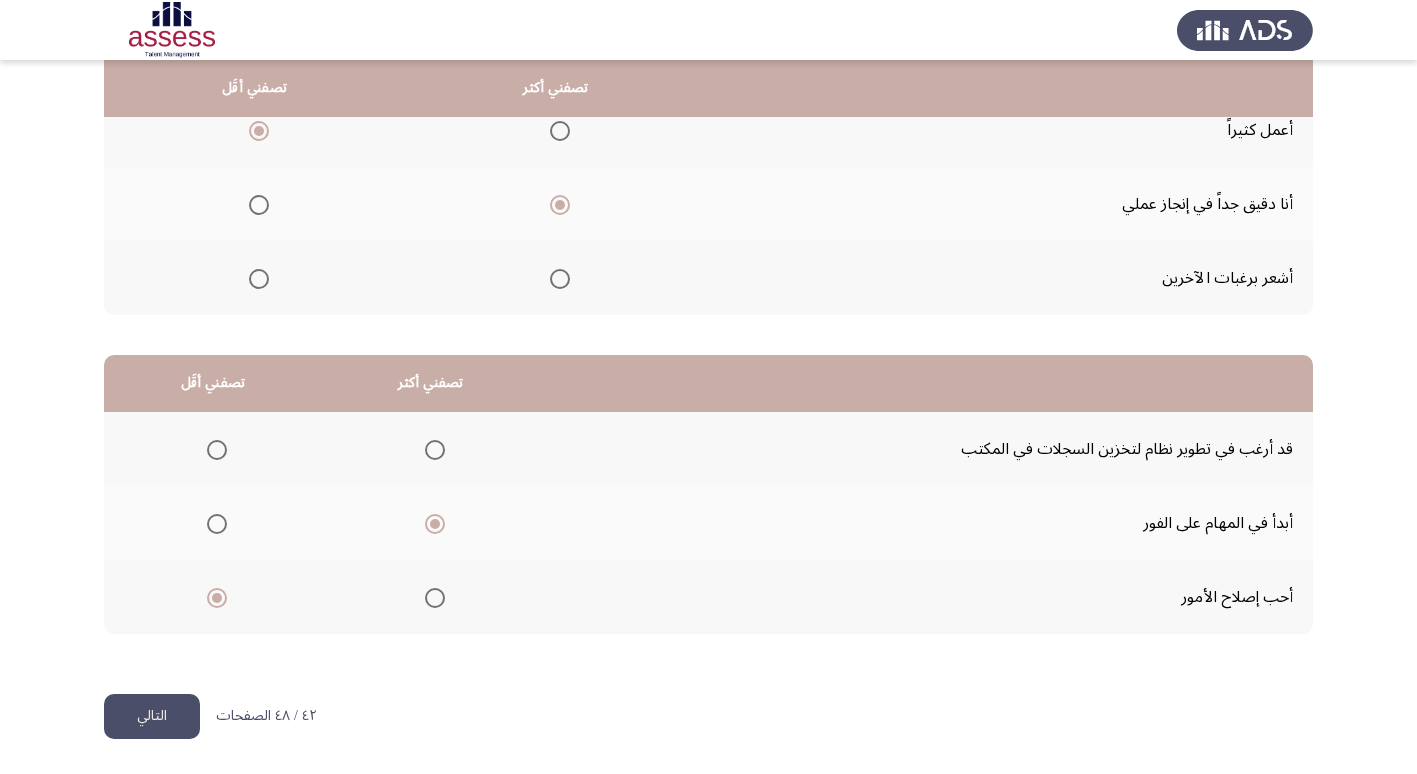 click on "التالي" 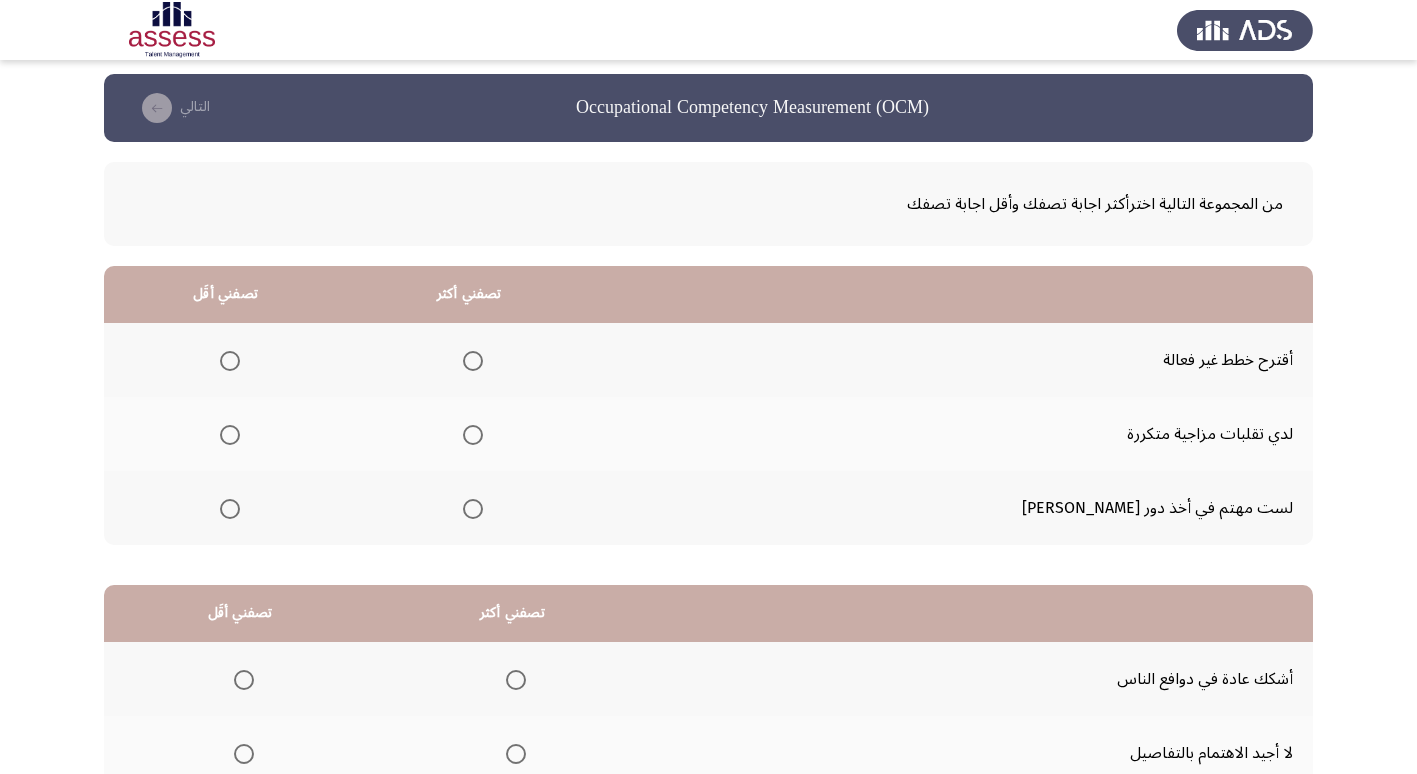 scroll, scrollTop: 0, scrollLeft: 0, axis: both 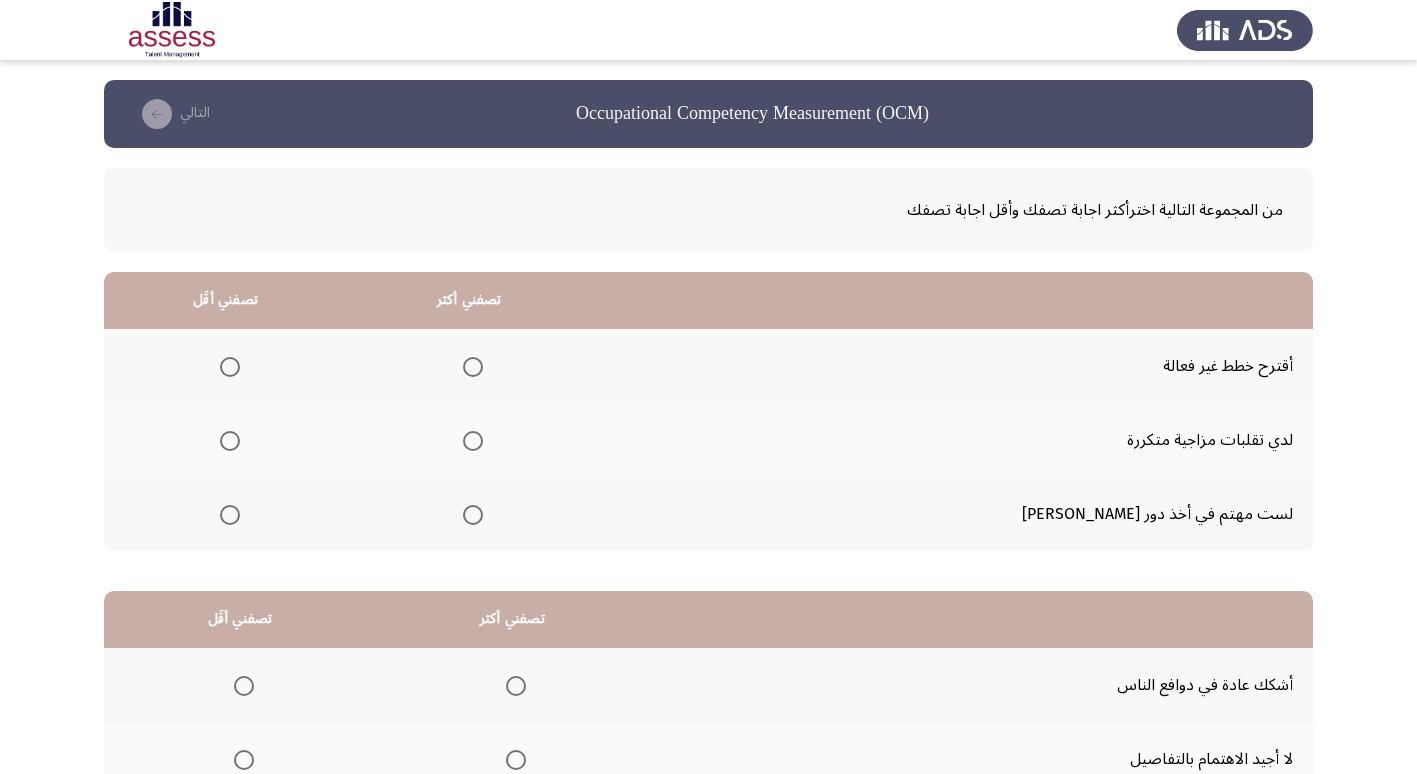 click at bounding box center [473, 367] 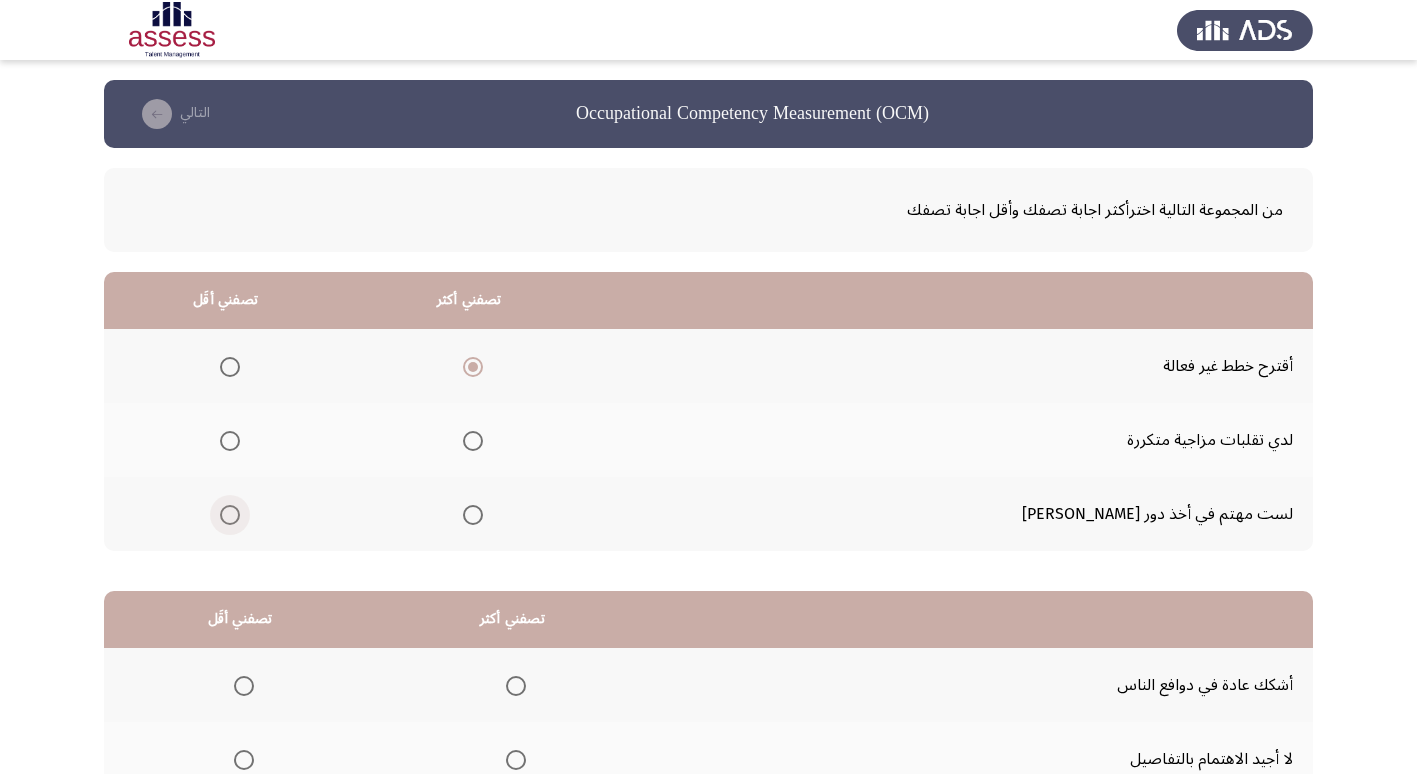 click at bounding box center [226, 515] 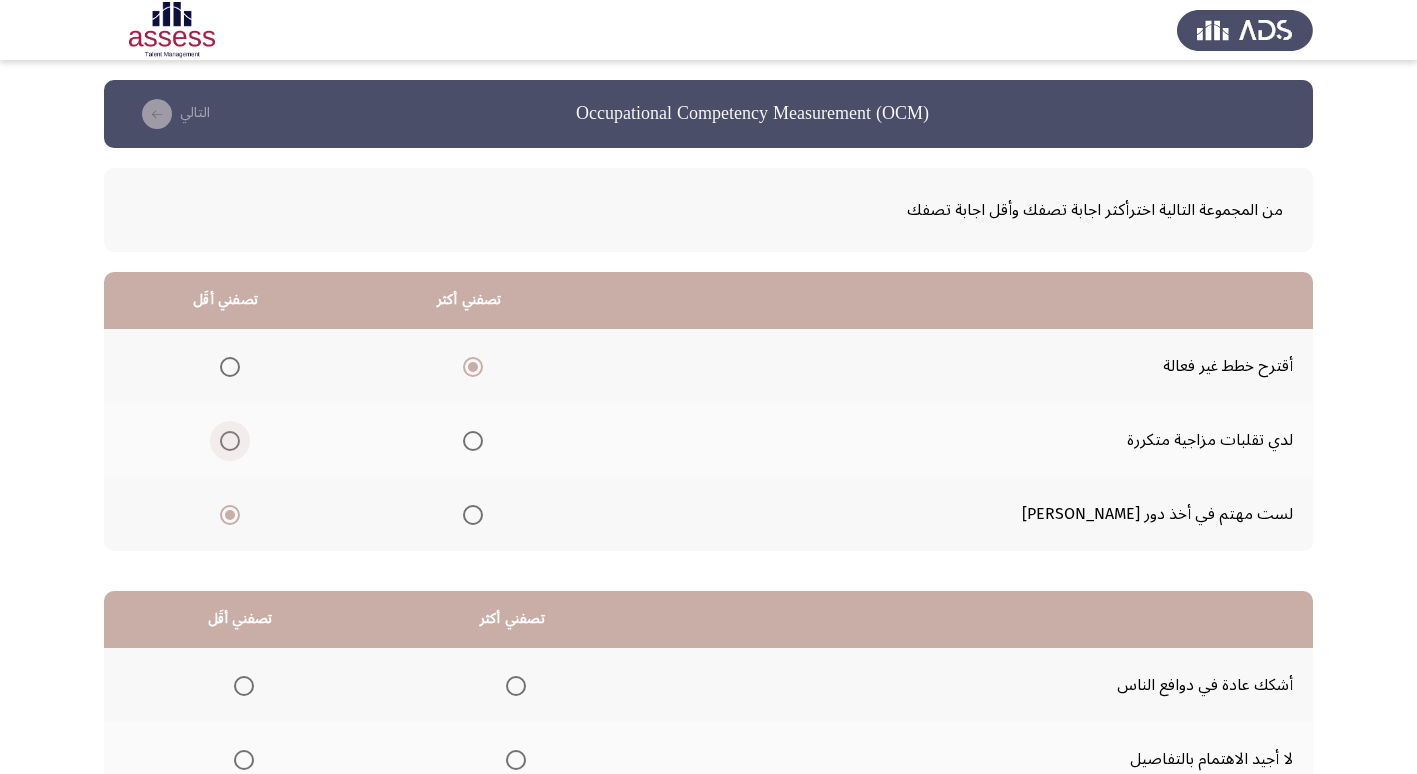 click at bounding box center [230, 441] 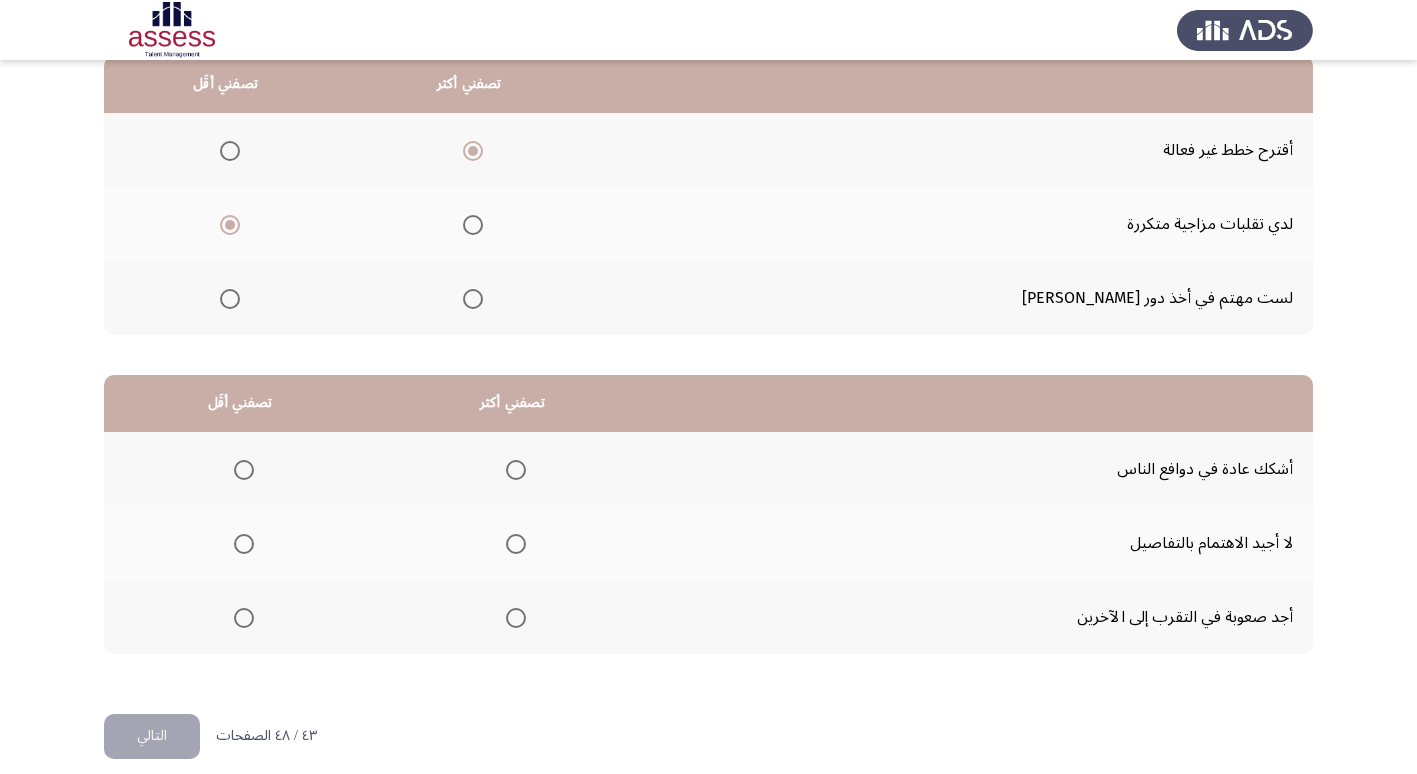 scroll, scrollTop: 236, scrollLeft: 0, axis: vertical 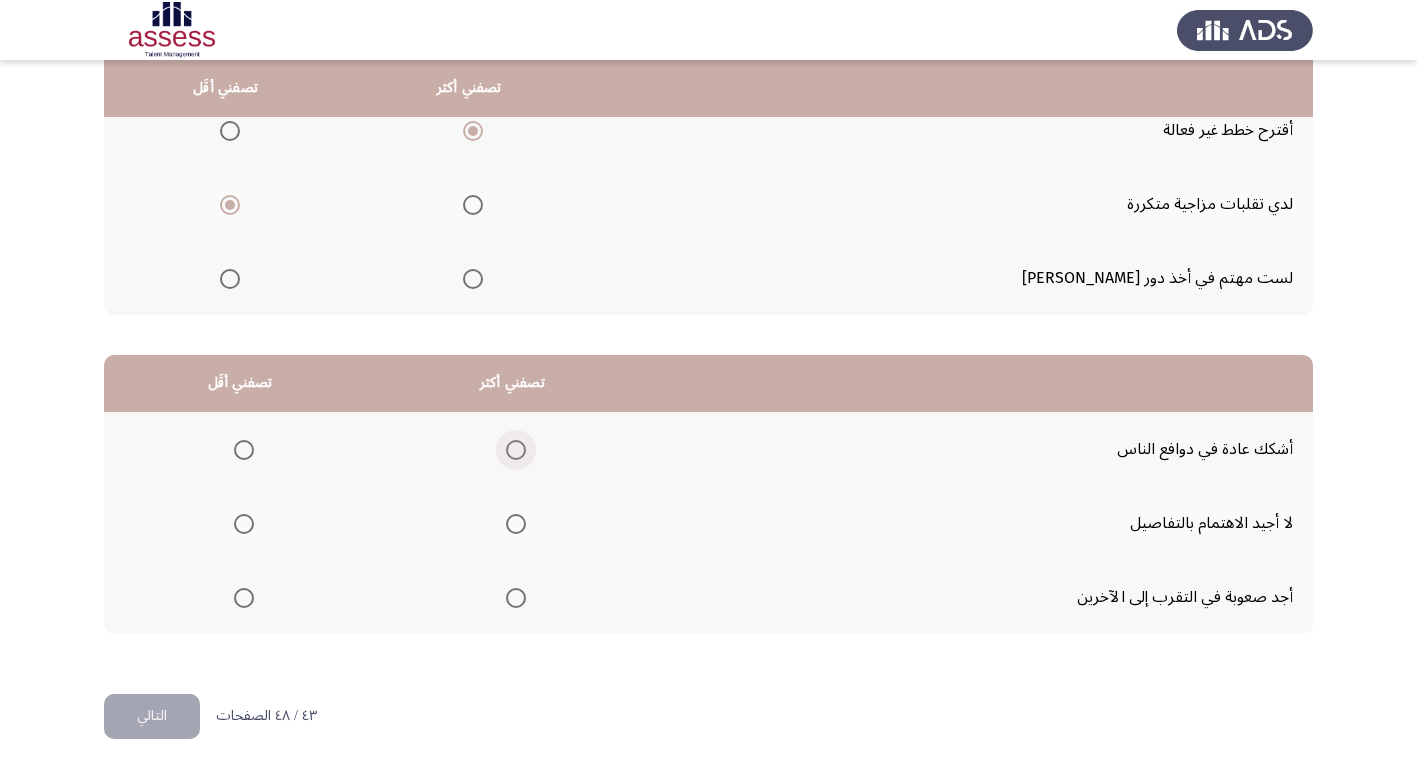 click at bounding box center [516, 450] 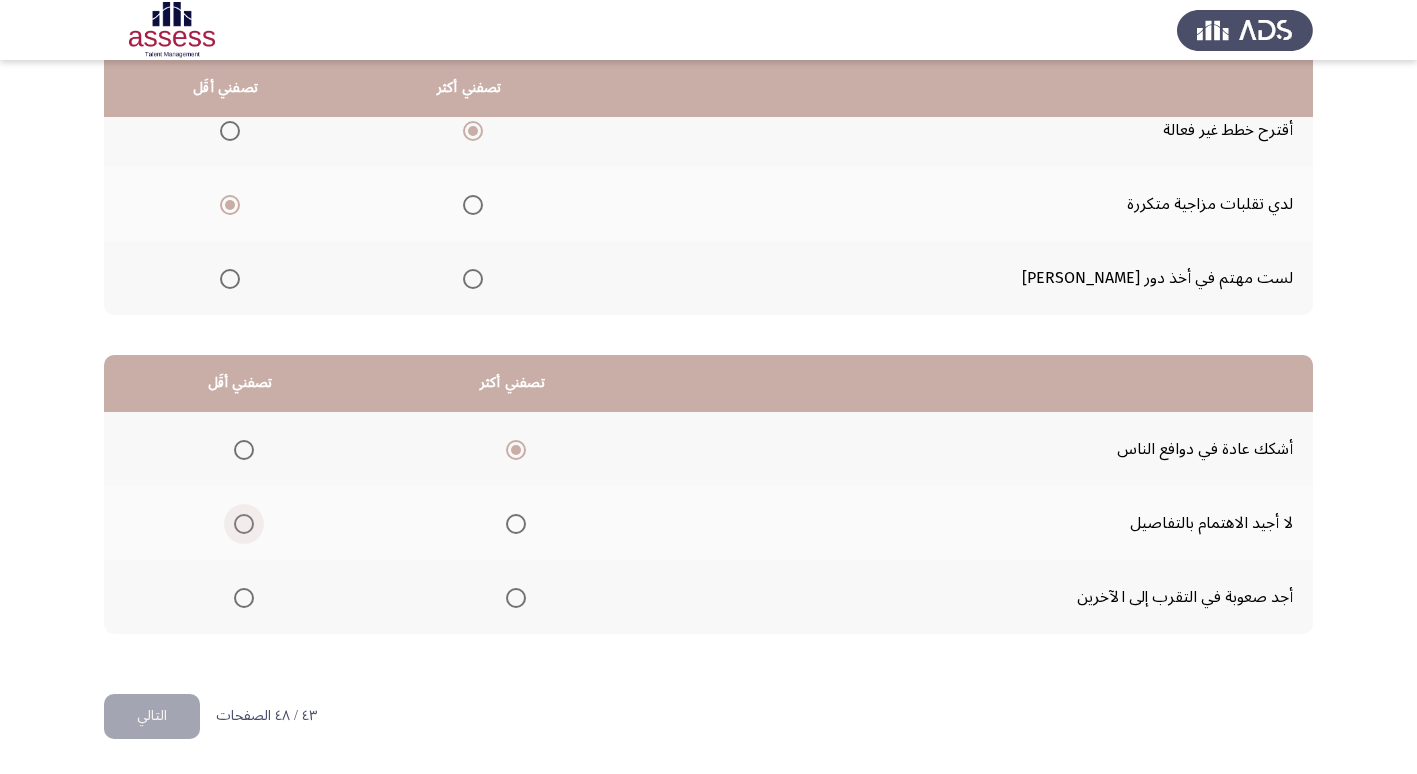 click at bounding box center [244, 524] 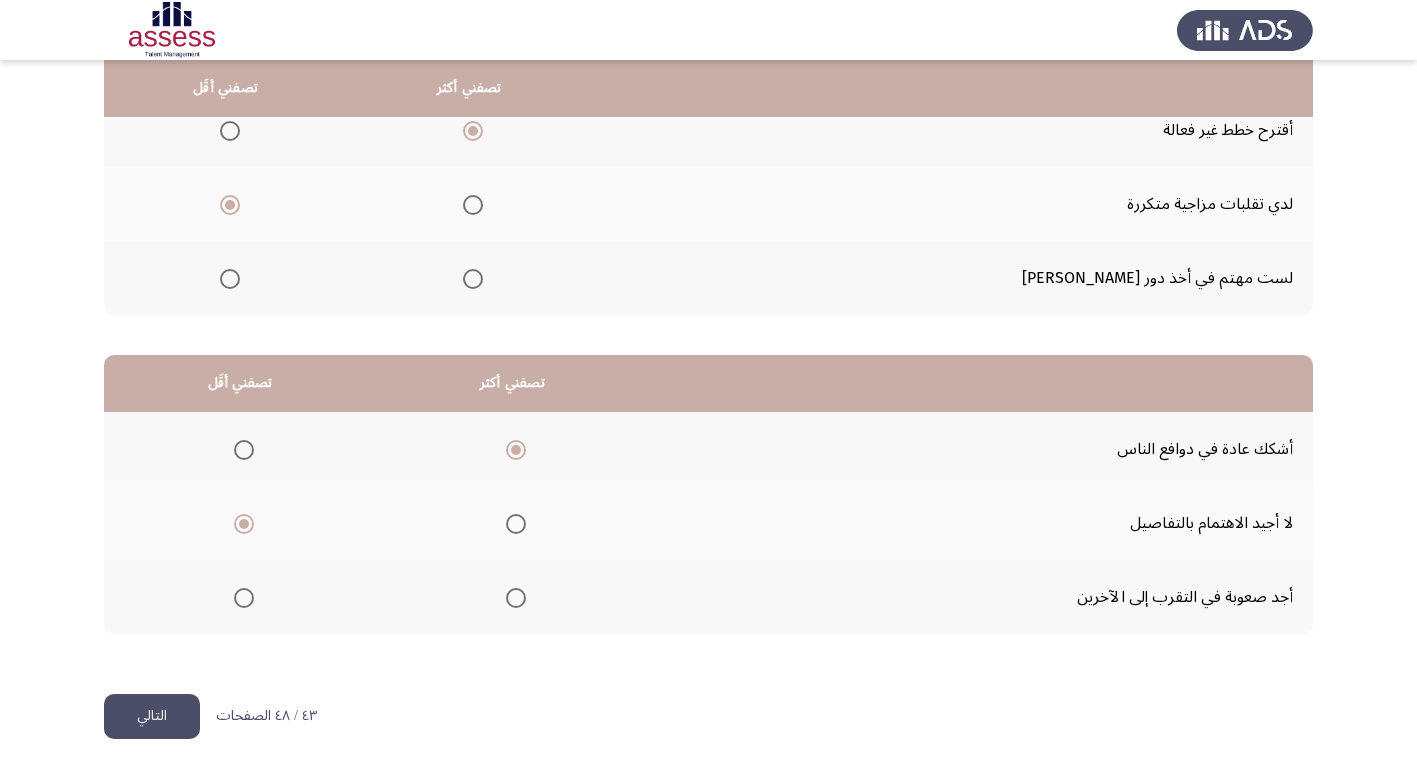 click on "التالي" 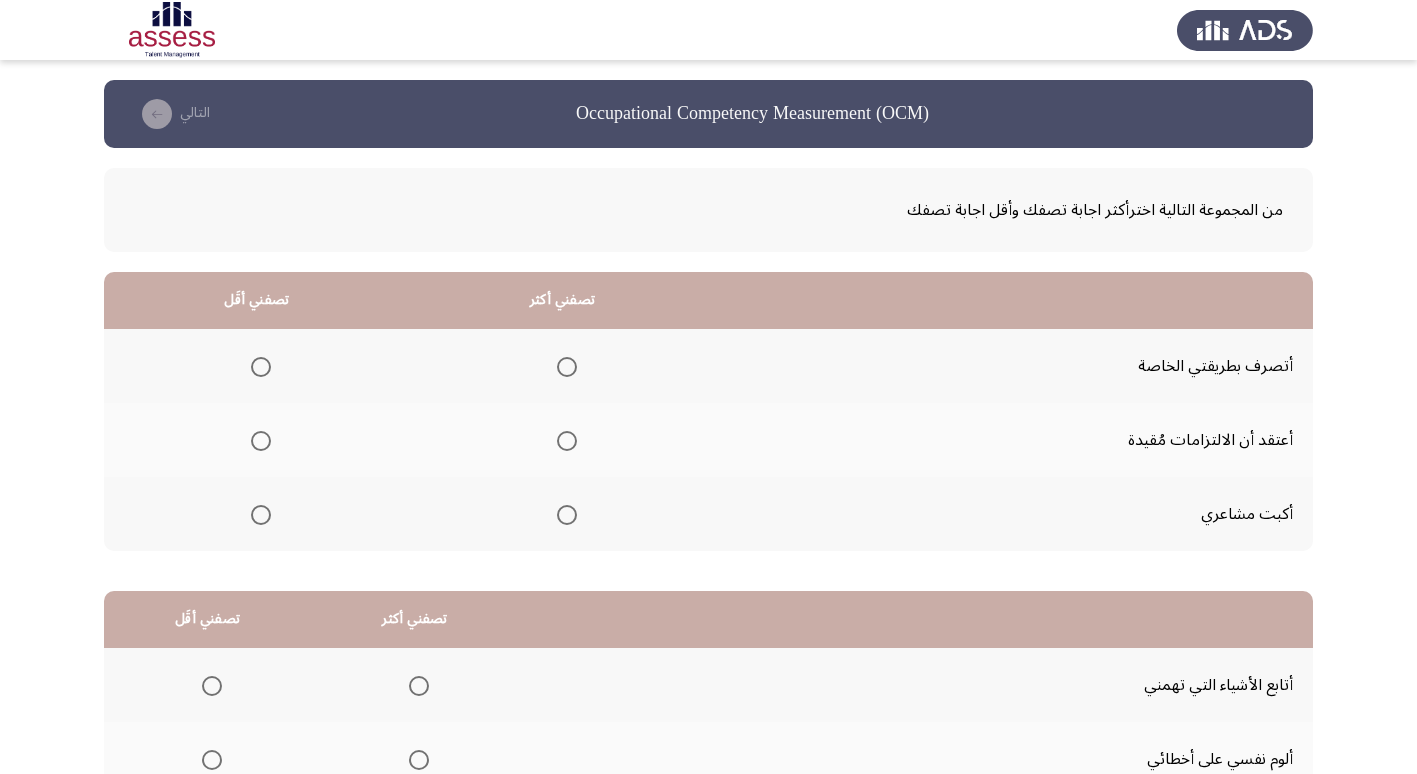 click at bounding box center (567, 441) 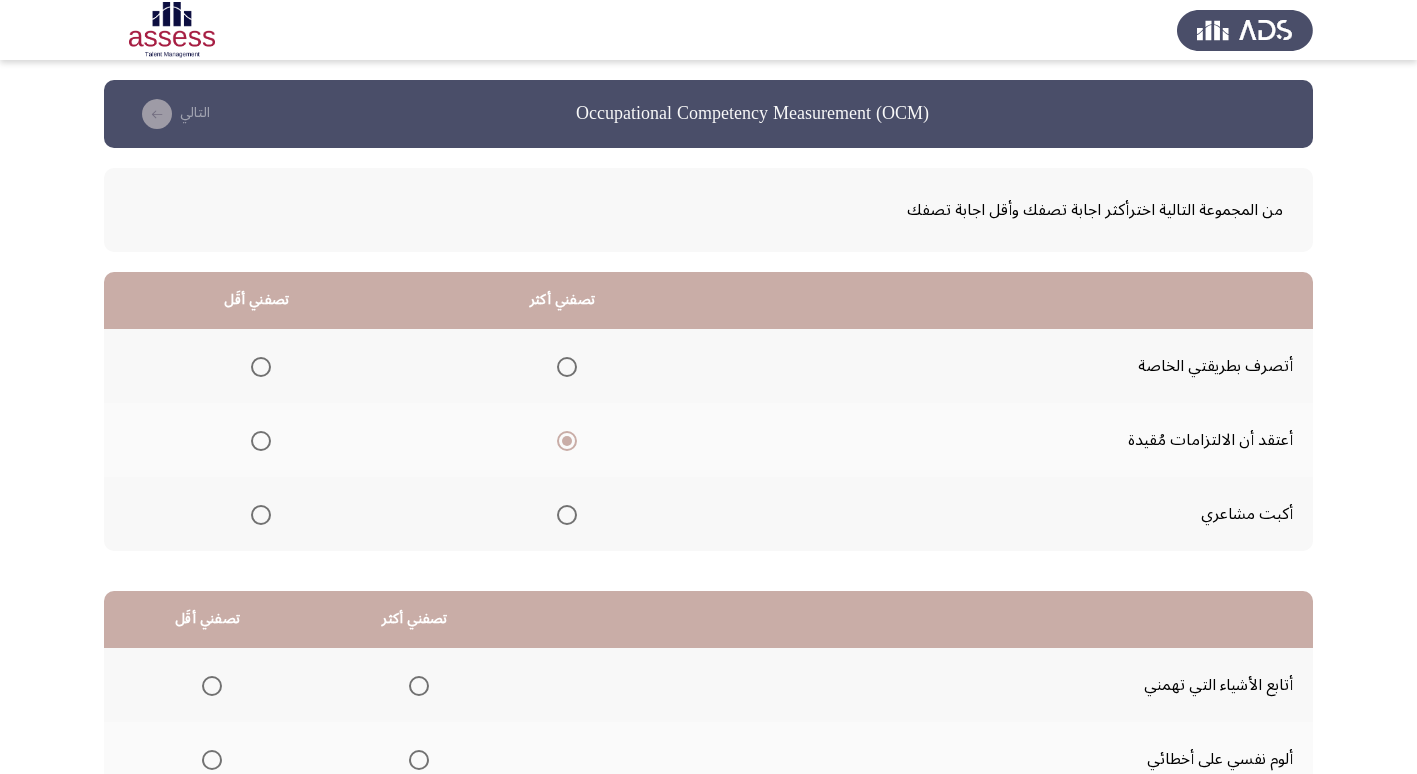 click at bounding box center (261, 515) 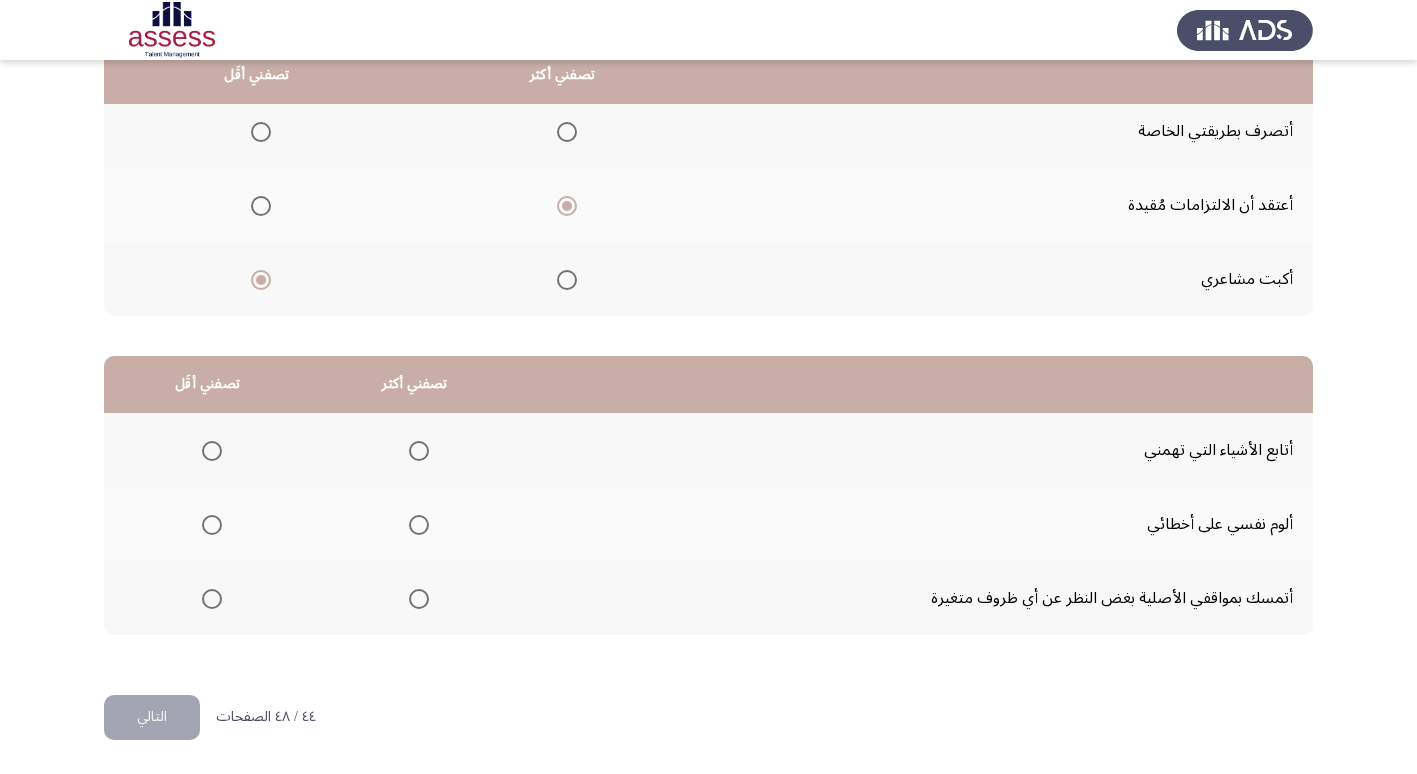 scroll, scrollTop: 236, scrollLeft: 0, axis: vertical 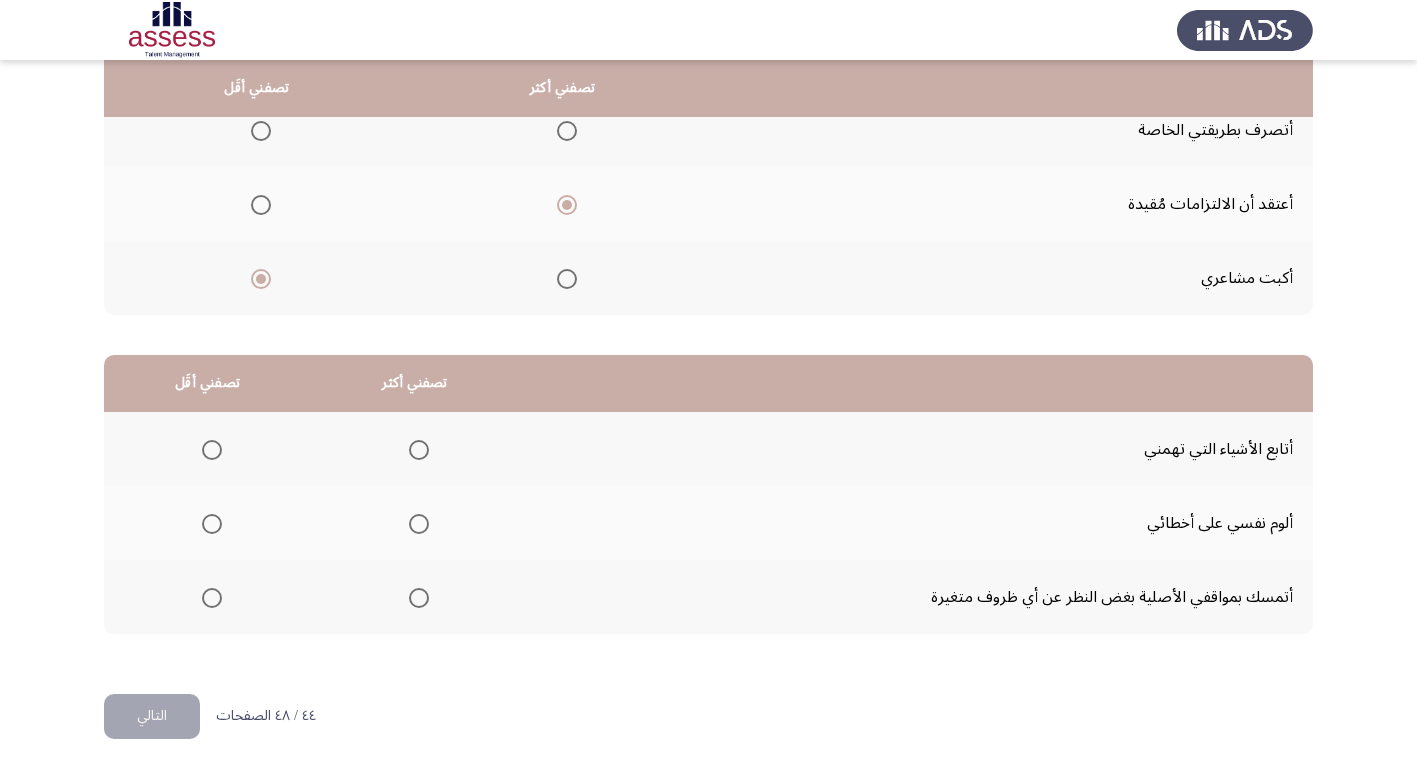 click at bounding box center (419, 524) 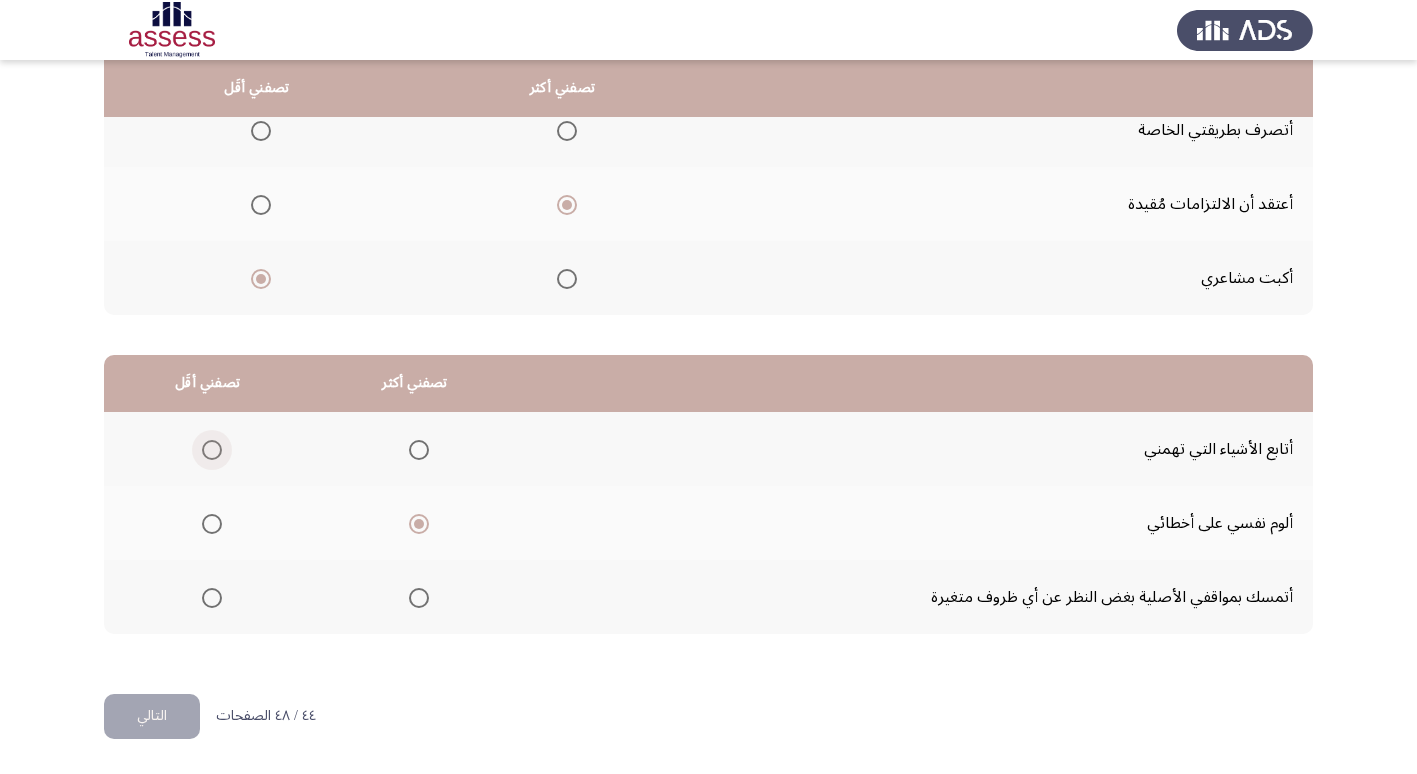 click at bounding box center (212, 450) 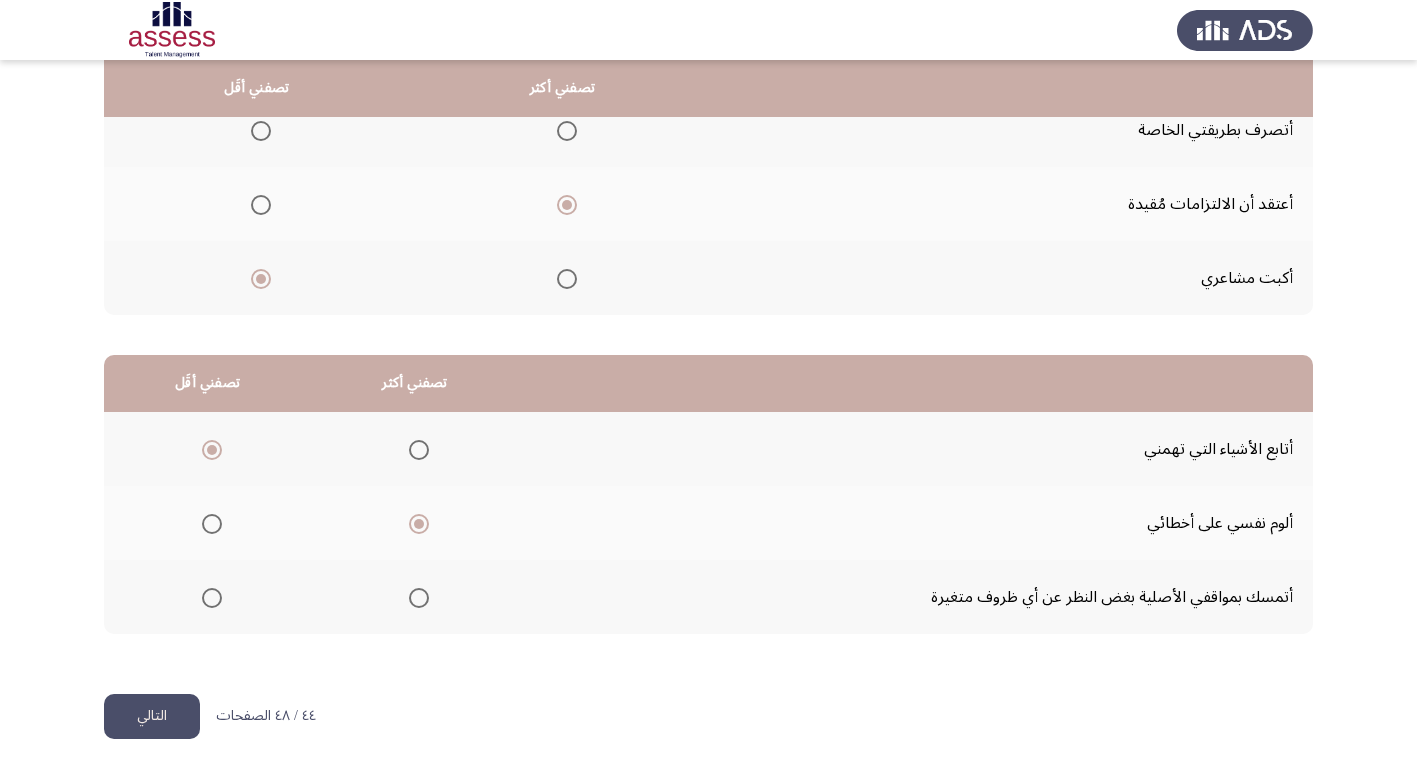 click on "التالي" 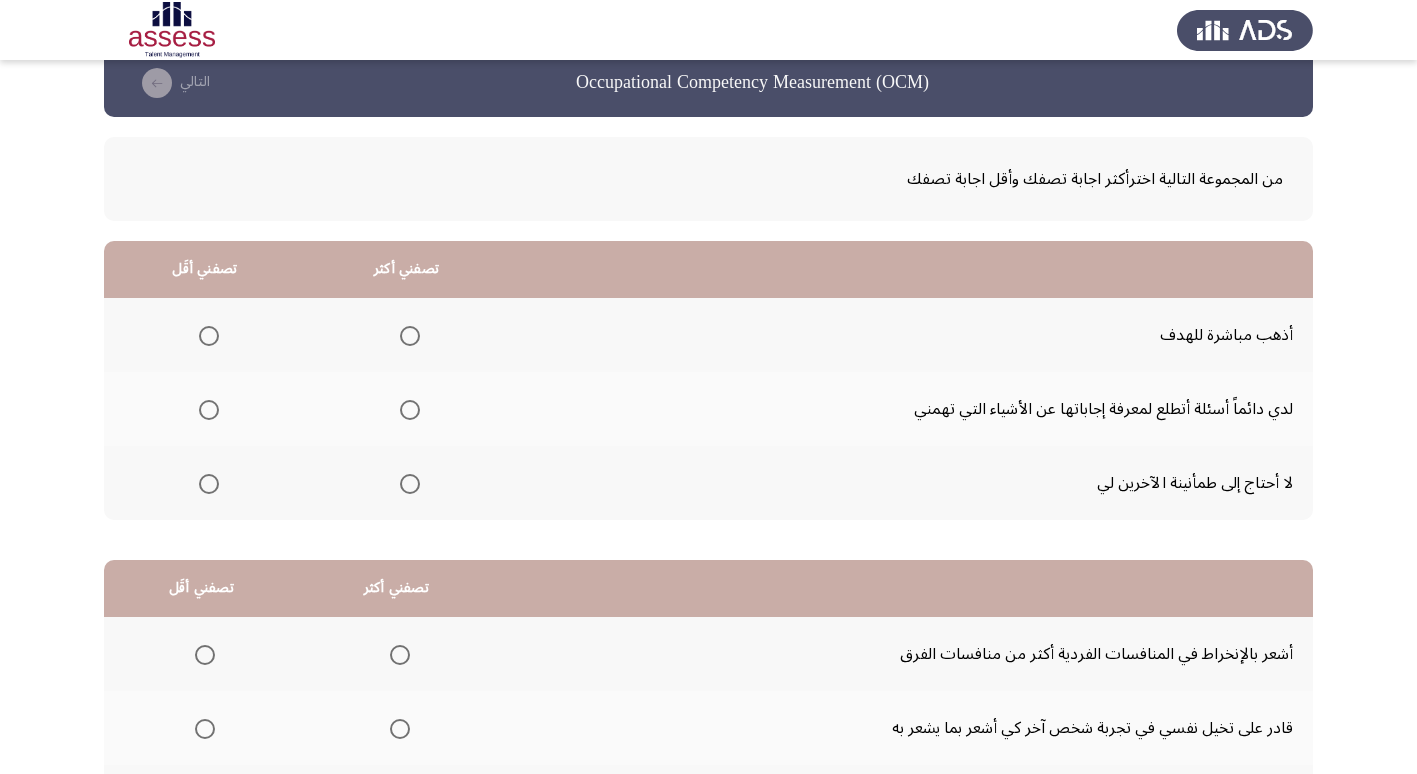 scroll, scrollTop: 236, scrollLeft: 0, axis: vertical 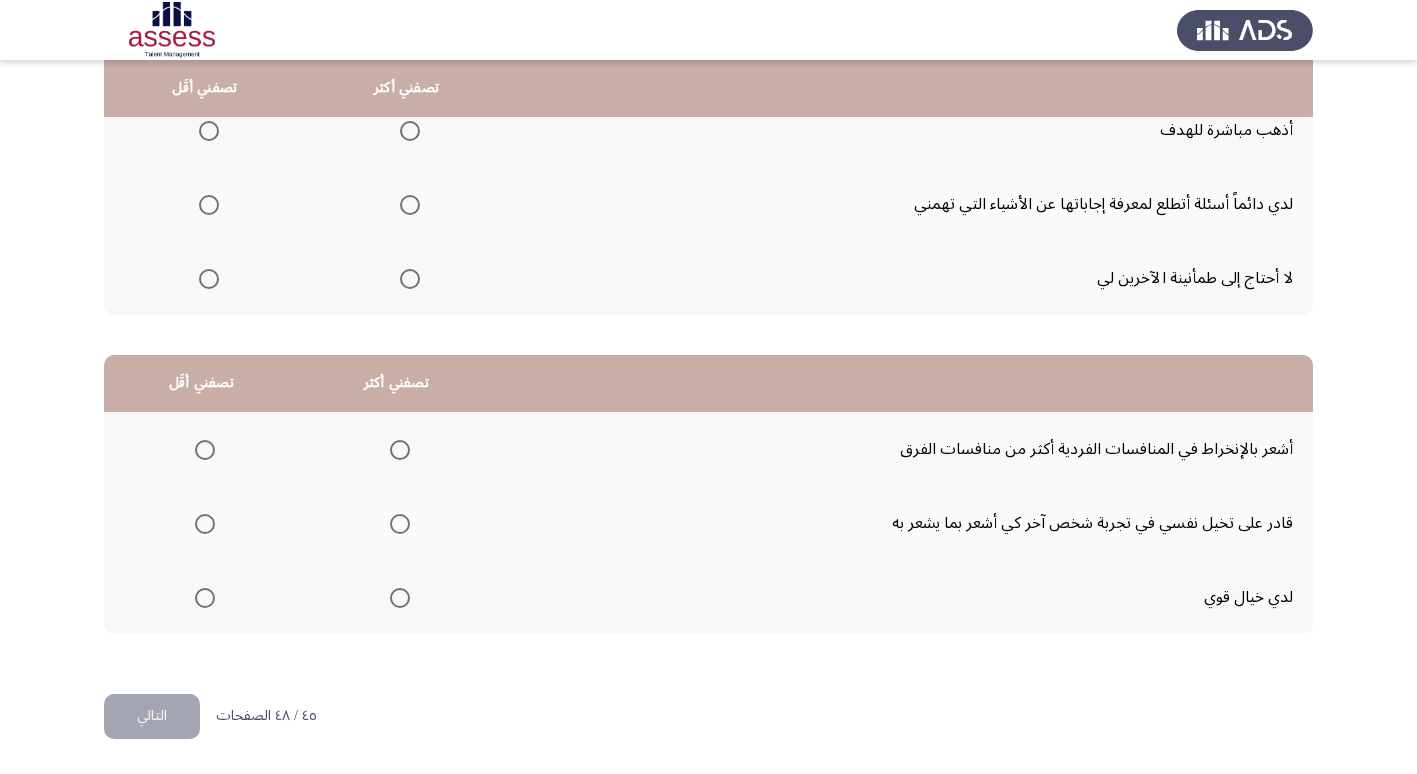 click 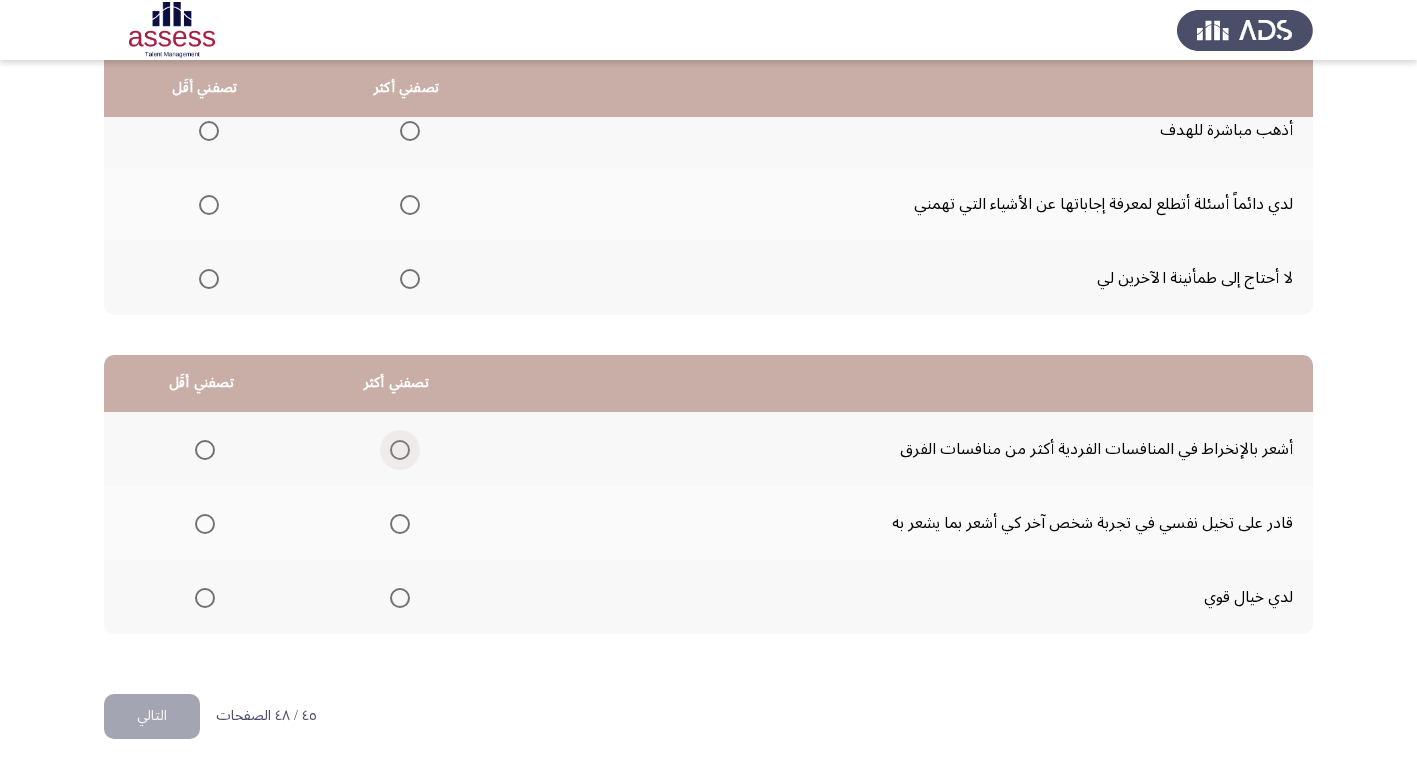 click at bounding box center [400, 450] 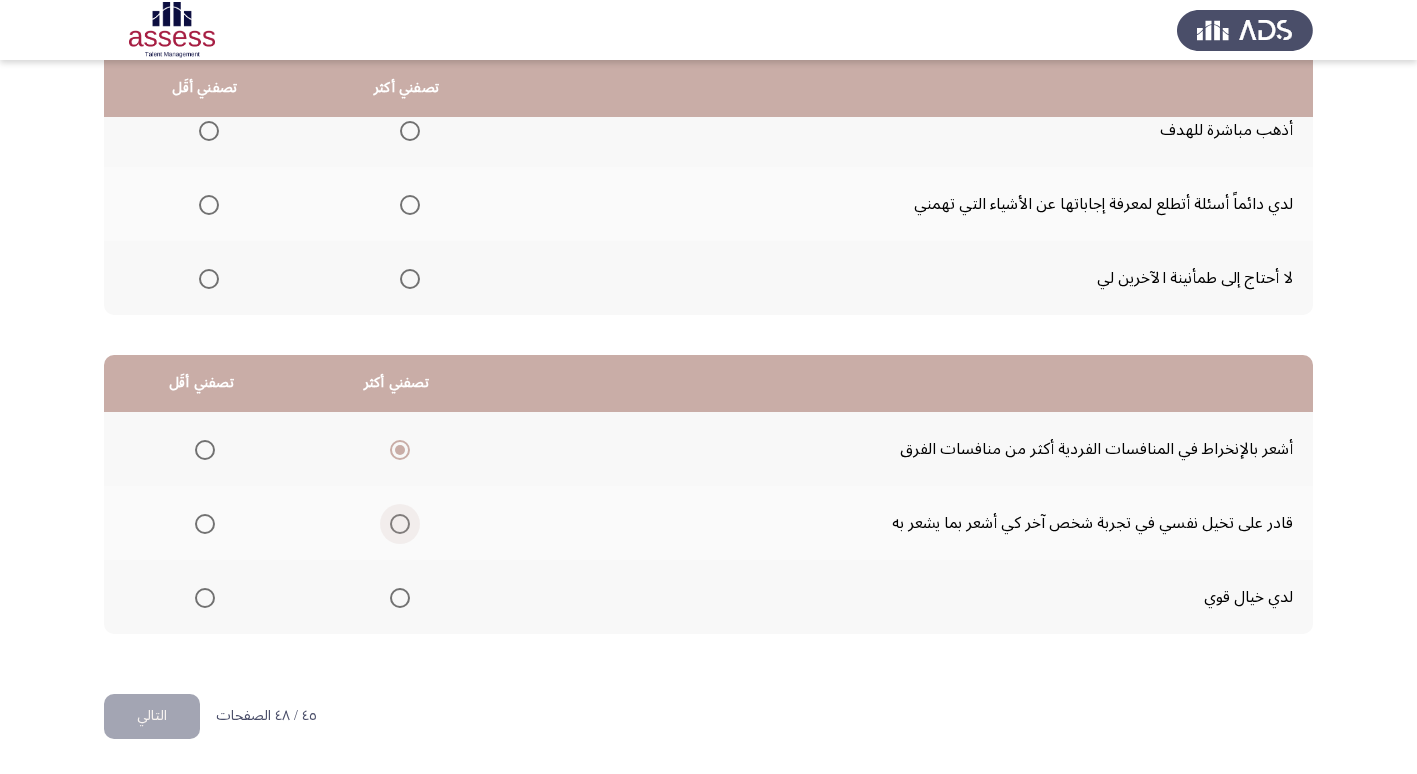 click at bounding box center [400, 524] 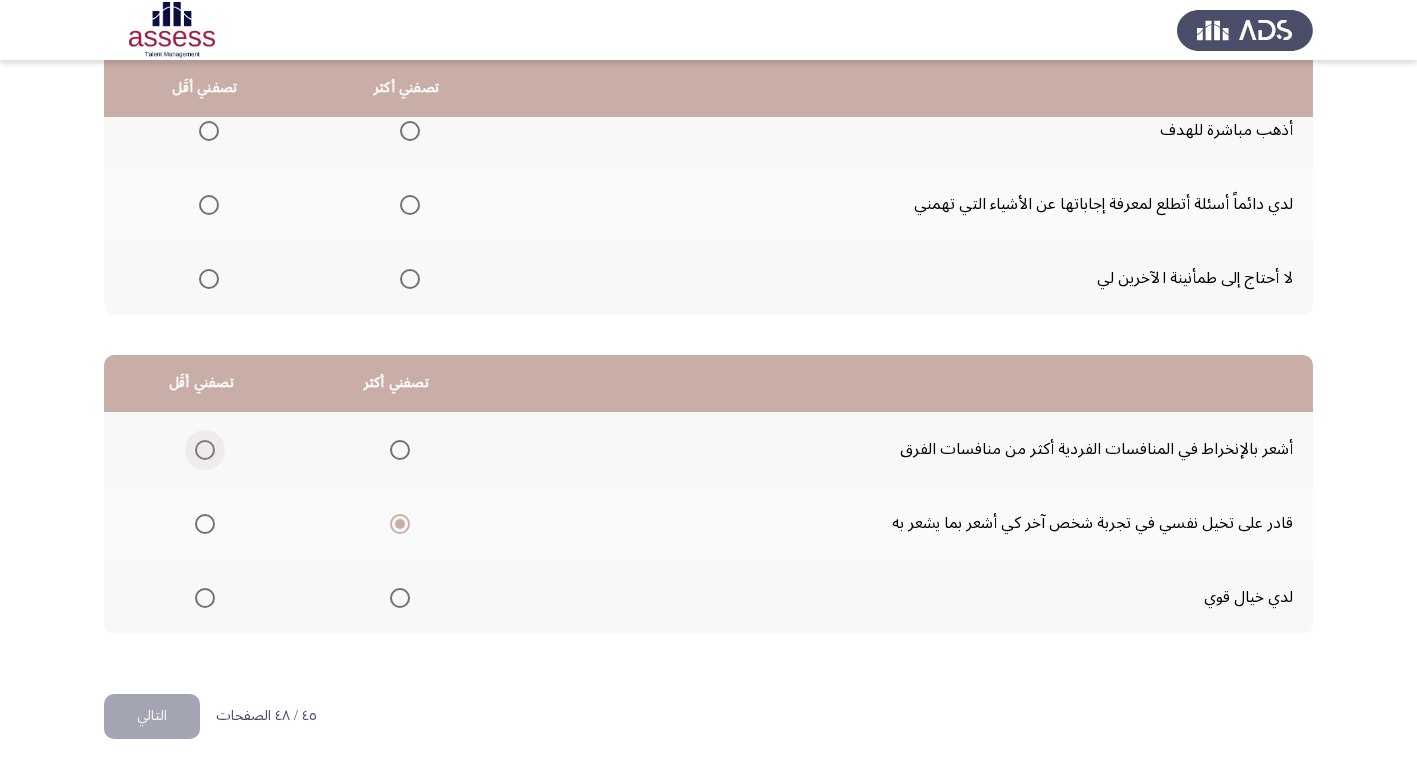 click at bounding box center (205, 450) 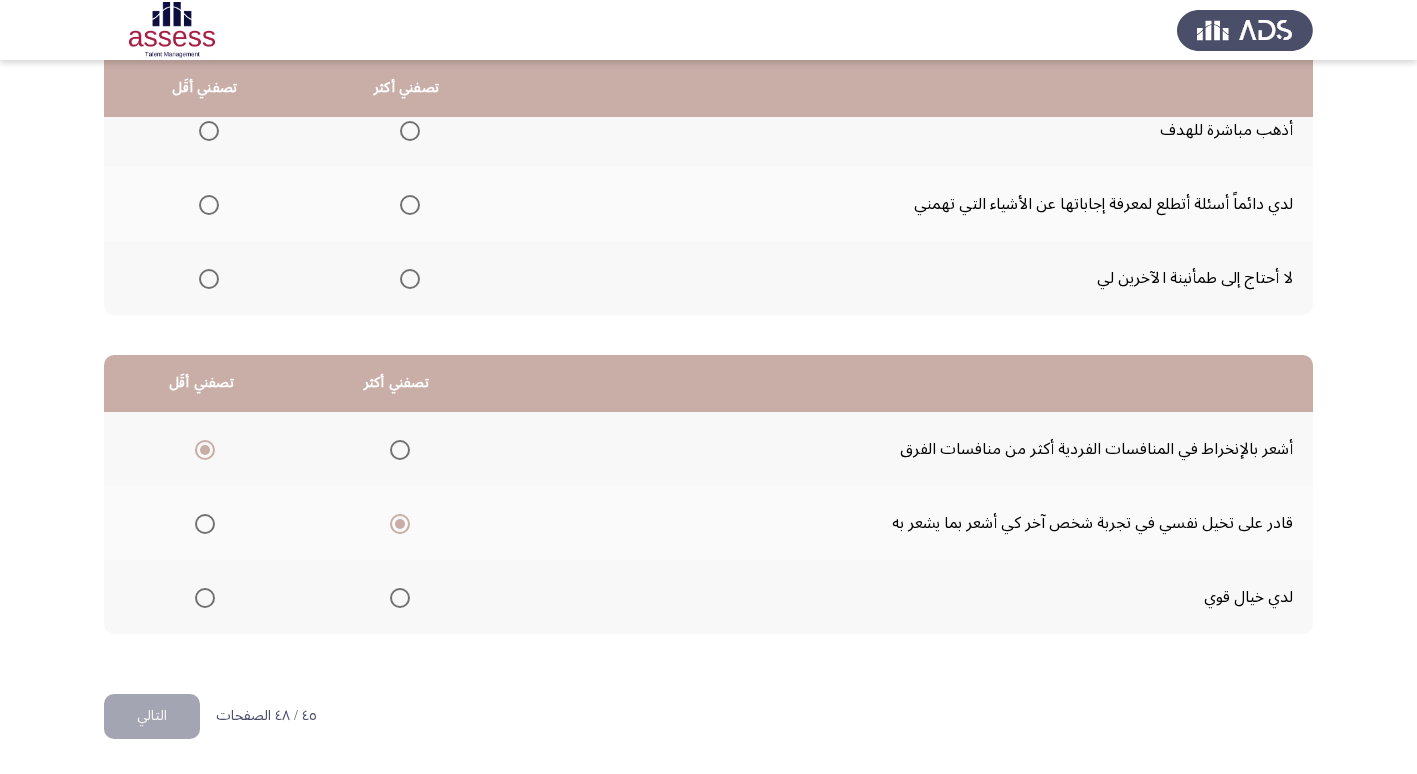 click on "التالي" 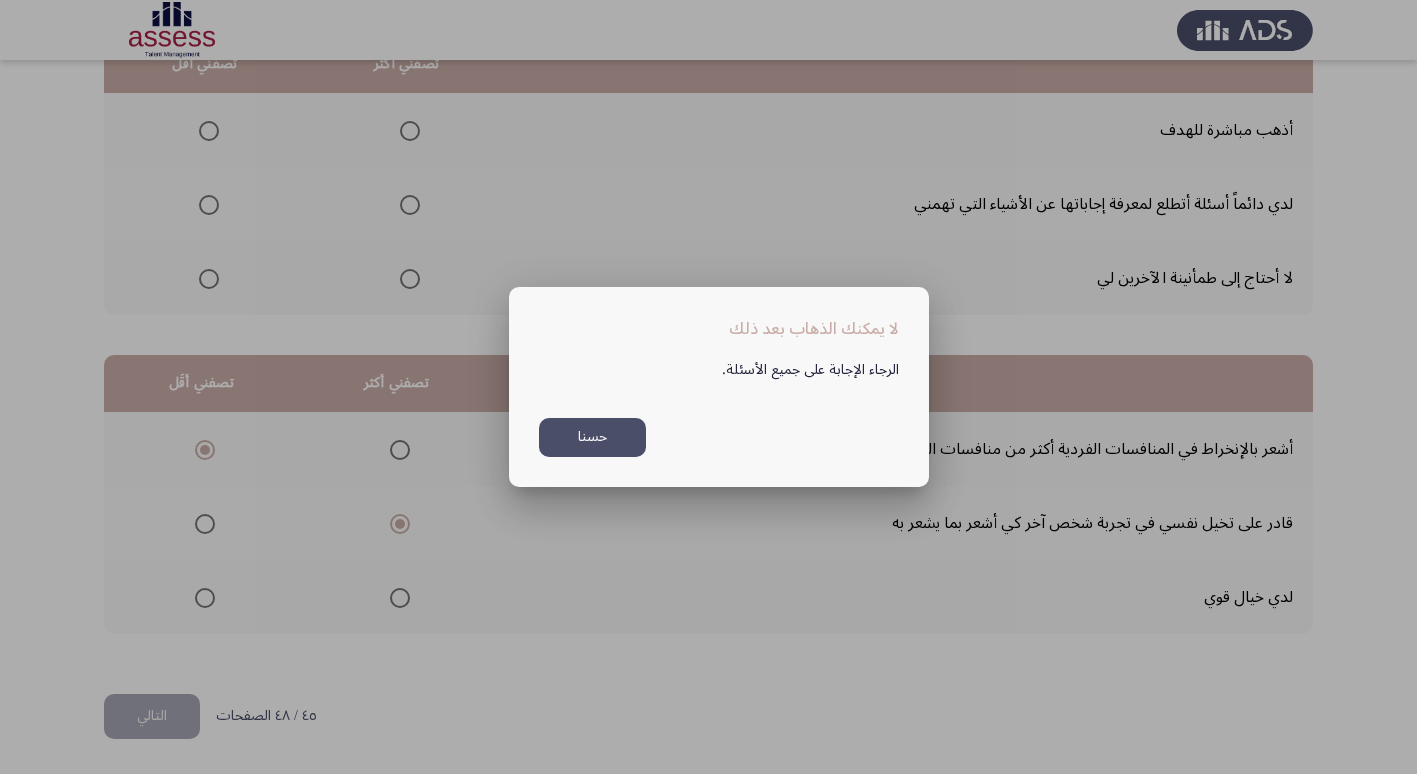 scroll, scrollTop: 0, scrollLeft: 0, axis: both 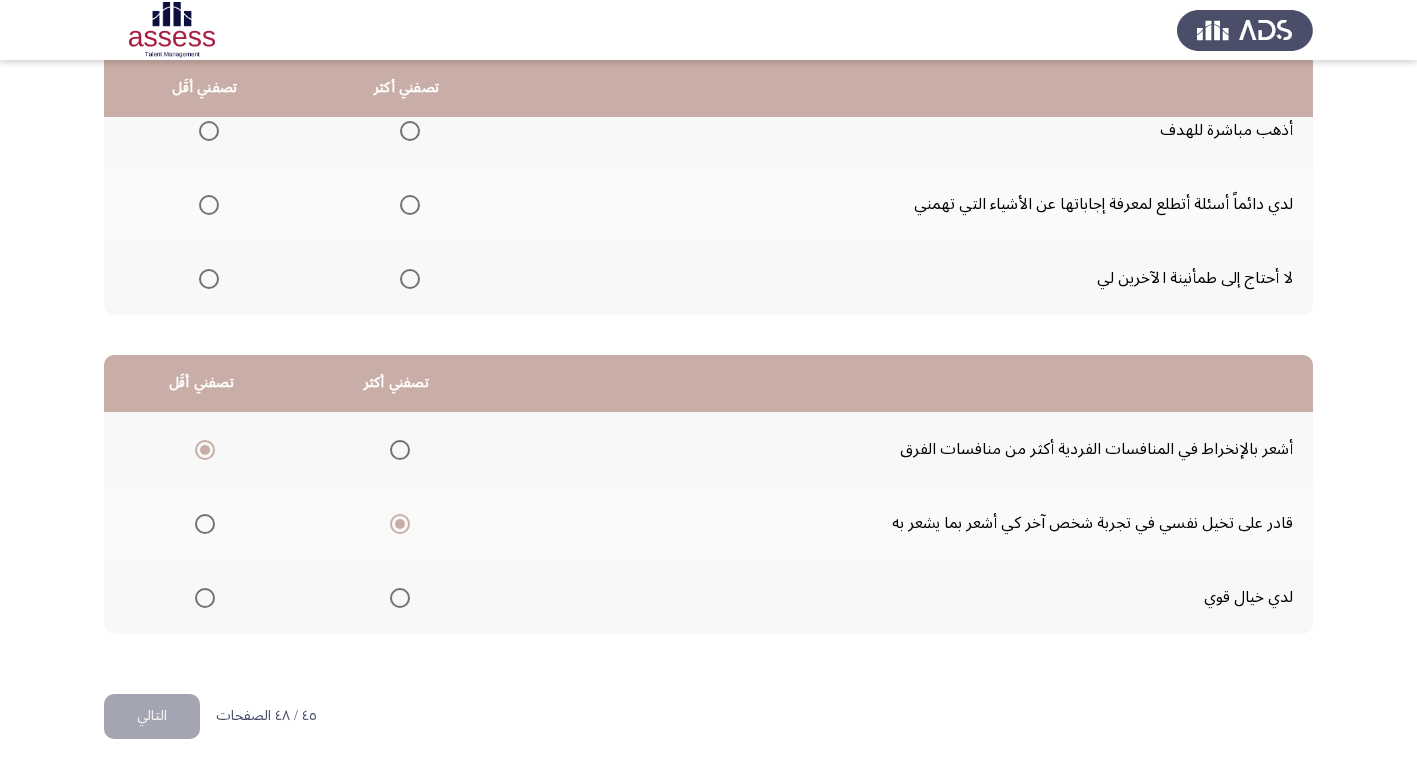 click on "التالي" 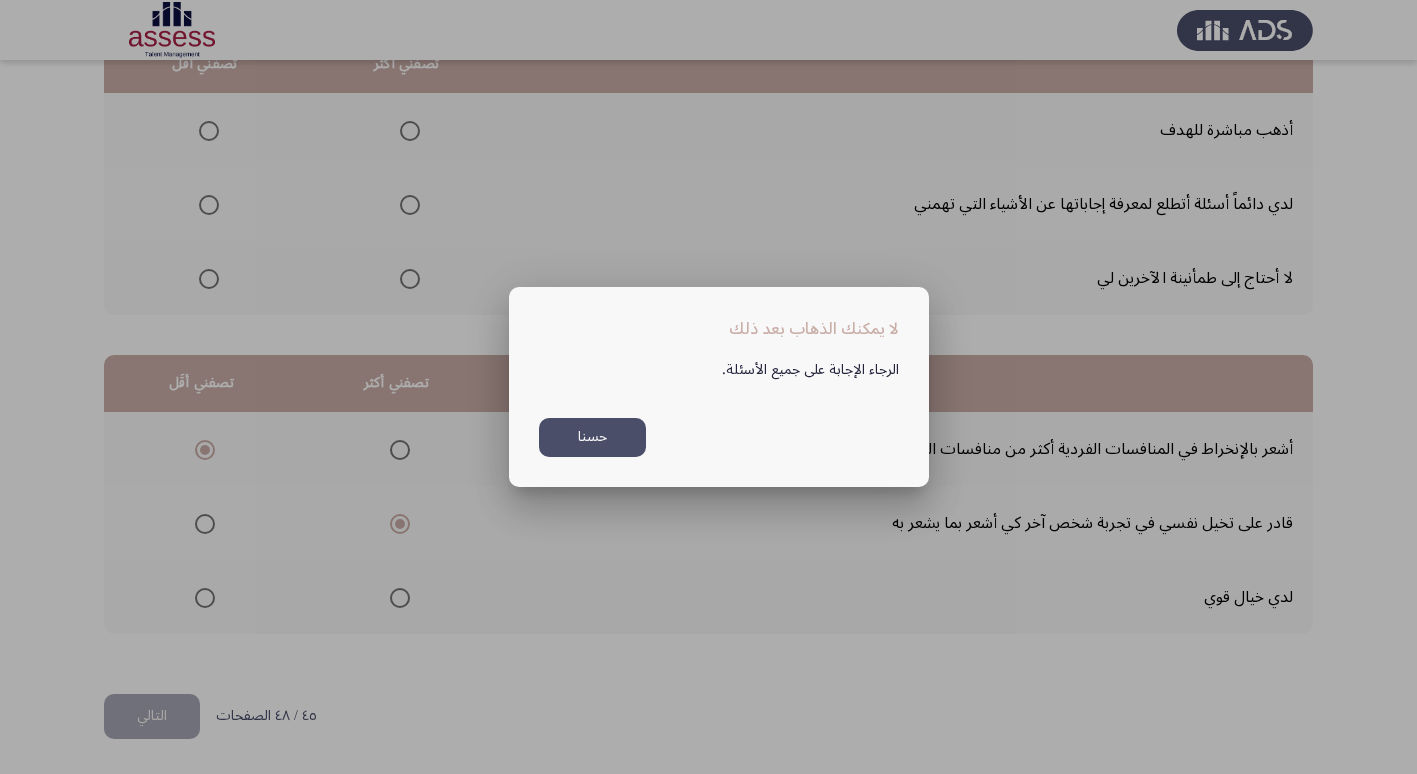 click on "حسنا" at bounding box center (592, 437) 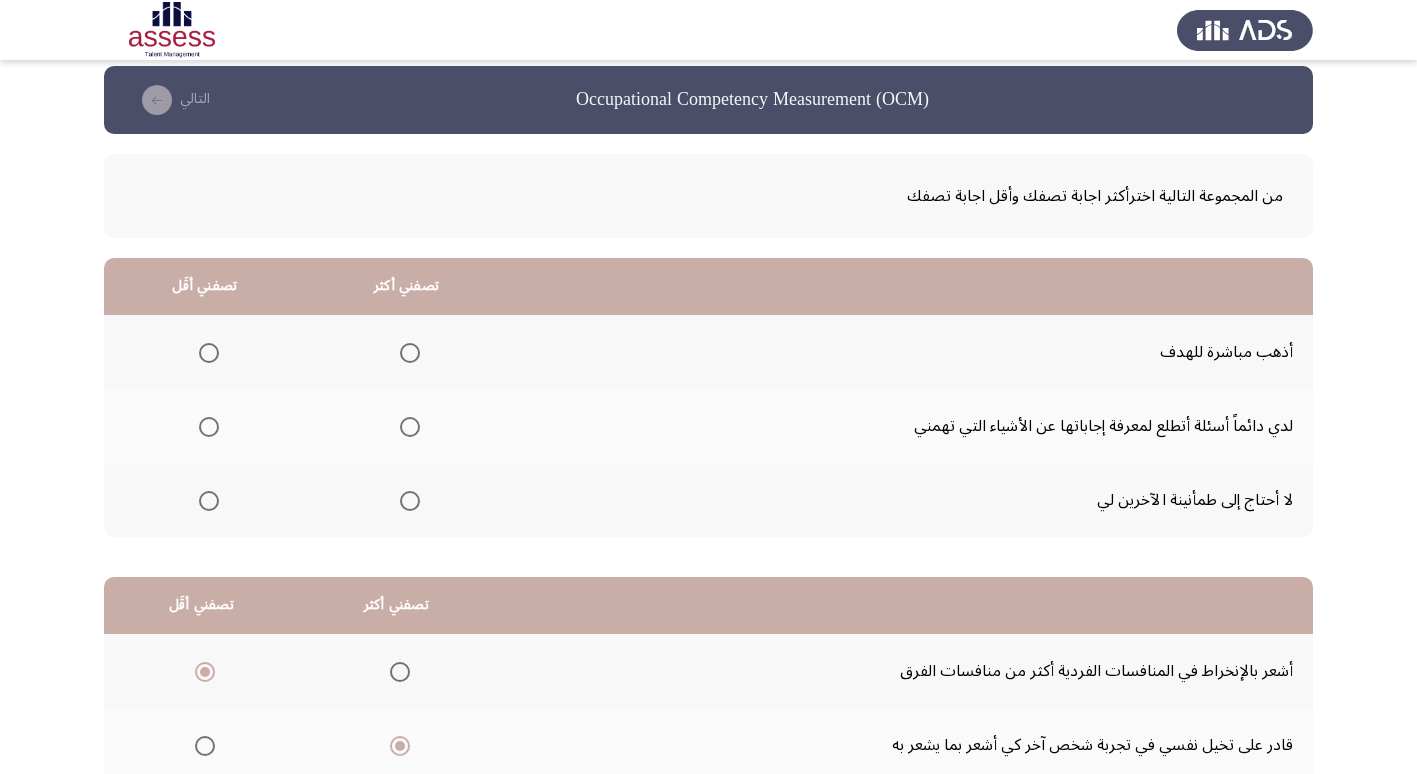 scroll, scrollTop: 0, scrollLeft: 0, axis: both 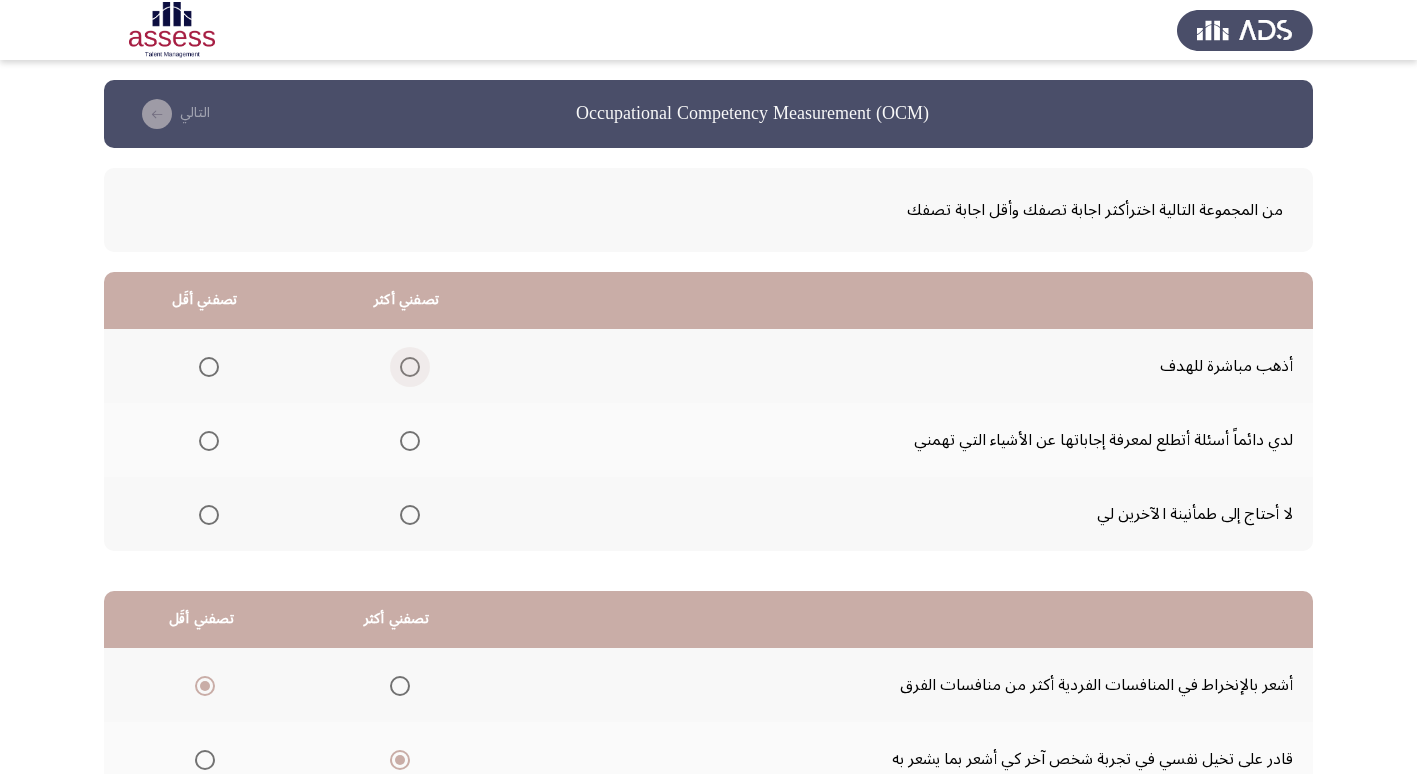 click at bounding box center [410, 367] 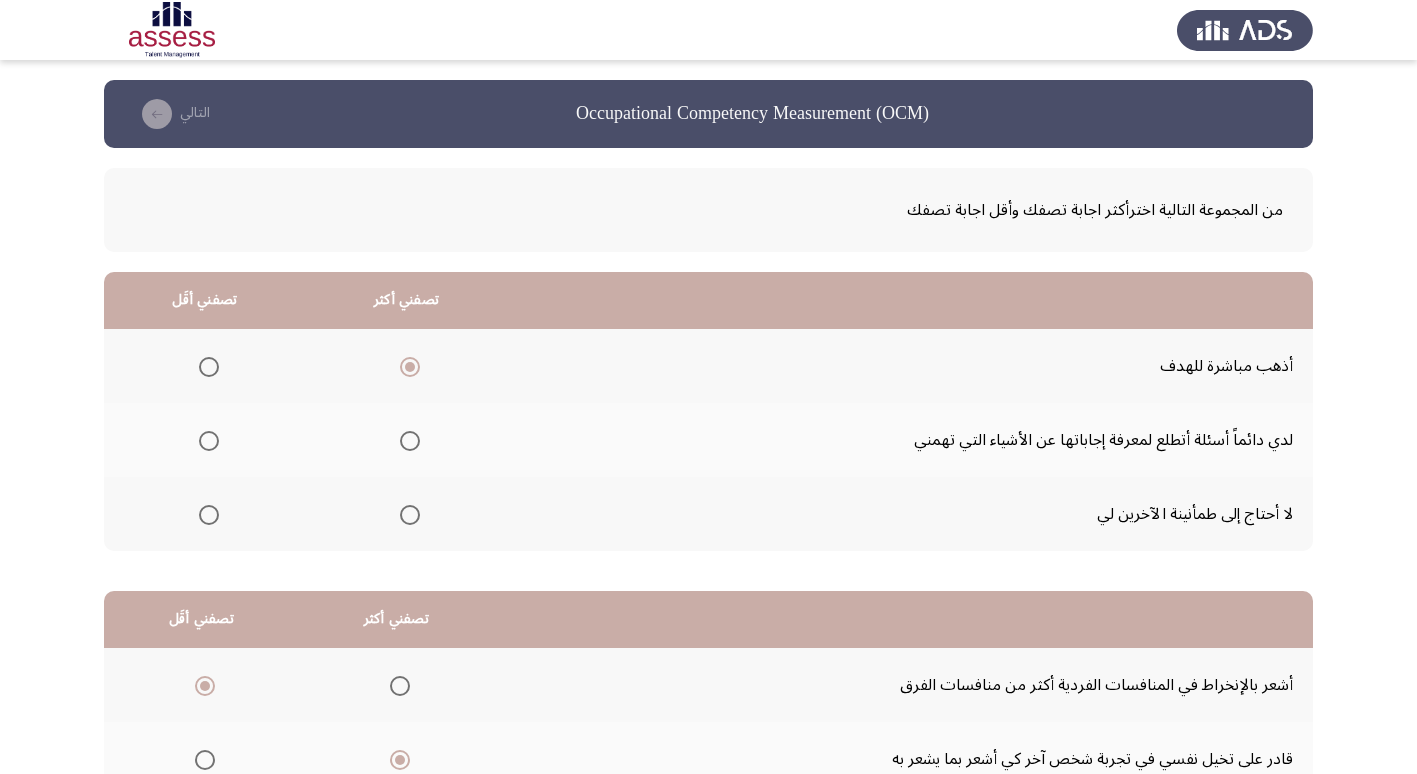 click at bounding box center (209, 515) 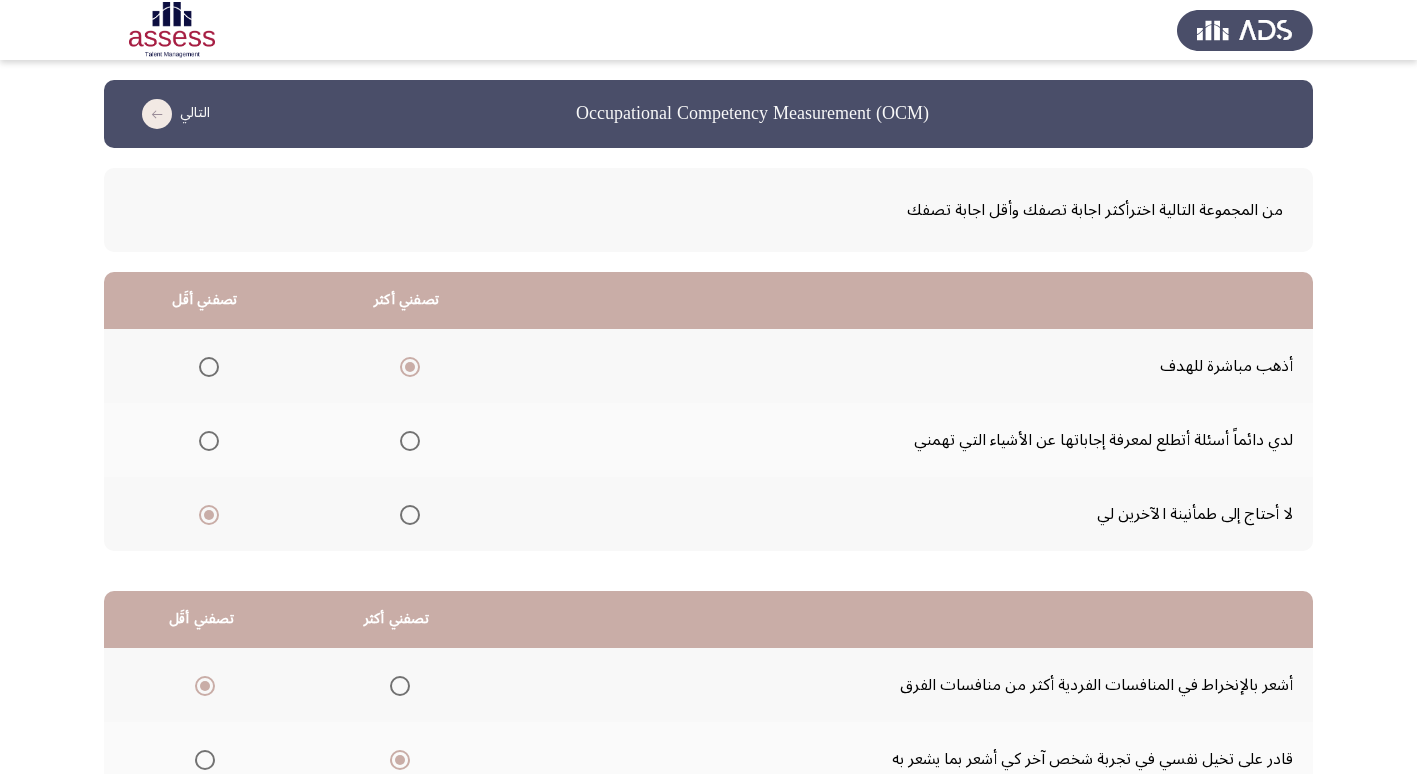 scroll, scrollTop: 236, scrollLeft: 0, axis: vertical 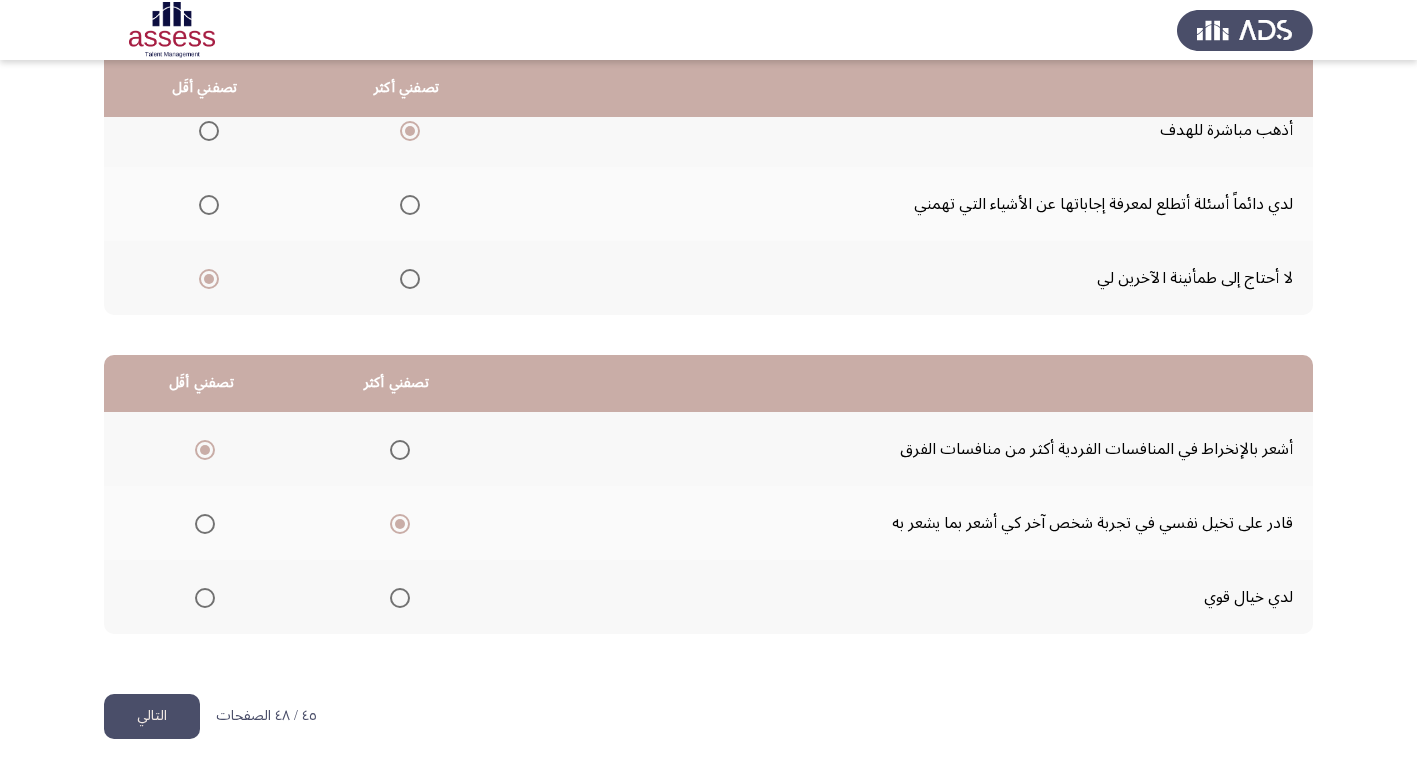 click on "التالي" 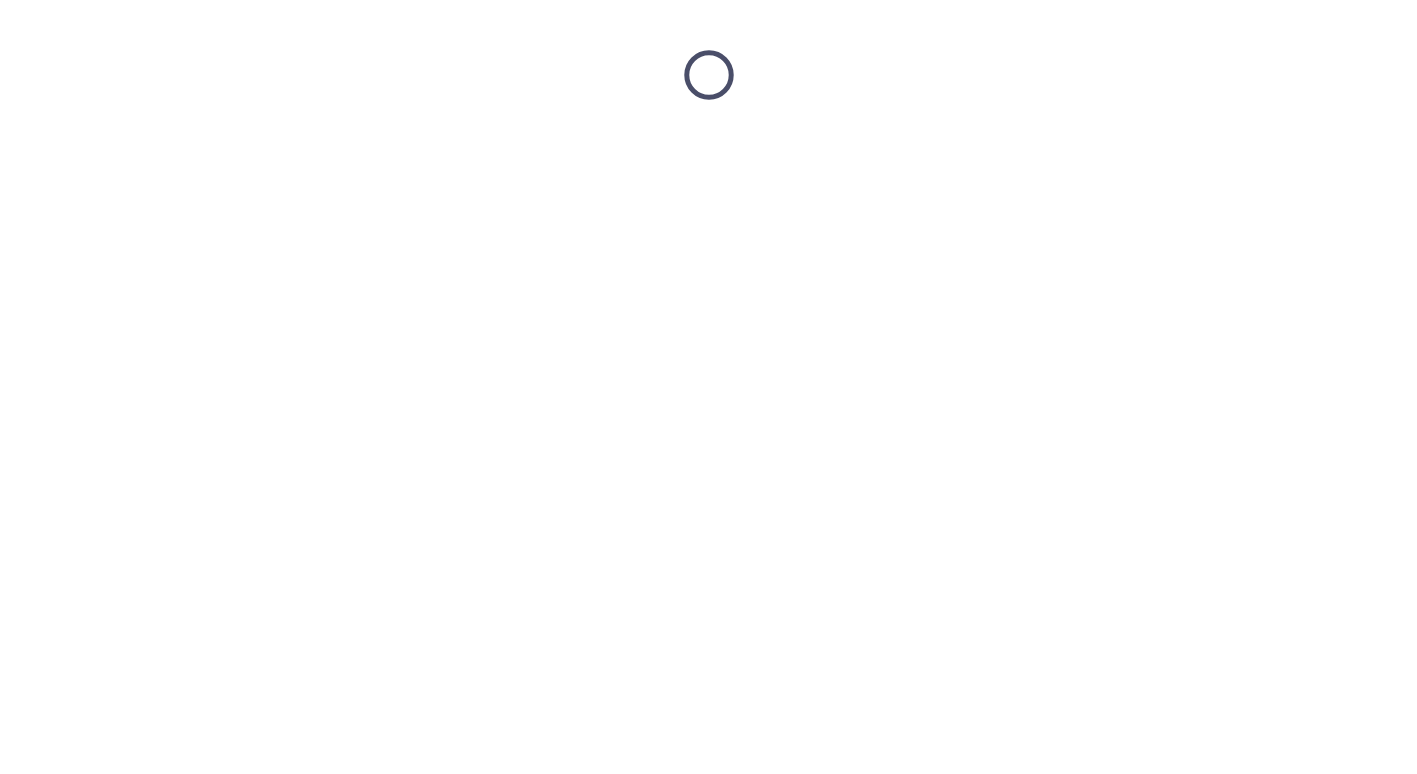 scroll, scrollTop: 0, scrollLeft: 0, axis: both 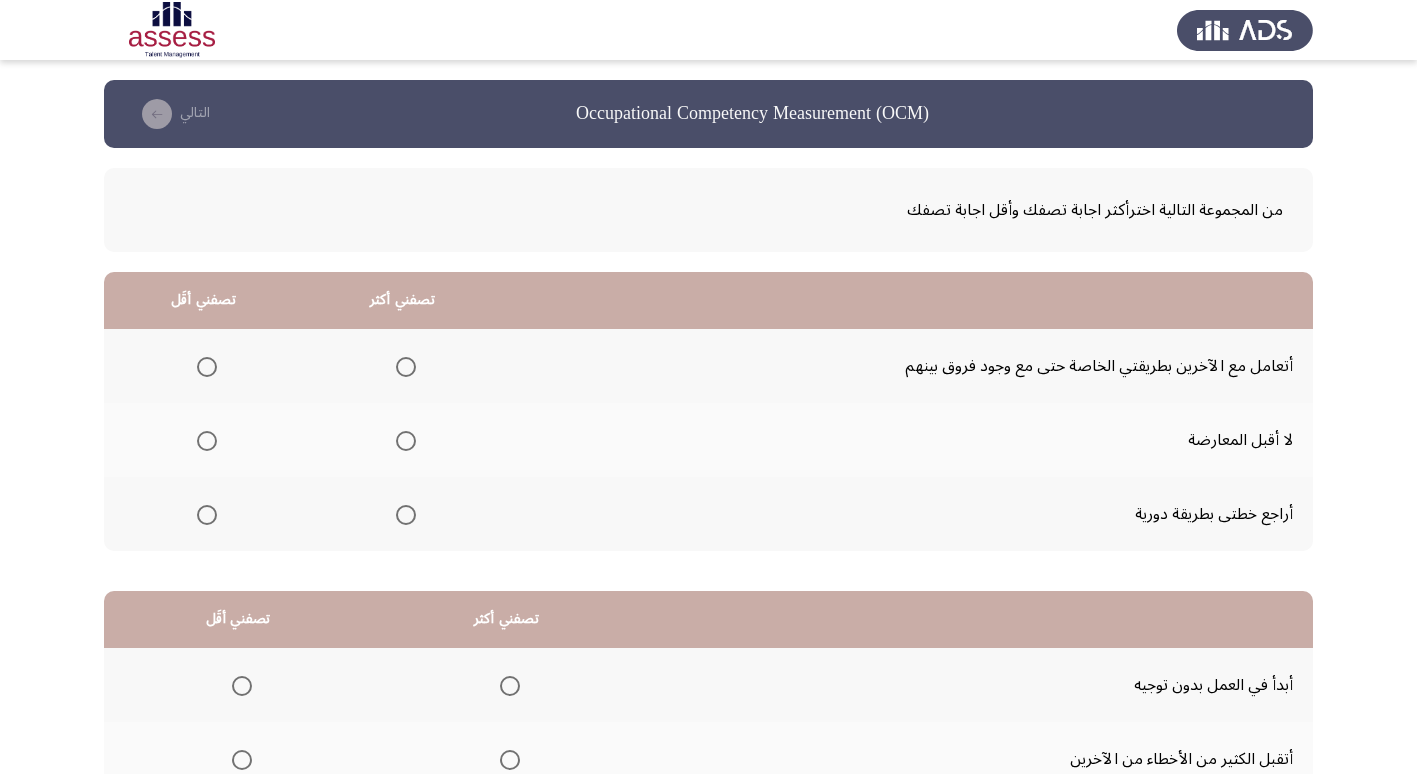click on "أتعامل مع الآخرين بطريقتي الخاصة حتى مع وجود فروق بينهم" 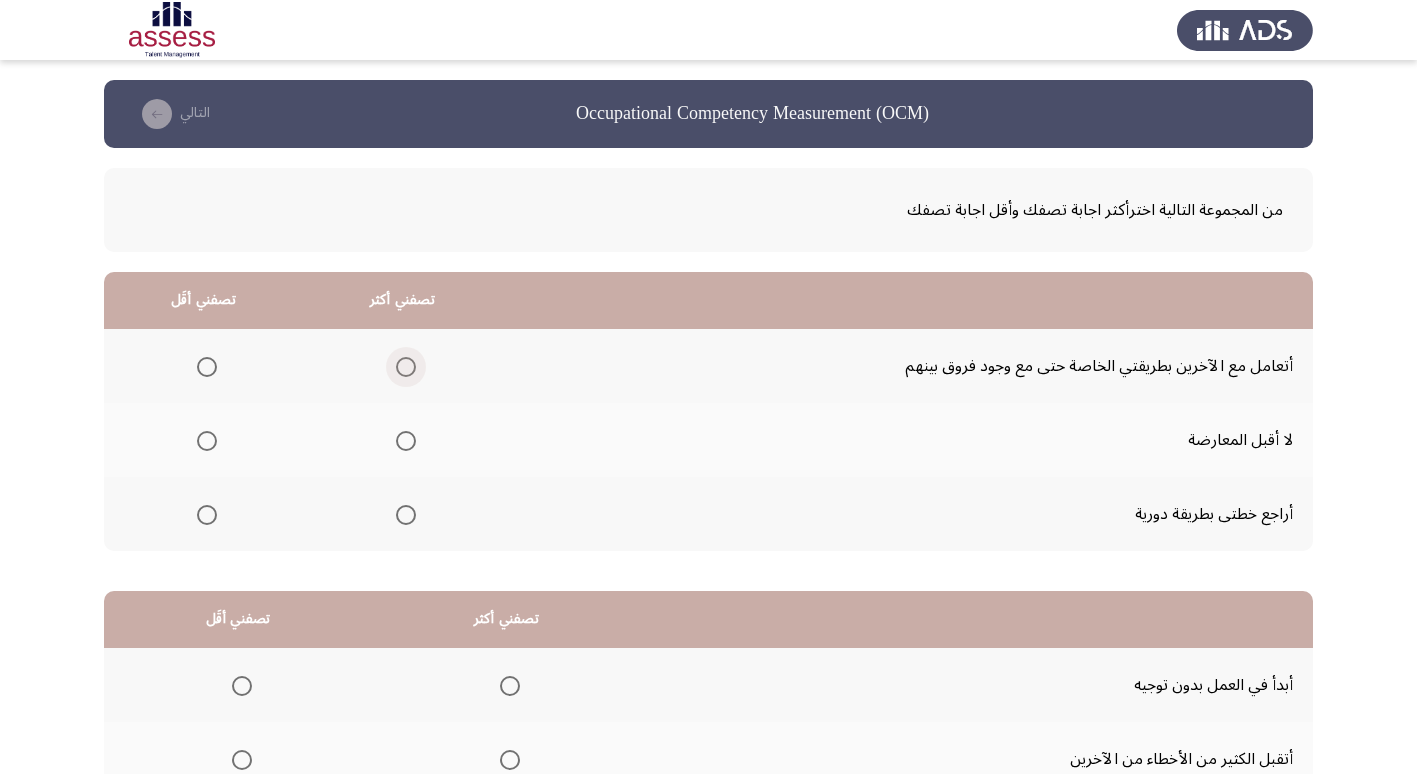 click at bounding box center [406, 367] 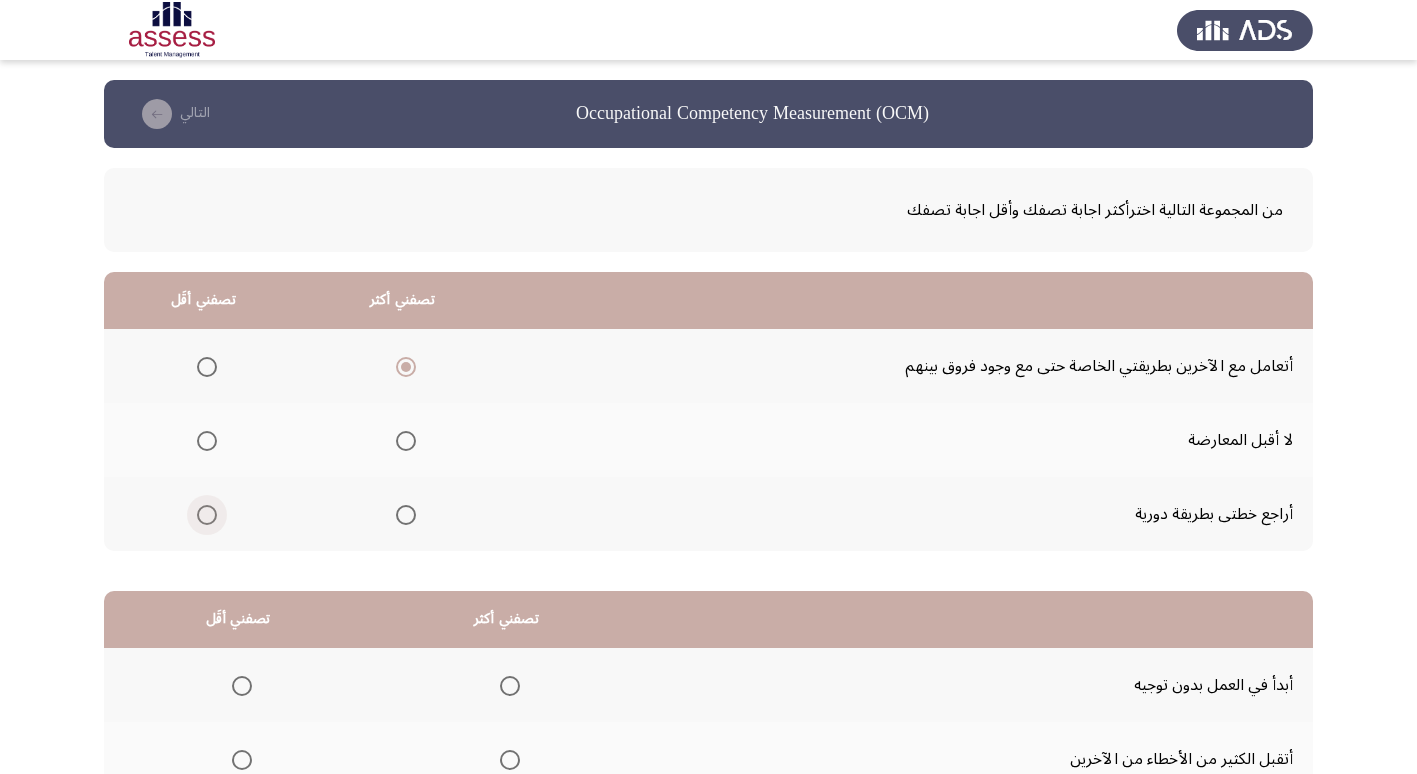 click at bounding box center [207, 515] 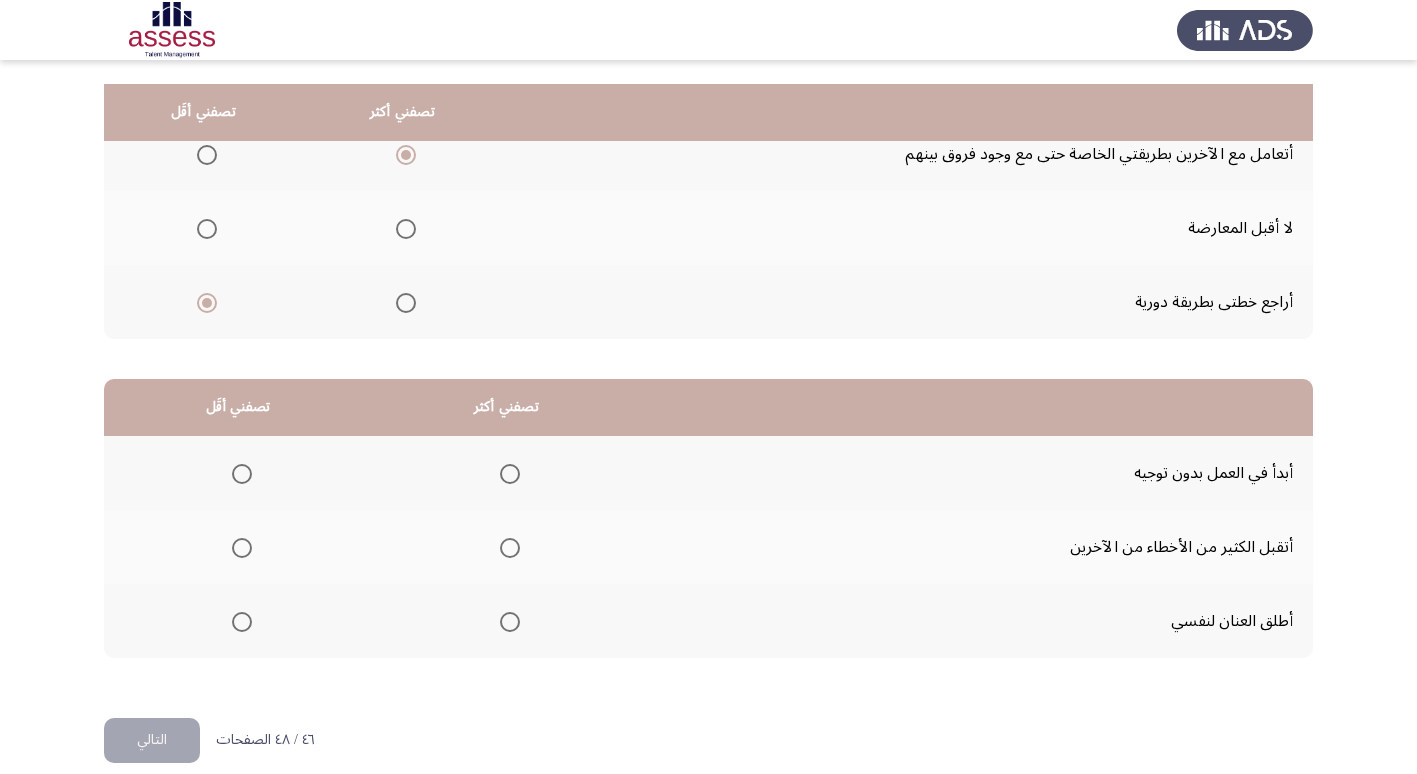 scroll, scrollTop: 236, scrollLeft: 0, axis: vertical 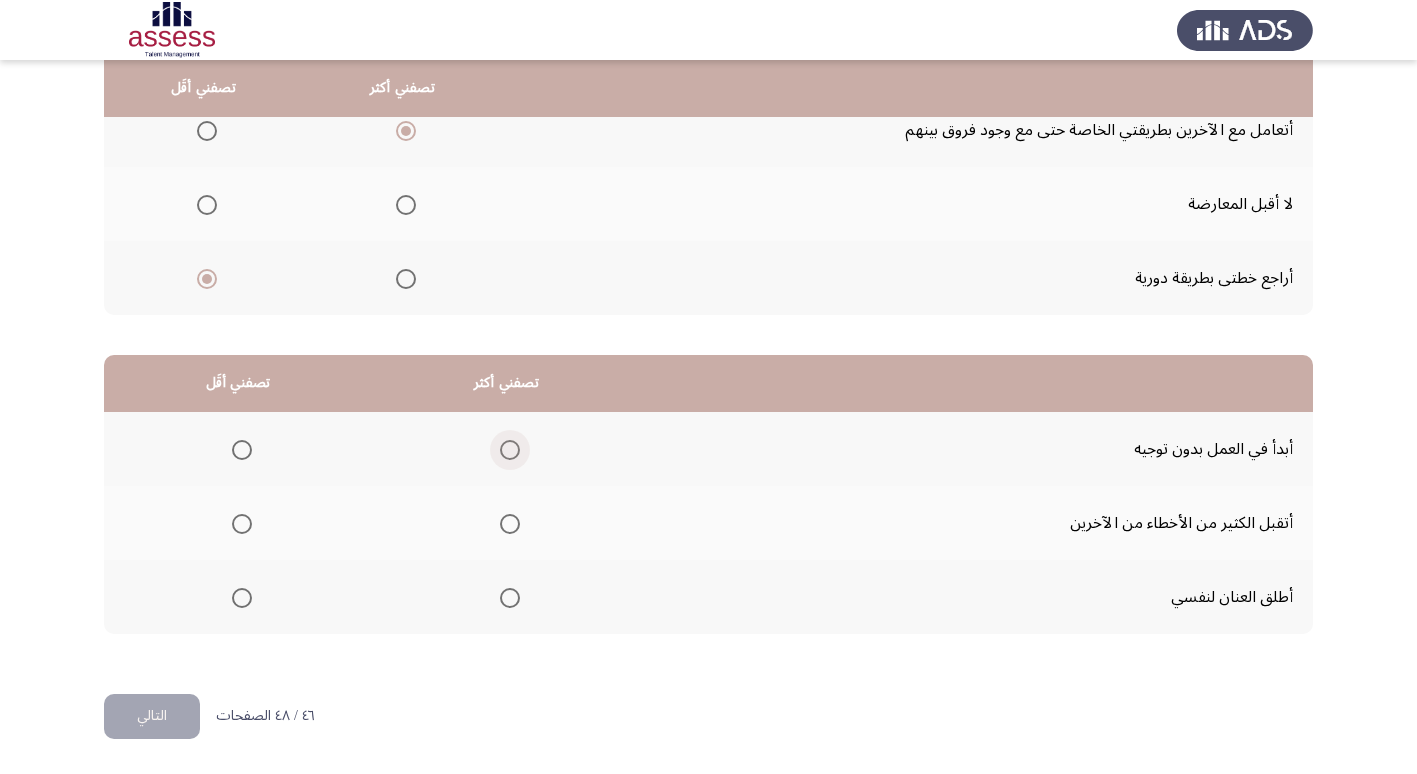 click at bounding box center [510, 450] 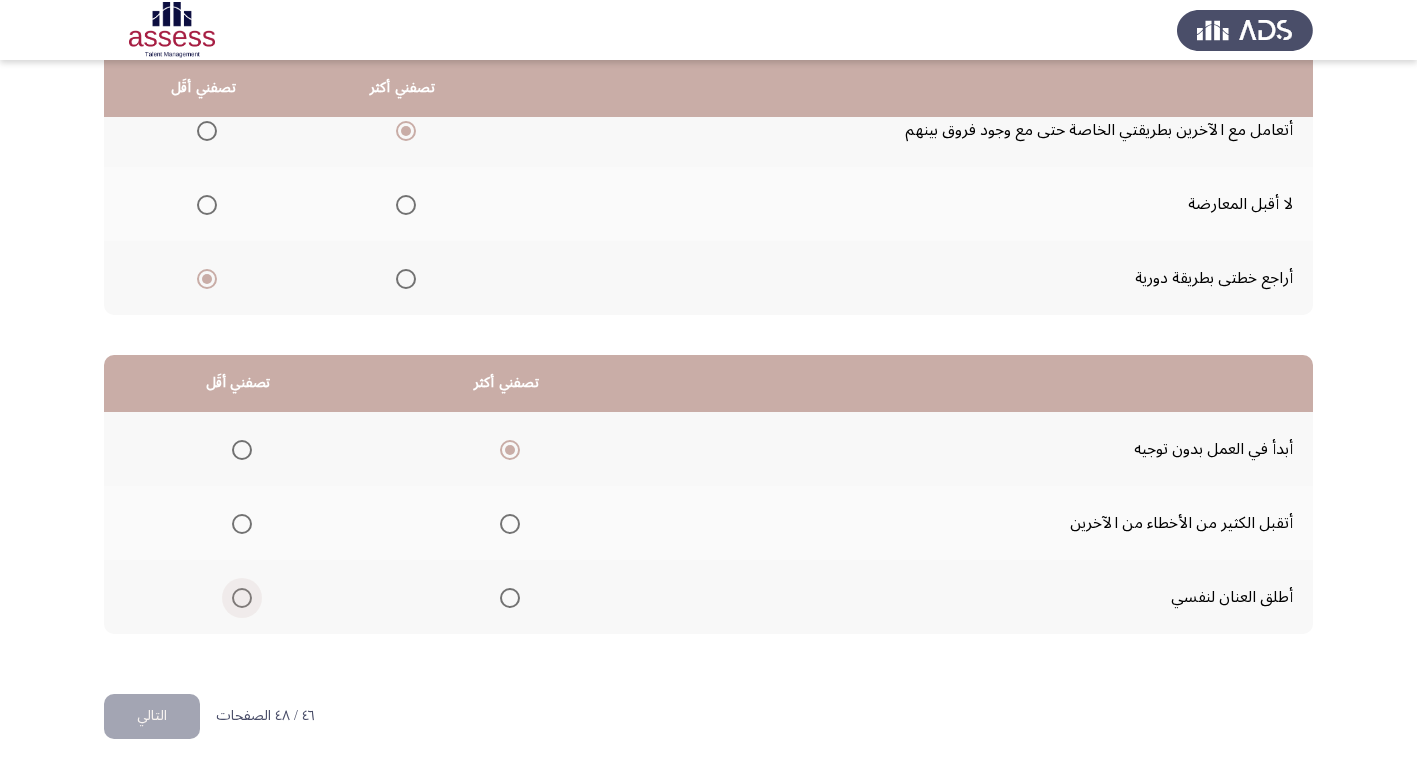 click at bounding box center [242, 598] 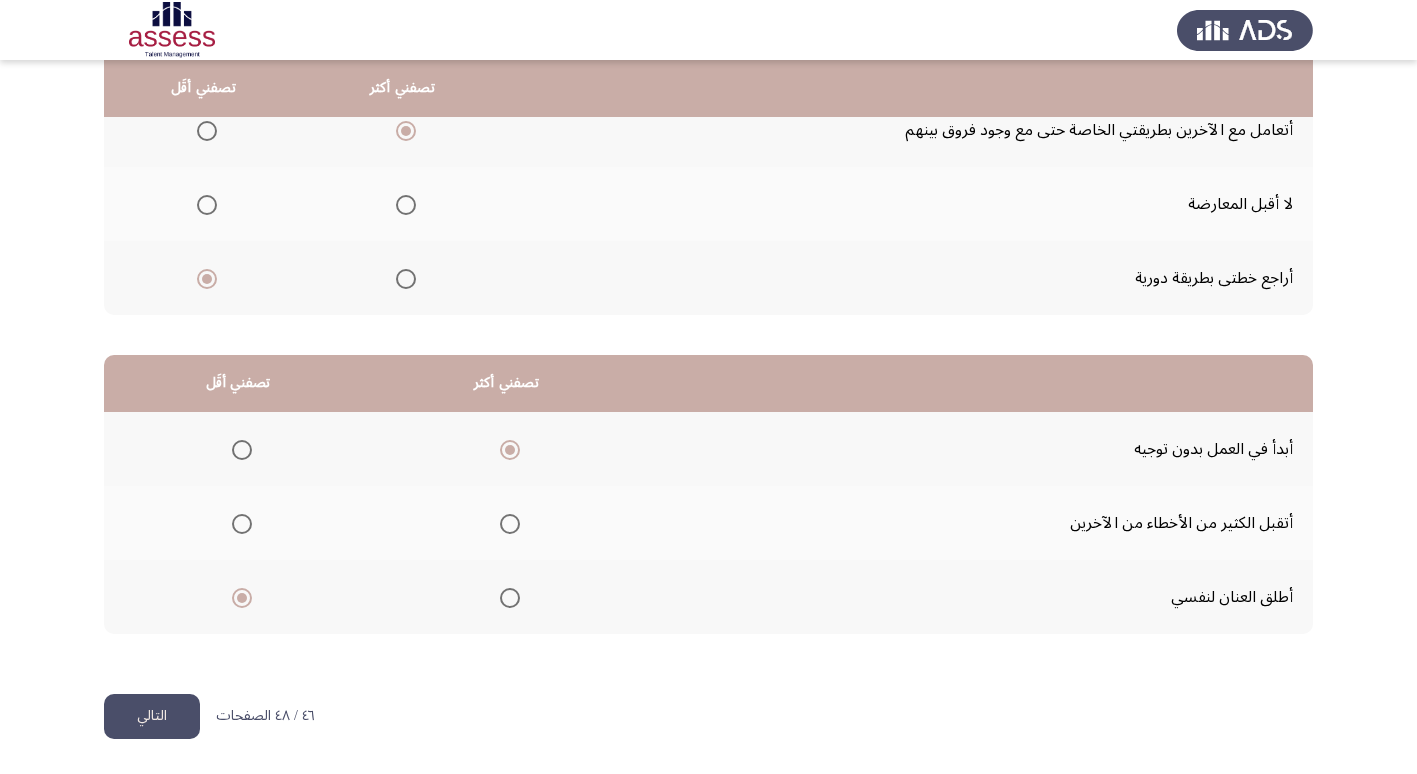 click on "التالي" 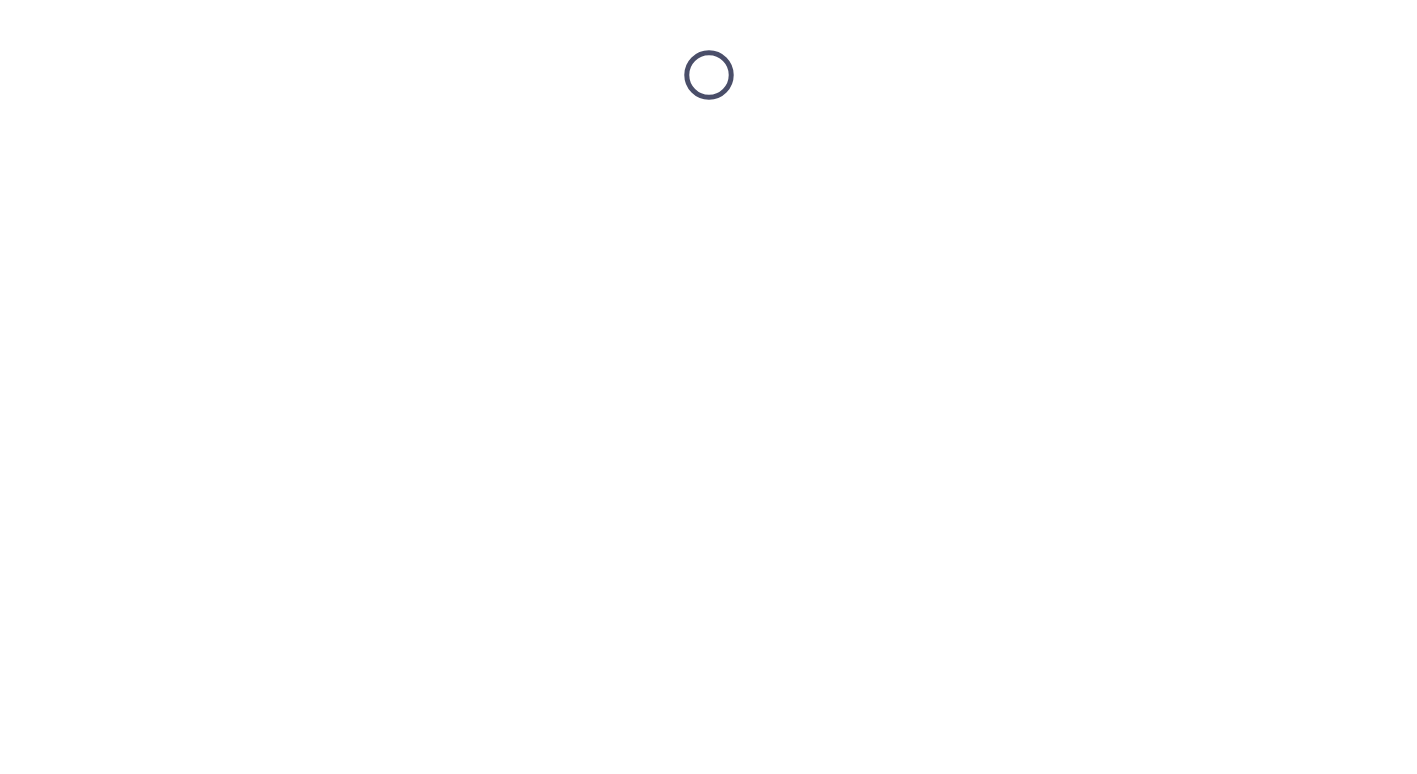 scroll, scrollTop: 0, scrollLeft: 0, axis: both 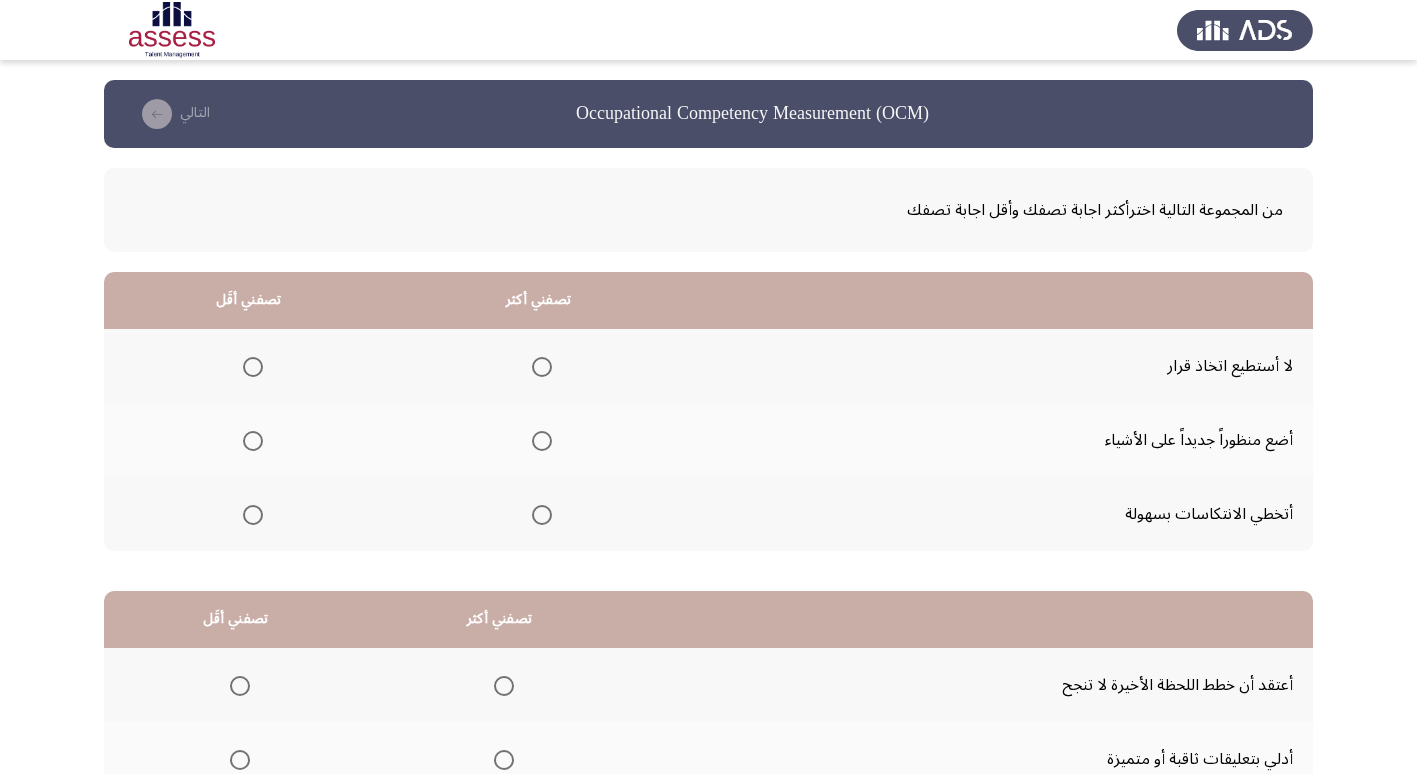 click at bounding box center (542, 515) 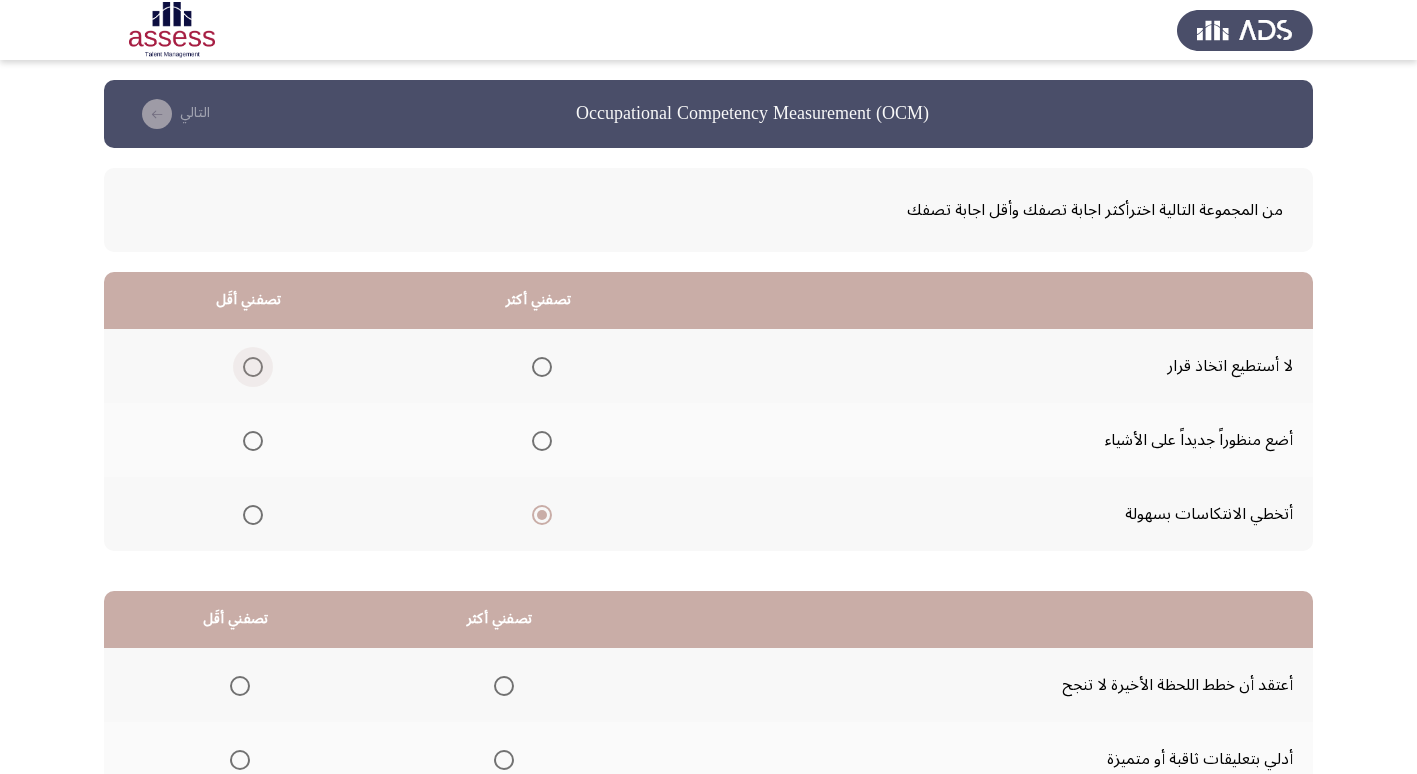 click at bounding box center [253, 367] 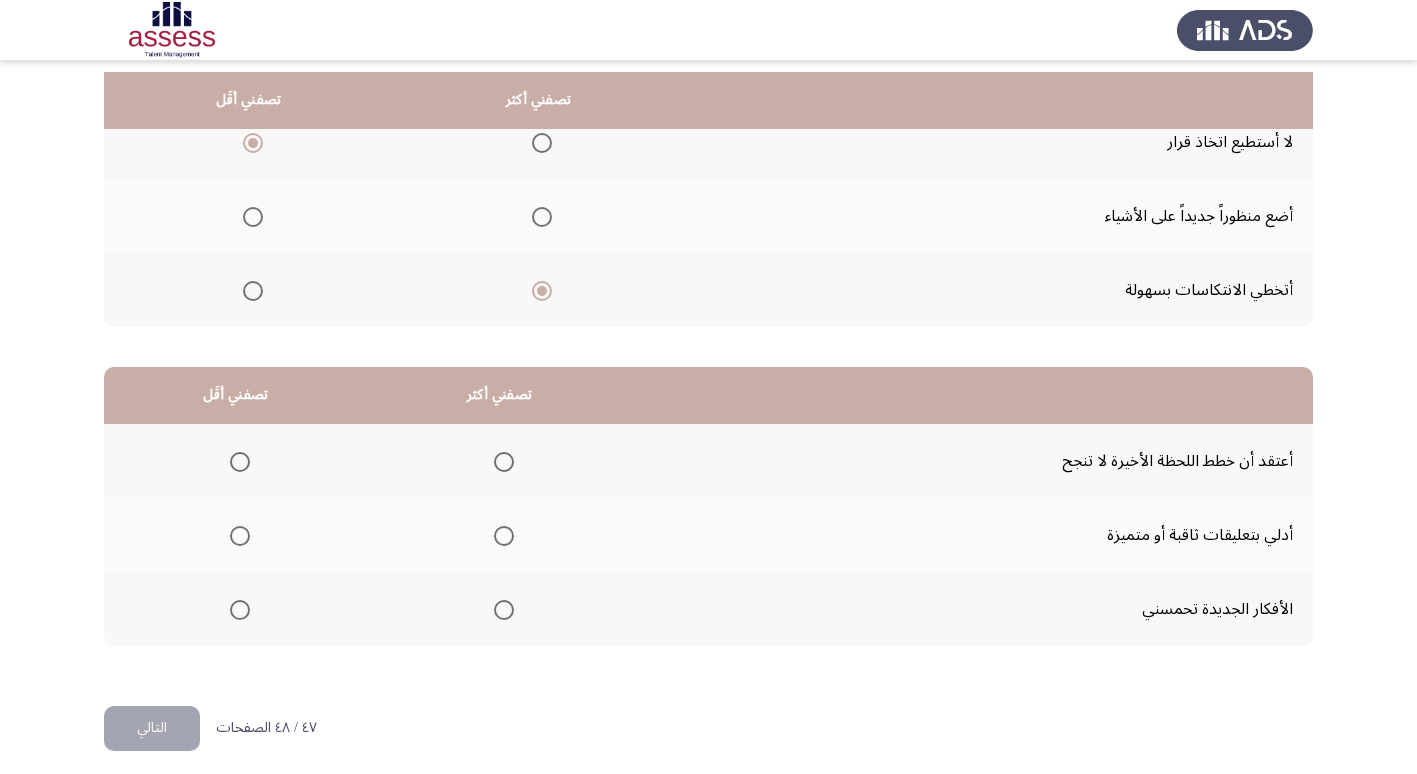 scroll, scrollTop: 236, scrollLeft: 0, axis: vertical 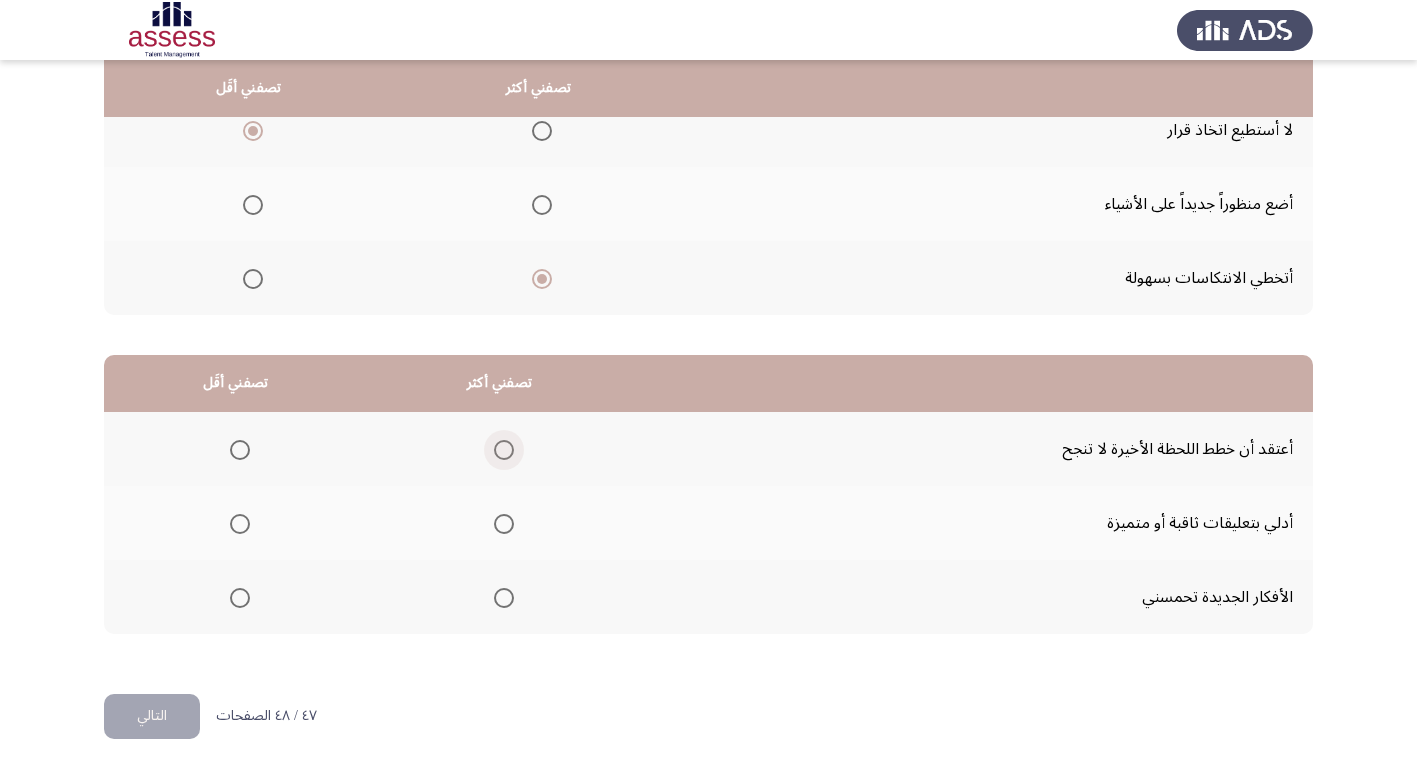 click at bounding box center (504, 450) 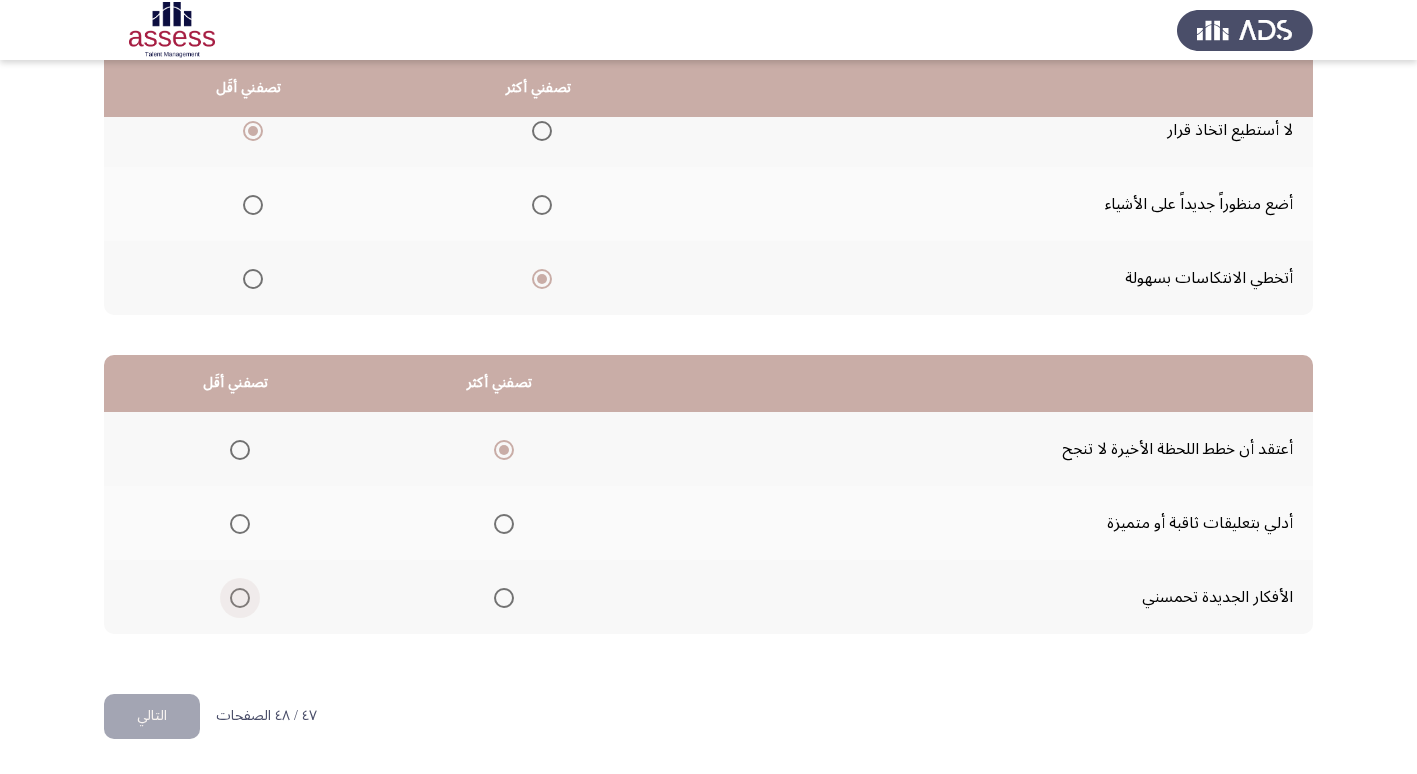 click at bounding box center [240, 598] 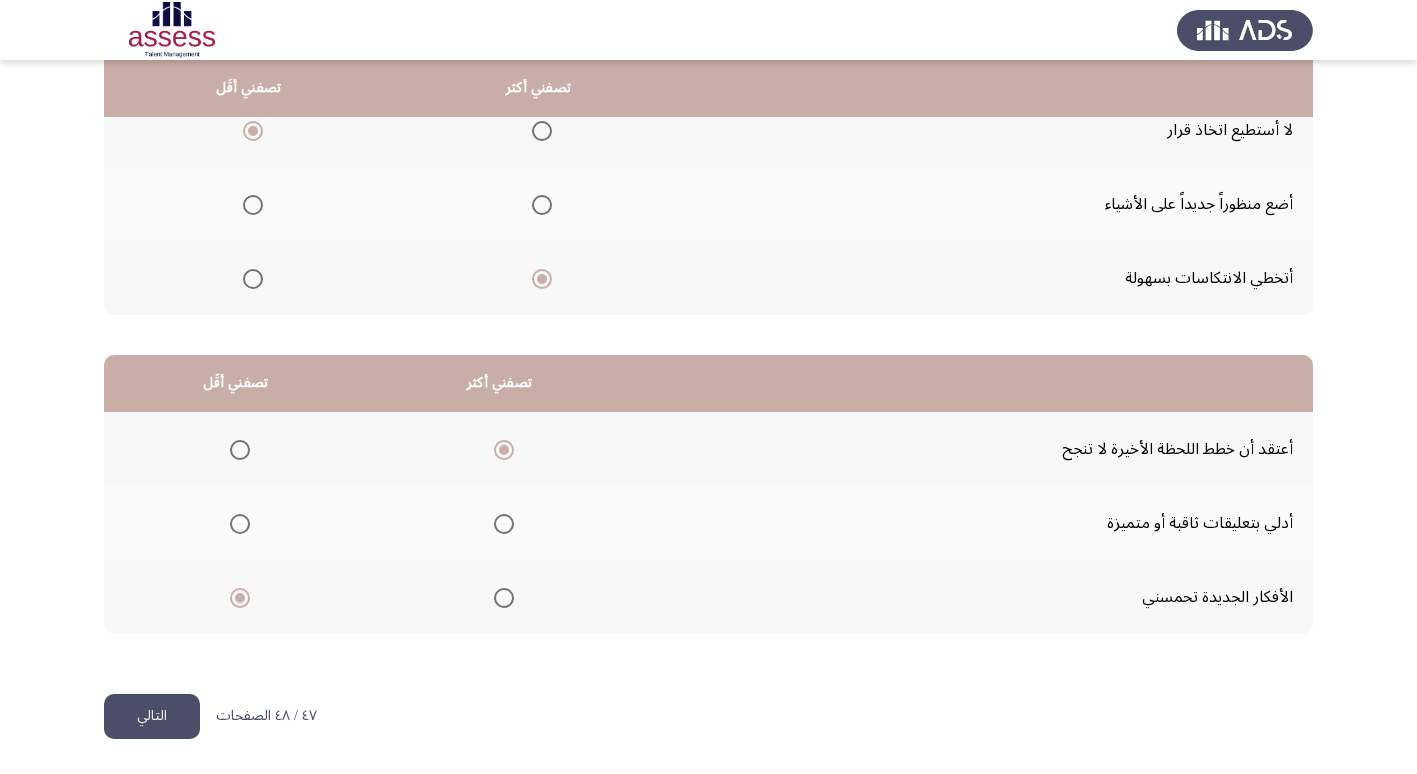 click on "التالي" 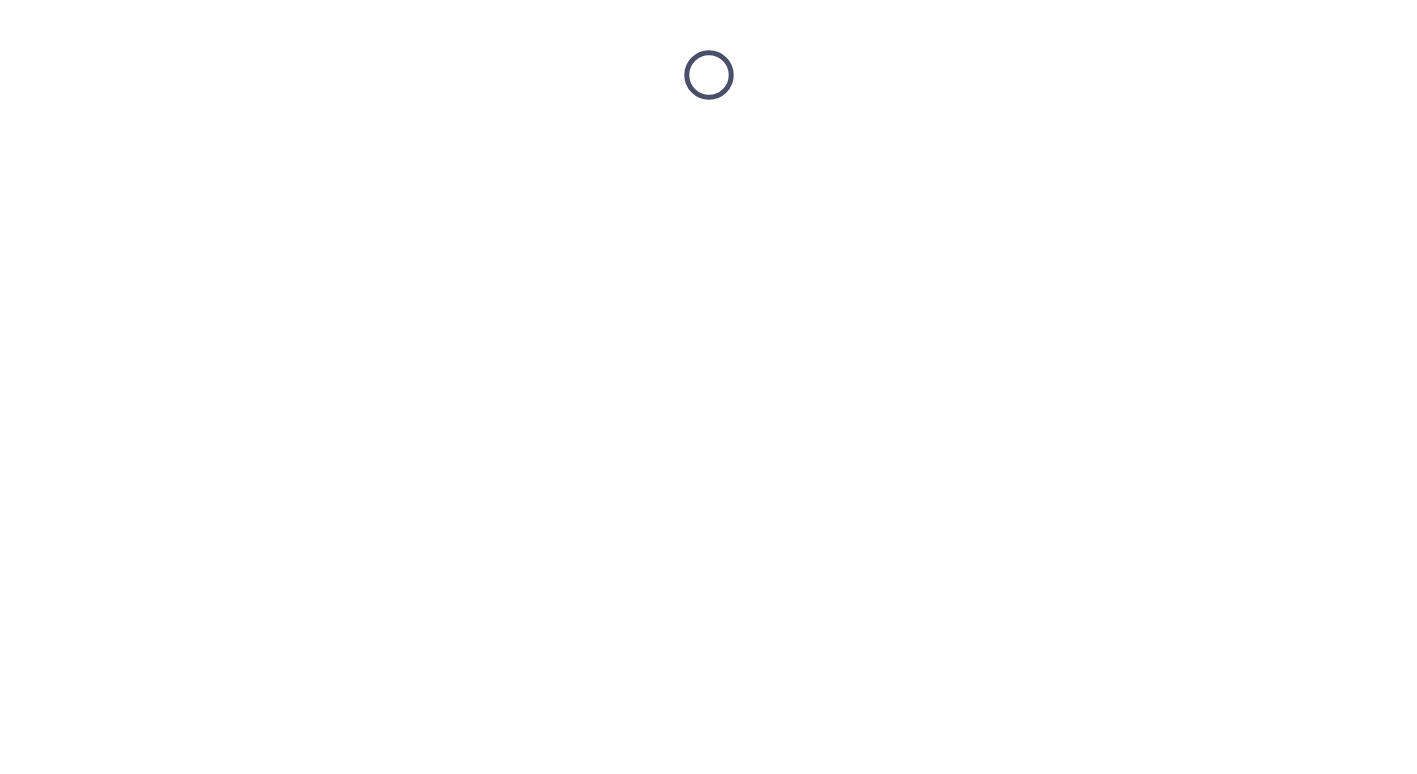 scroll, scrollTop: 0, scrollLeft: 0, axis: both 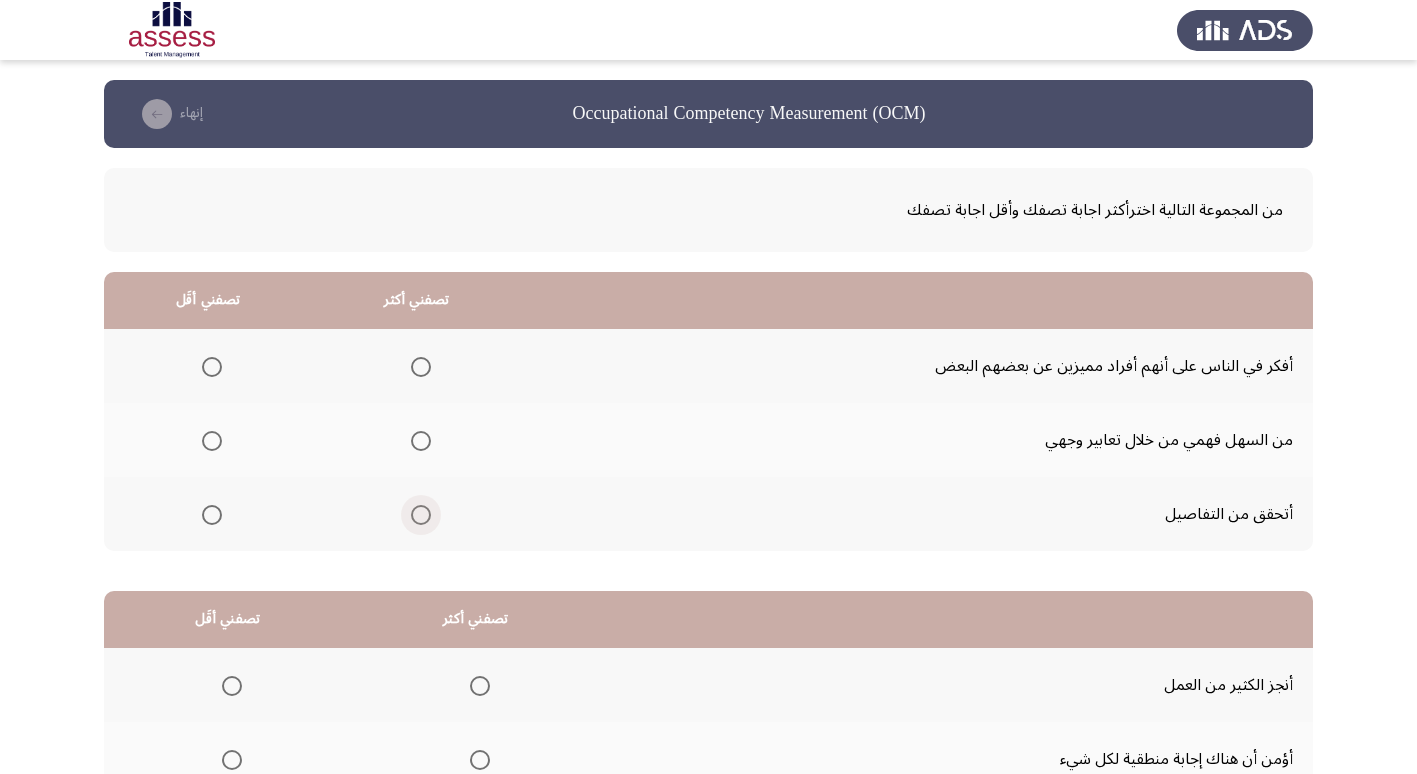 click at bounding box center [421, 515] 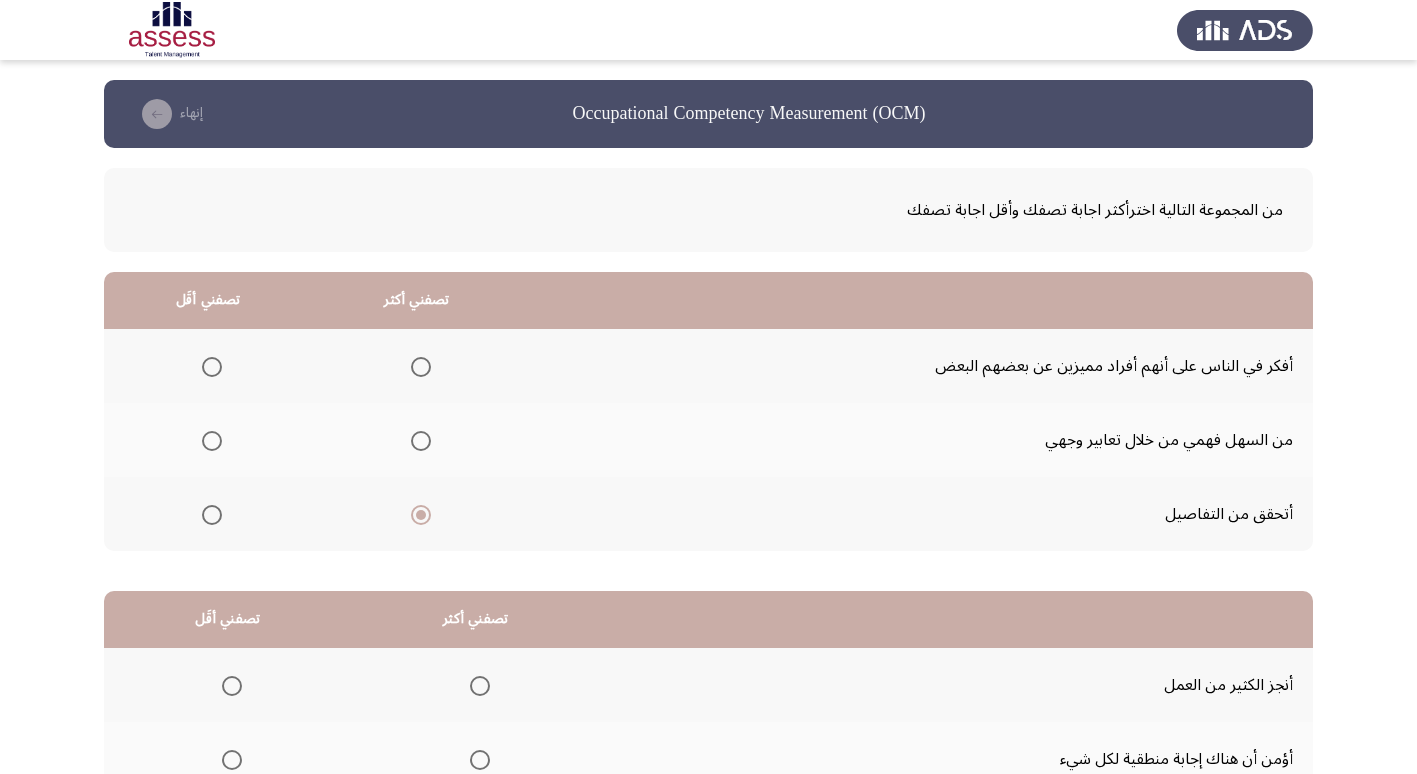 click at bounding box center (212, 367) 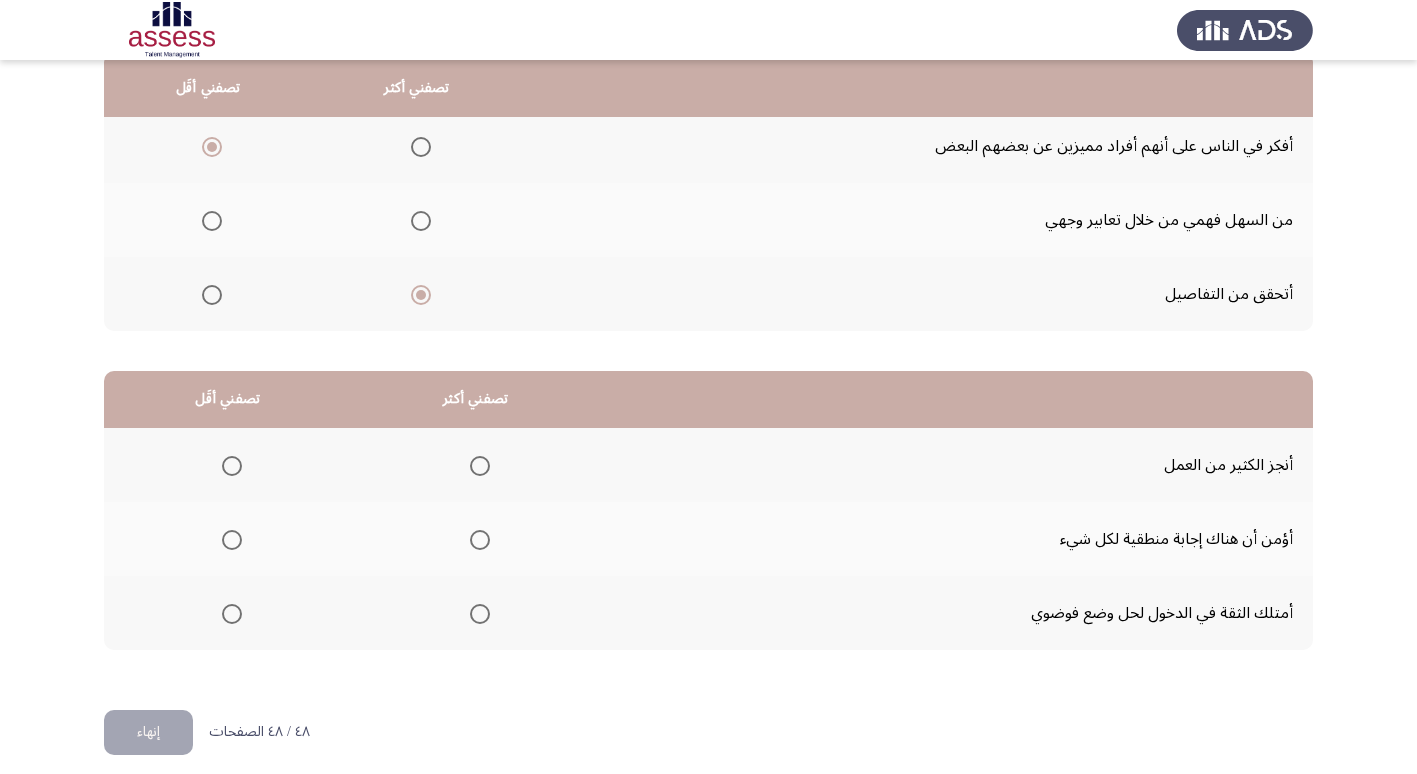 scroll, scrollTop: 236, scrollLeft: 0, axis: vertical 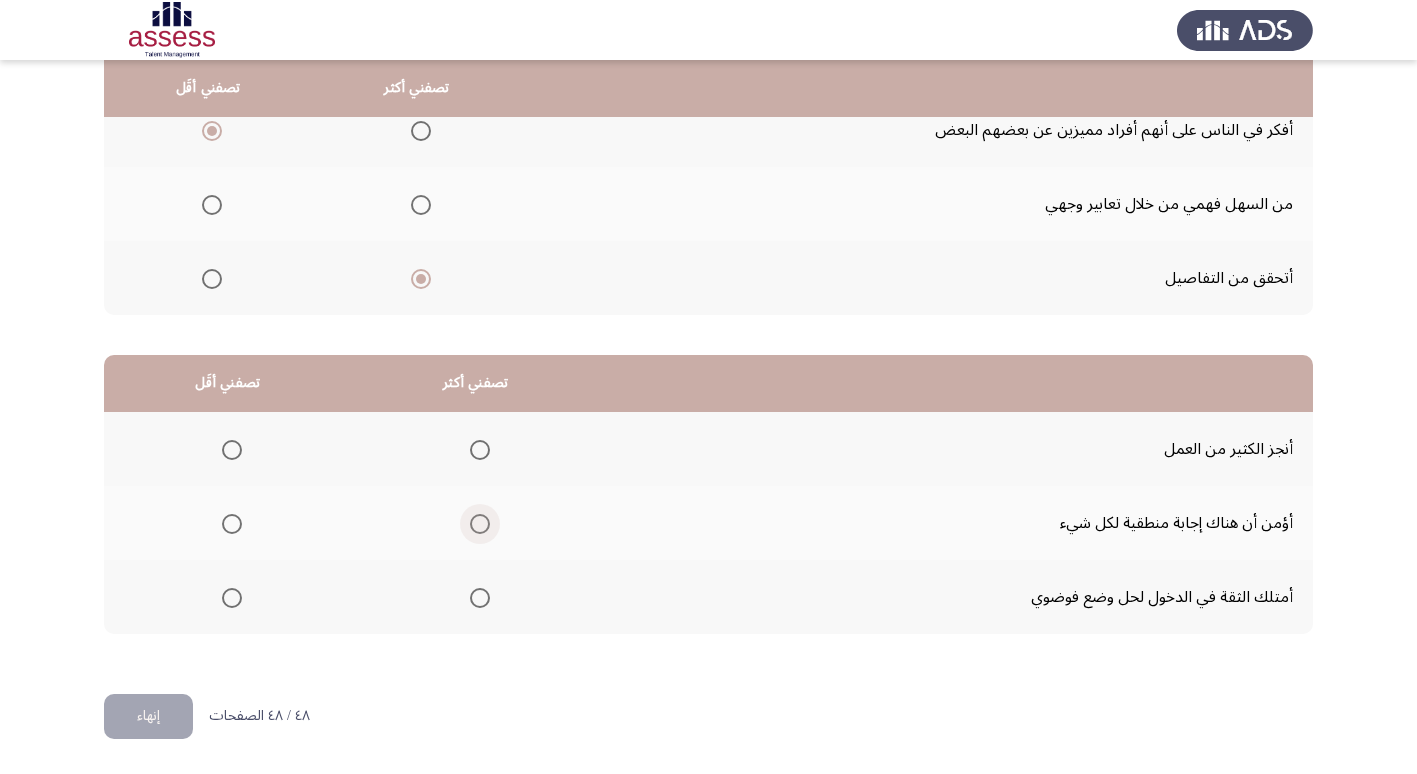 click at bounding box center (480, 524) 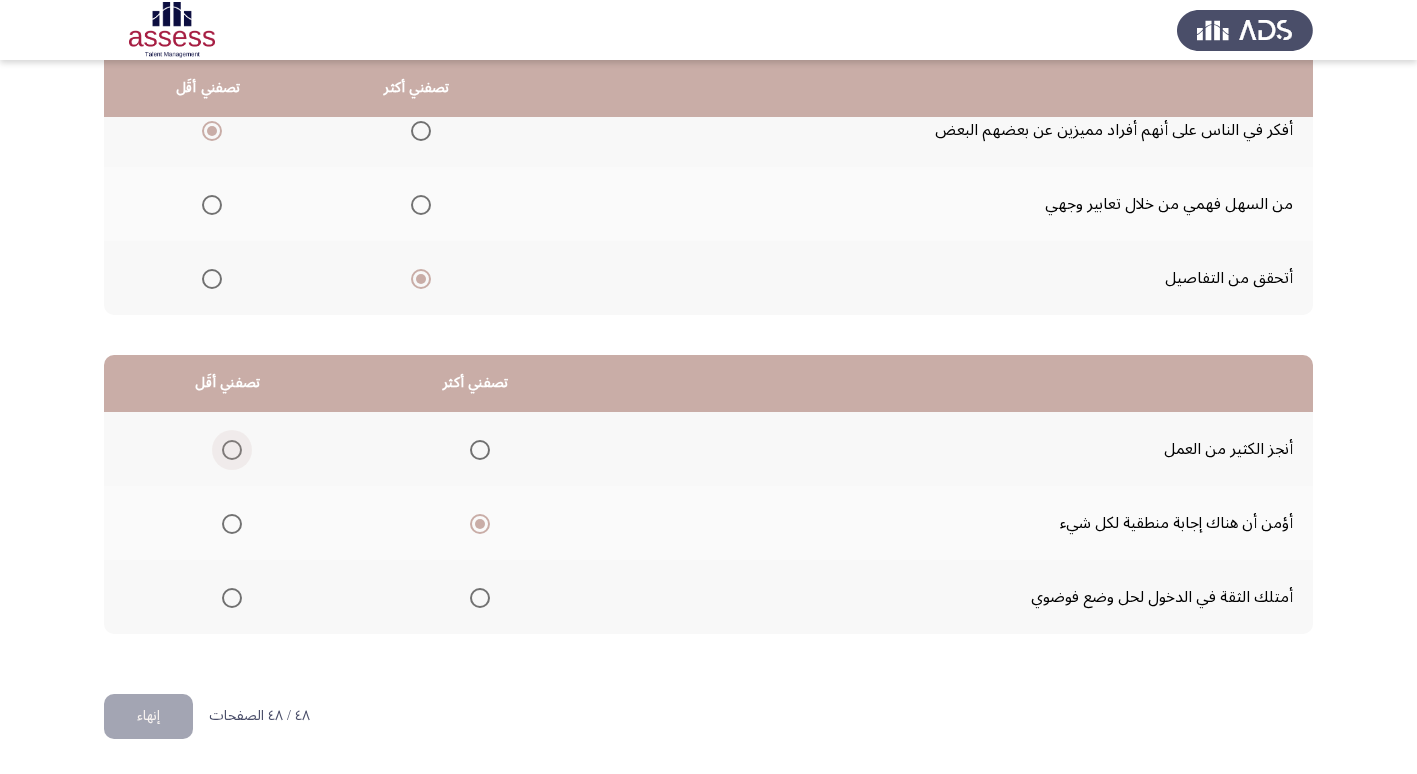 click at bounding box center [232, 450] 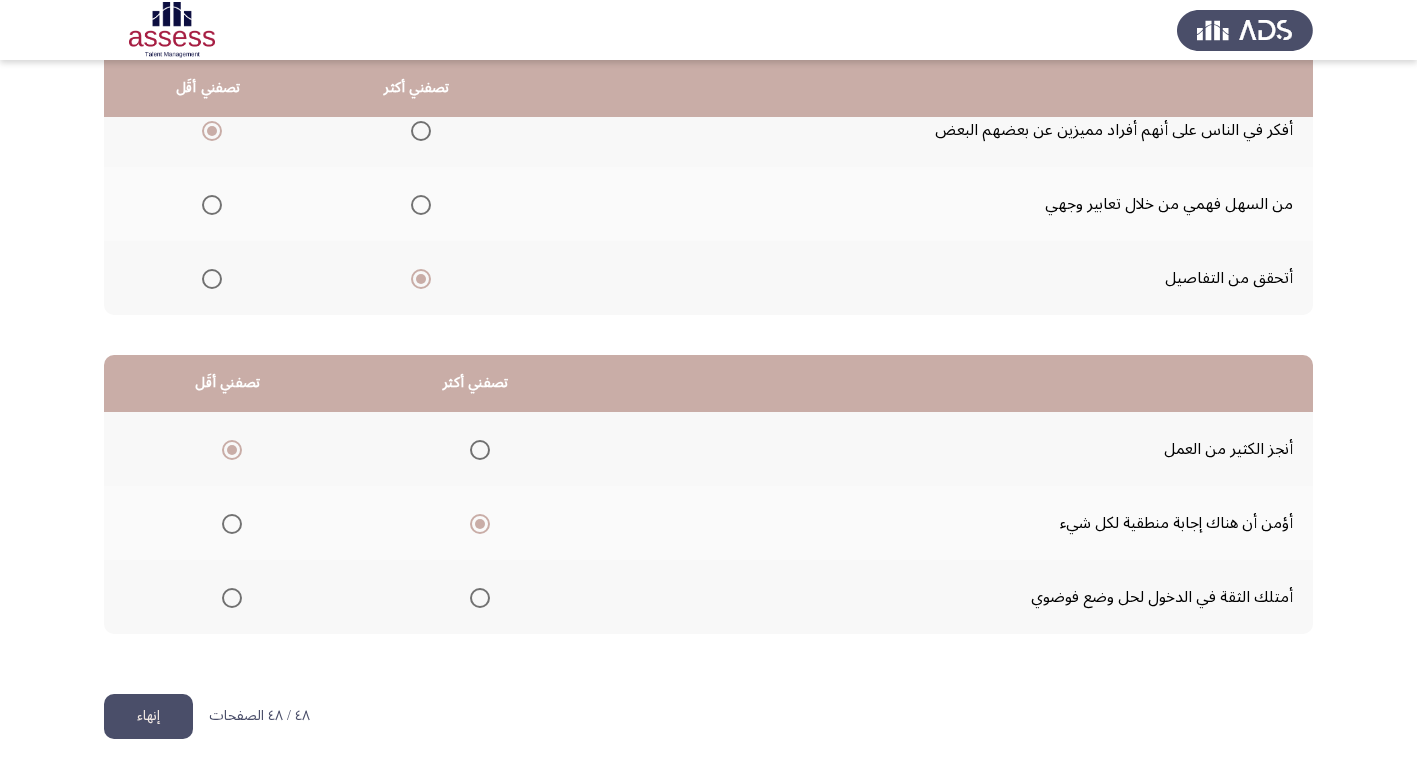 click on "إنهاء" 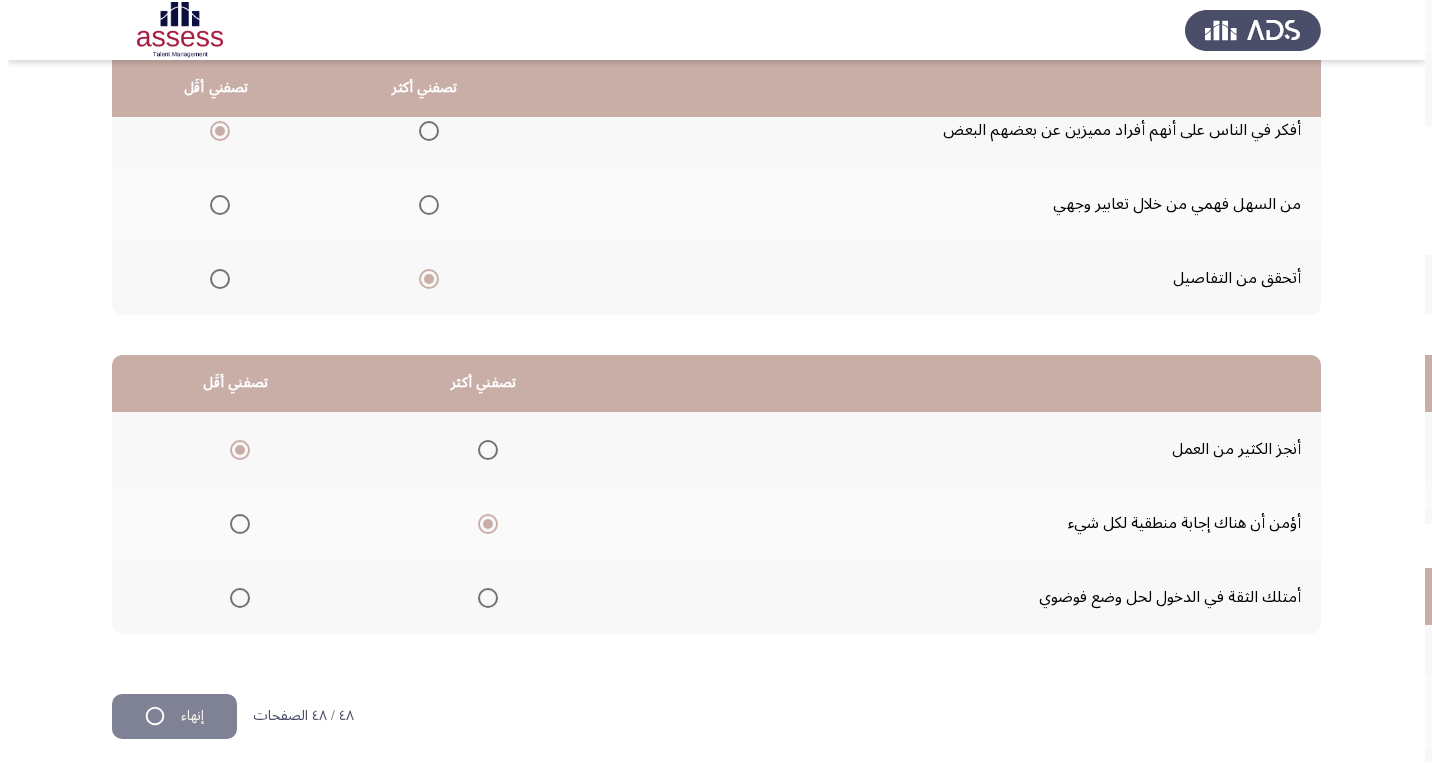 scroll, scrollTop: 0, scrollLeft: 0, axis: both 